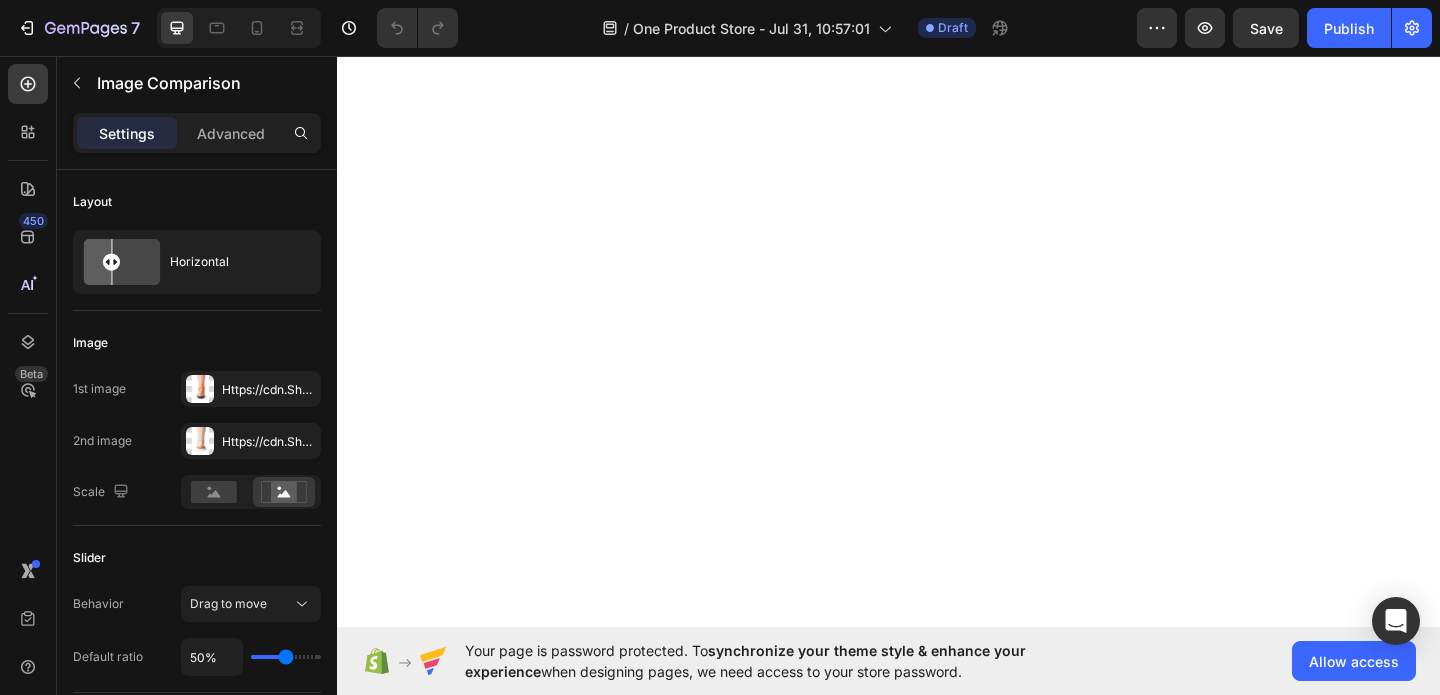 scroll, scrollTop: 0, scrollLeft: 0, axis: both 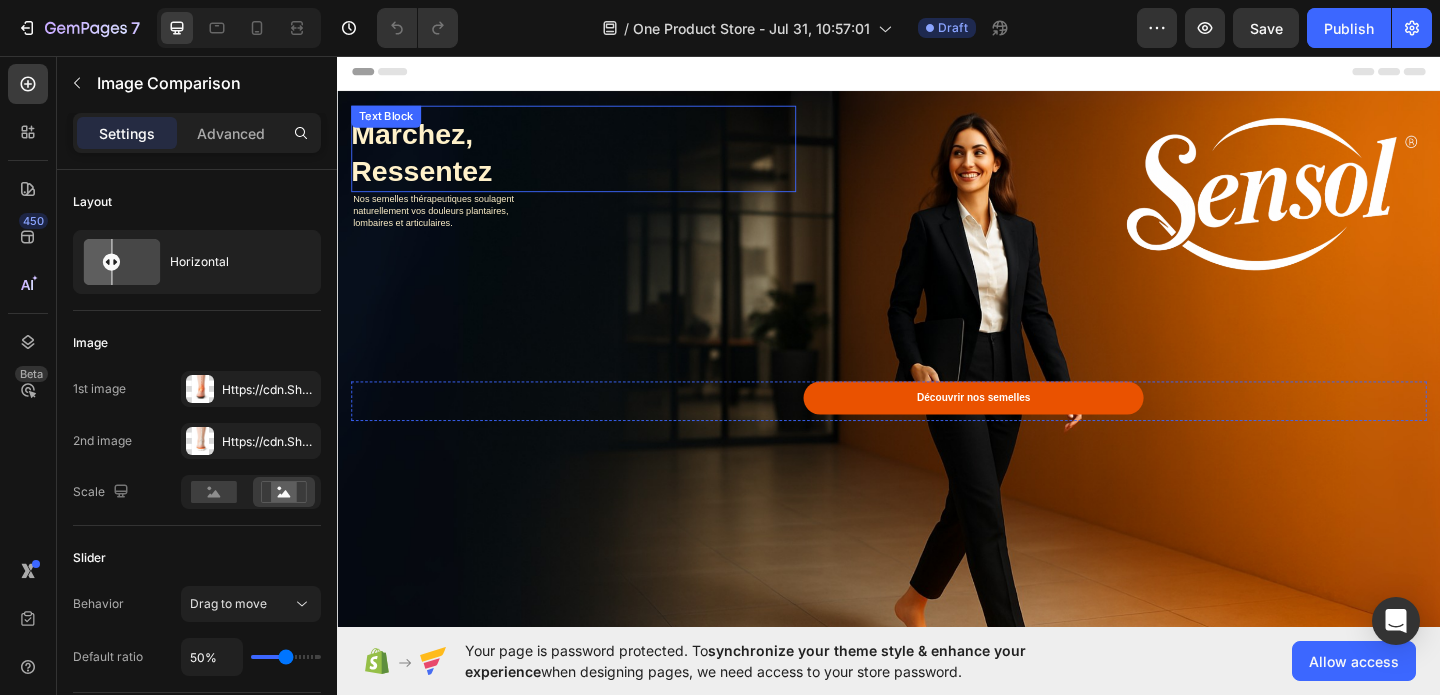 click on "Marchez," at bounding box center [418, 141] 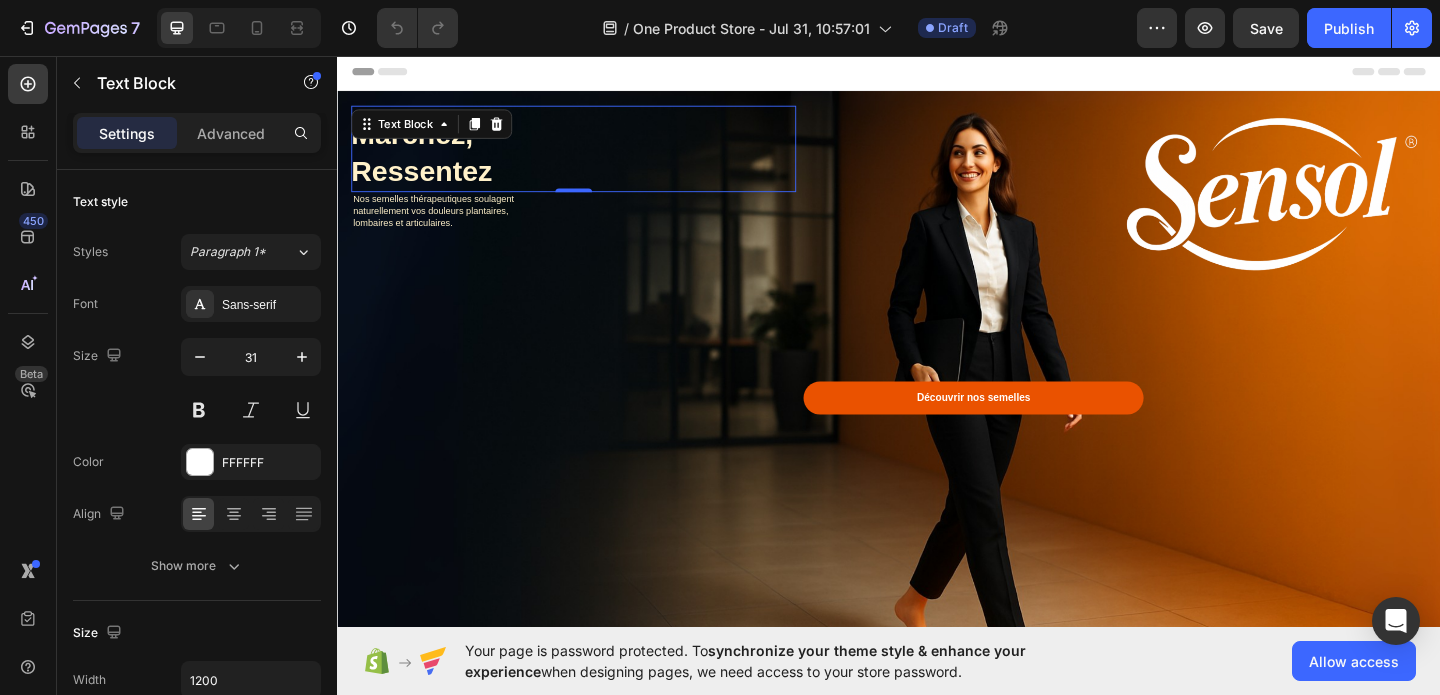 click on "Ressentez" at bounding box center [428, 181] 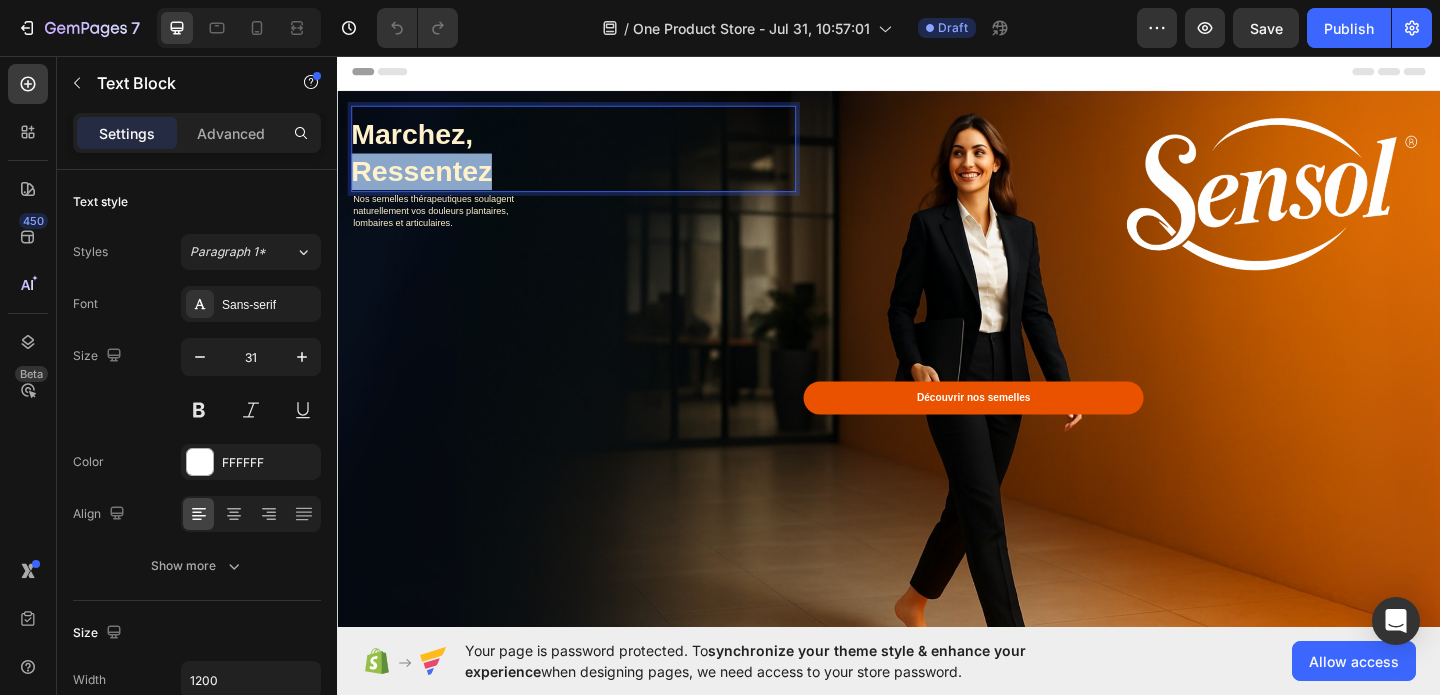 click on "Ressentez" at bounding box center [428, 181] 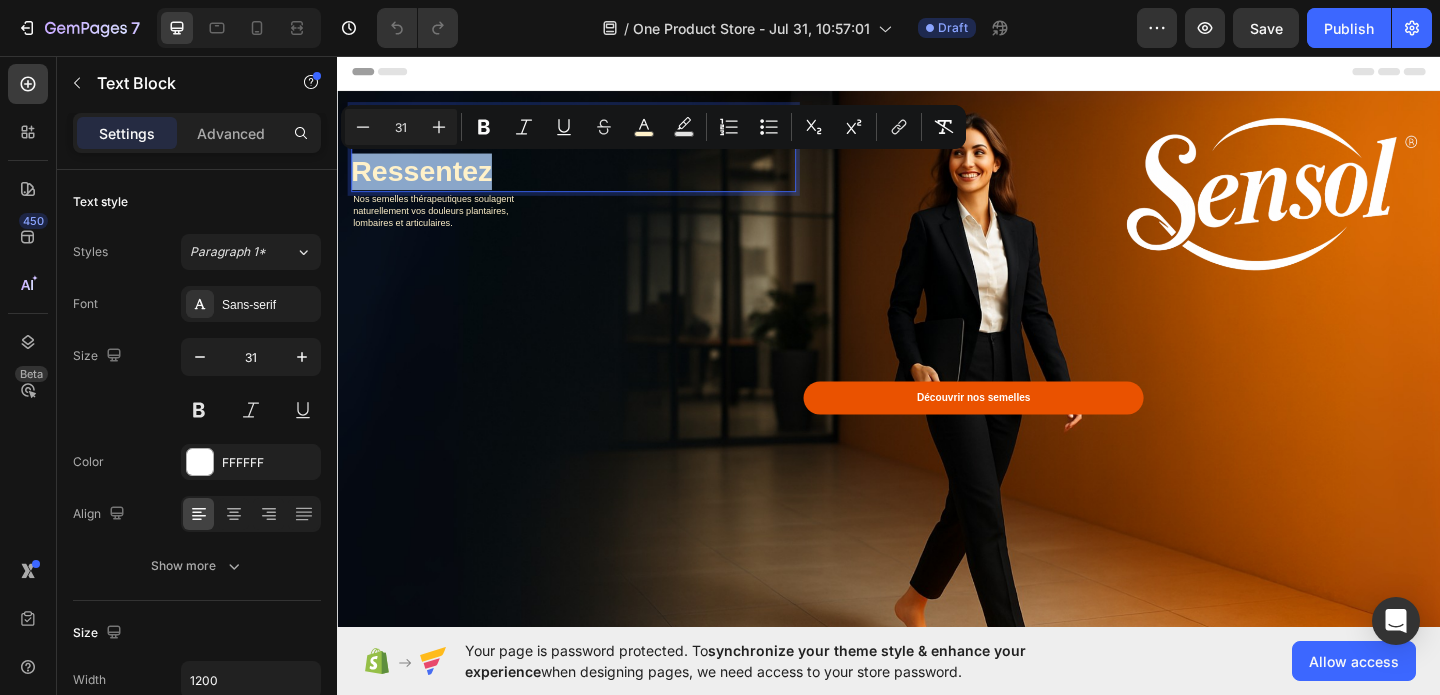 click on "Ressentez" at bounding box center (594, 182) 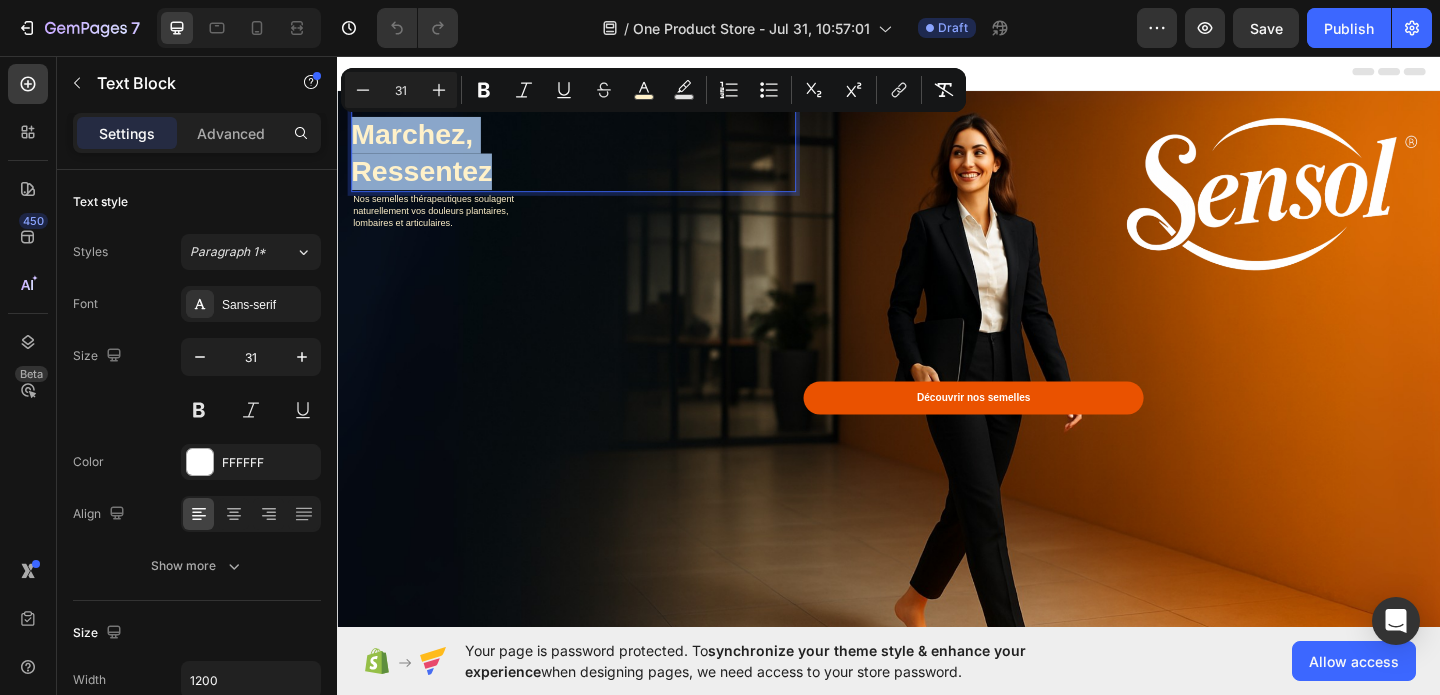 drag, startPoint x: 535, startPoint y: 182, endPoint x: 326, endPoint y: 126, distance: 216.37236 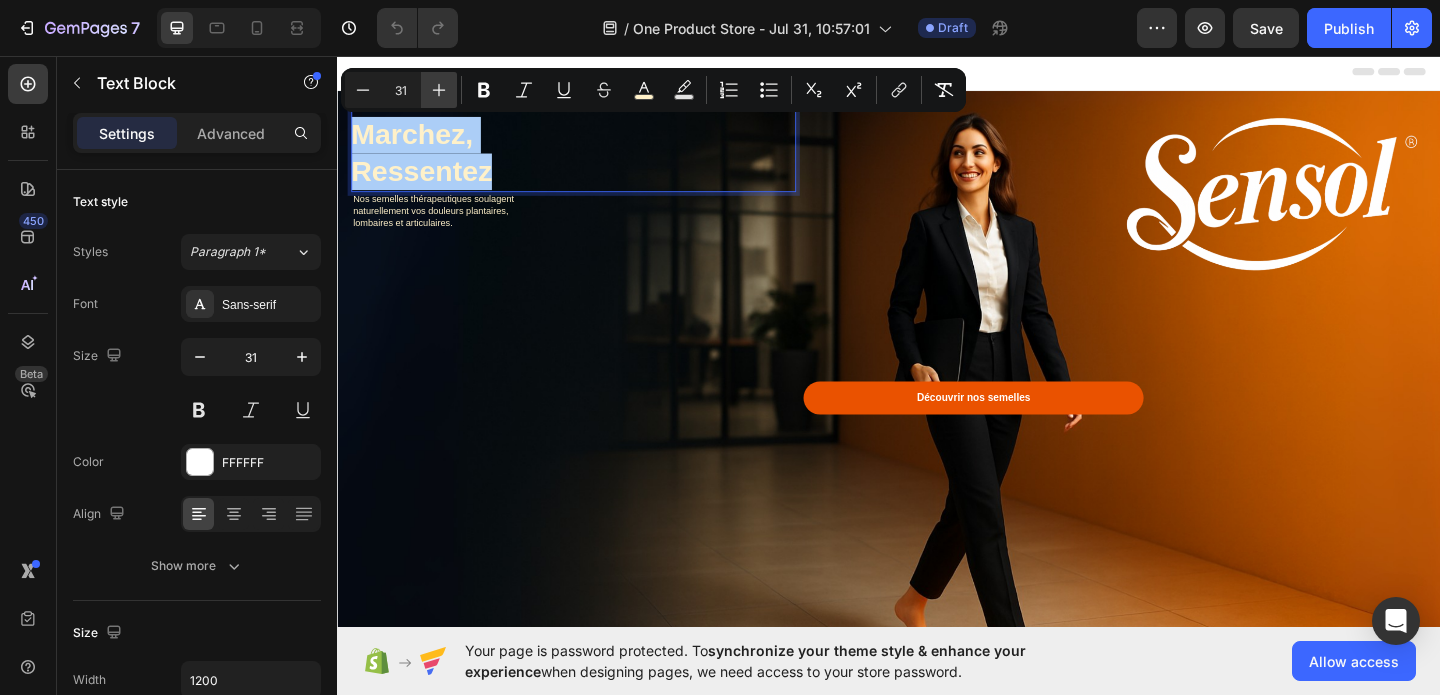 click 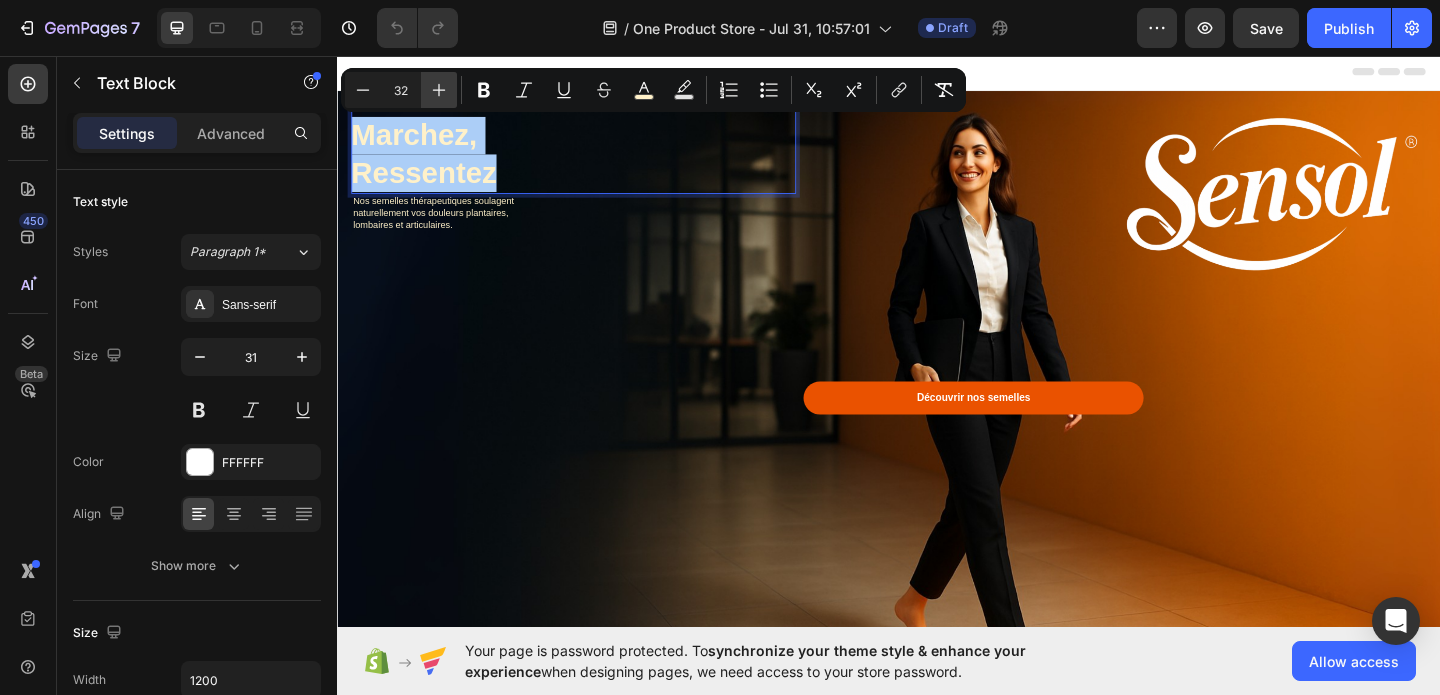 click 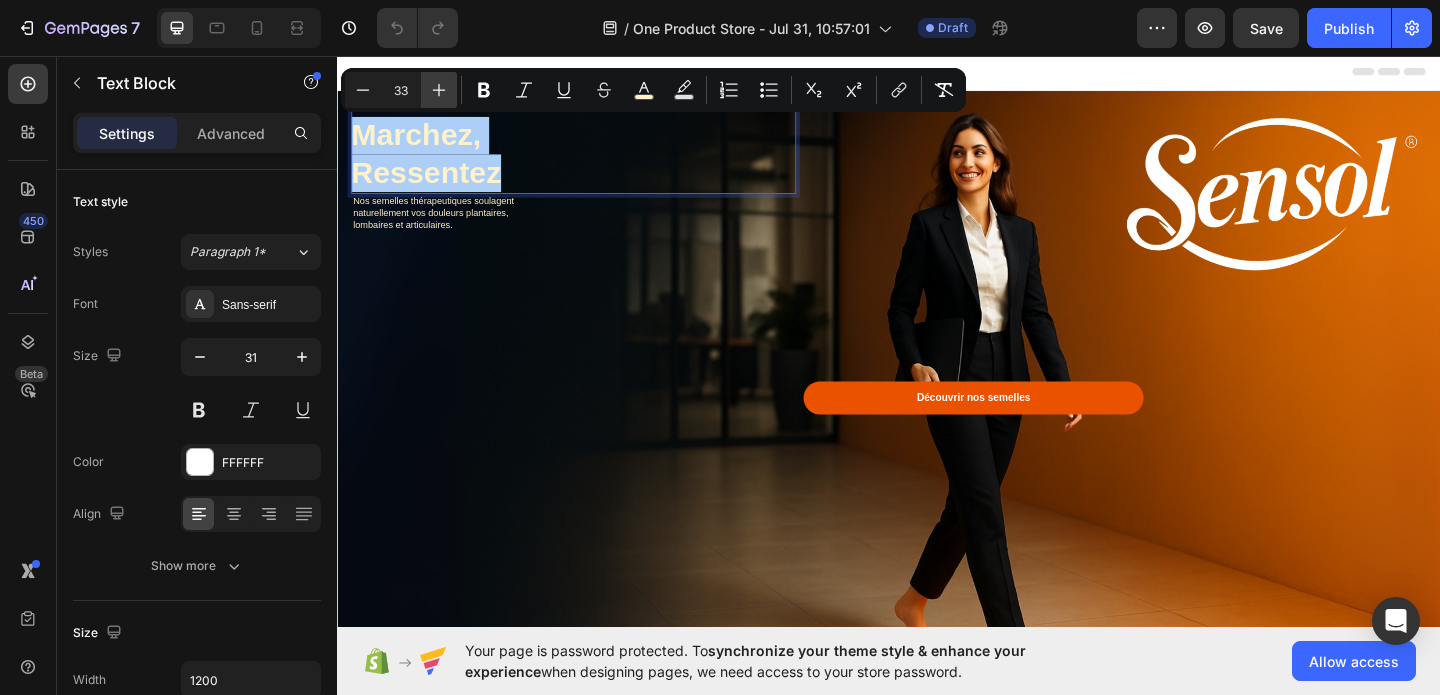 click 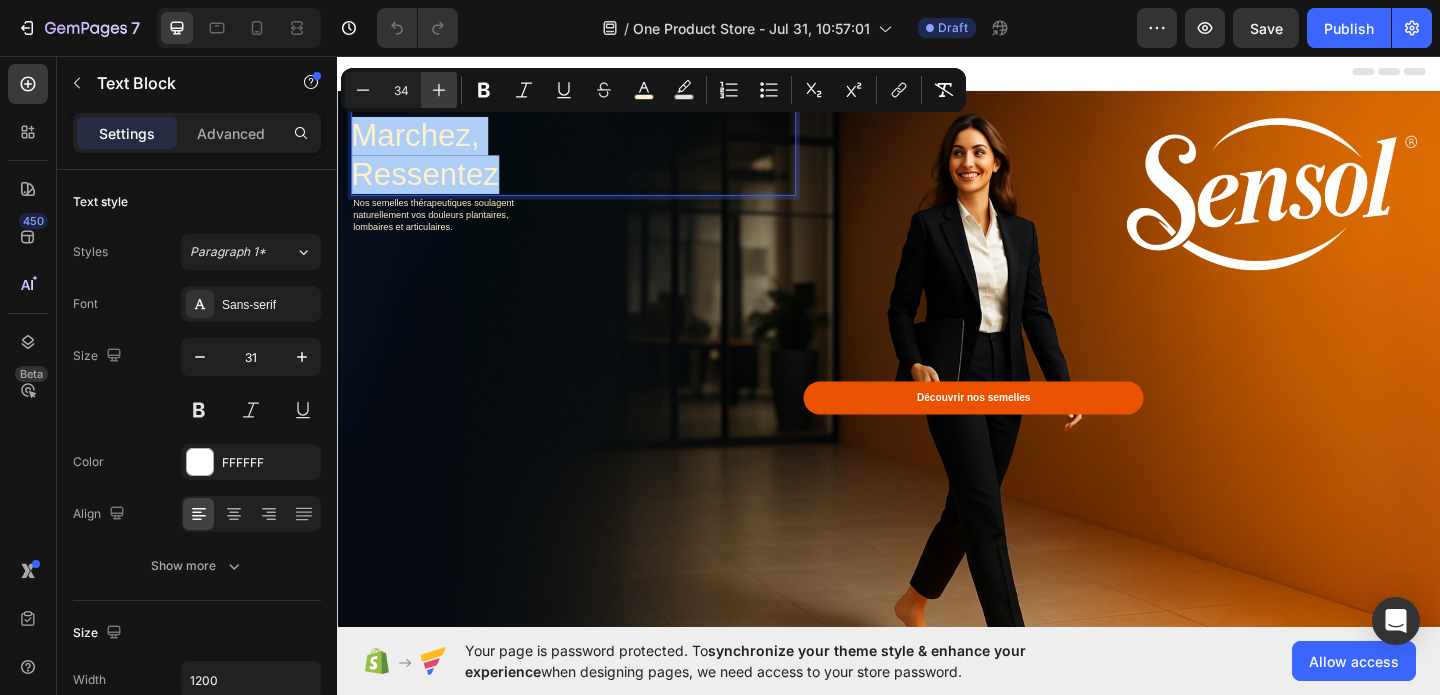 click 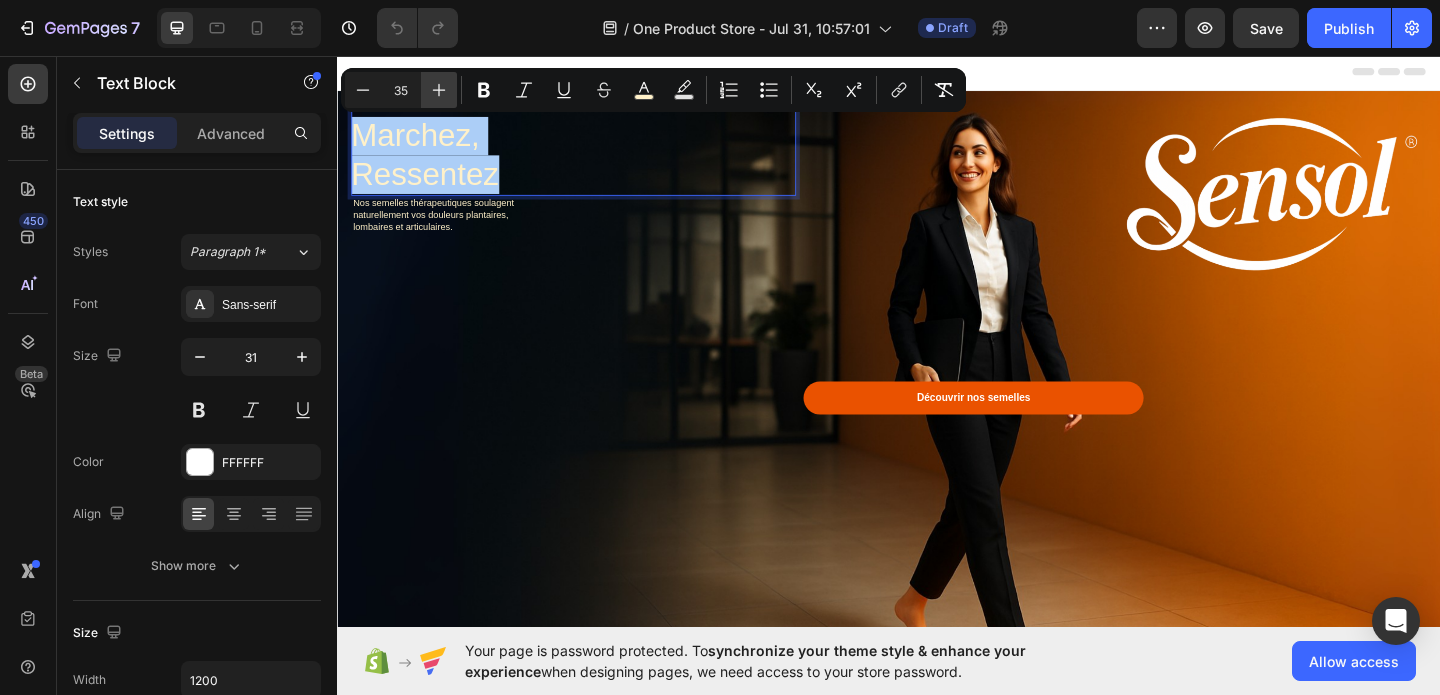click 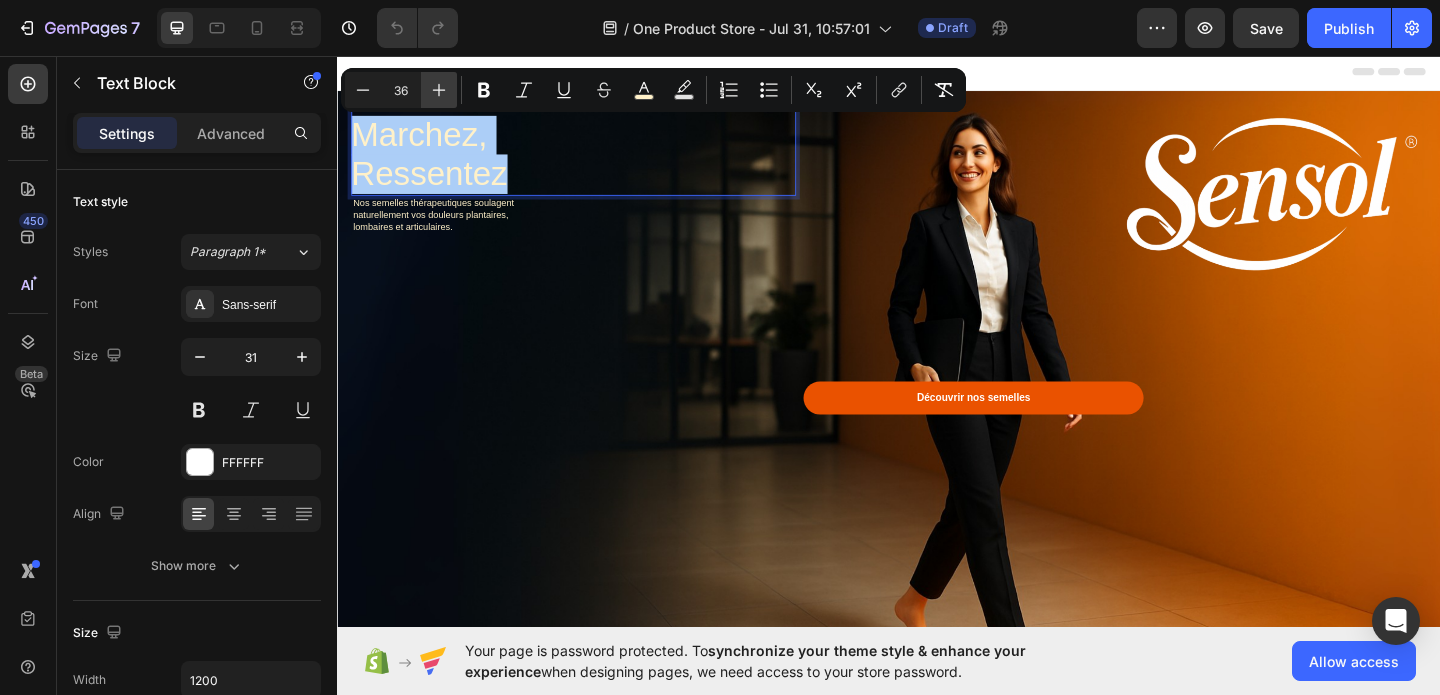 click 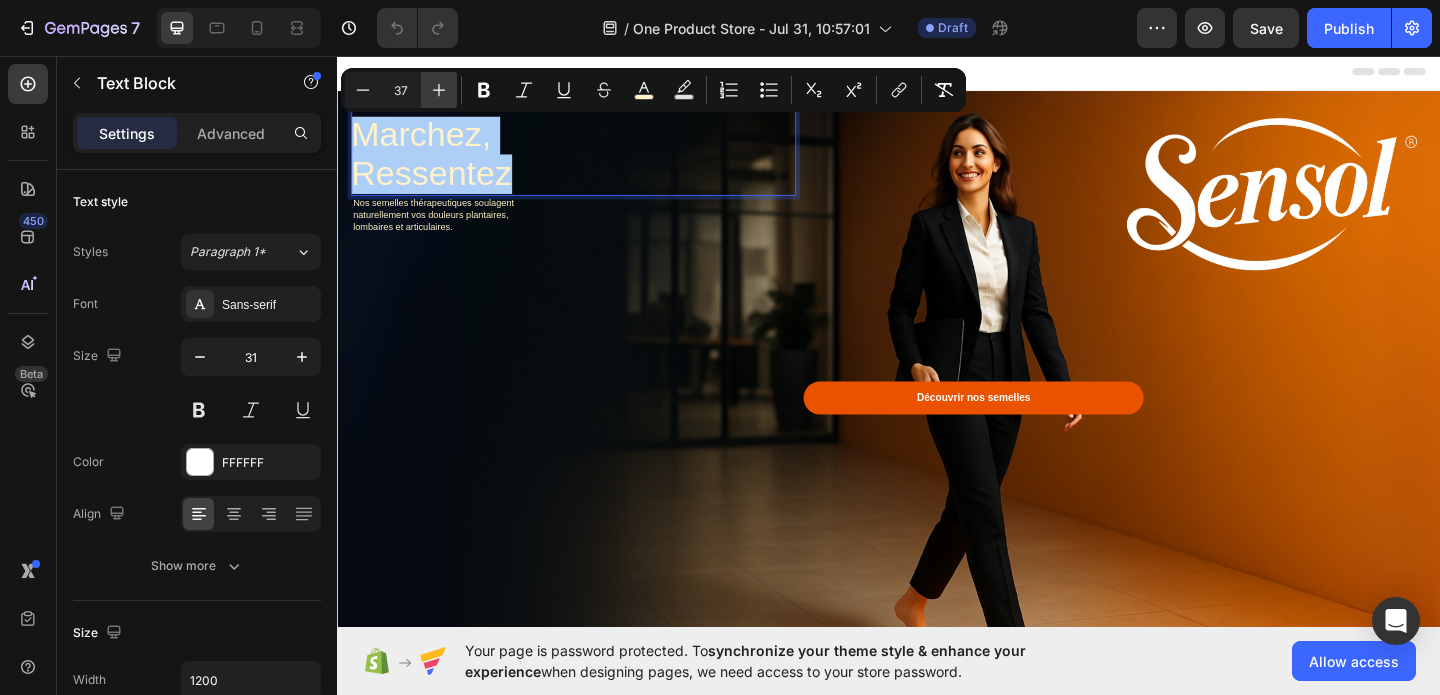 click 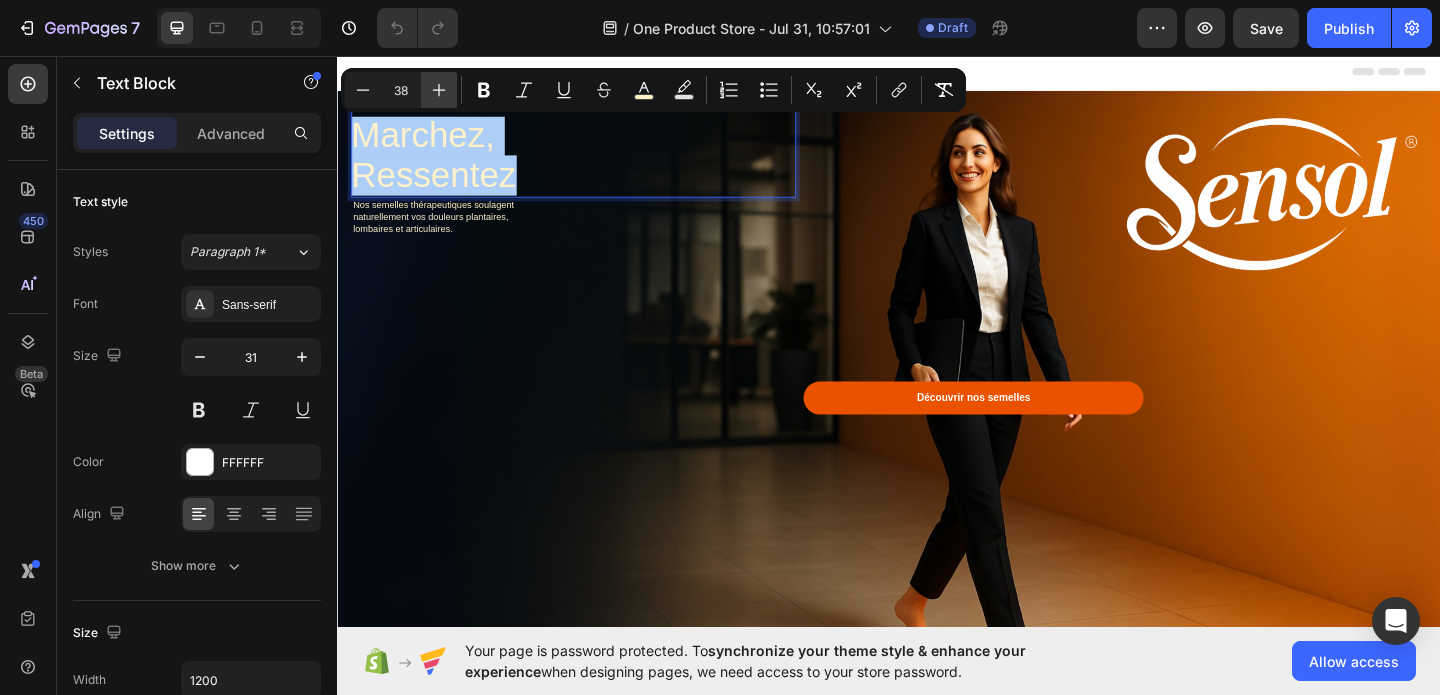 click 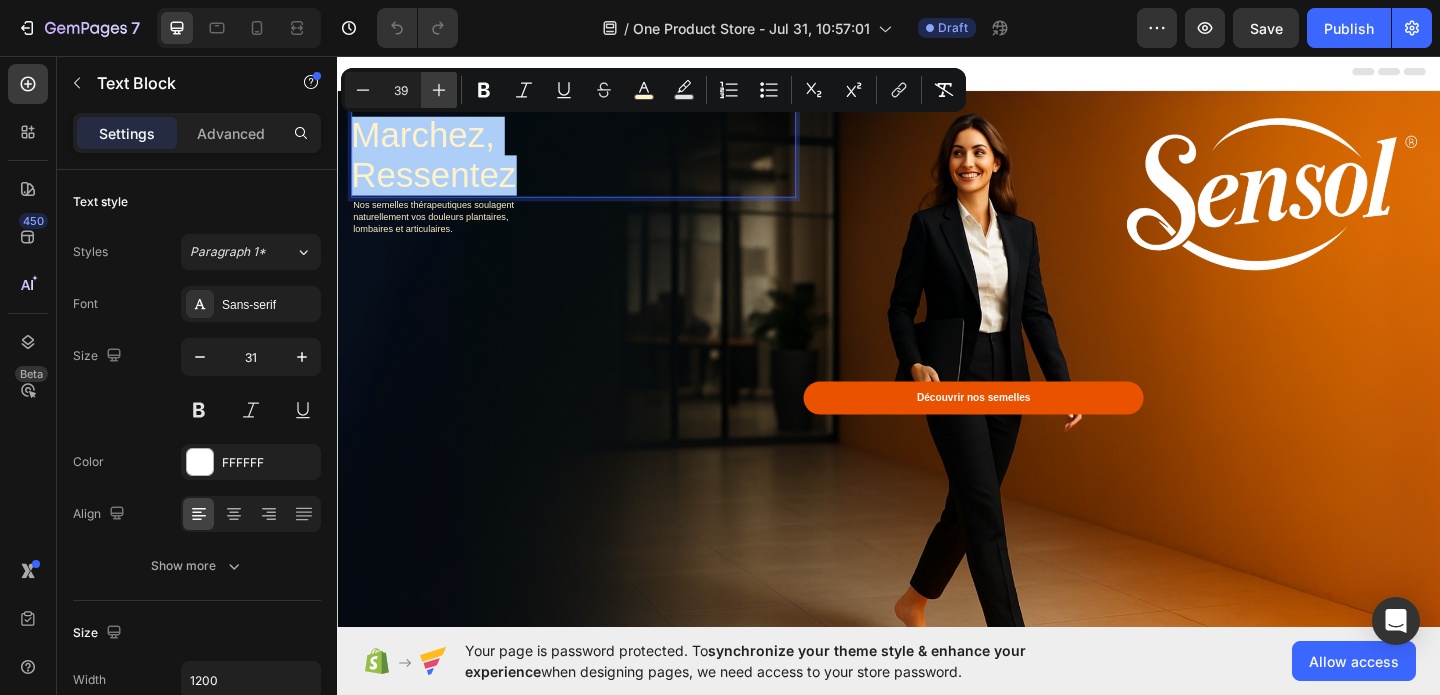click 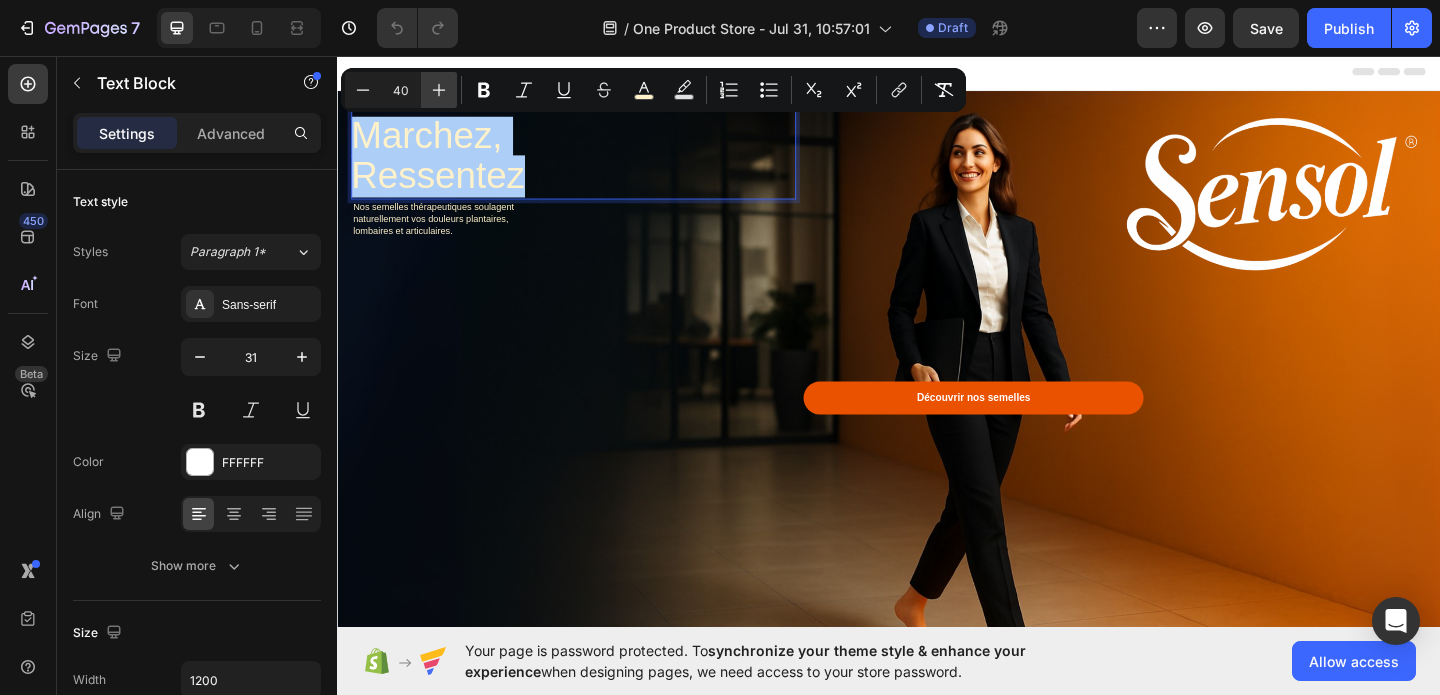 click 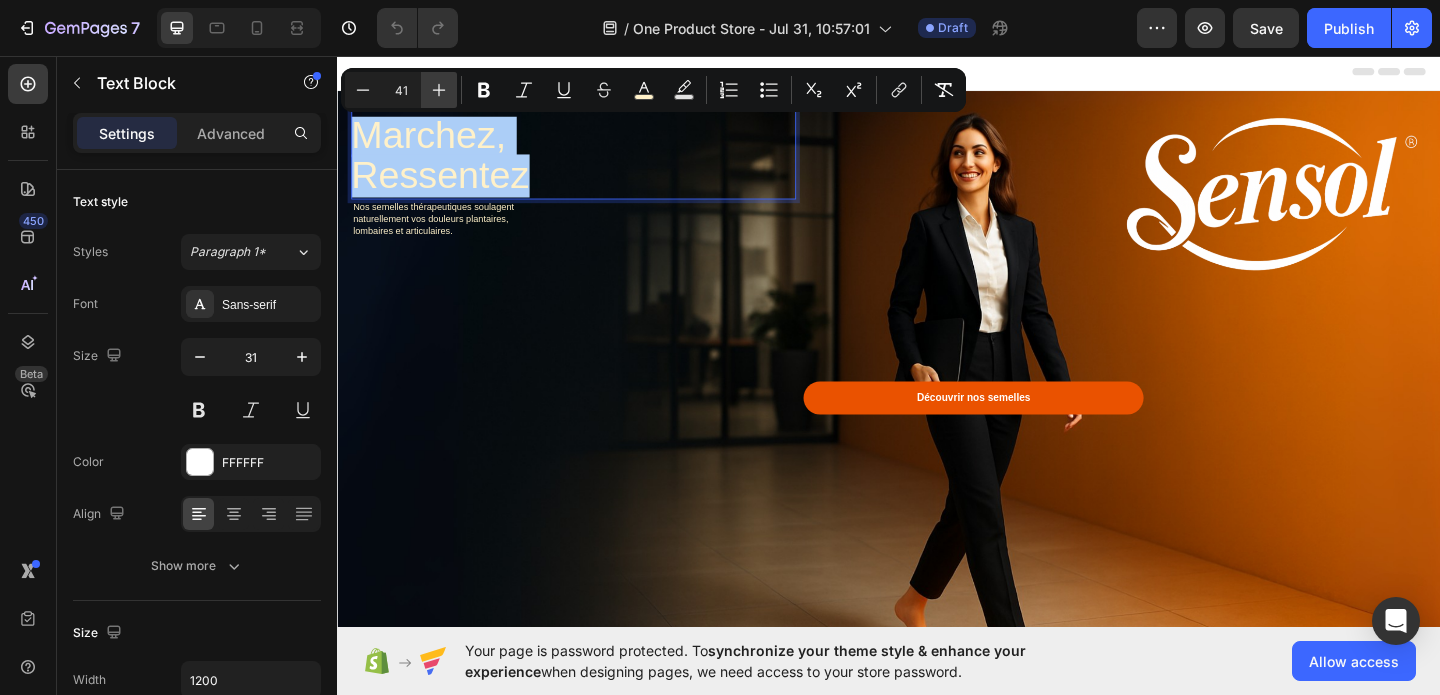 click 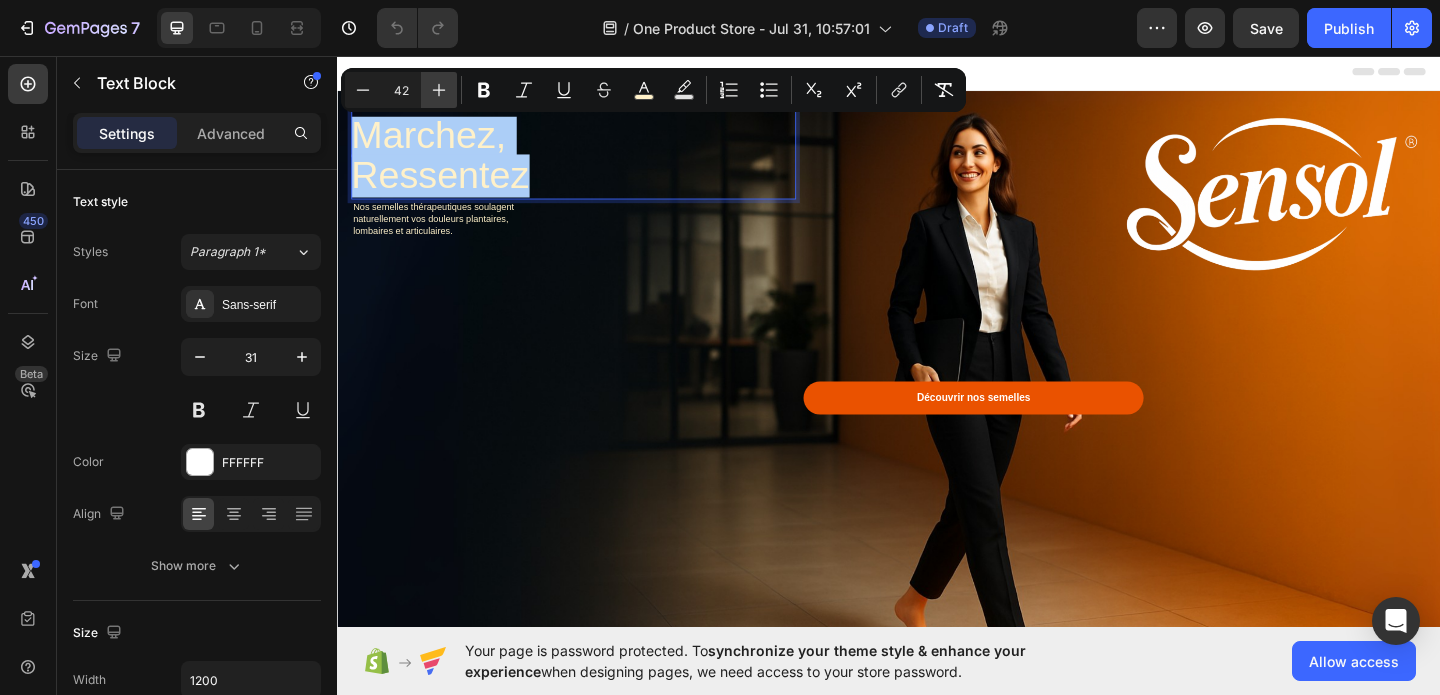 click 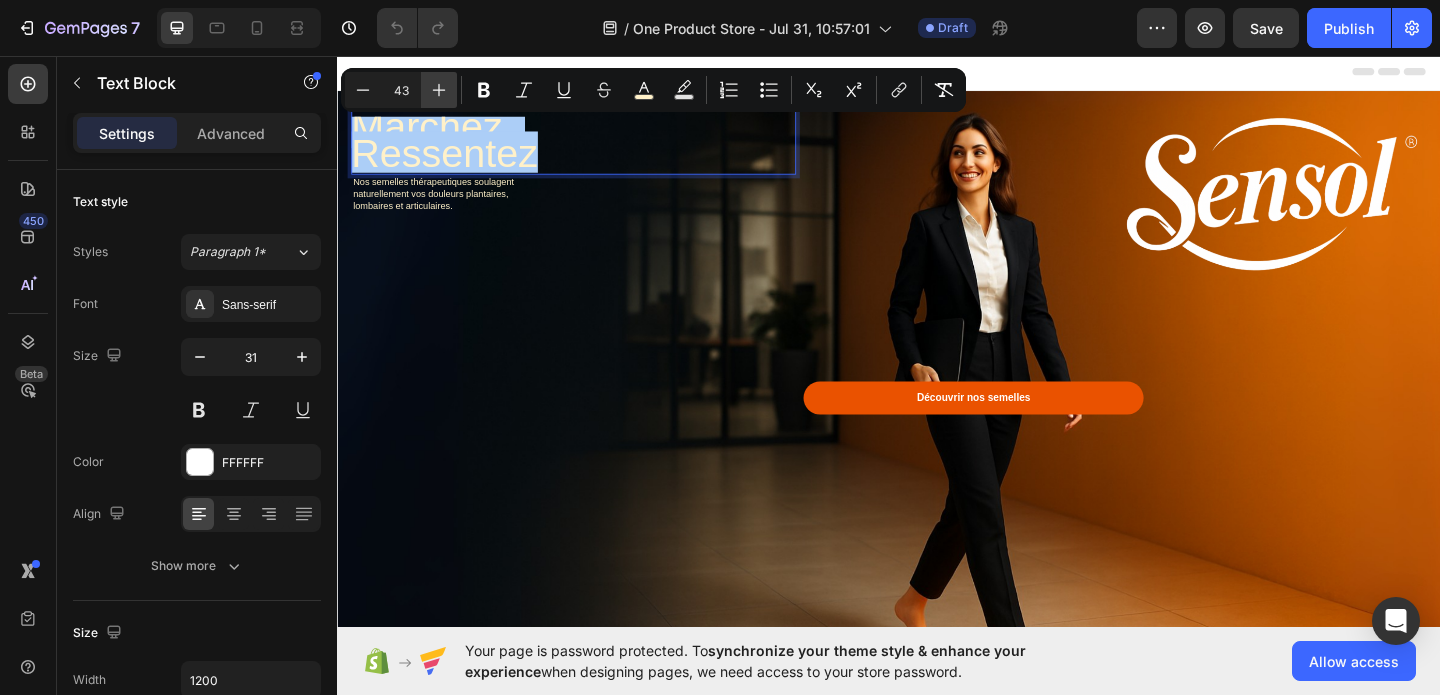 click 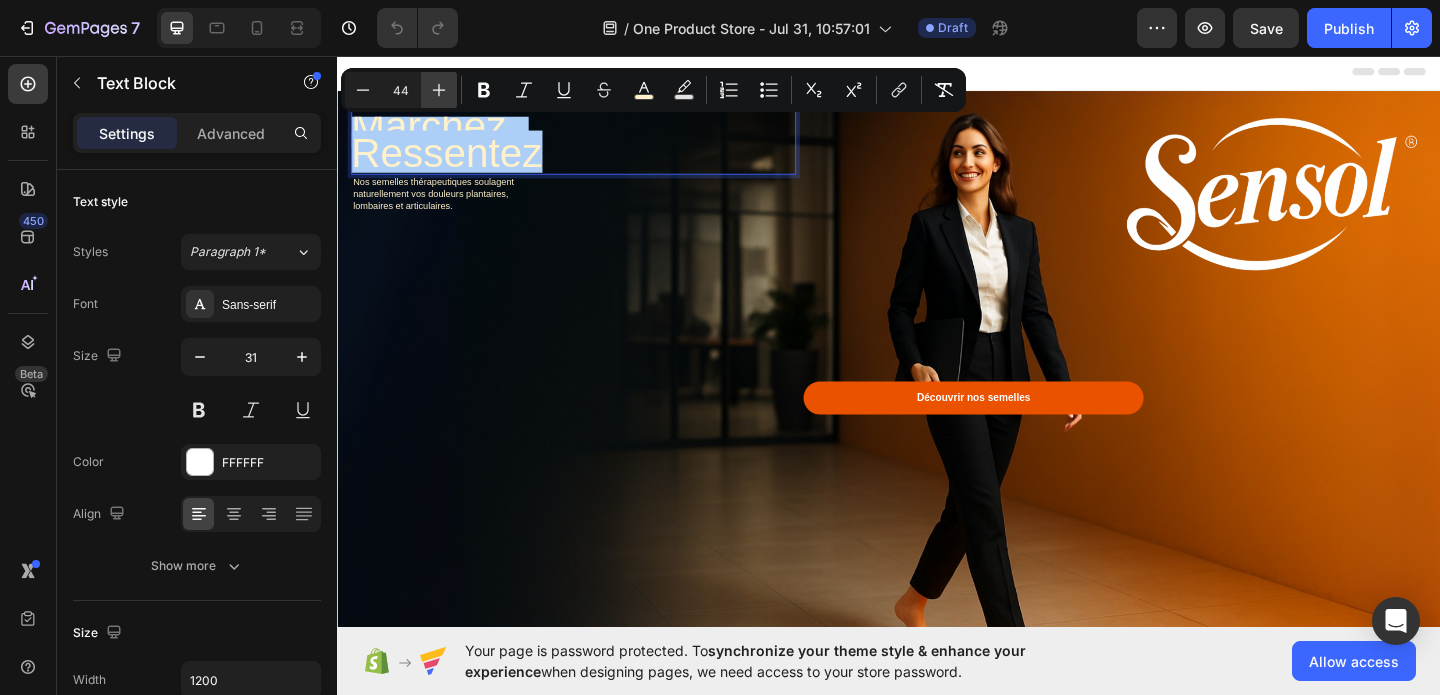 click 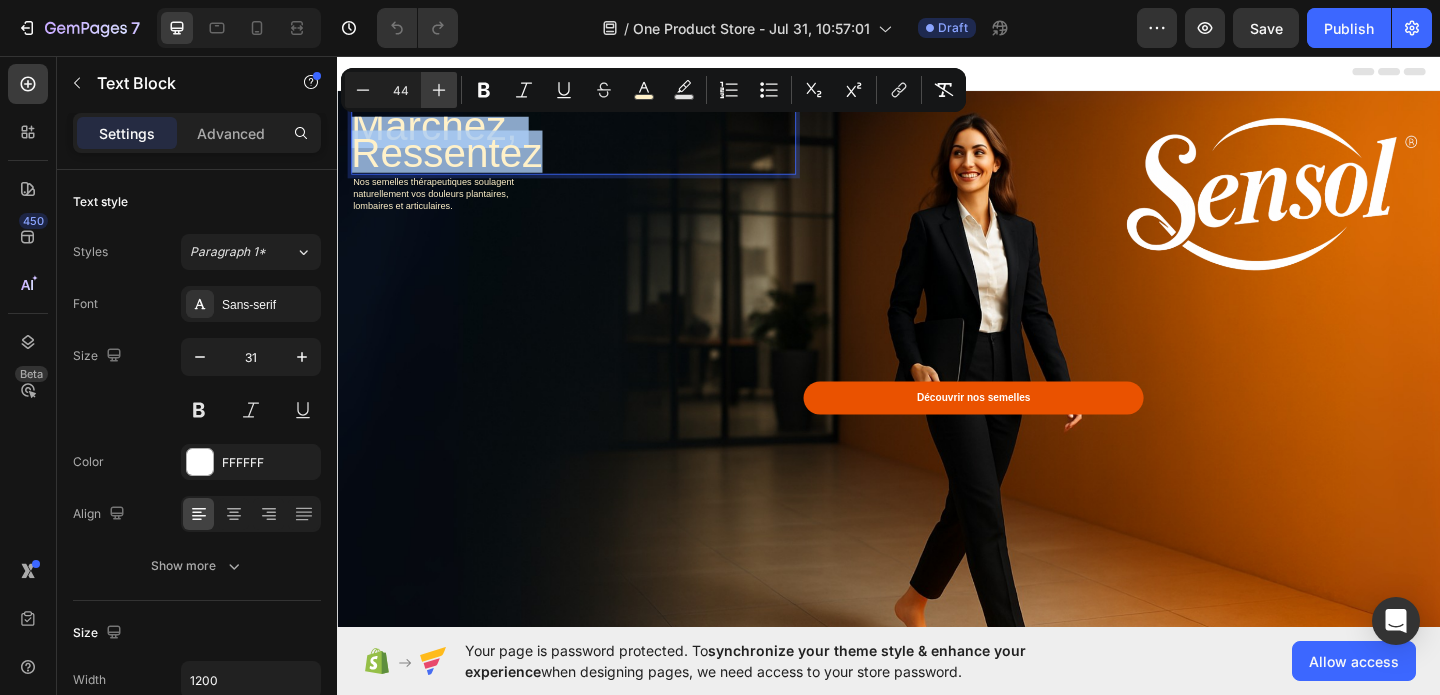 type on "45" 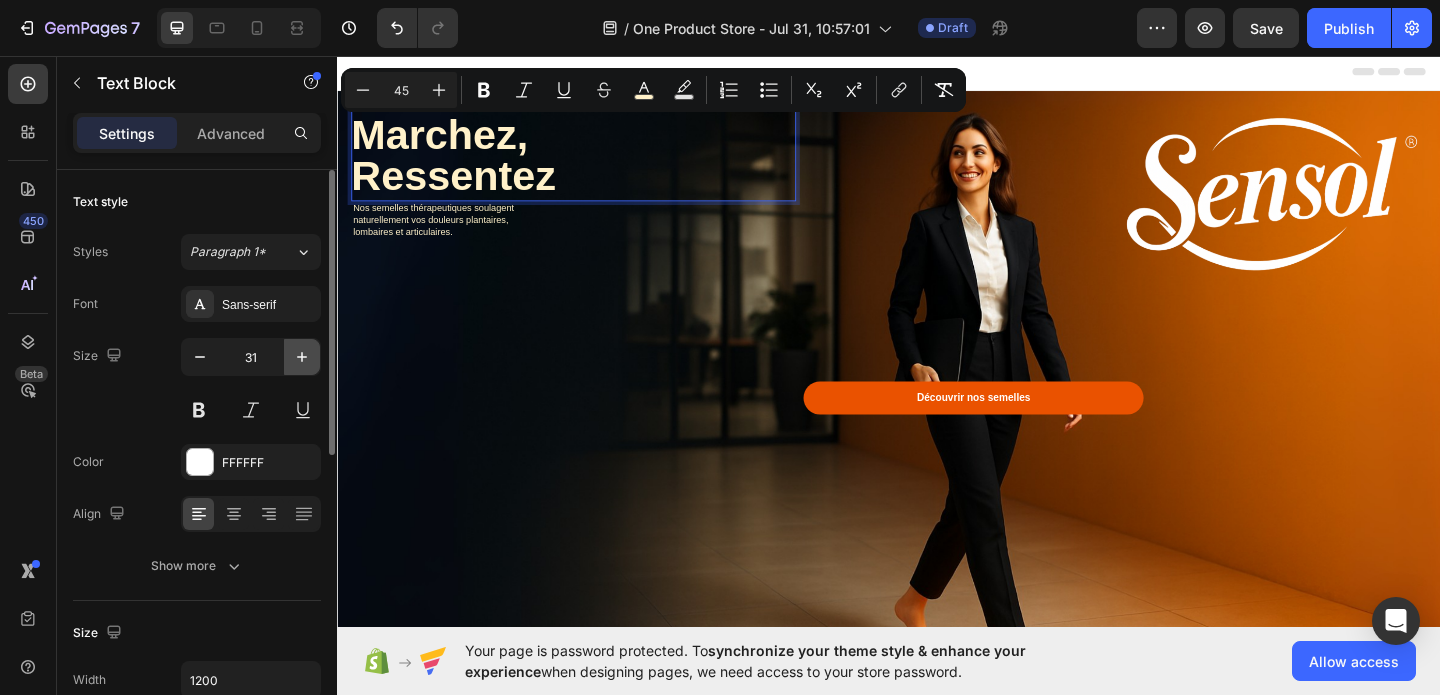 click at bounding box center (302, 357) 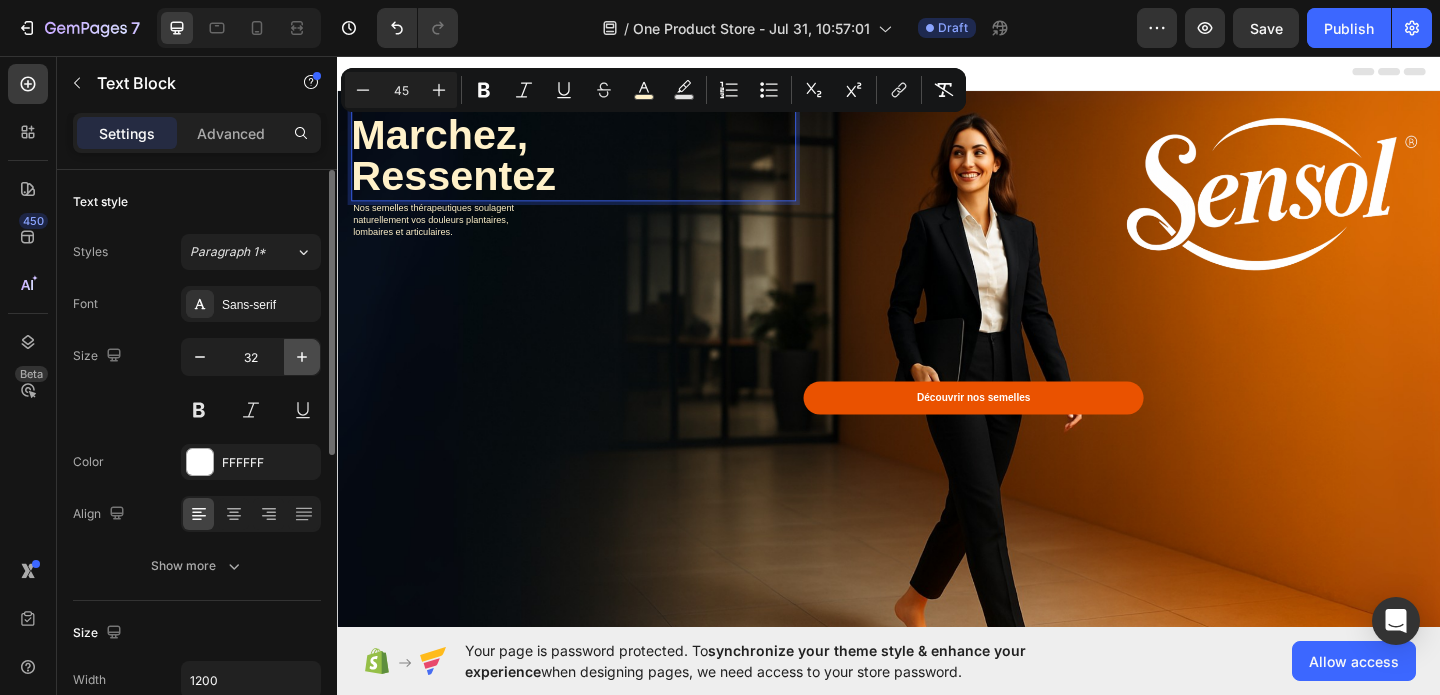 click at bounding box center (302, 357) 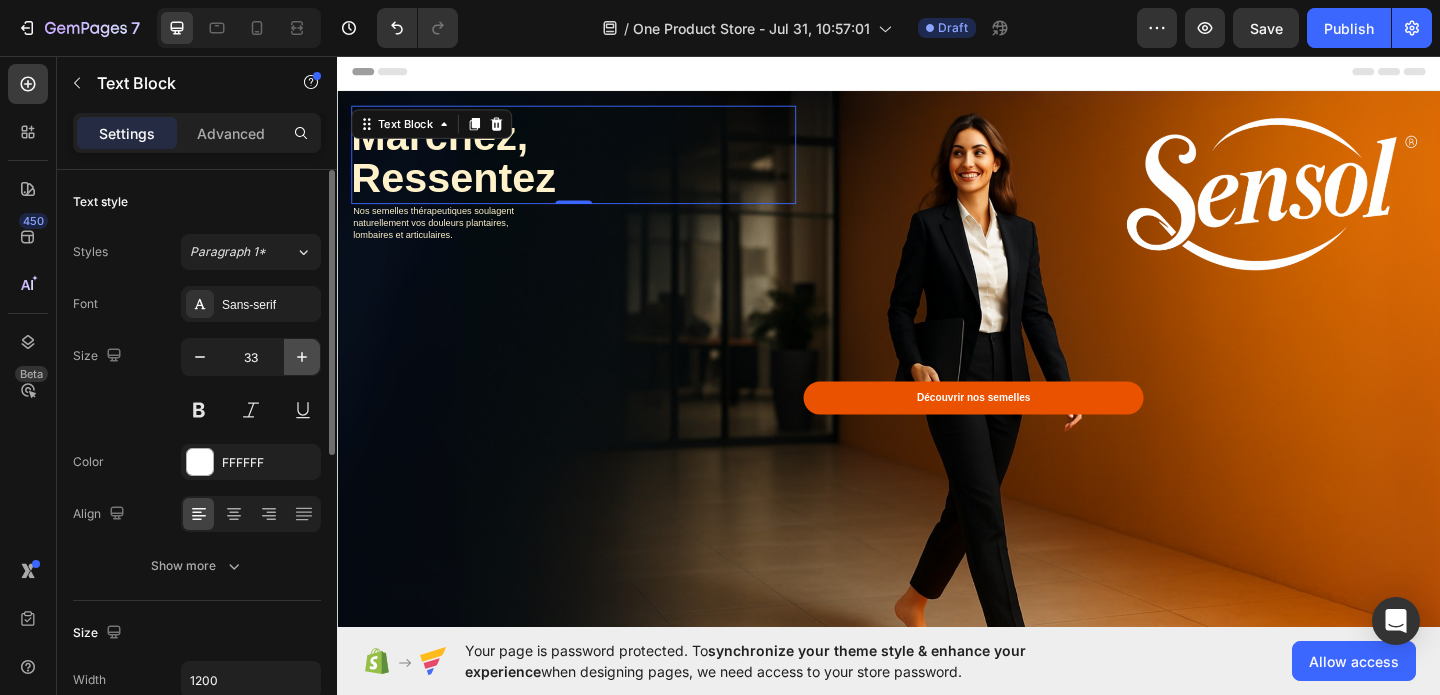 click at bounding box center (302, 357) 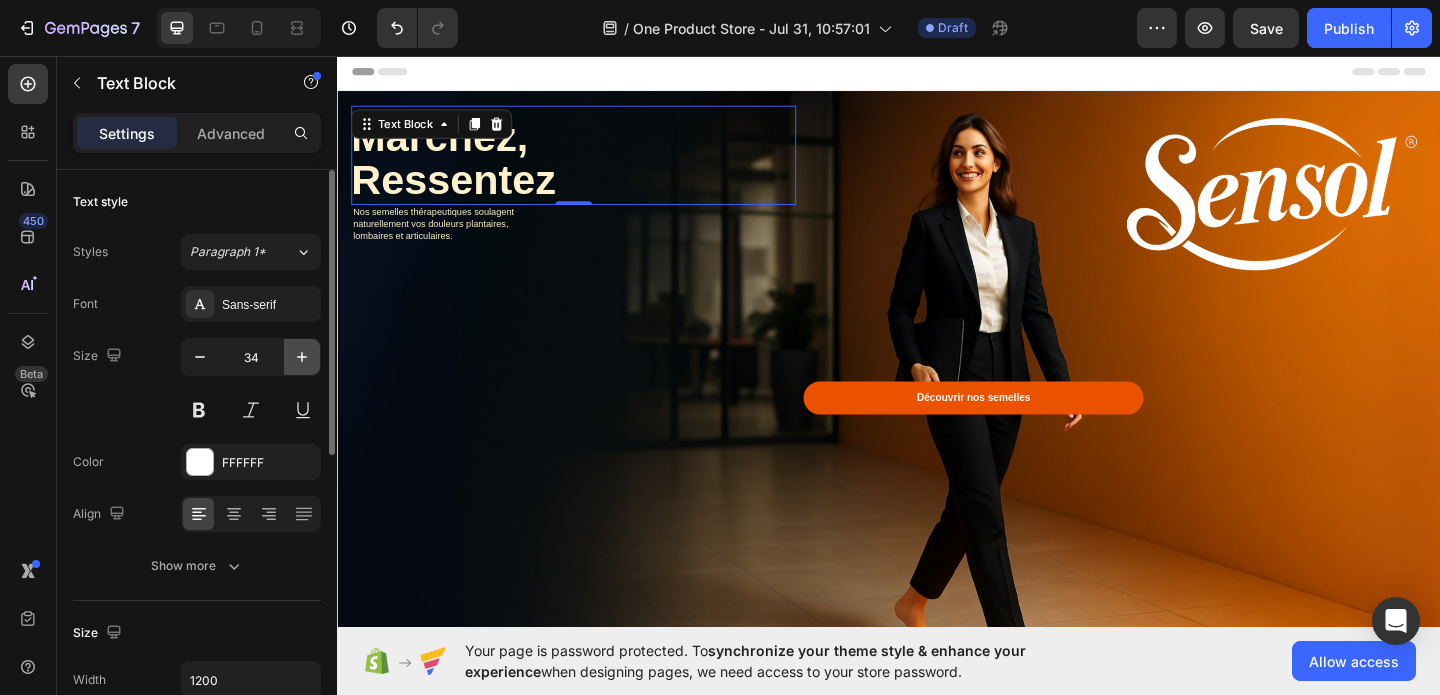 click at bounding box center [302, 357] 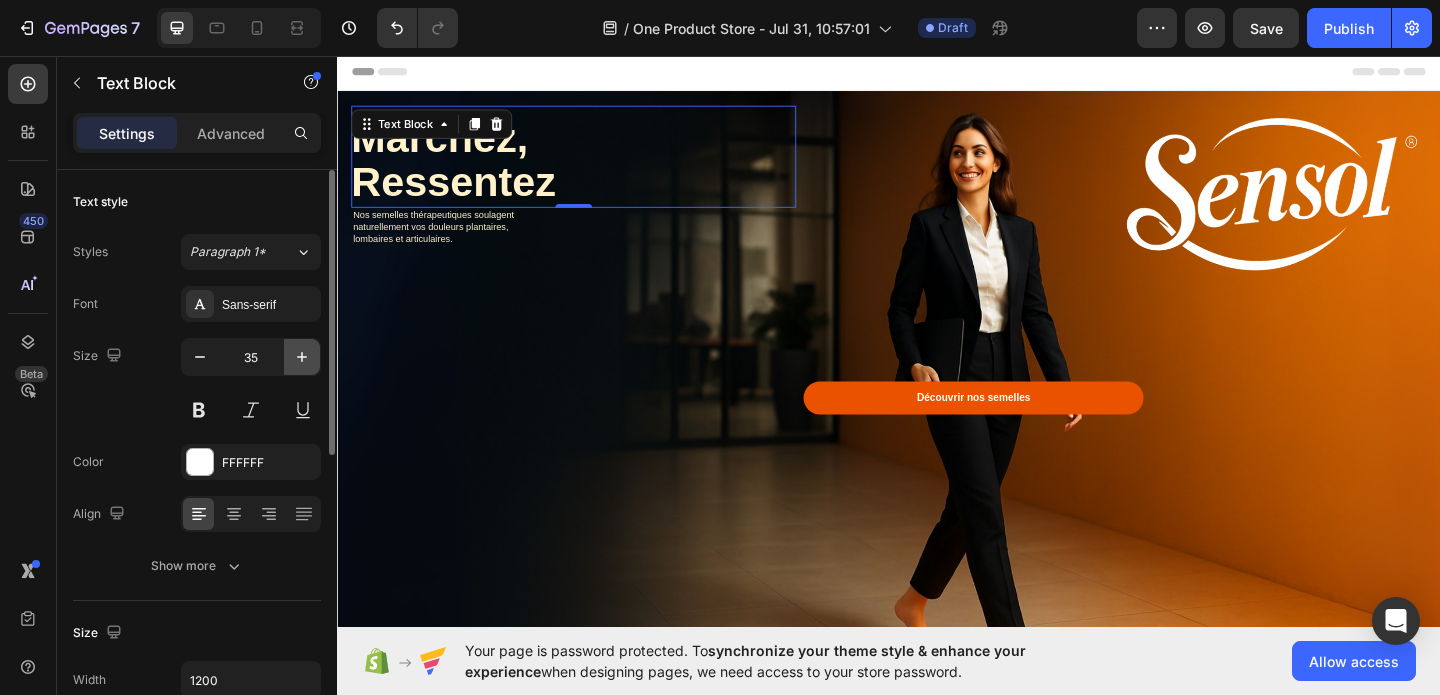 click at bounding box center (302, 357) 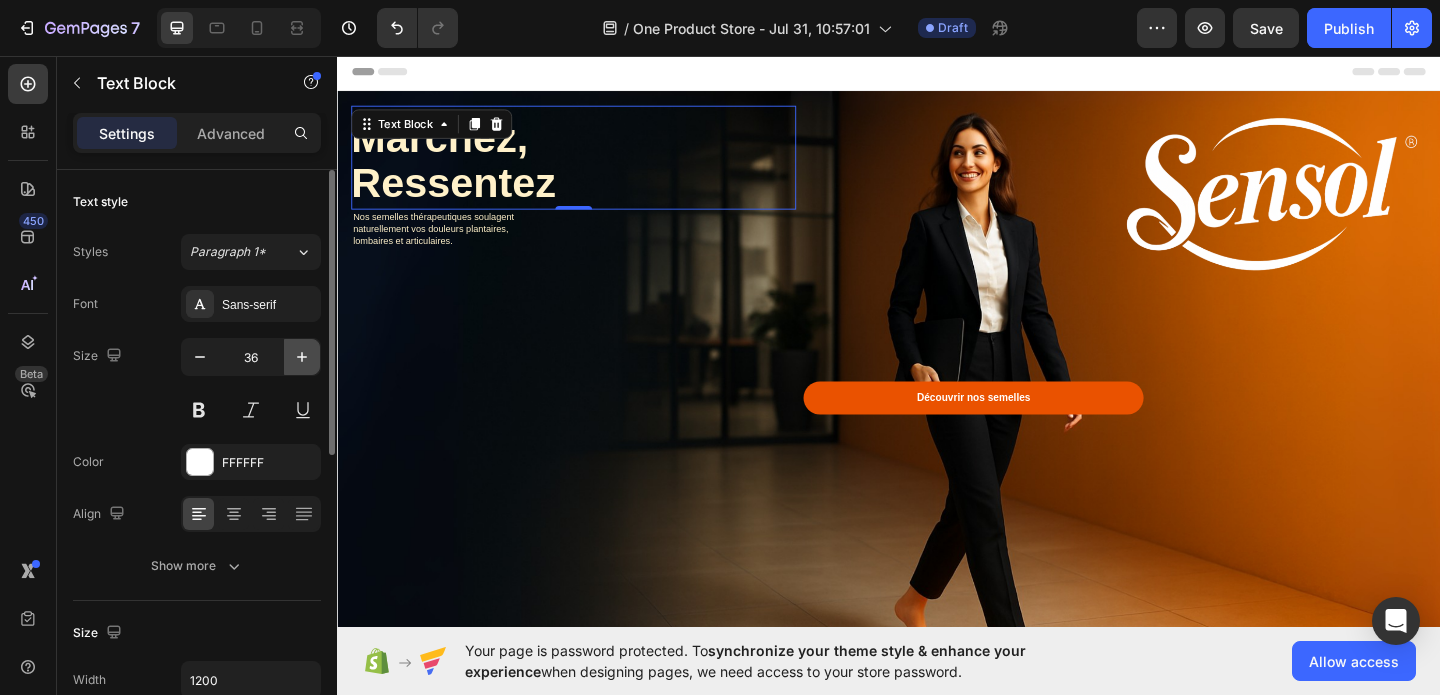 click at bounding box center (302, 357) 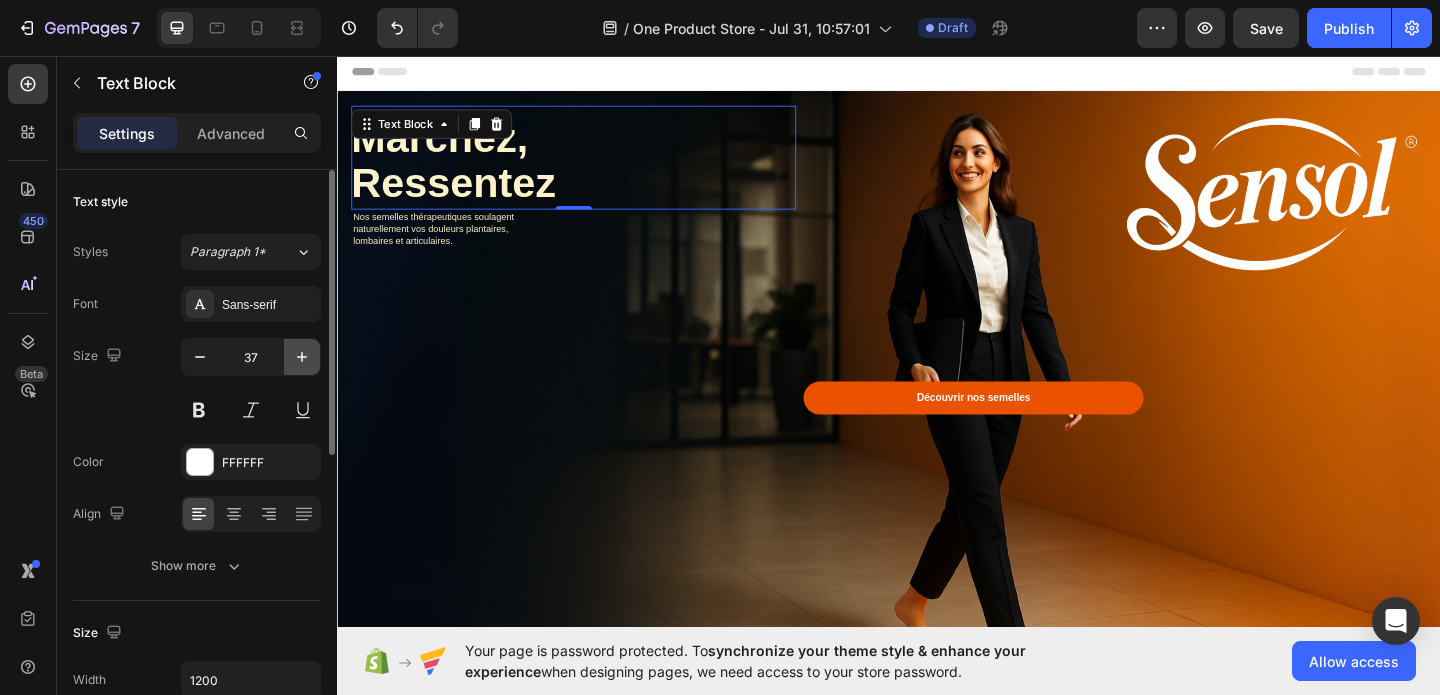 click at bounding box center (302, 357) 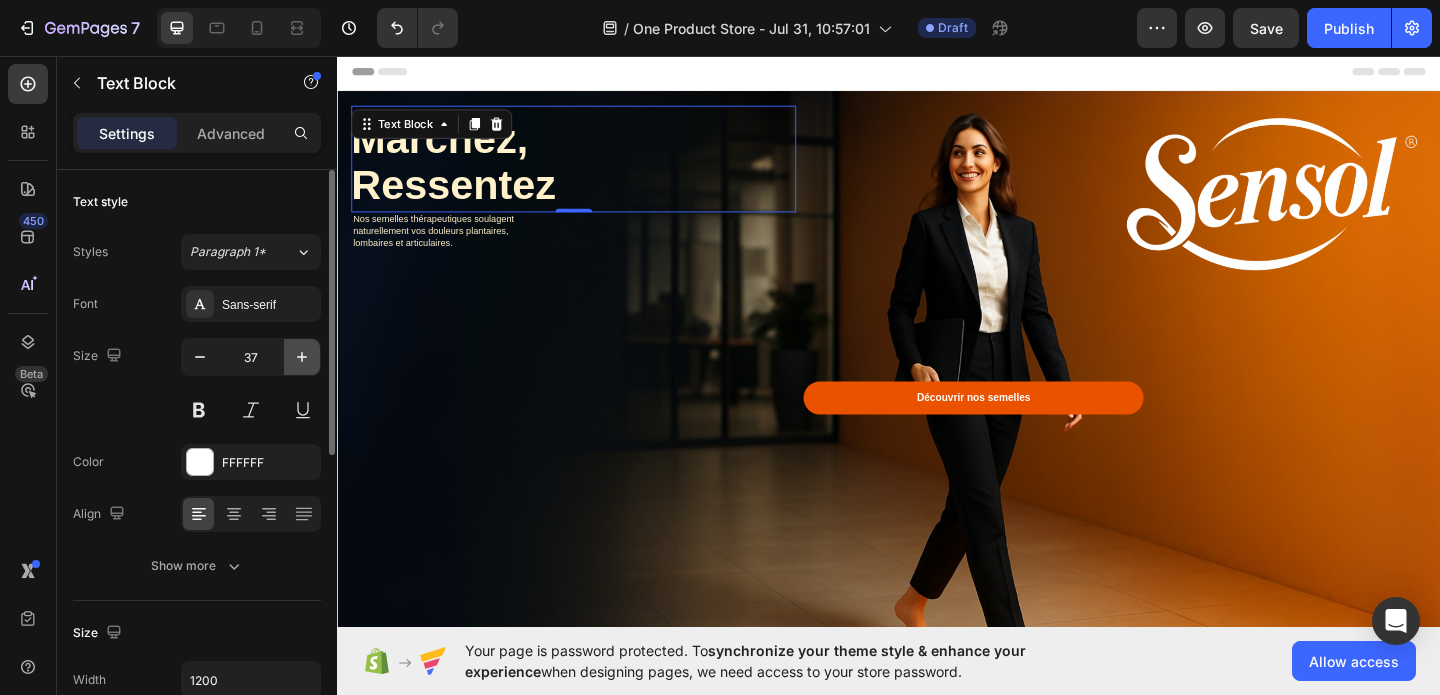 type on "38" 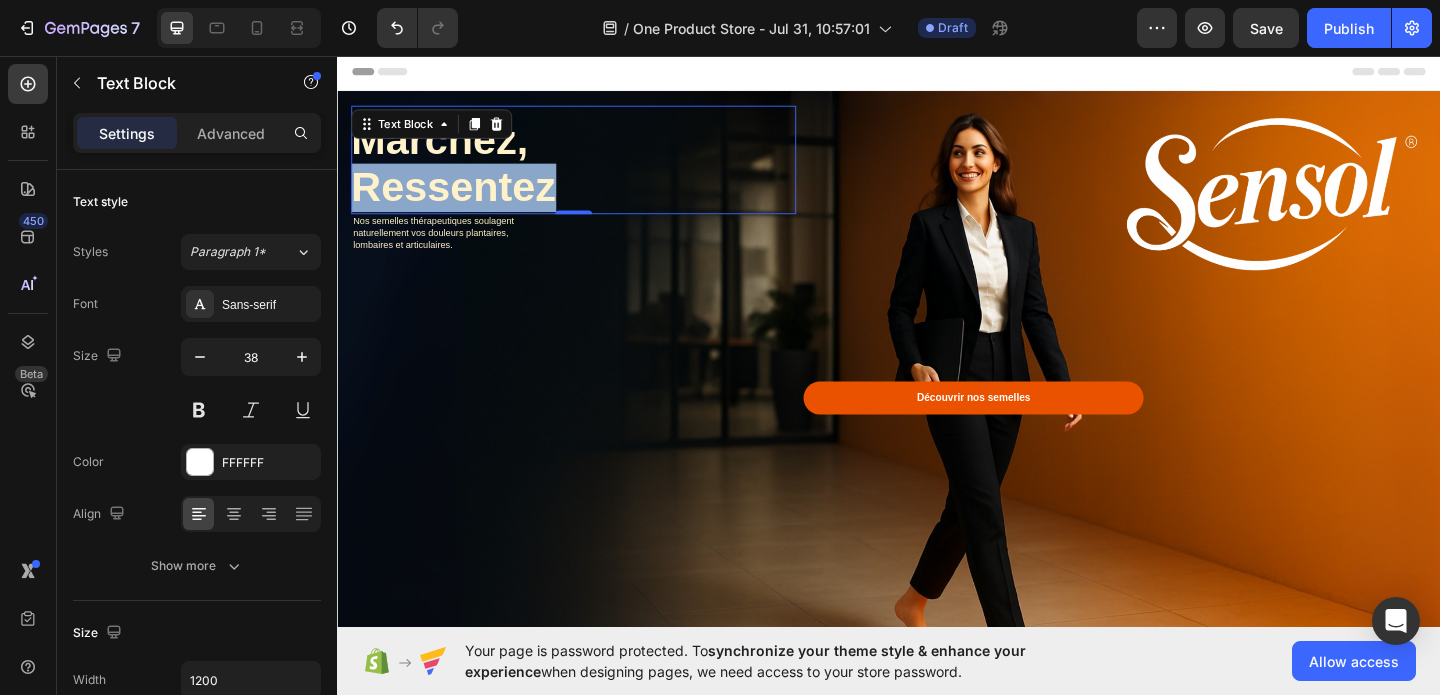 click on "Ressentez" at bounding box center (463, 198) 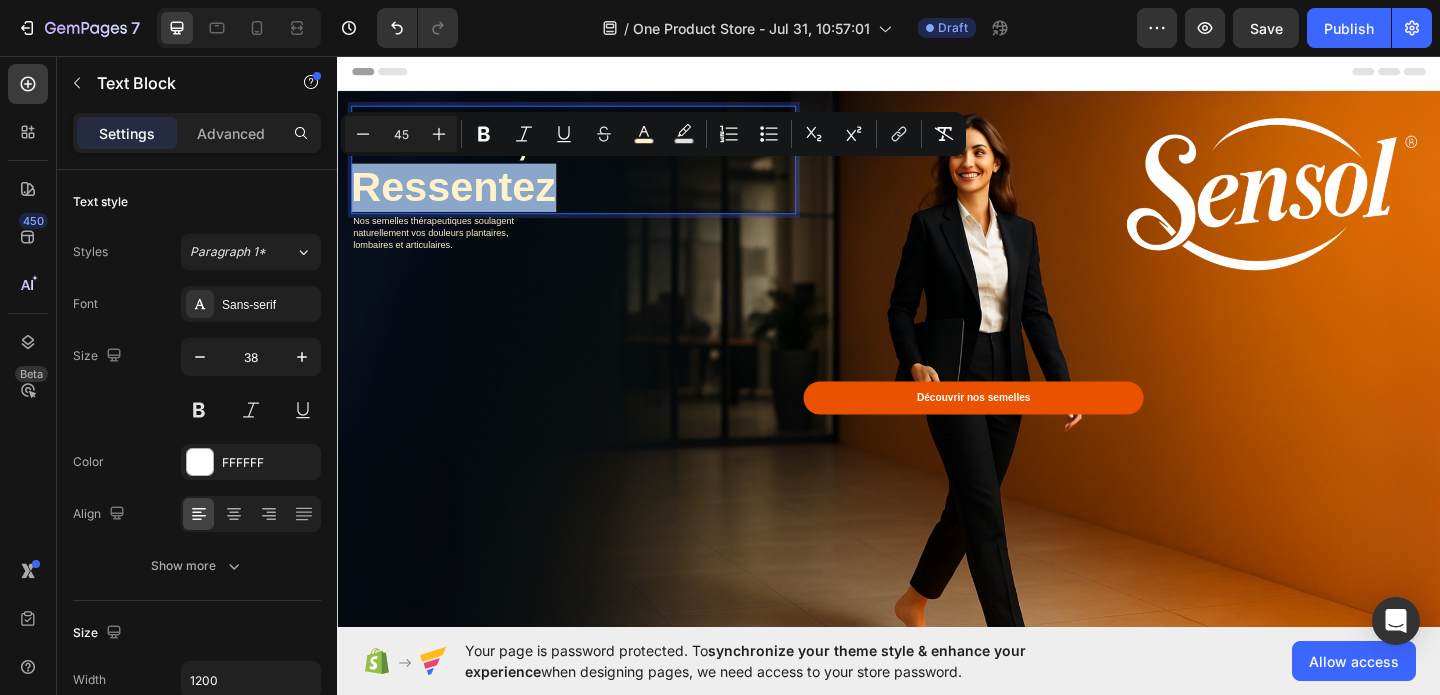 click on "Ressentez" at bounding box center [463, 198] 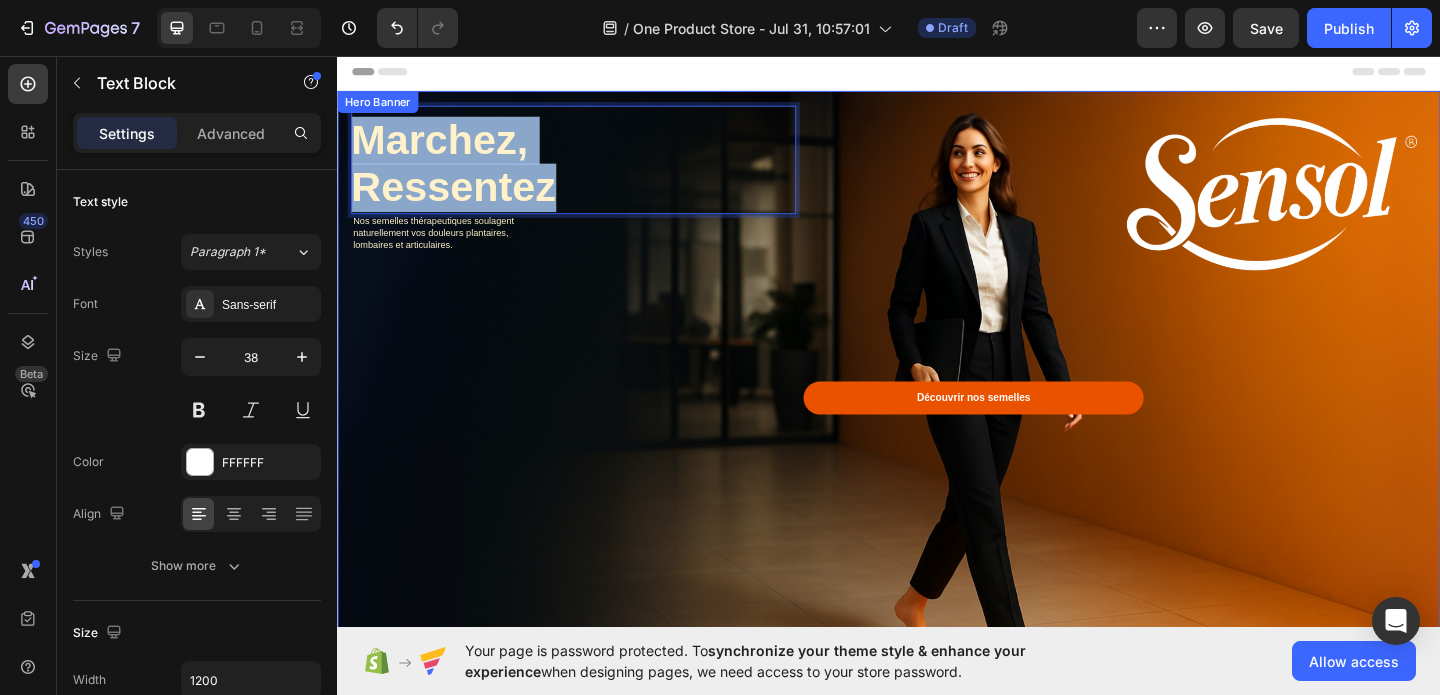 drag, startPoint x: 611, startPoint y: 200, endPoint x: 326, endPoint y: 132, distance: 293 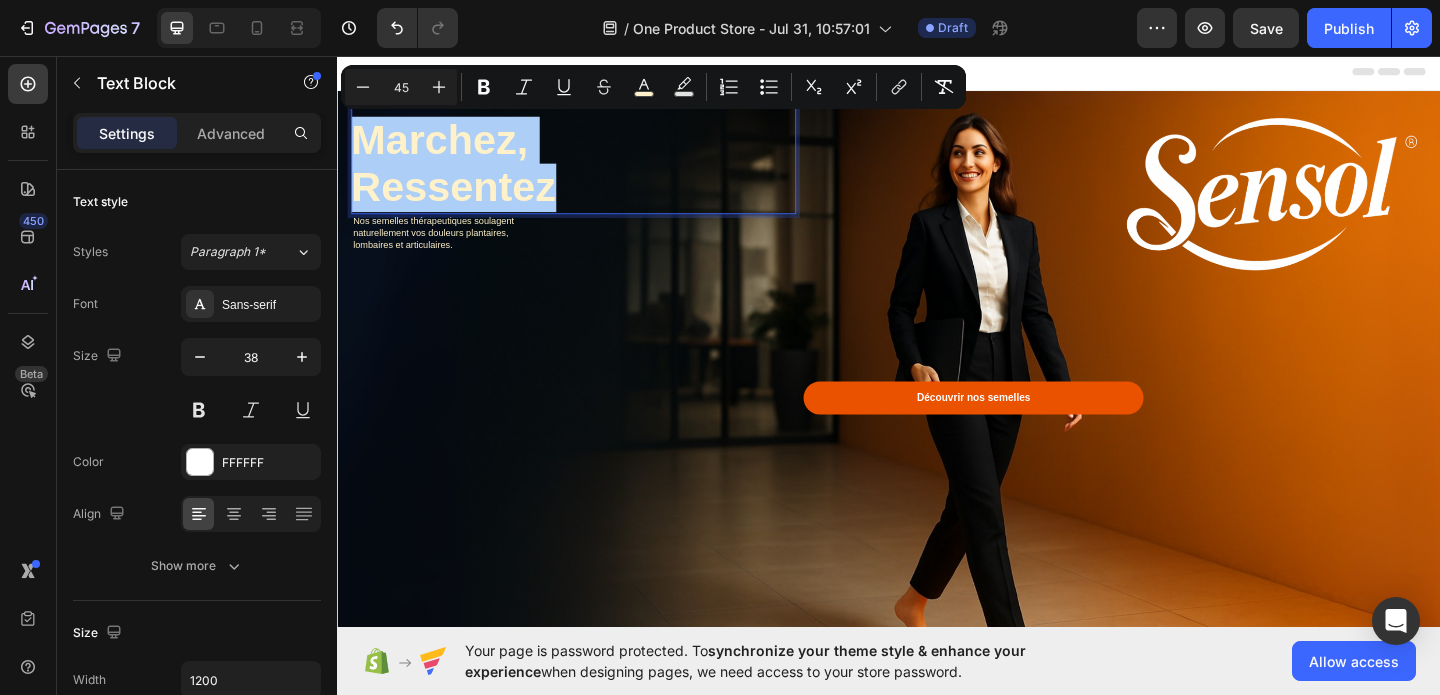 click on "45" at bounding box center (401, 87) 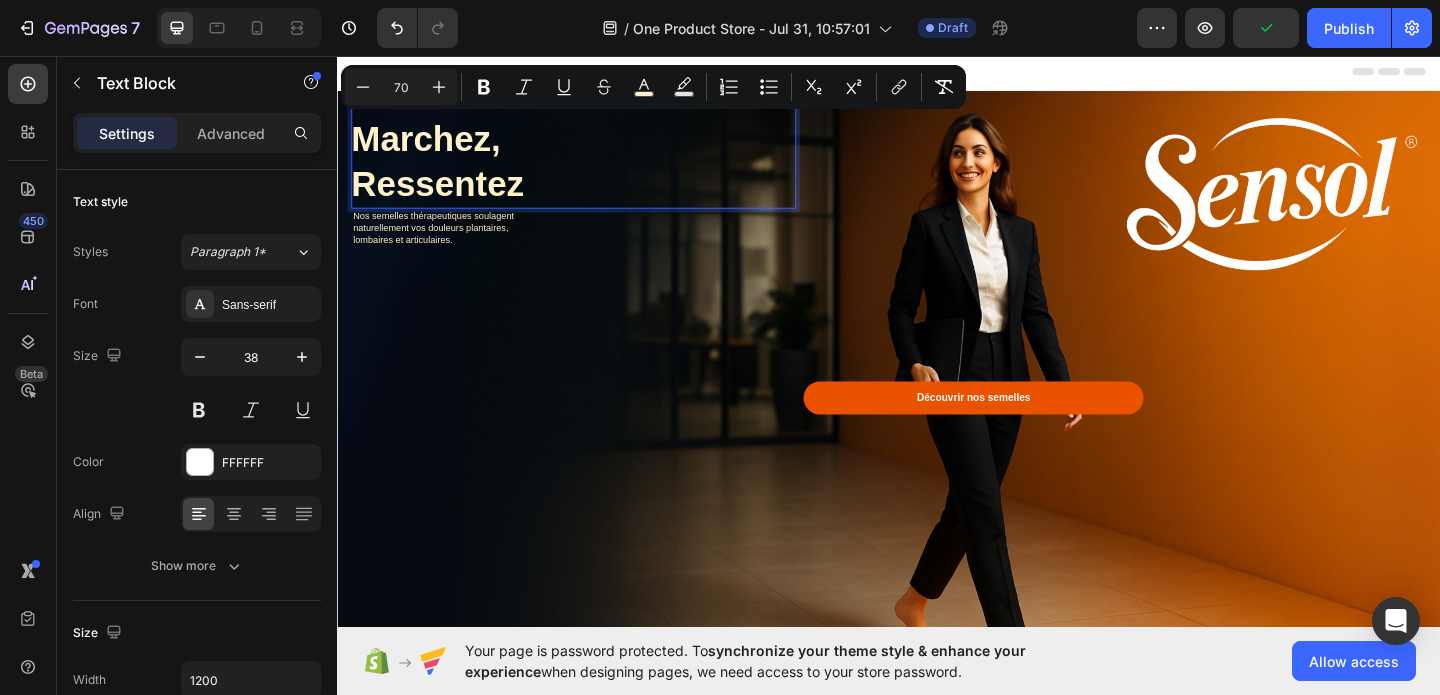 type on "70" 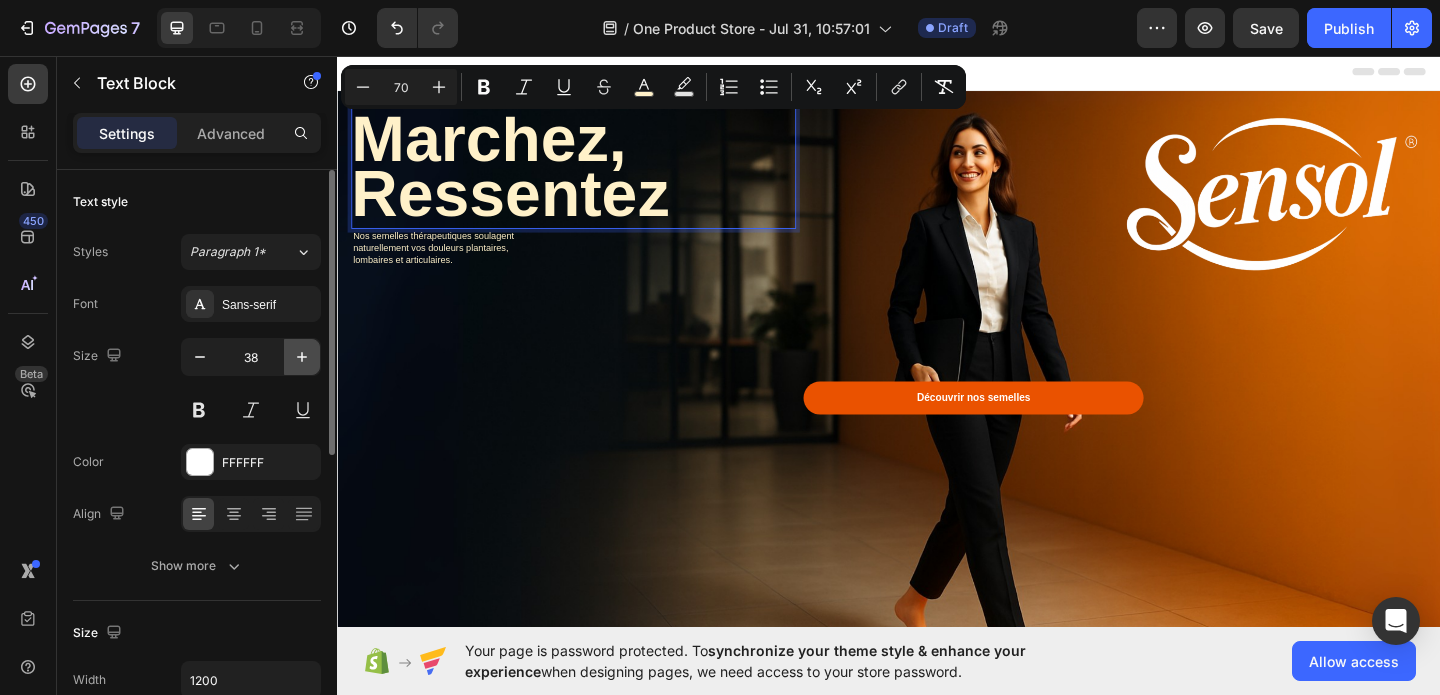click 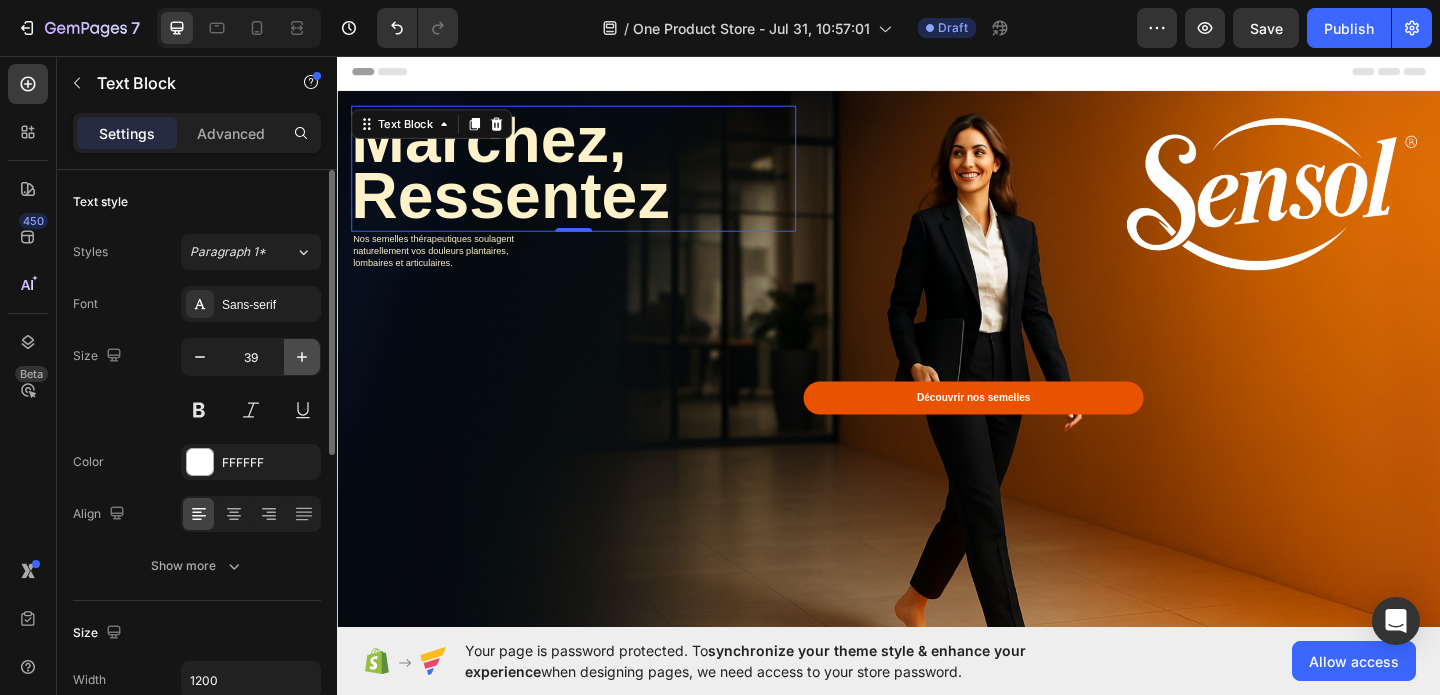 click 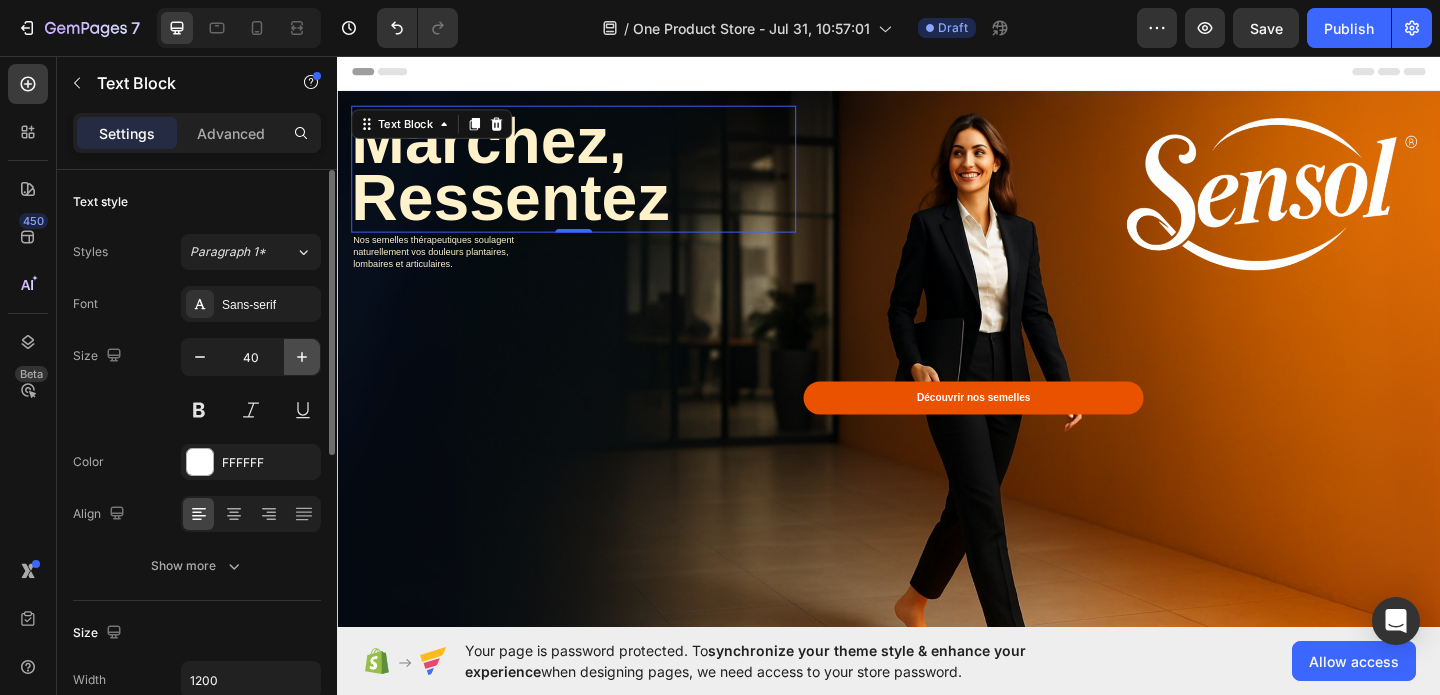click 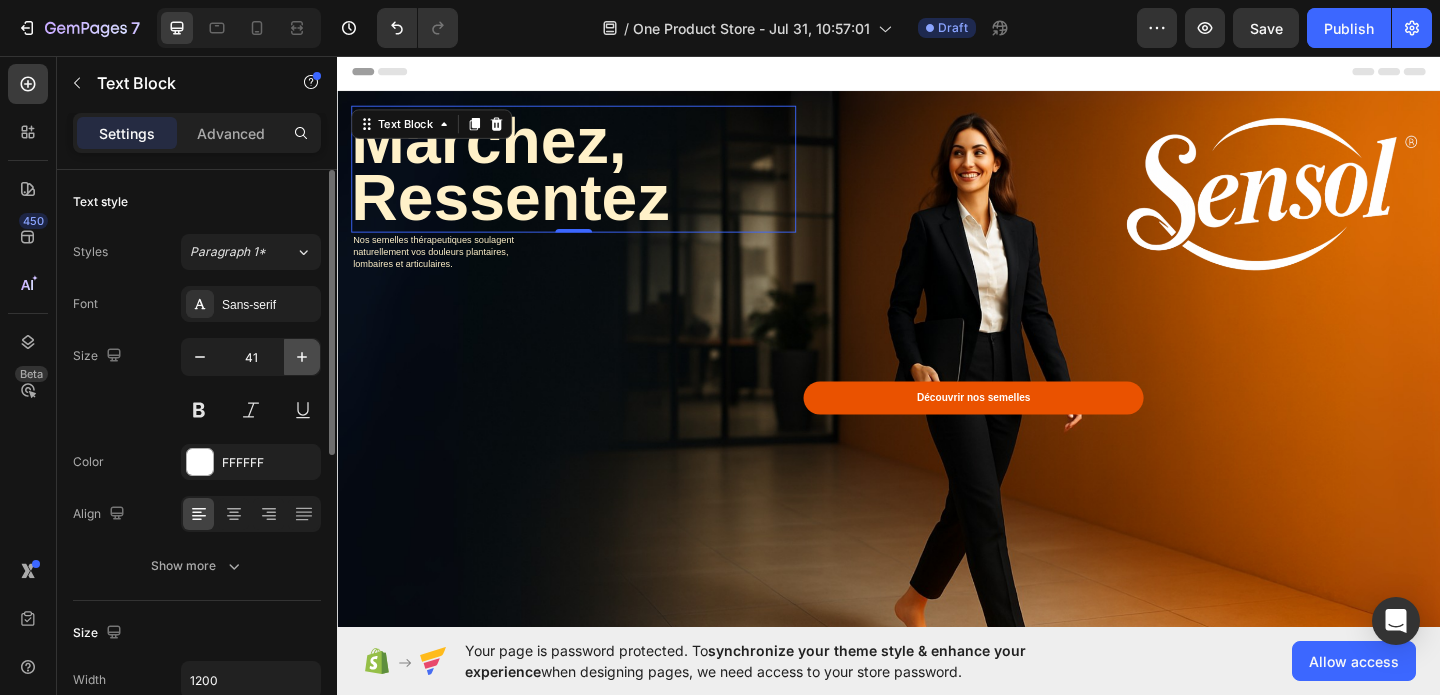 click 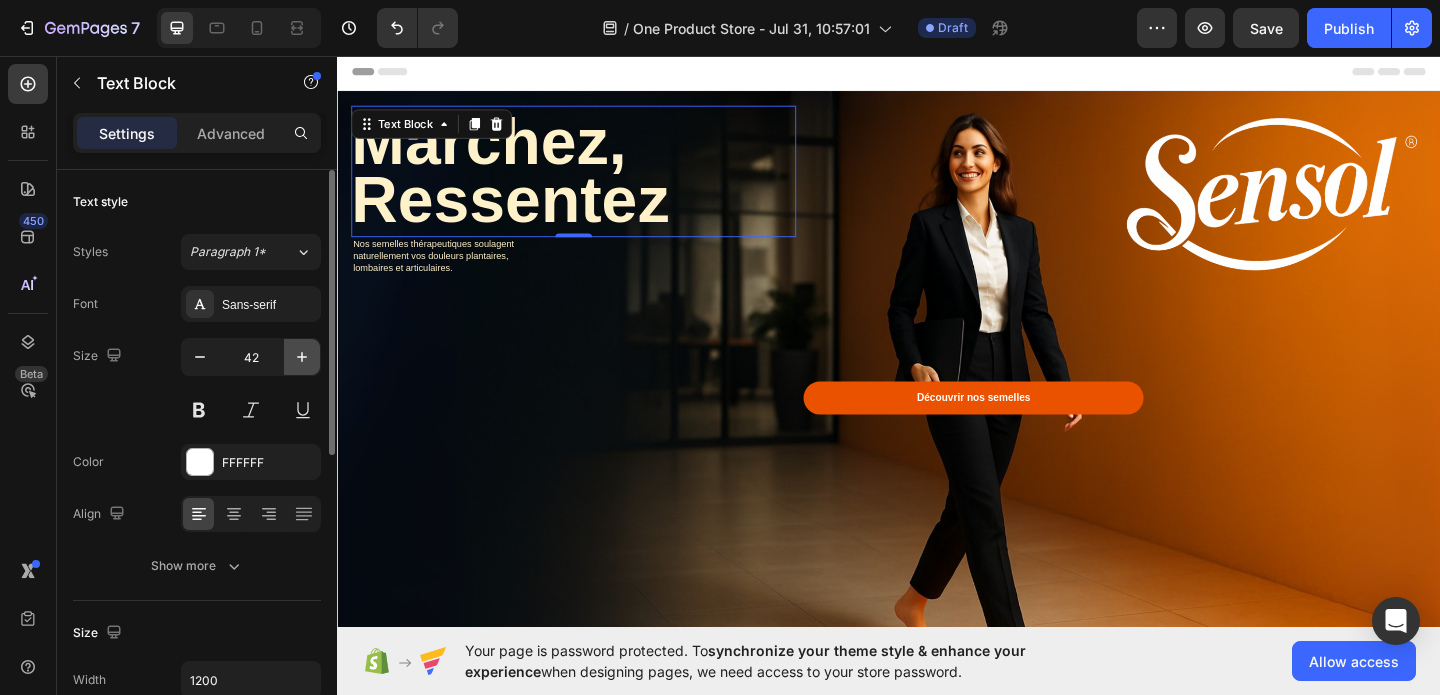 click 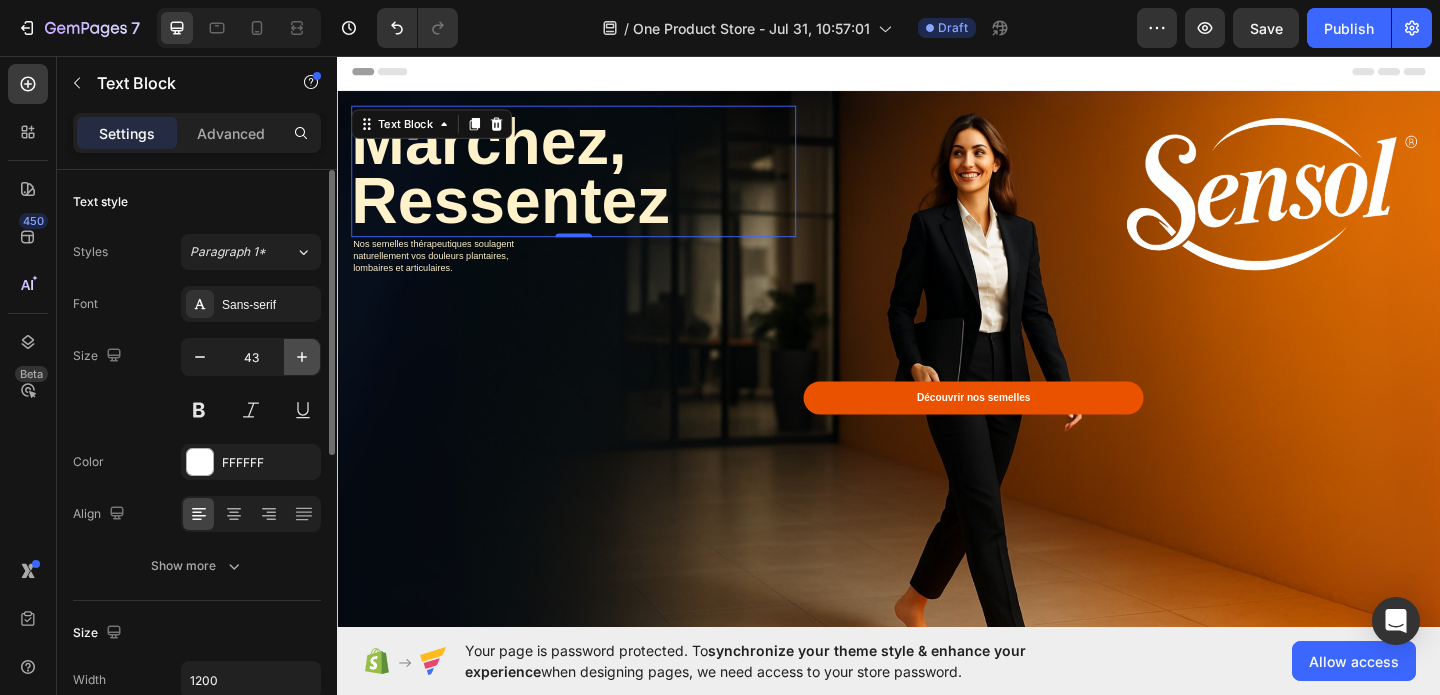 click 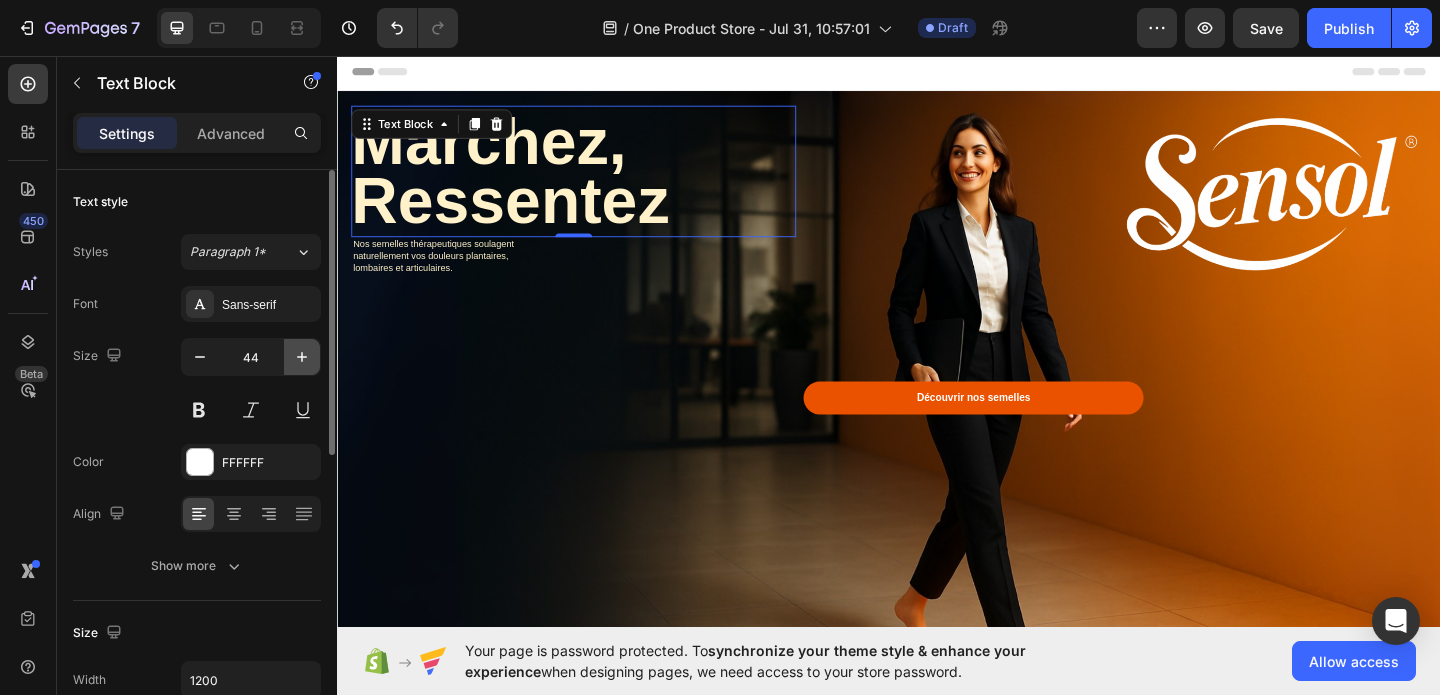 click 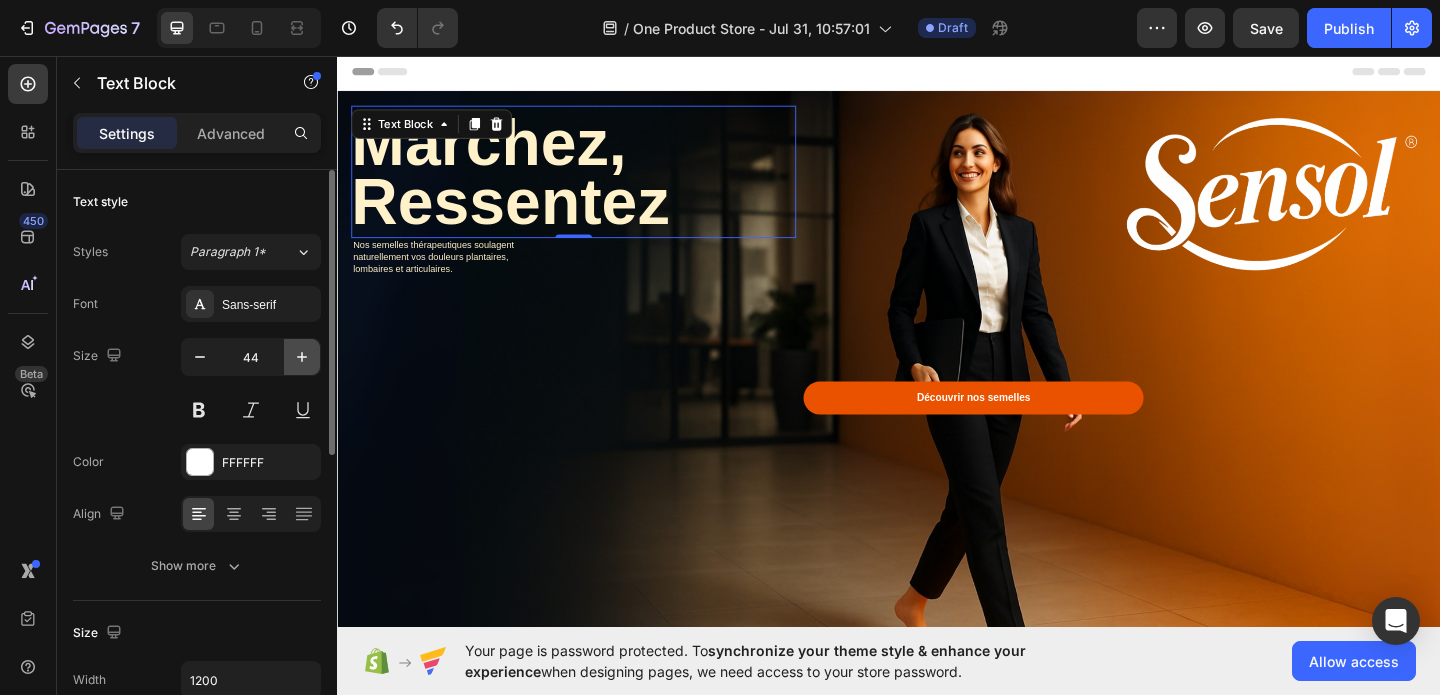 type on "45" 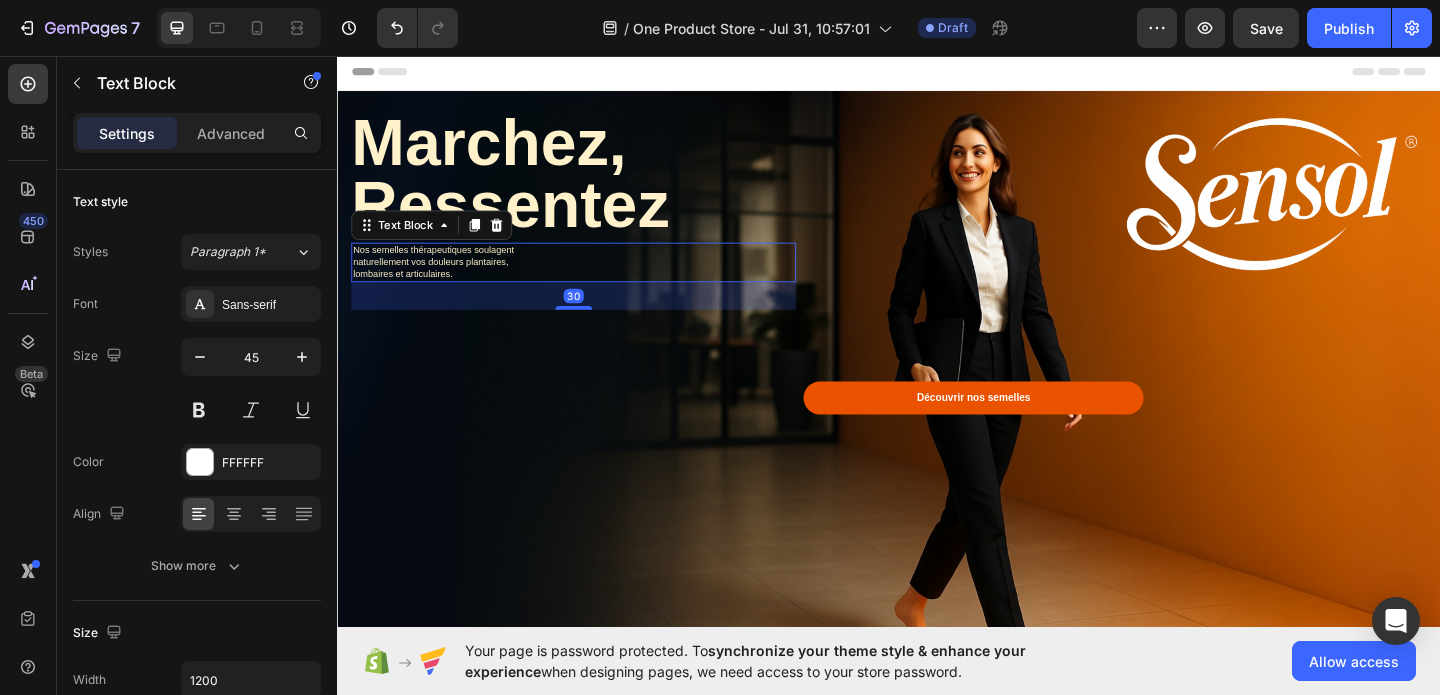 click on "naturellement vos douleurs plantaires," at bounding box center (438, 279) 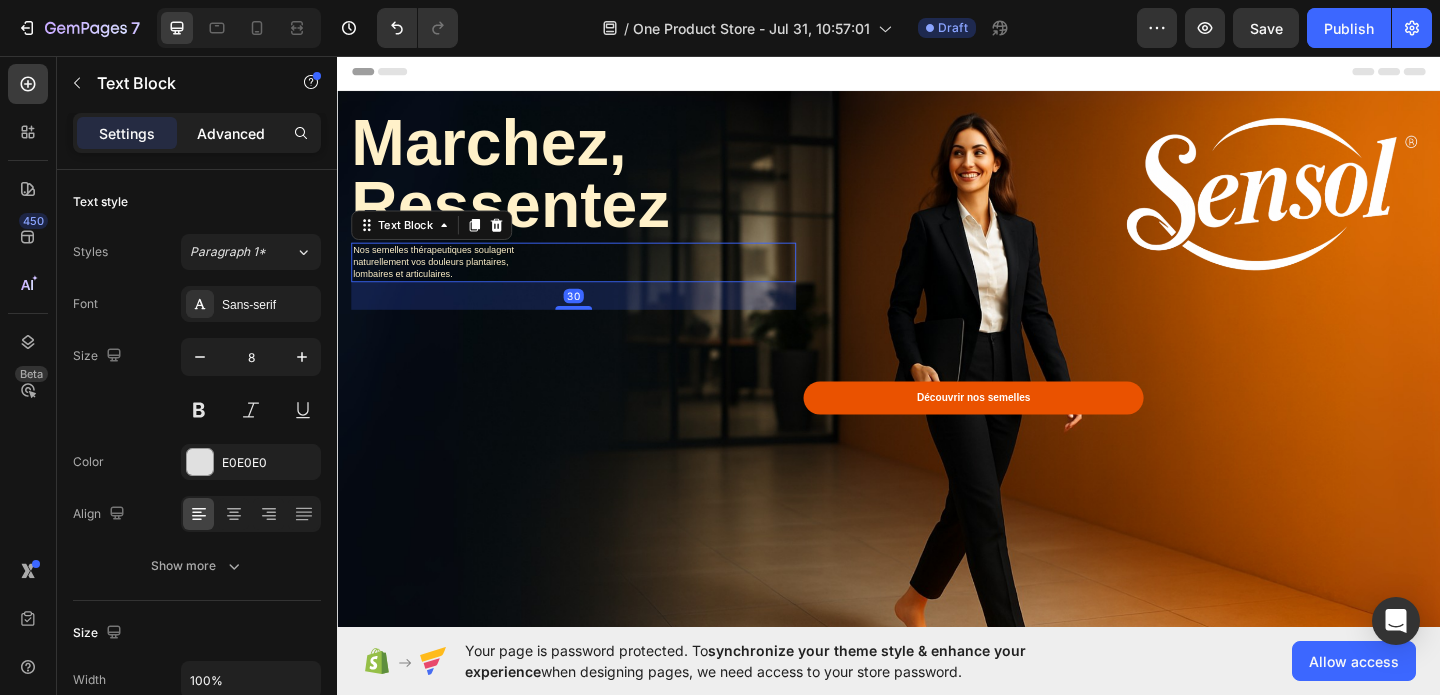 click on "Advanced" at bounding box center [231, 133] 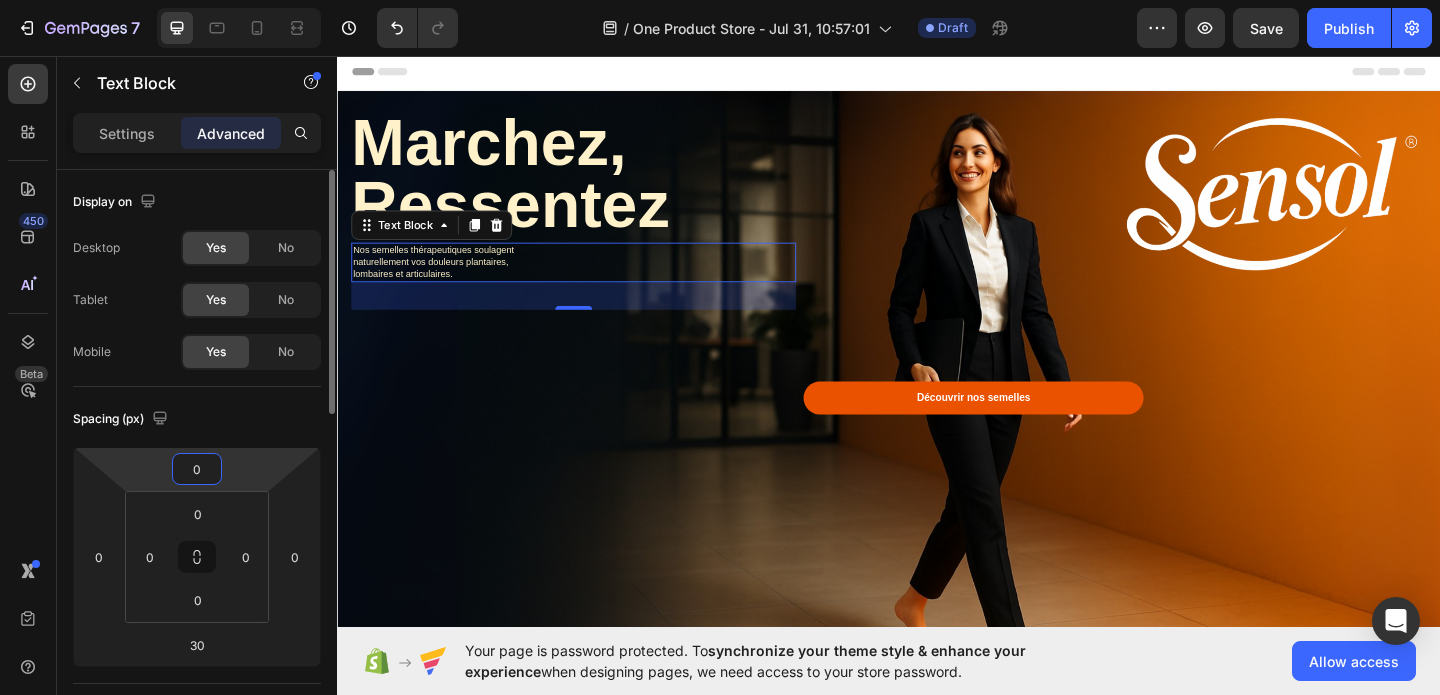 click on "0" at bounding box center (197, 469) 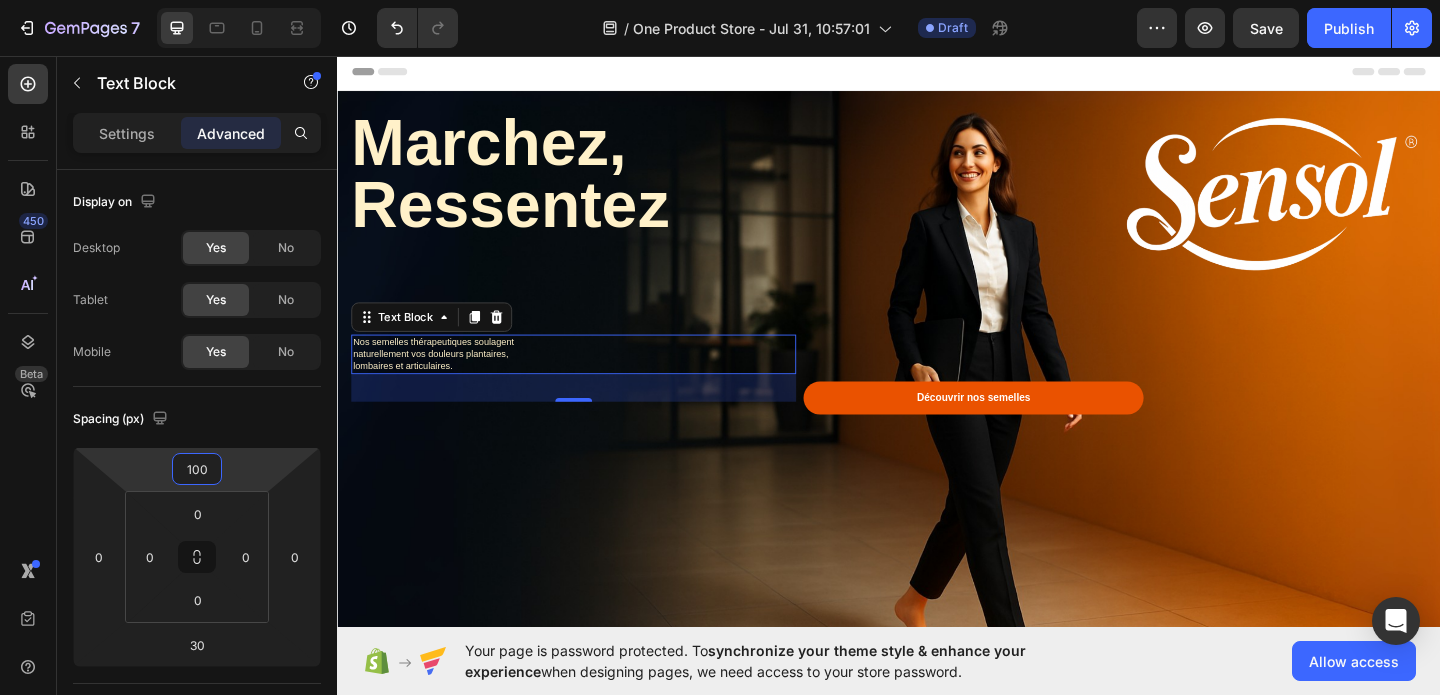 type on "100" 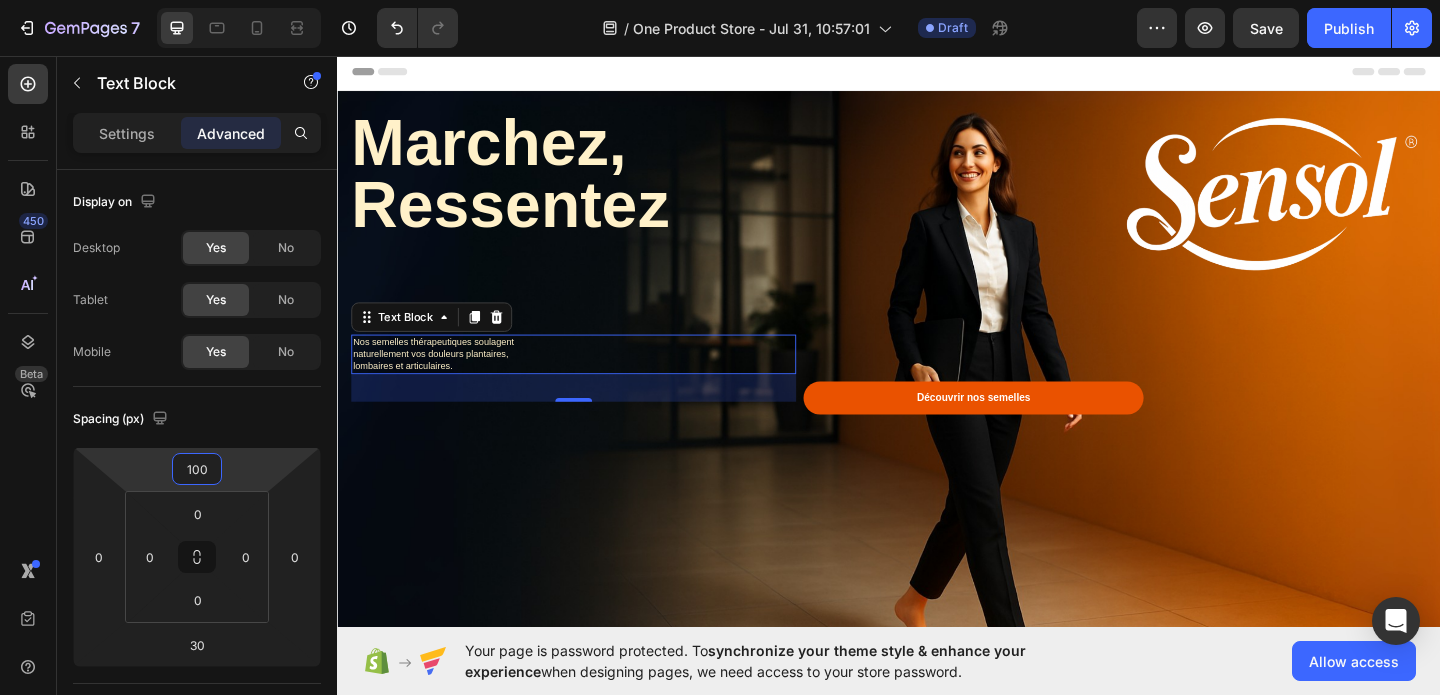 click on "lombaires et articulaires." at bounding box center [408, 392] 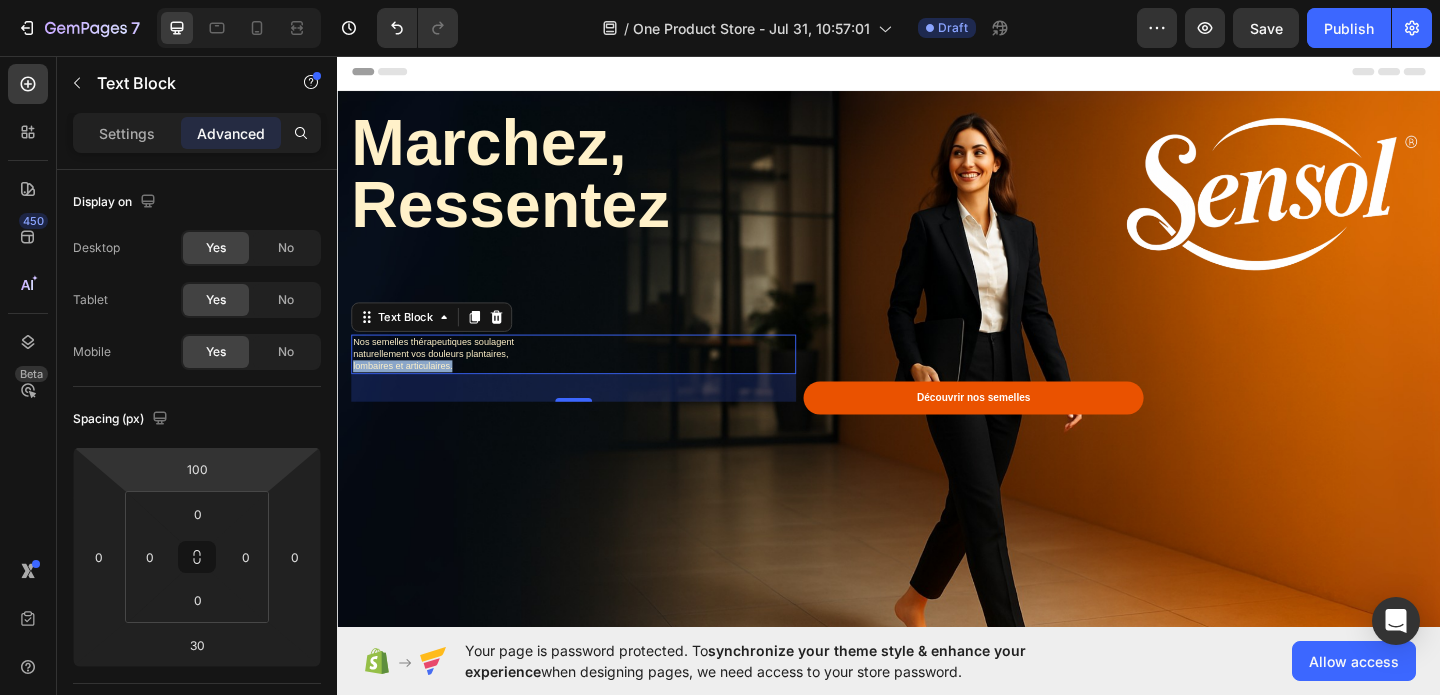 click on "lombaires et articulaires." at bounding box center (408, 392) 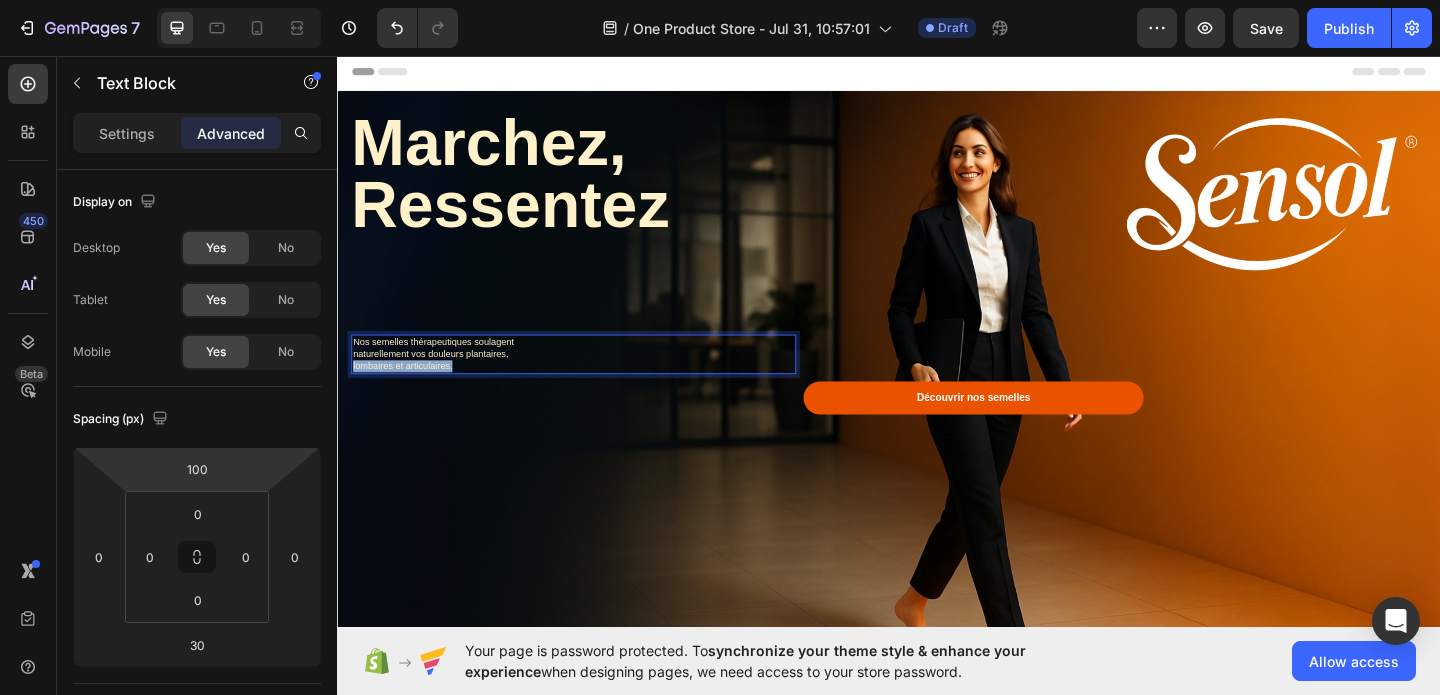 click on "lombaires et articulaires." at bounding box center [408, 392] 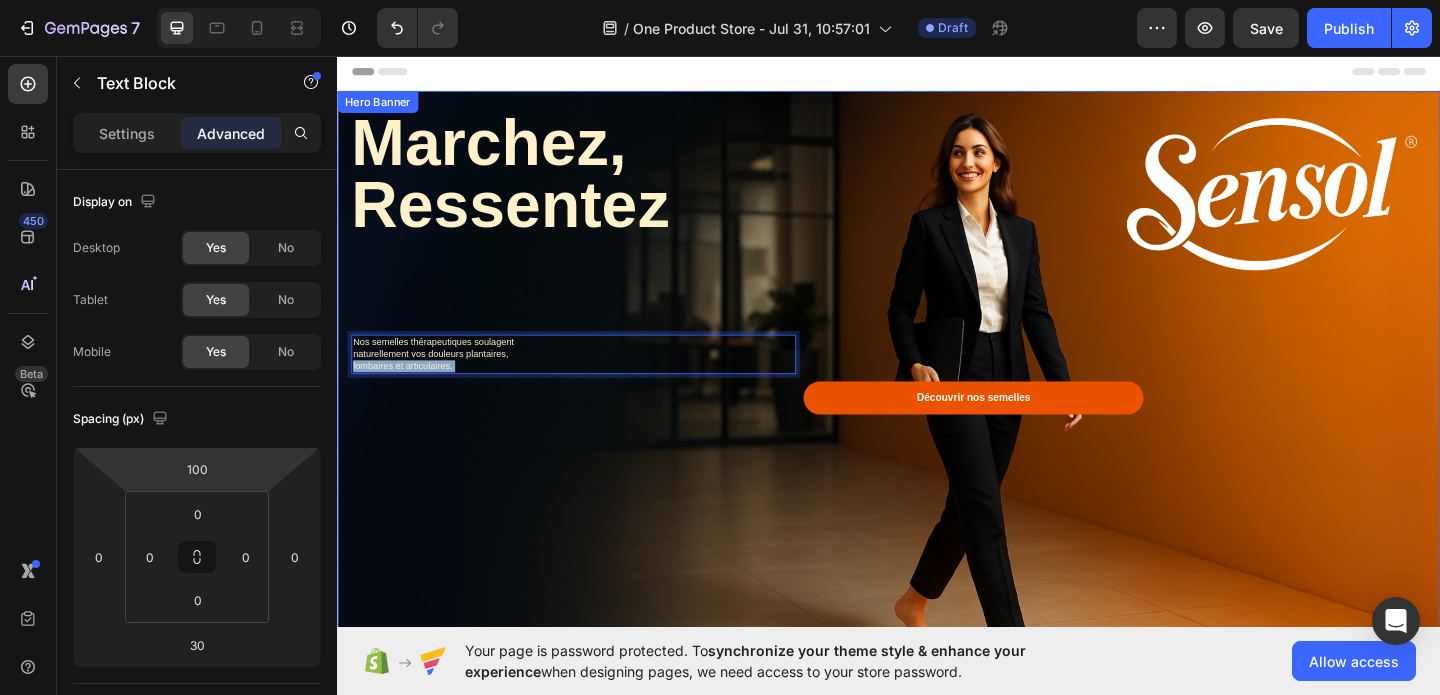 drag, startPoint x: 487, startPoint y: 391, endPoint x: 338, endPoint y: 346, distance: 155.64703 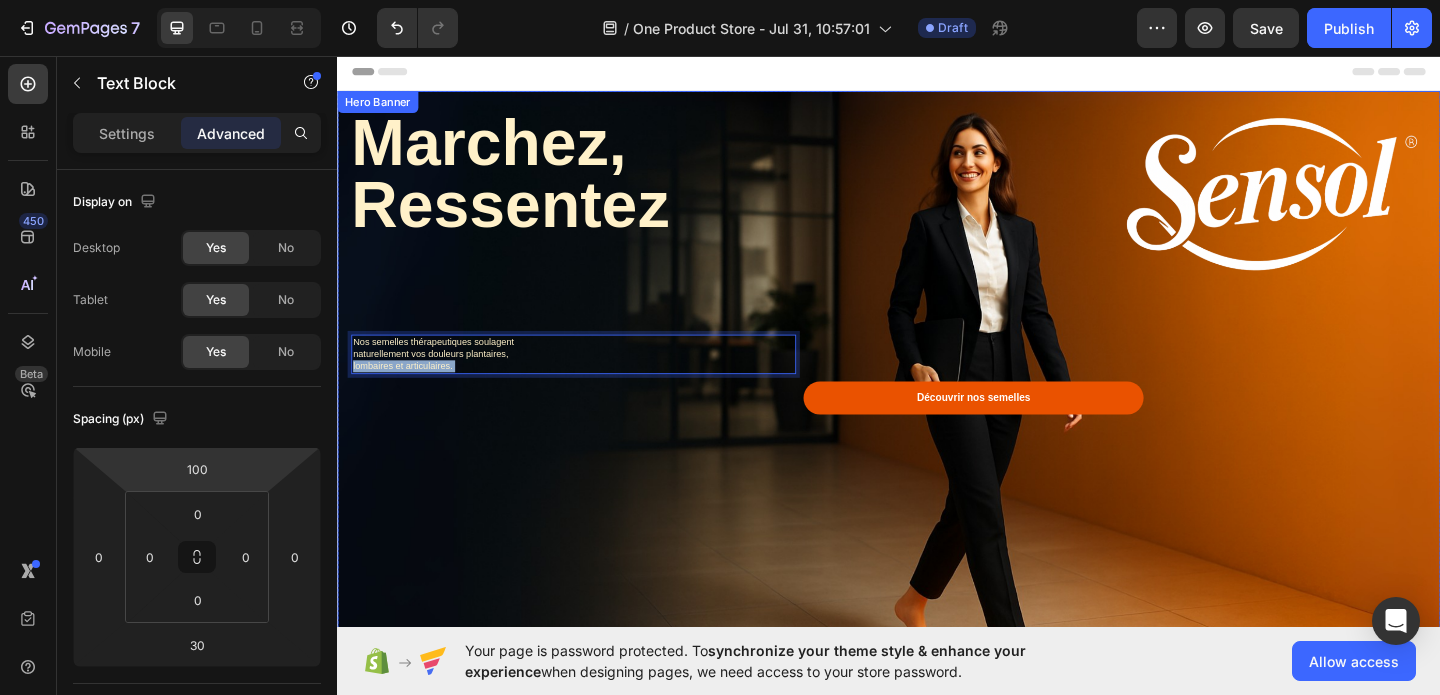 click on "Marchez, Ressentez Text Block Nos semelles thérapeutiques soulagent  naturellement vos douleurs plantaires,  lombaires et articulaires. Text Block   30 Découvrir nos semelles Button Row" at bounding box center [937, 431] 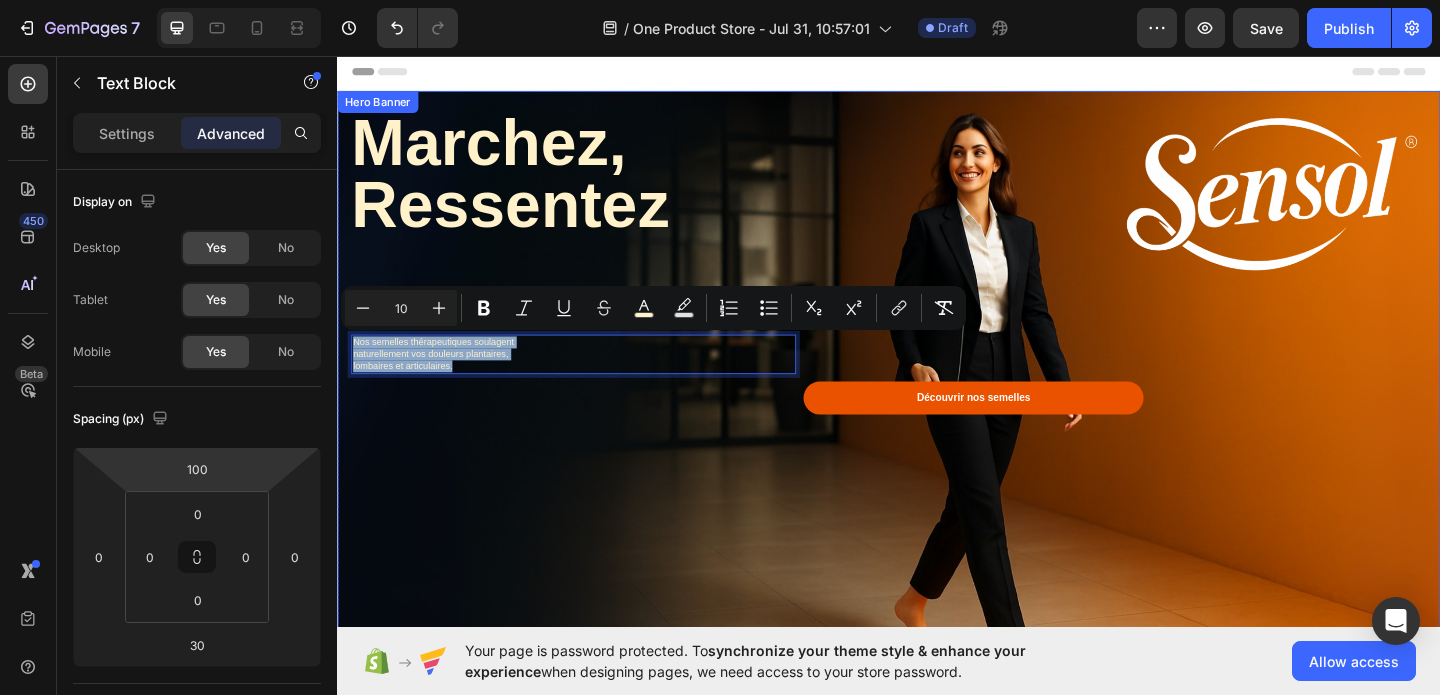 drag, startPoint x: 496, startPoint y: 396, endPoint x: 337, endPoint y: 362, distance: 162.59459 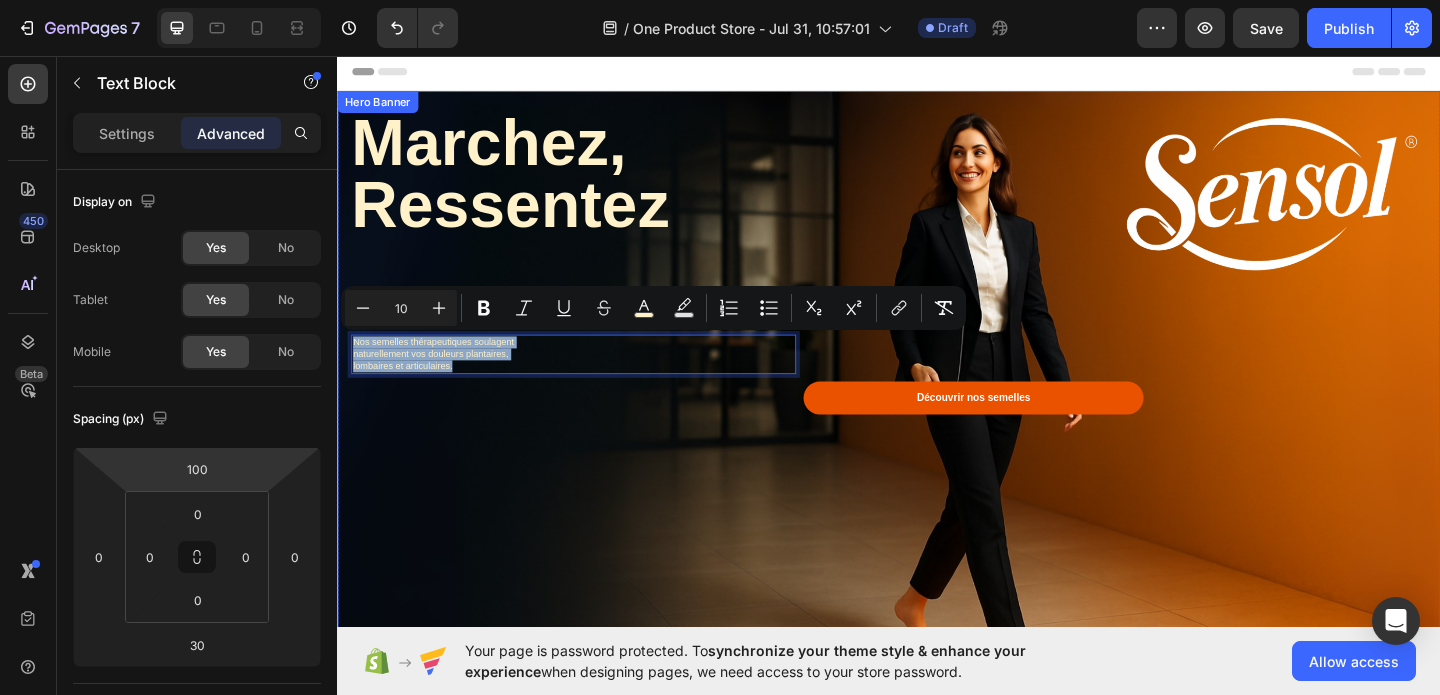 click on "Marchez, Ressentez Text Block Nos semelles thérapeutiques soulagent  naturellement vos douleurs plantaires,  lombaires et articulaires. Text Block   30 Découvrir nos semelles Button Row" at bounding box center [937, 431] 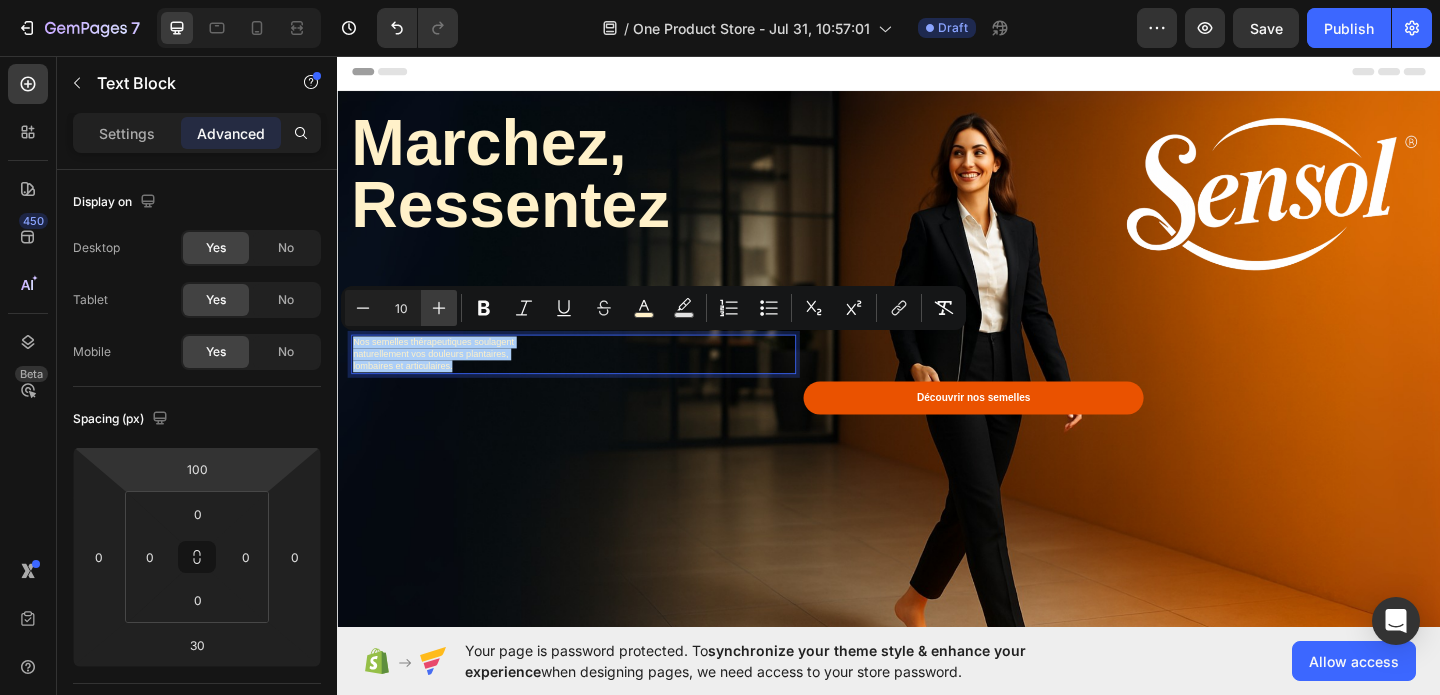 click 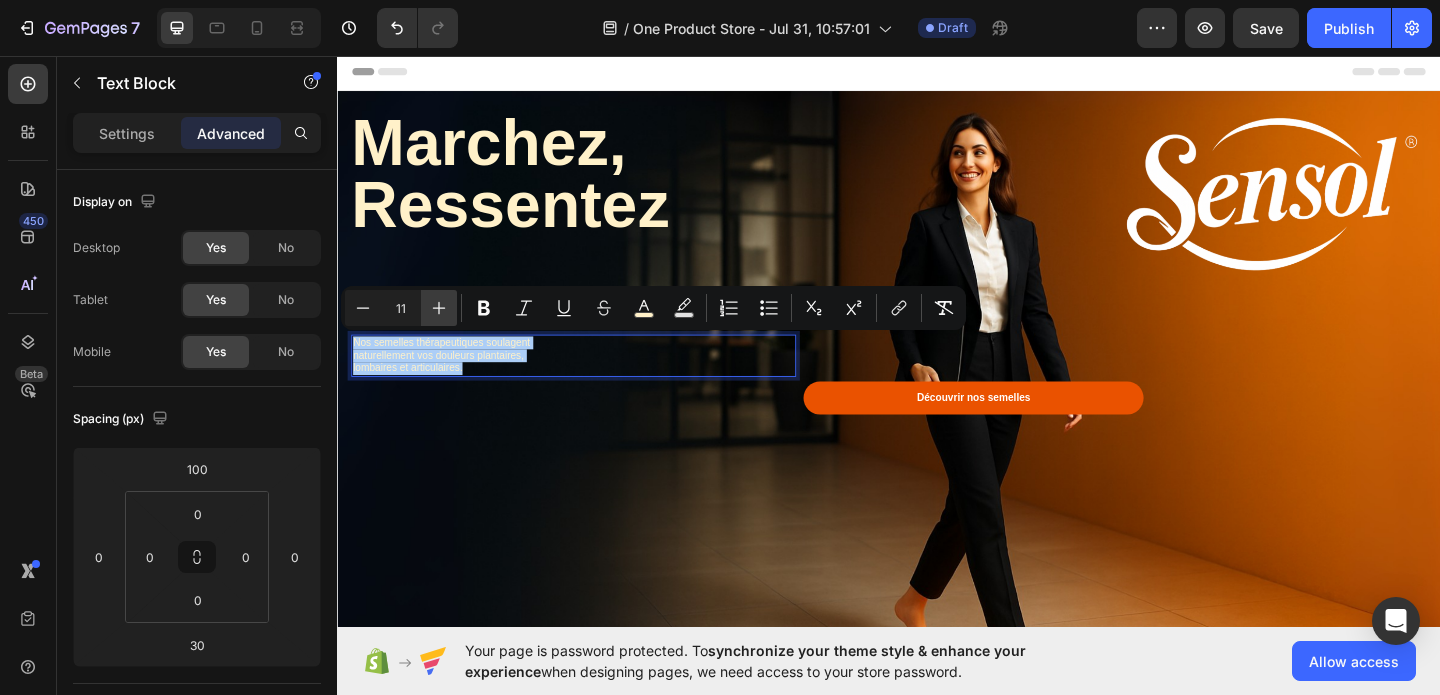 click 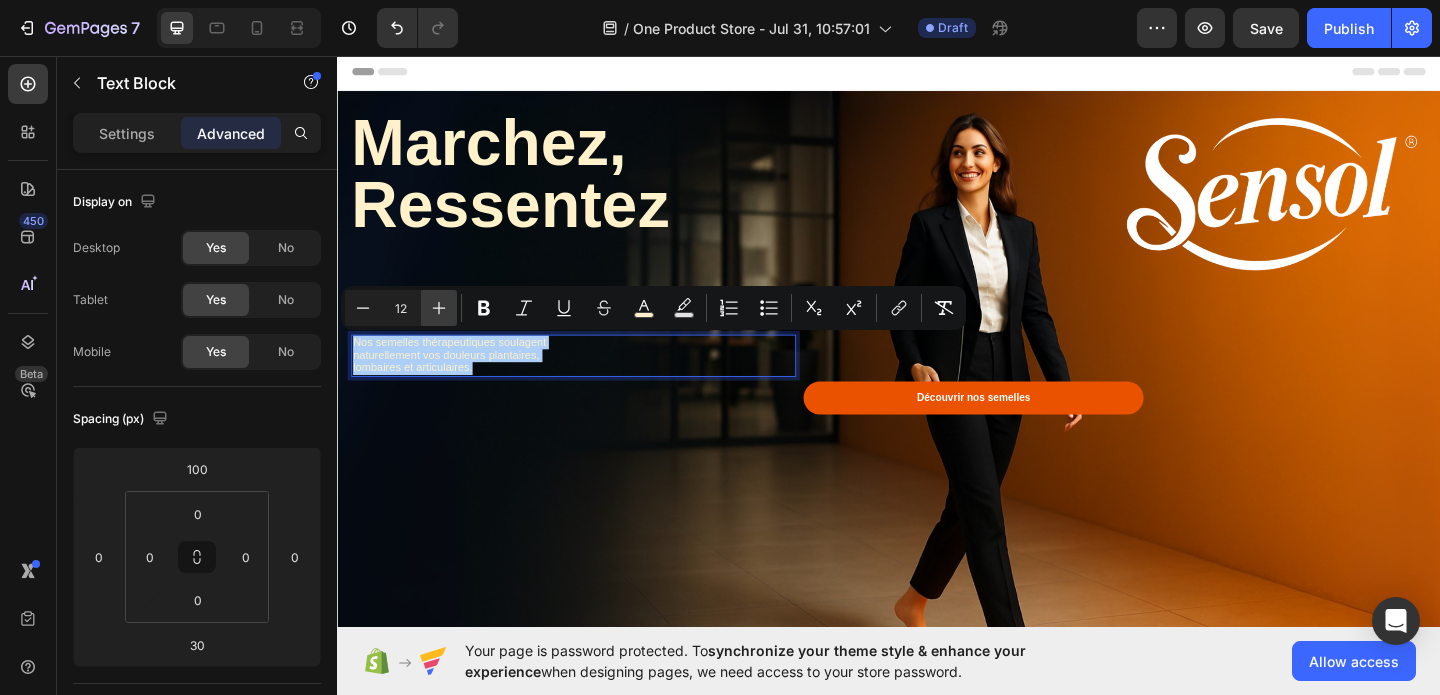 click 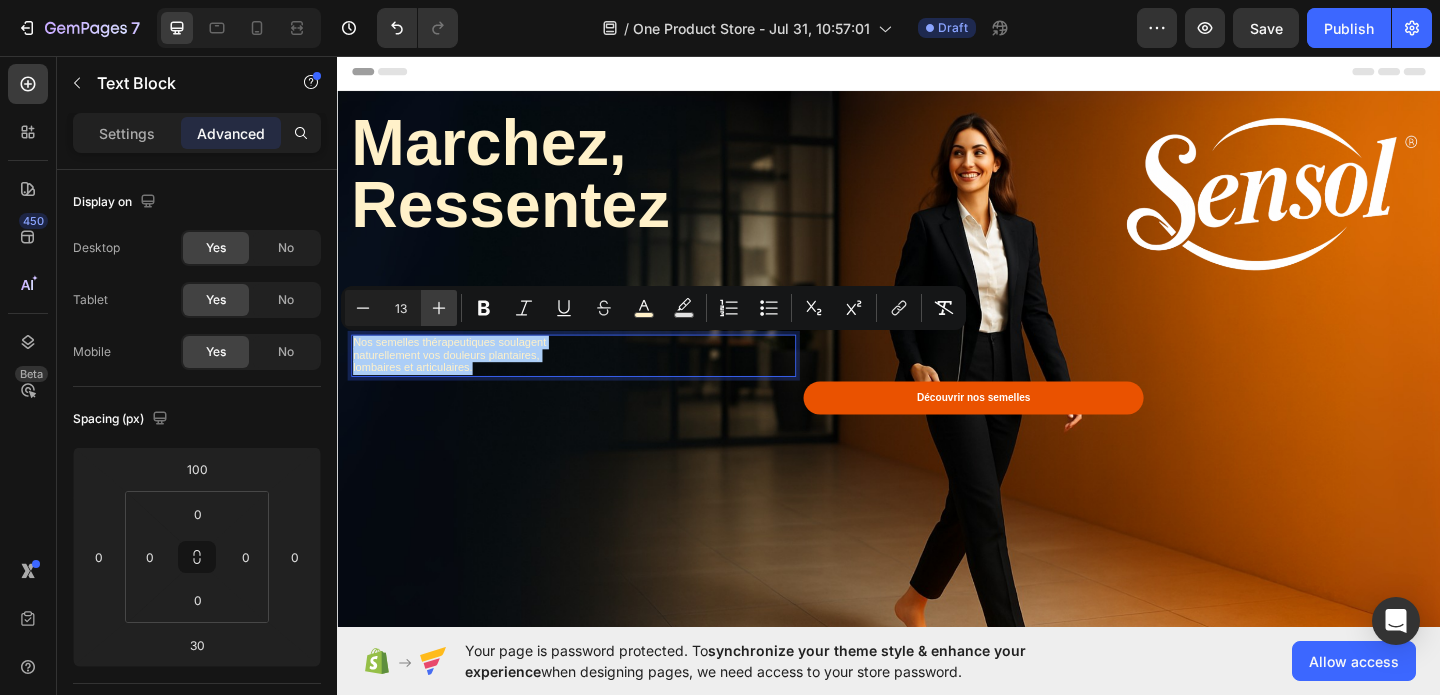 click 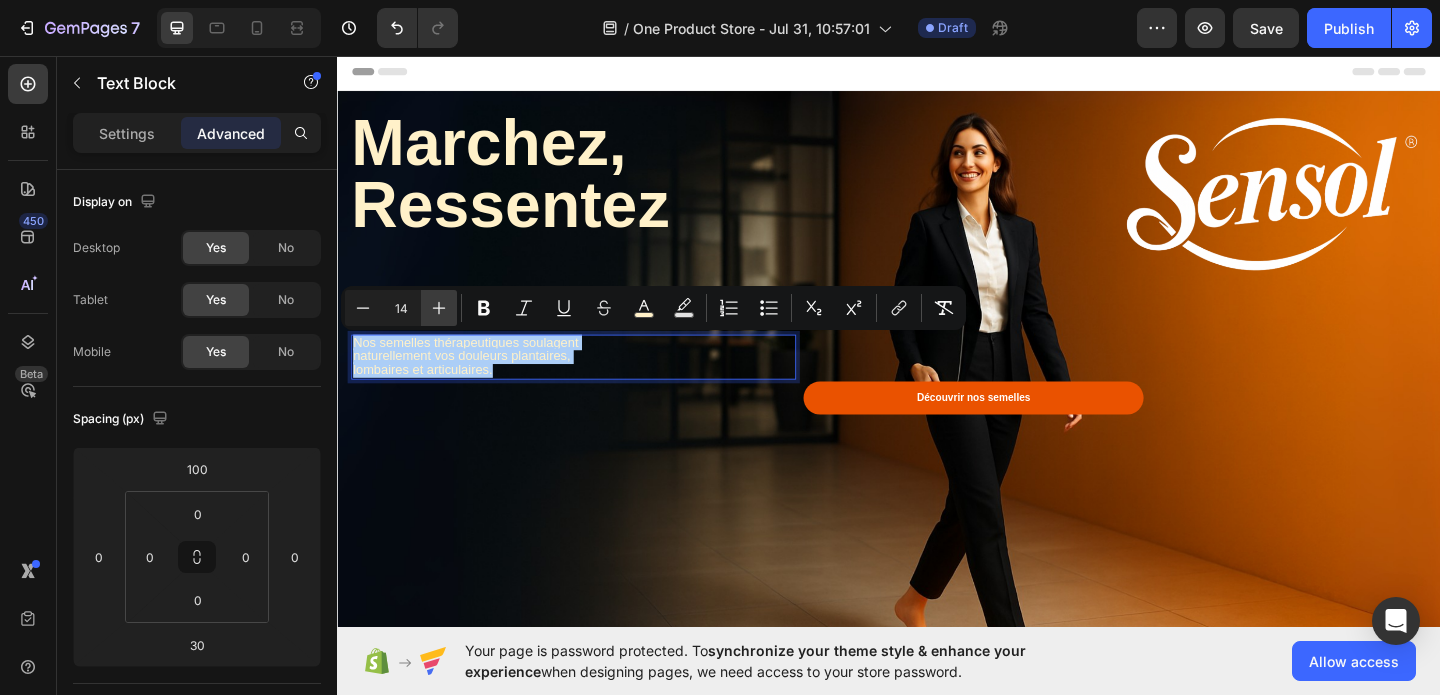 click 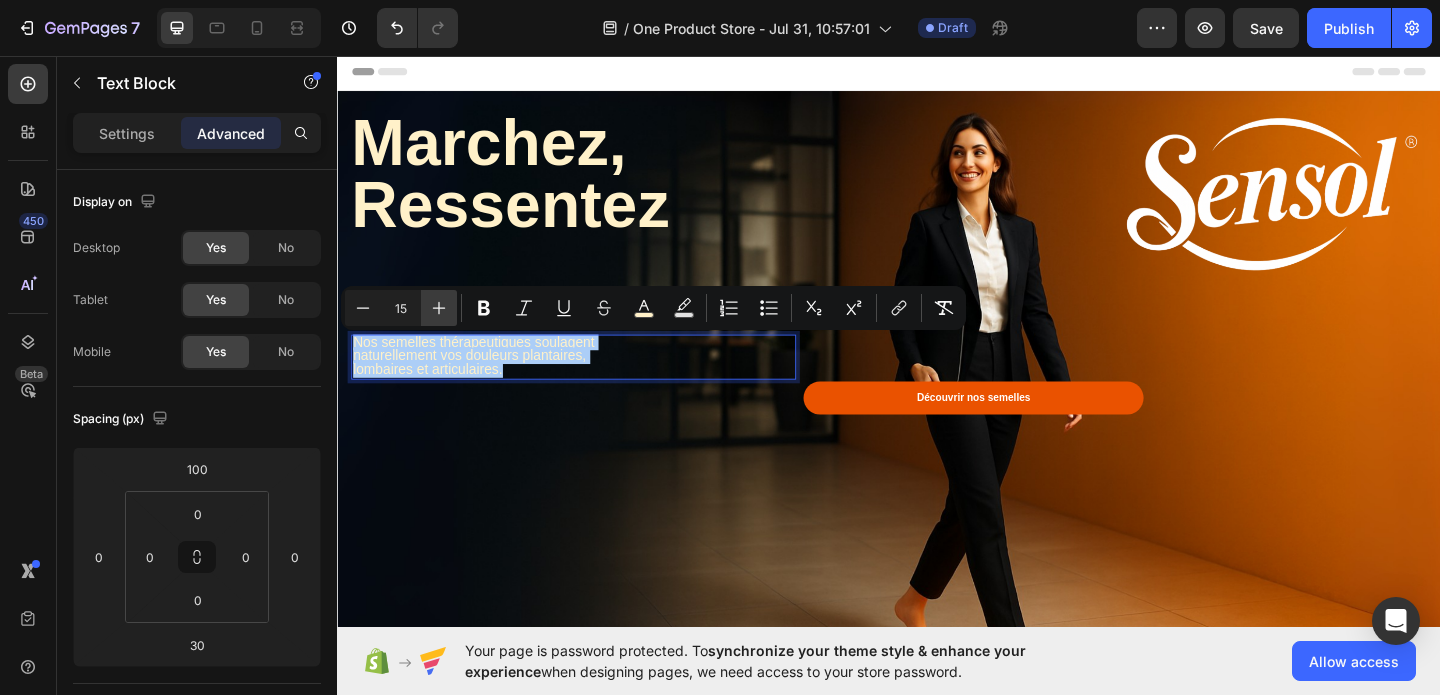 click 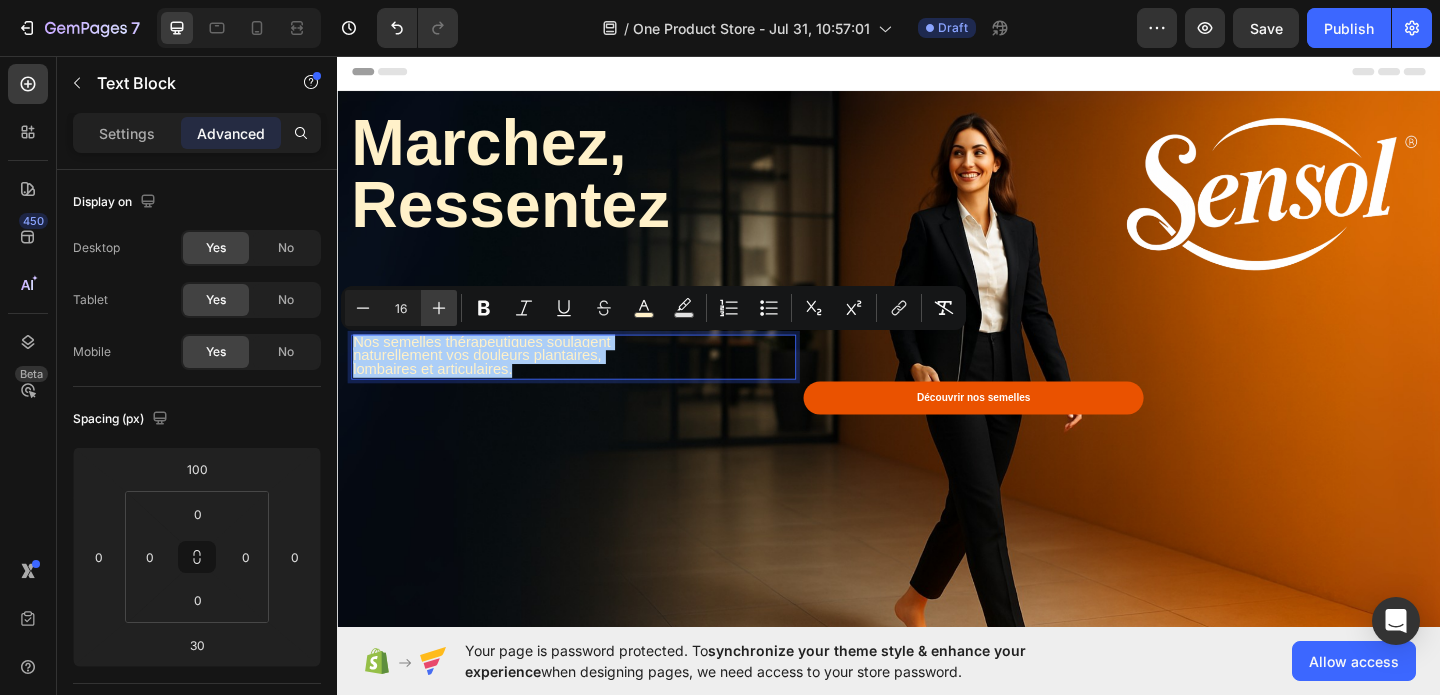 click 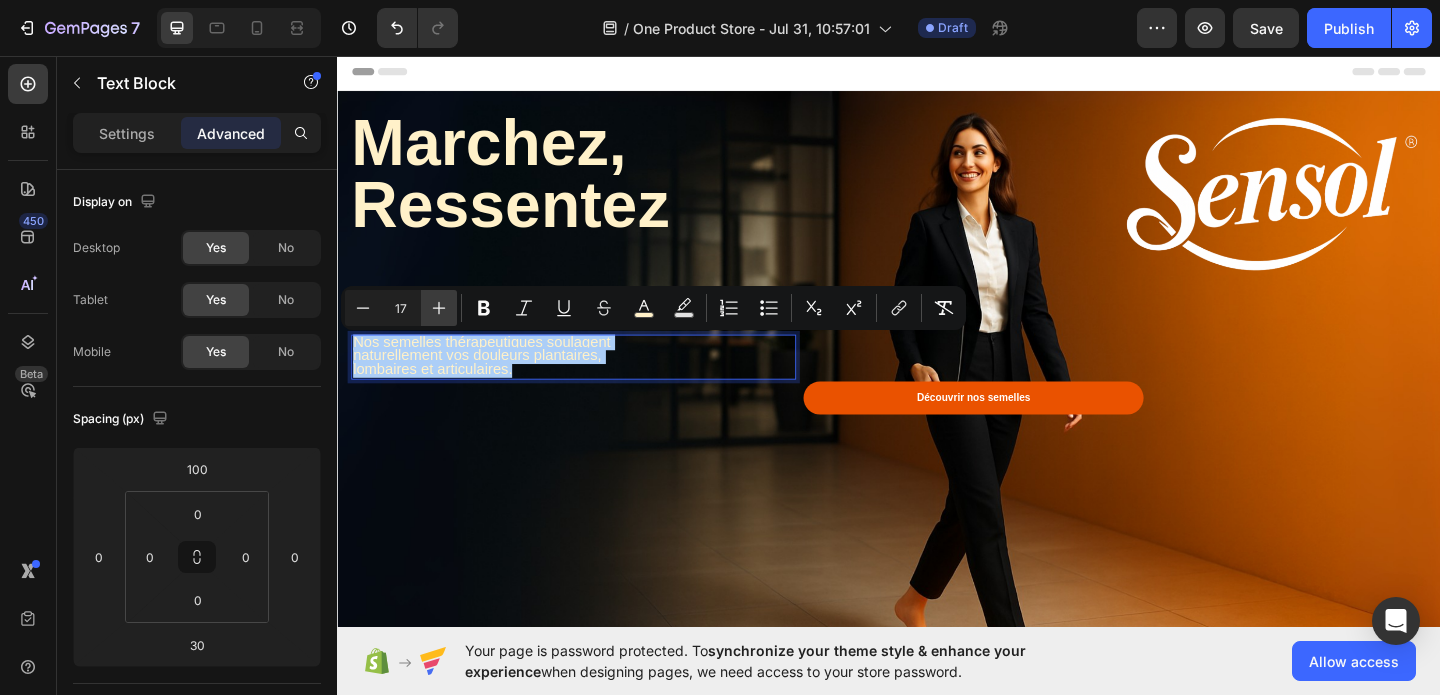 click 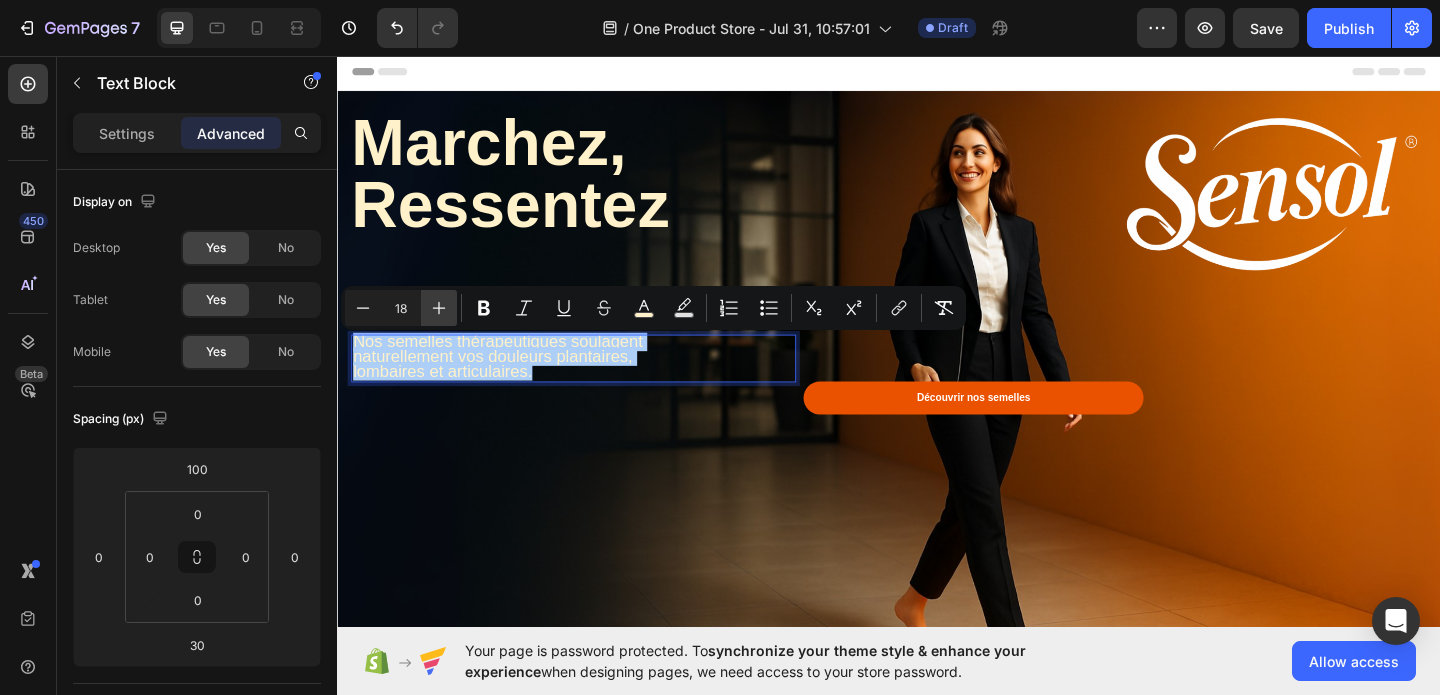 click 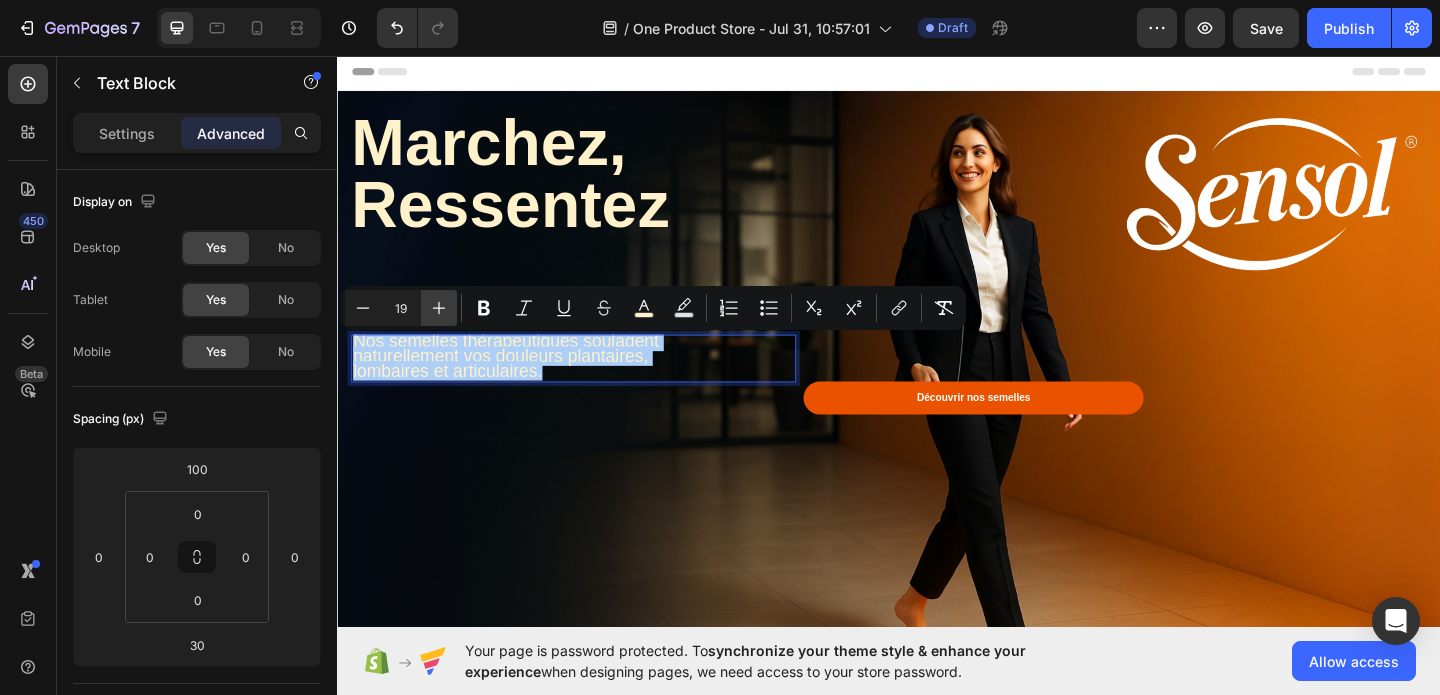 click 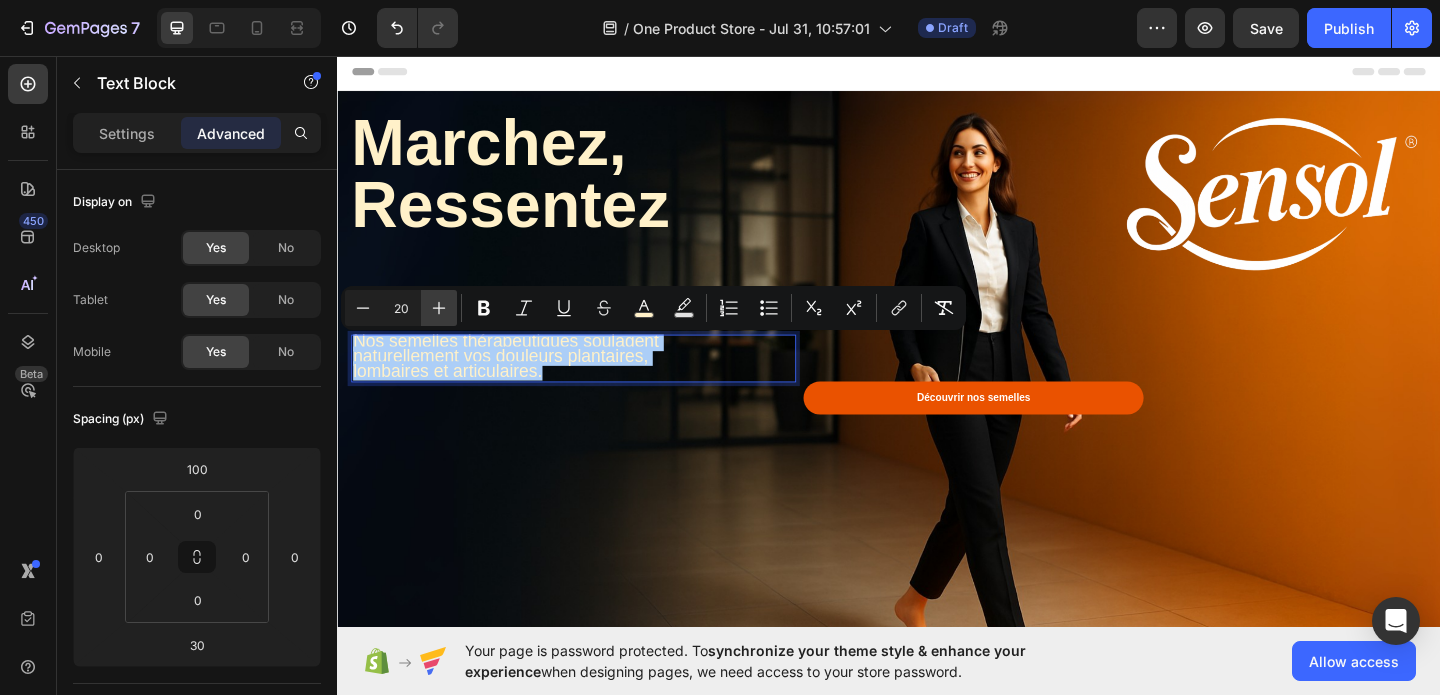 click 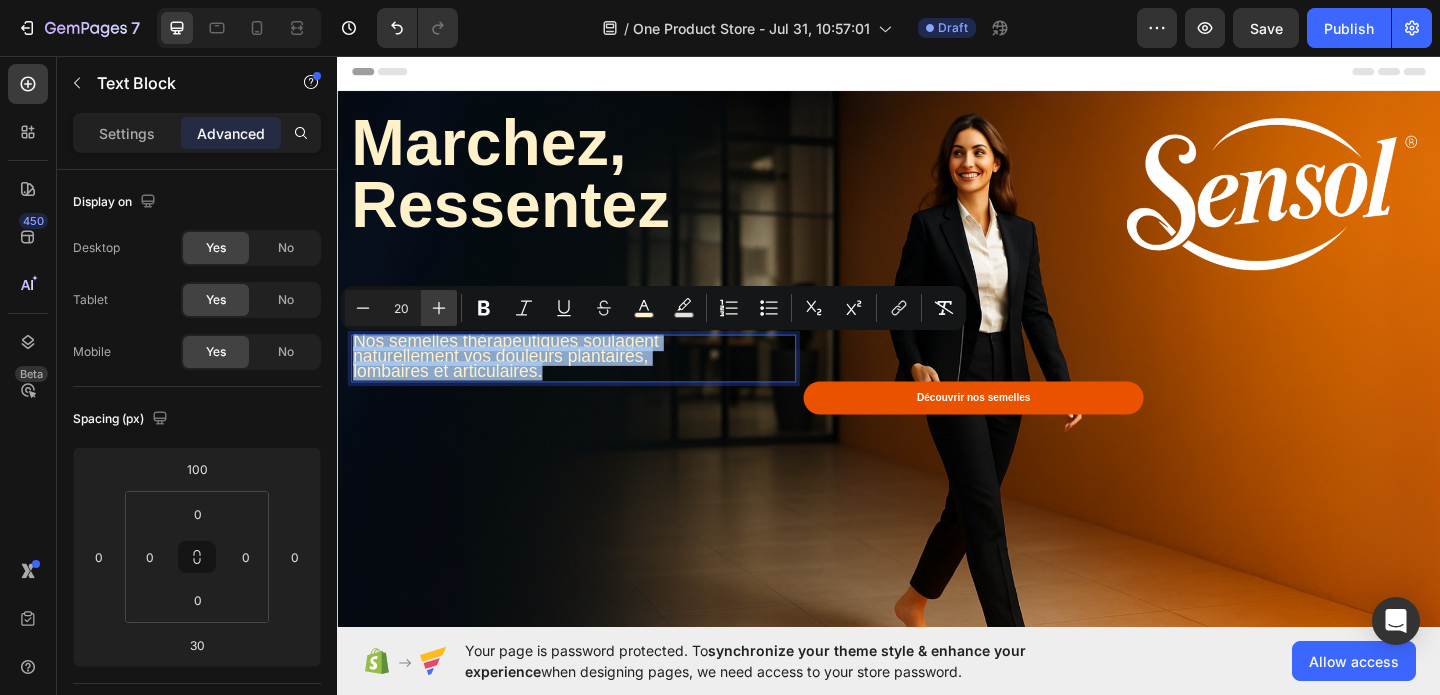 type on "21" 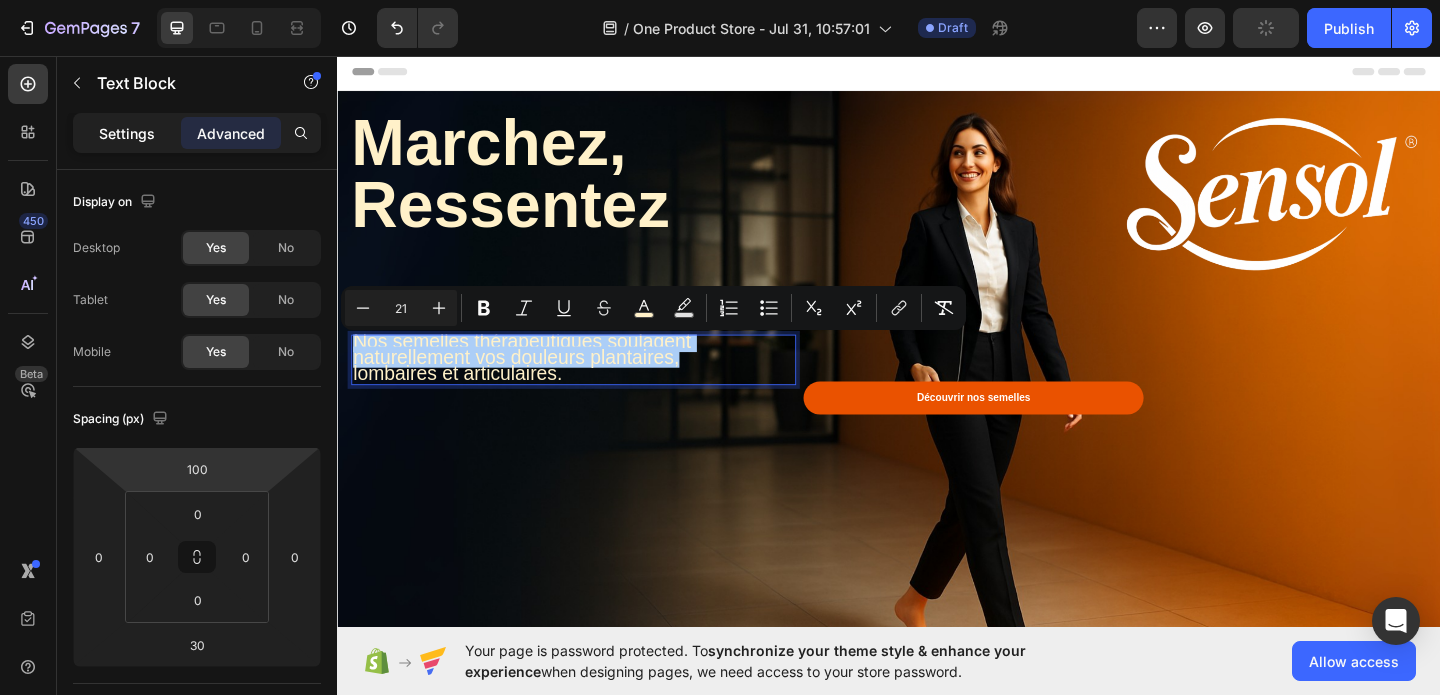 click on "Settings" at bounding box center [127, 133] 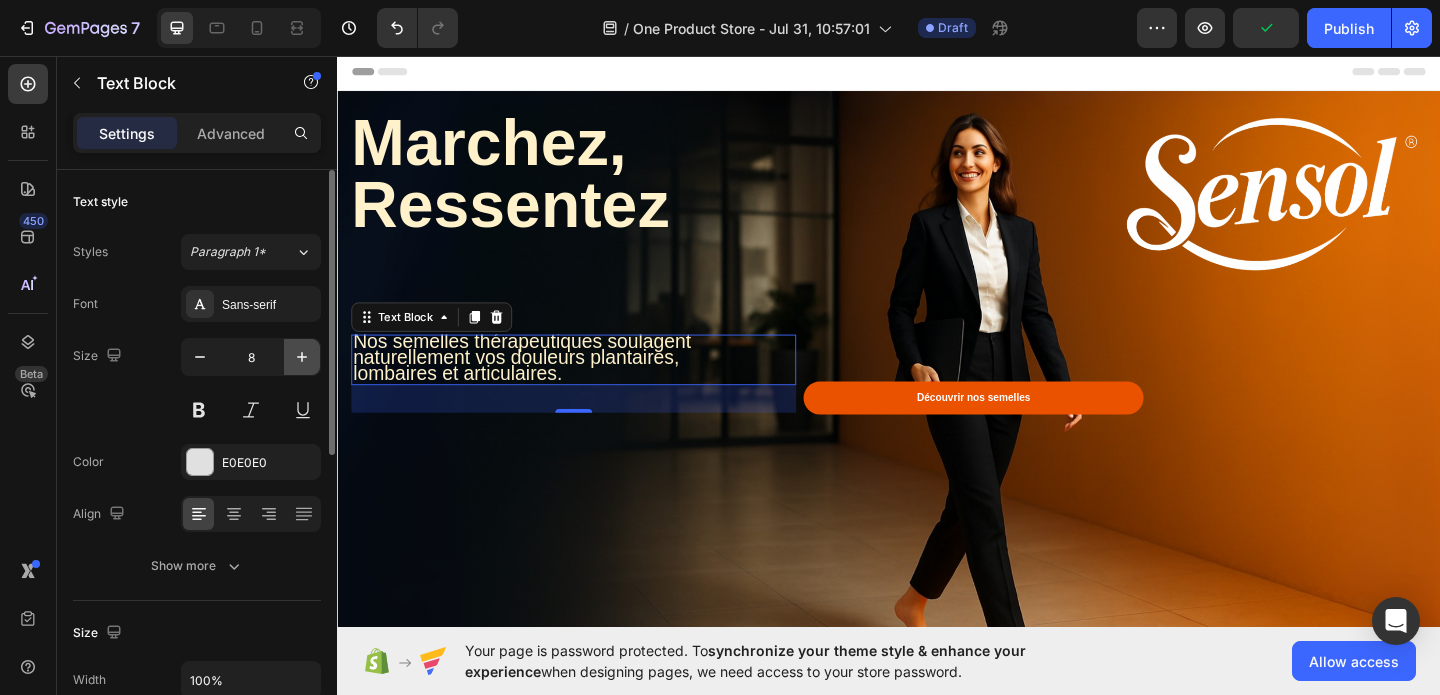 click at bounding box center (302, 357) 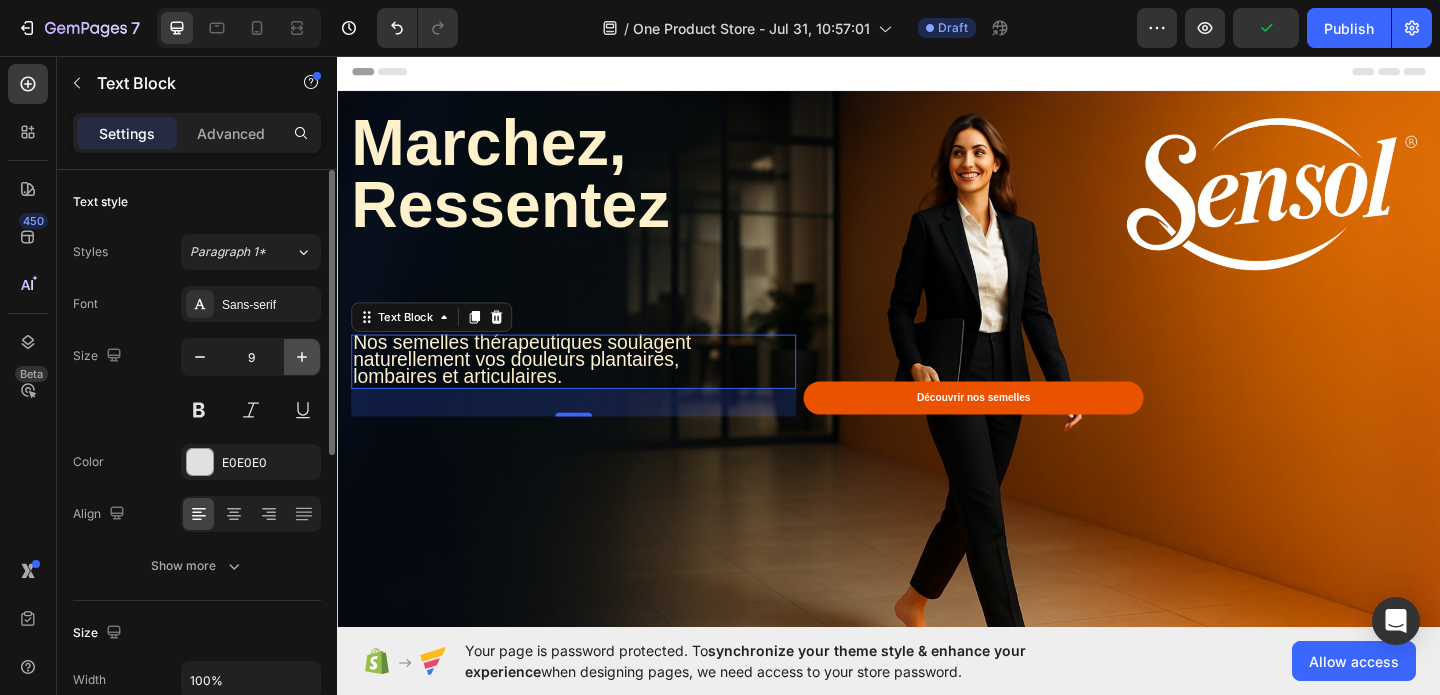 click at bounding box center [302, 357] 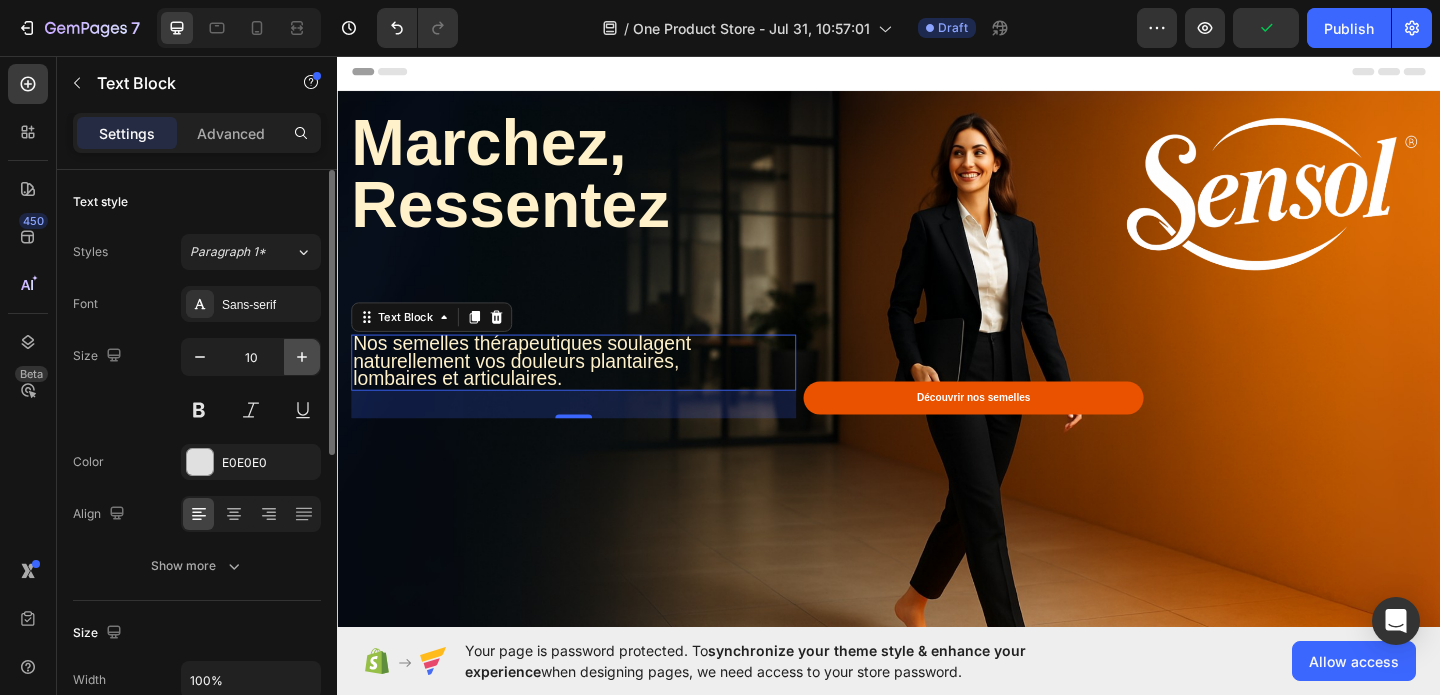 click at bounding box center [302, 357] 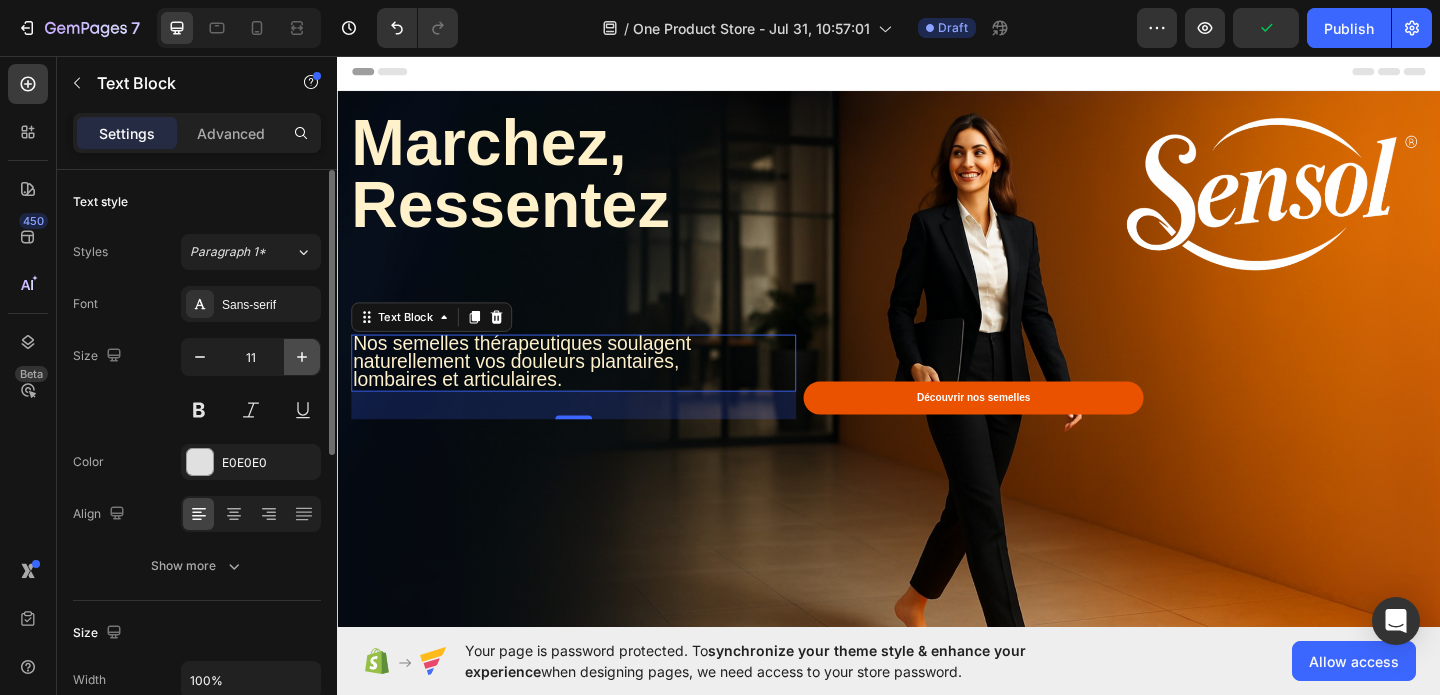 click at bounding box center (302, 357) 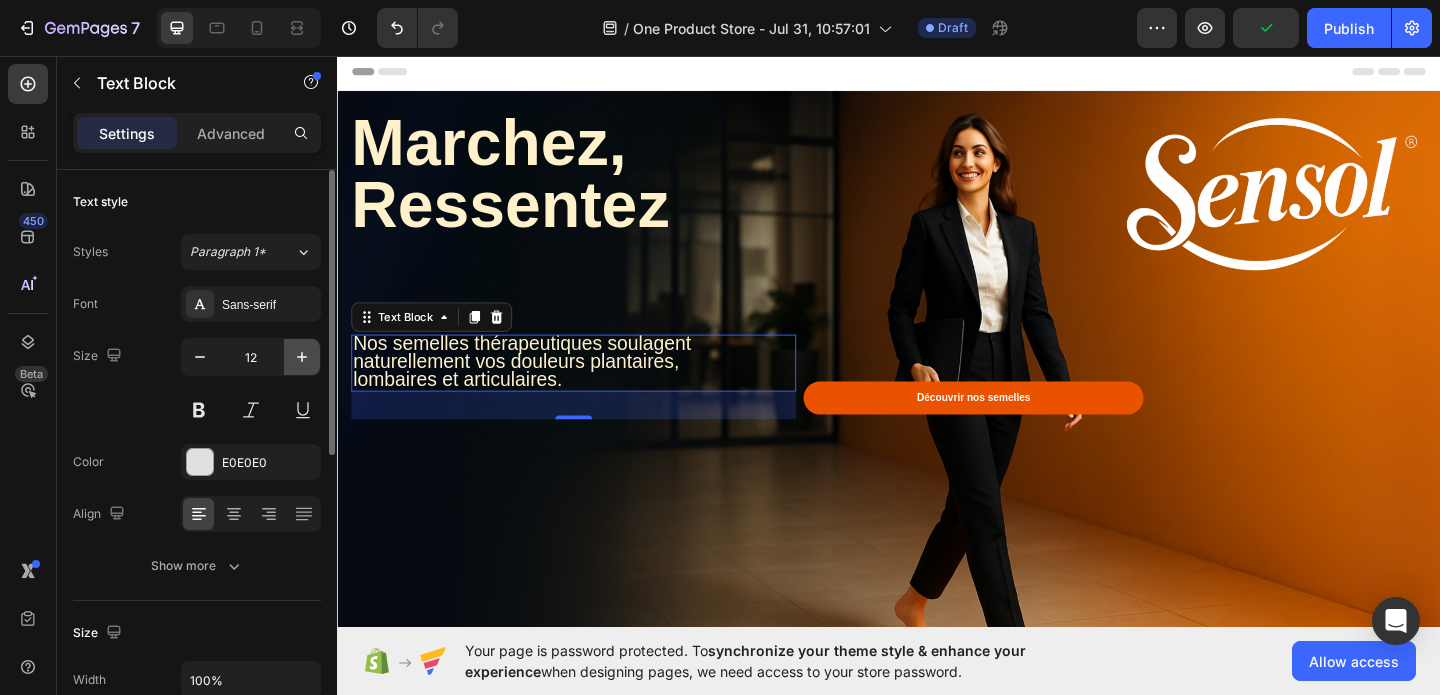 click at bounding box center [302, 357] 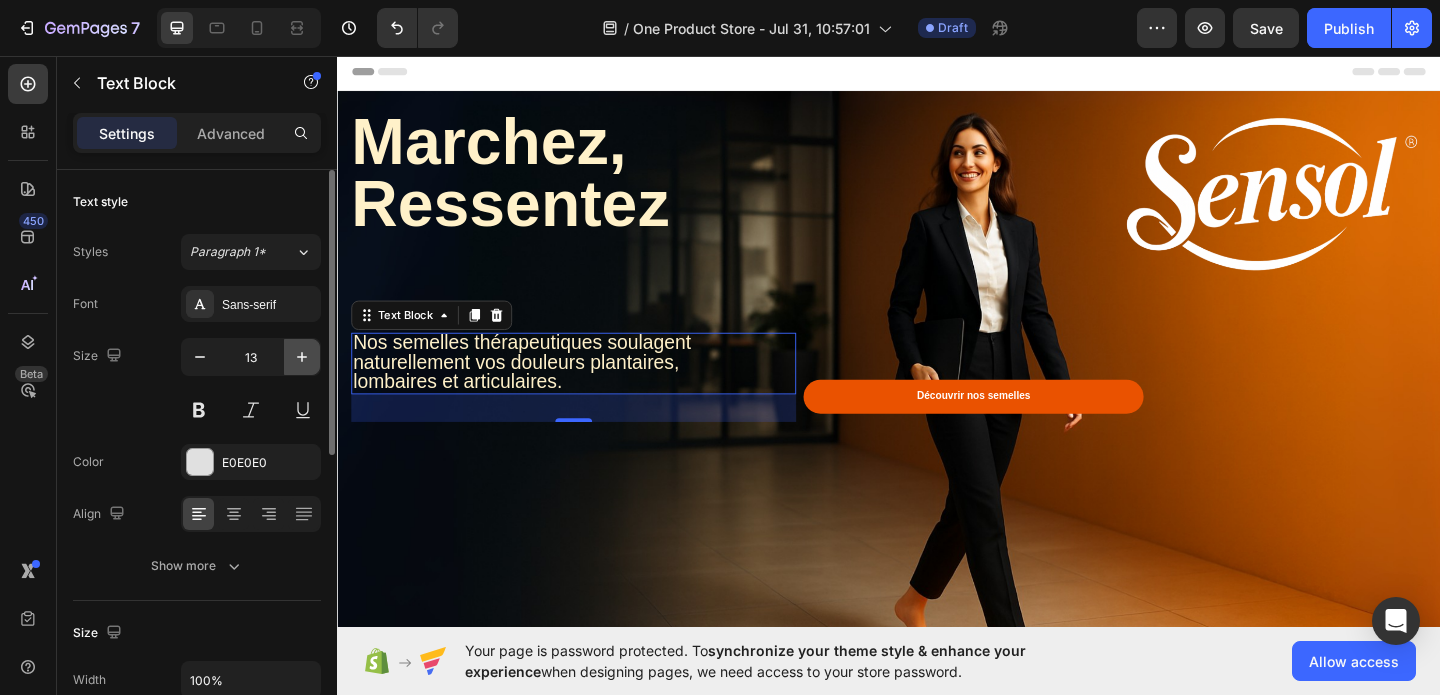click at bounding box center [302, 357] 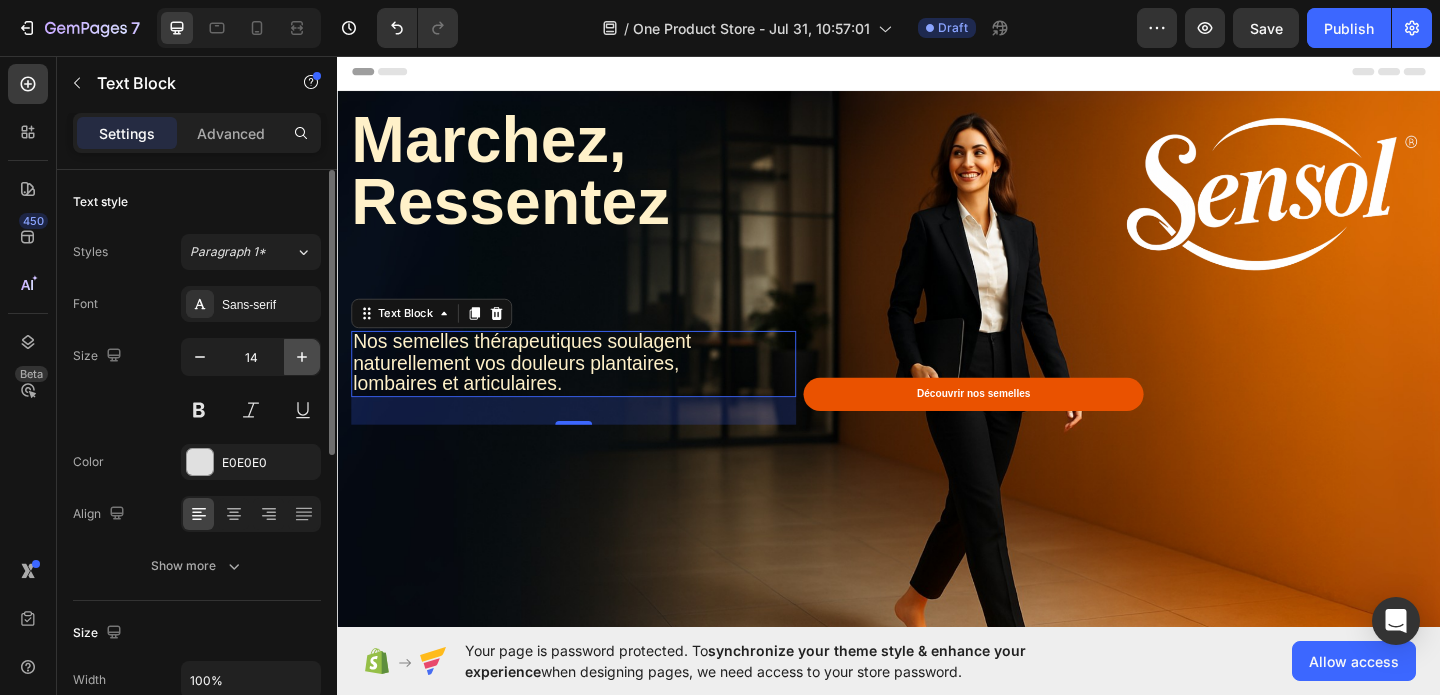 click at bounding box center (302, 357) 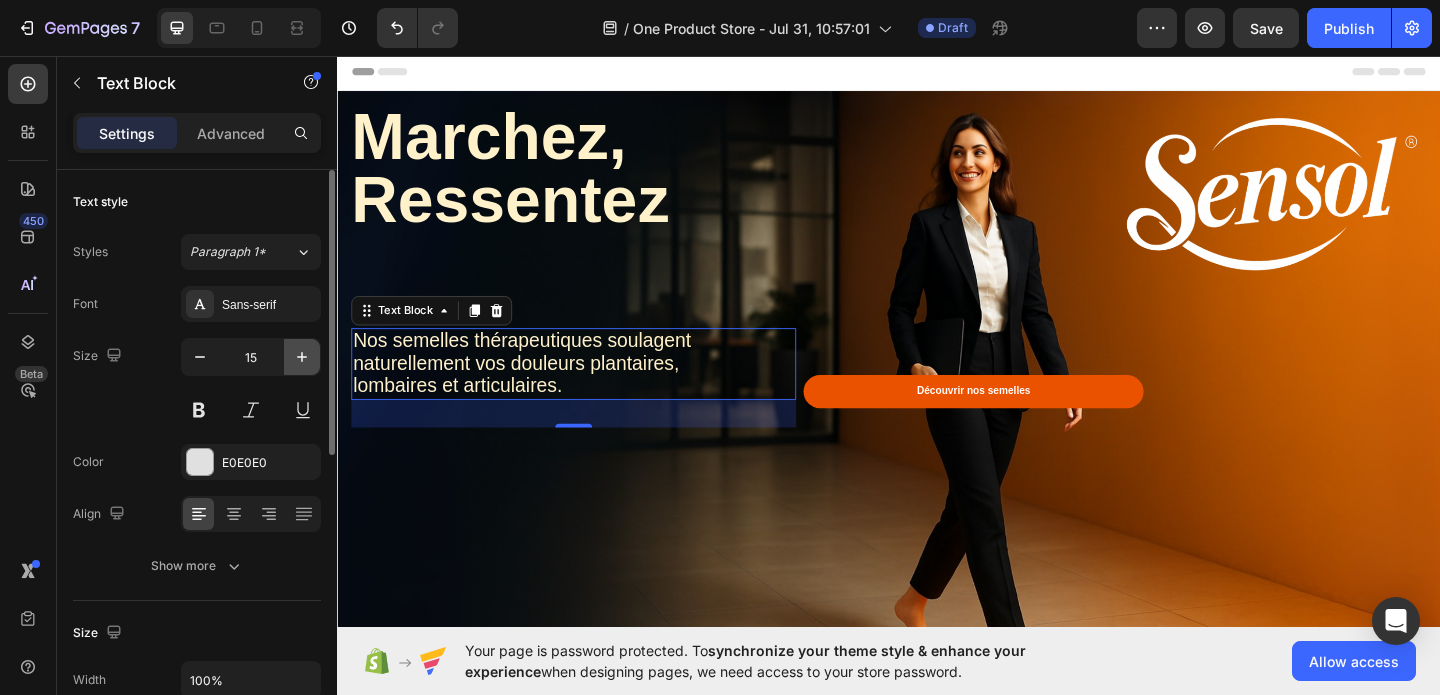 click at bounding box center [302, 357] 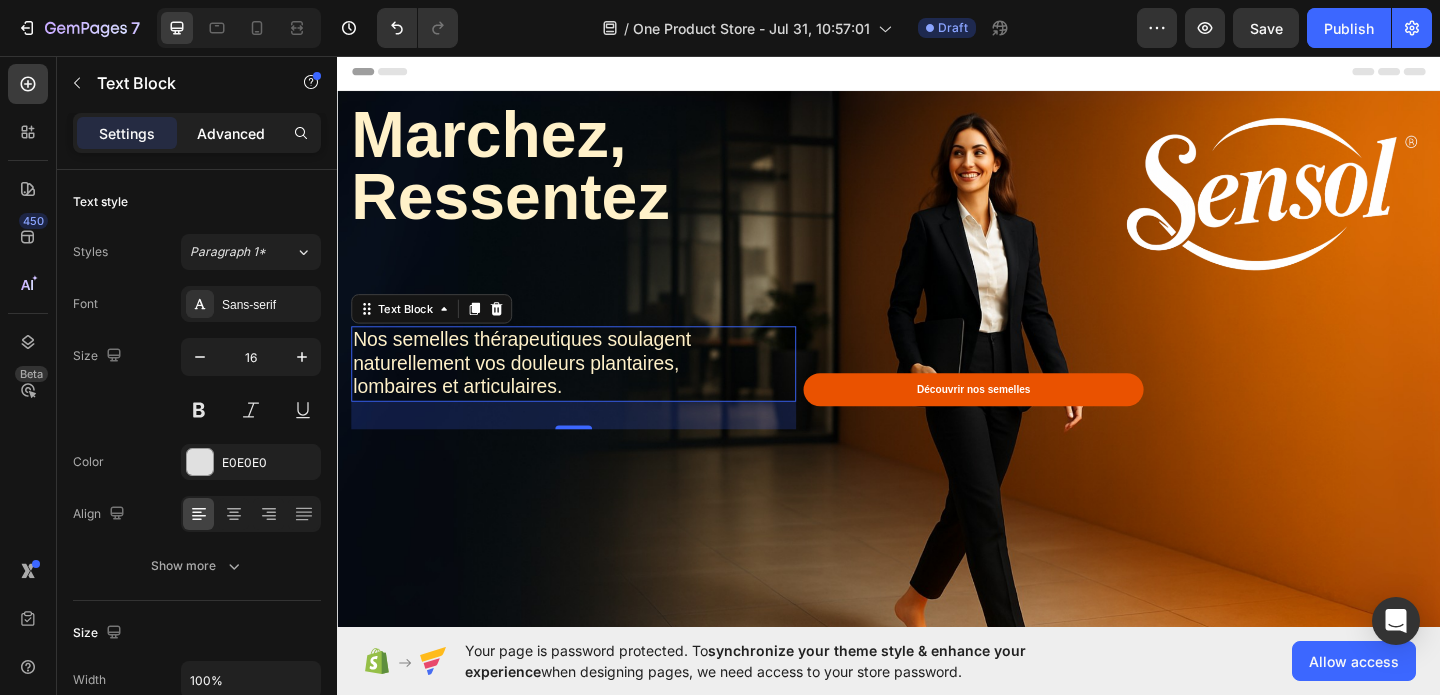 click on "Advanced" at bounding box center (231, 133) 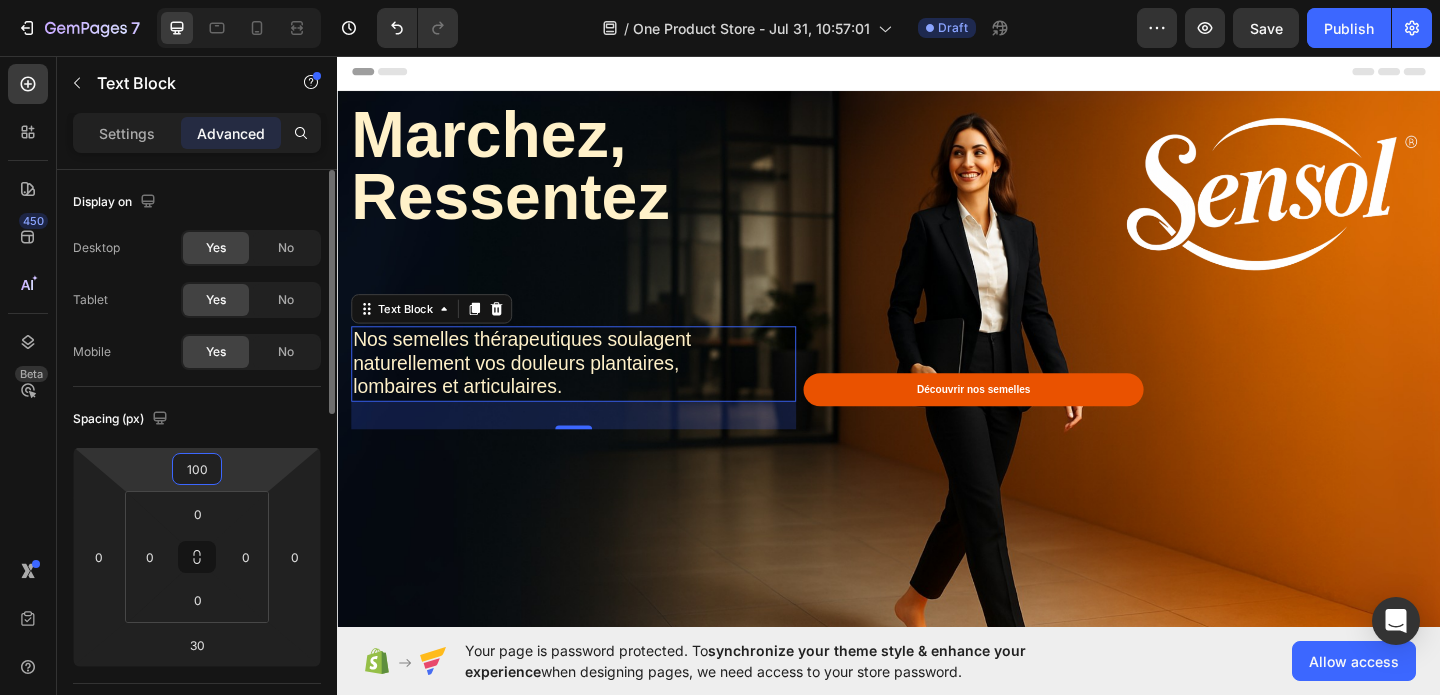 click on "100" at bounding box center [197, 469] 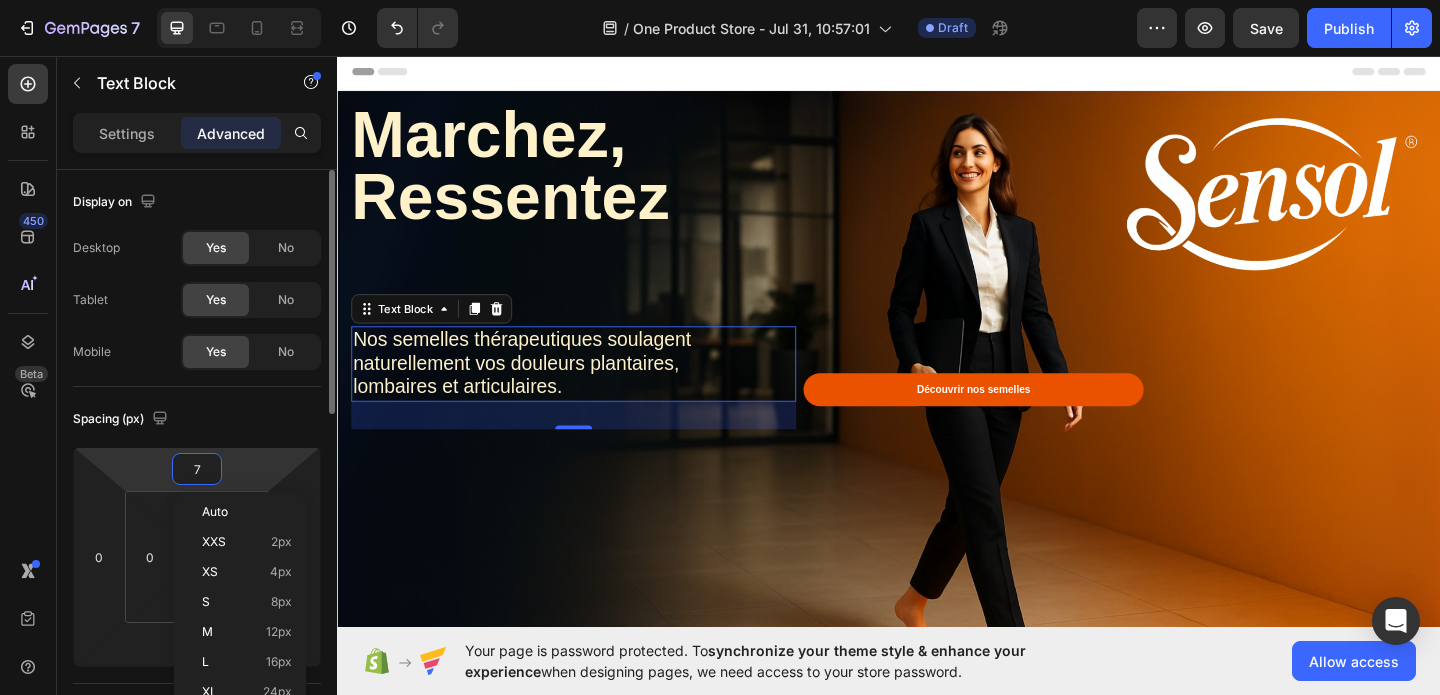 type on "70" 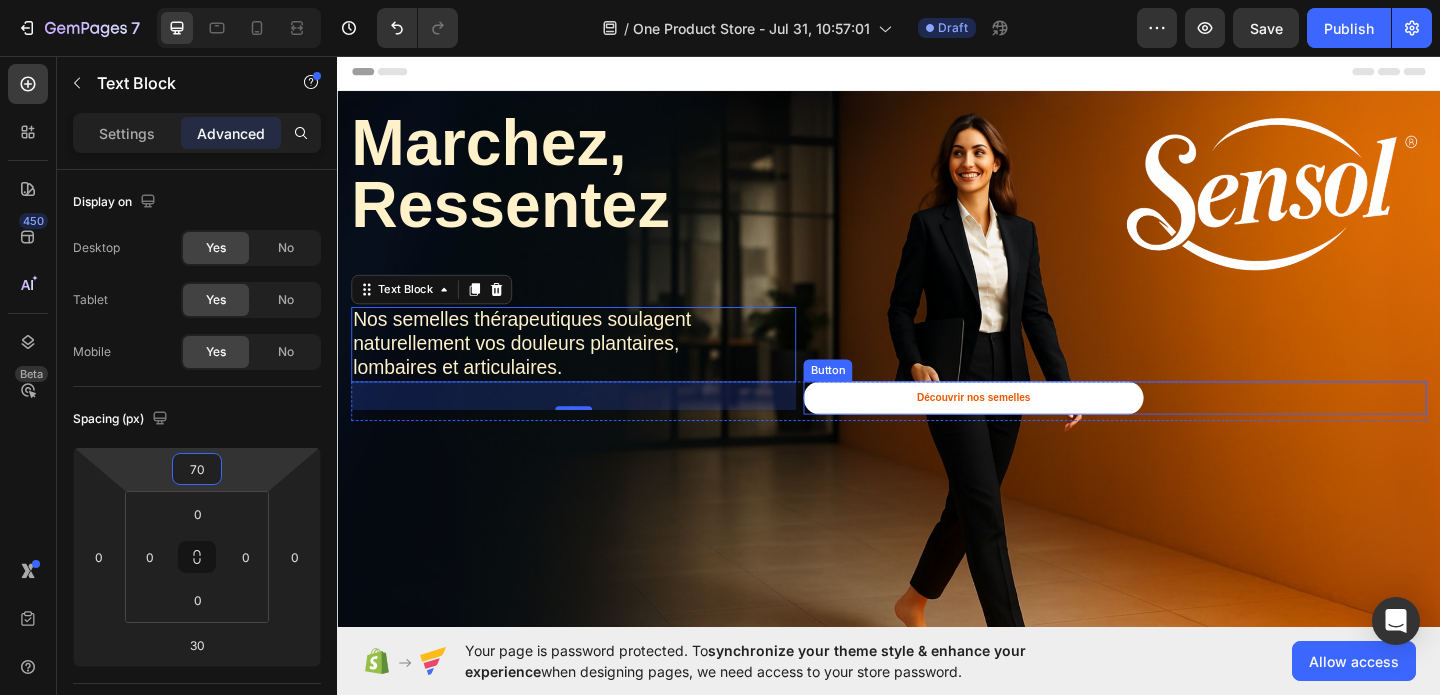 click on "Découvrir nos semelles" at bounding box center [1029, 428] 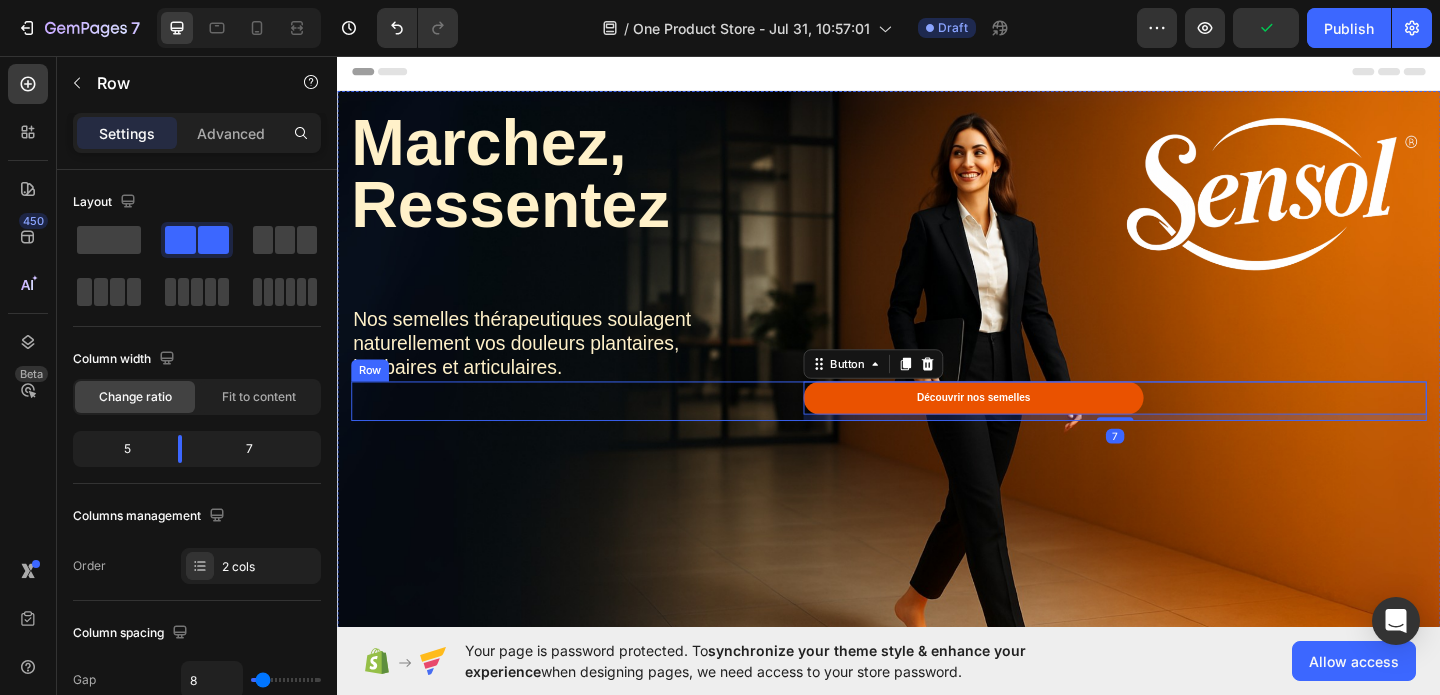 click on "Marchez, Ressentez Text Block Nos semelles thérapeutiques soulagent  naturellement vos douleurs plantaires,  lombaires et articulaires. Text Block" at bounding box center (594, 431) 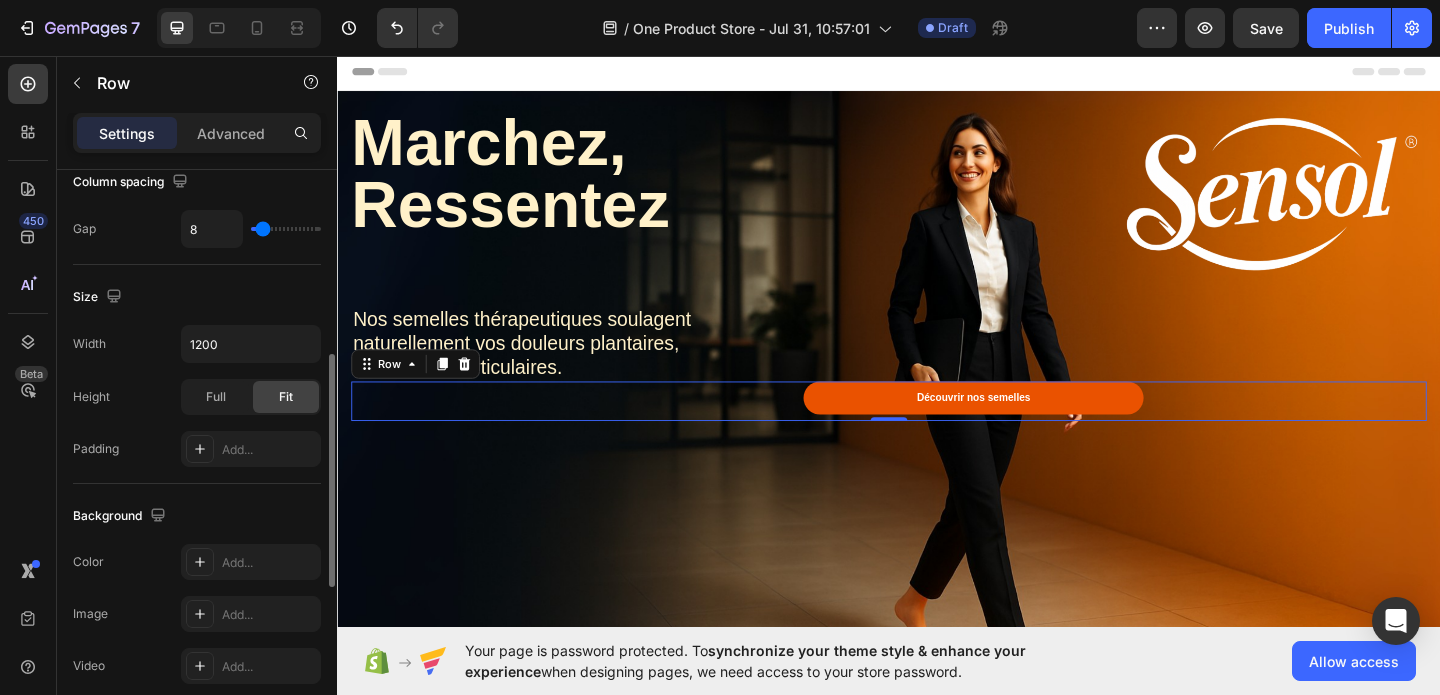 scroll, scrollTop: 449, scrollLeft: 0, axis: vertical 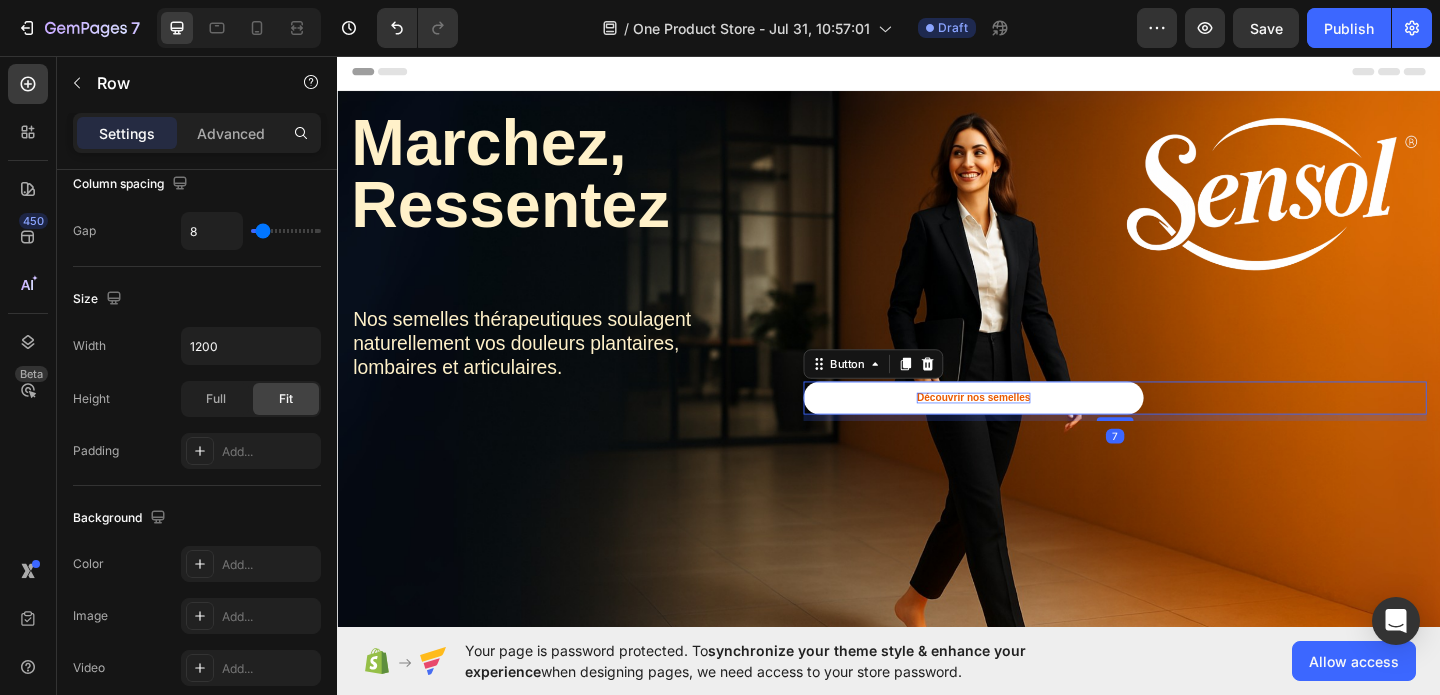 click on "Découvrir nos semelles" at bounding box center [1029, 427] 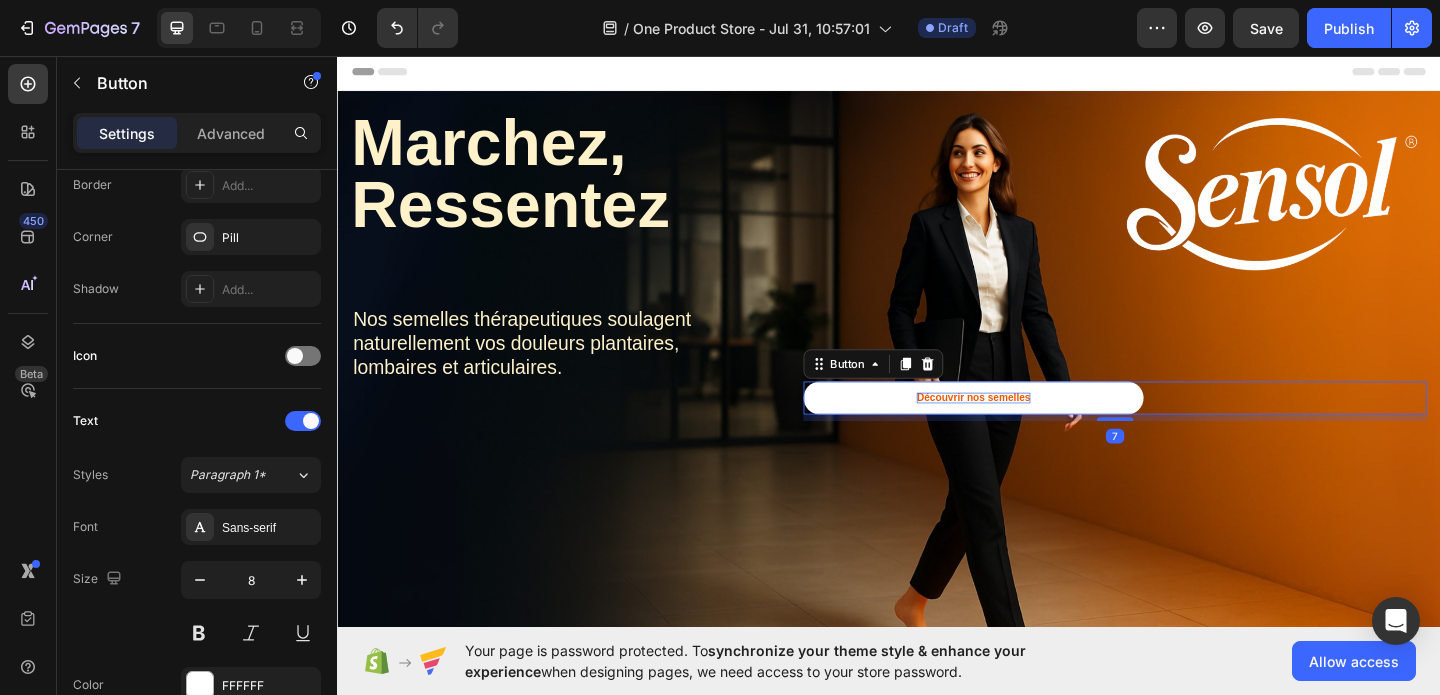 scroll, scrollTop: 0, scrollLeft: 0, axis: both 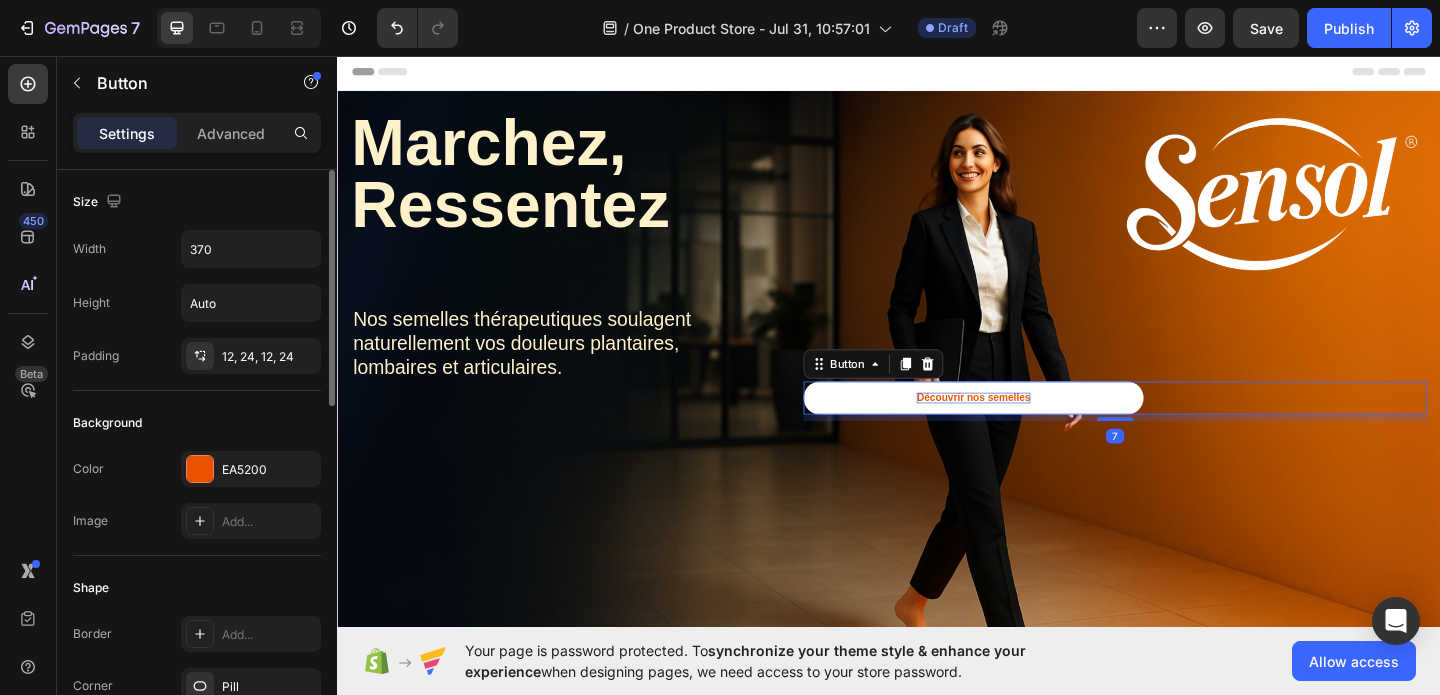 click on "Découvrir nos semelles" at bounding box center [1029, 427] 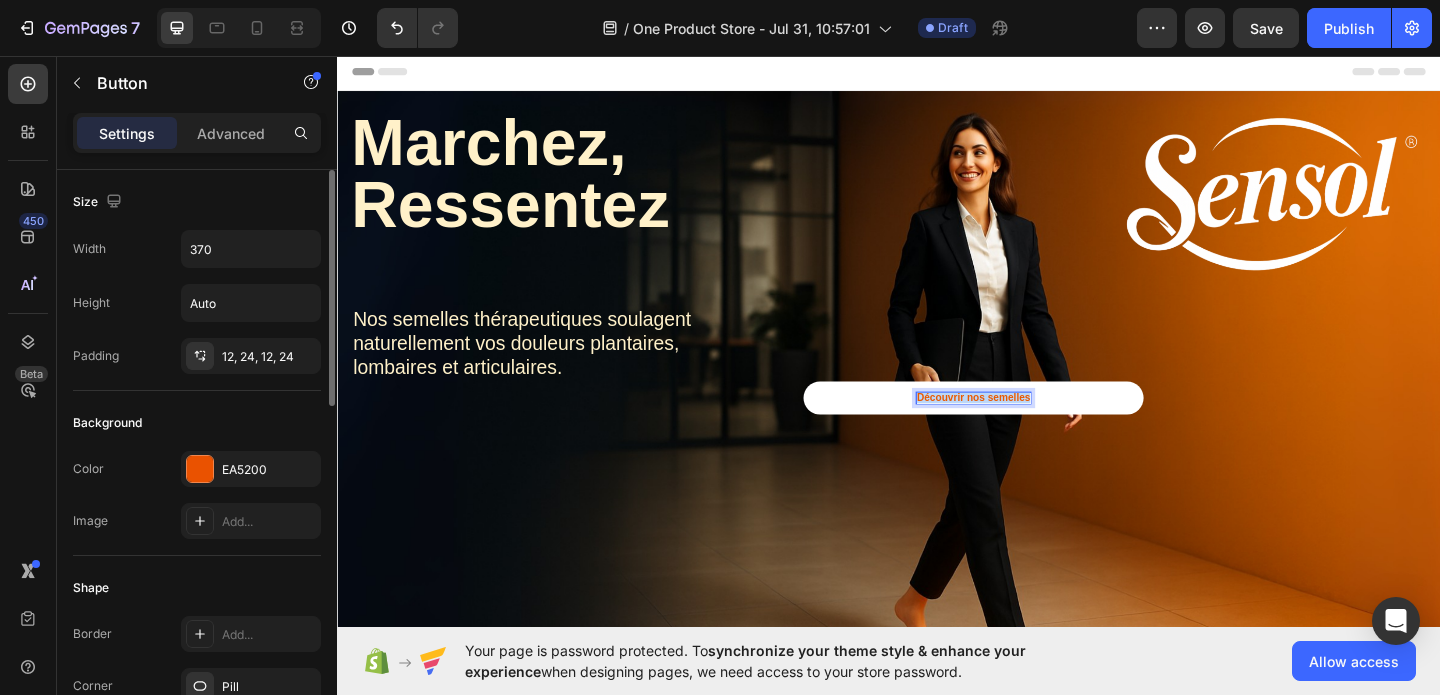 click on "Découvrir nos semelles" at bounding box center [1029, 427] 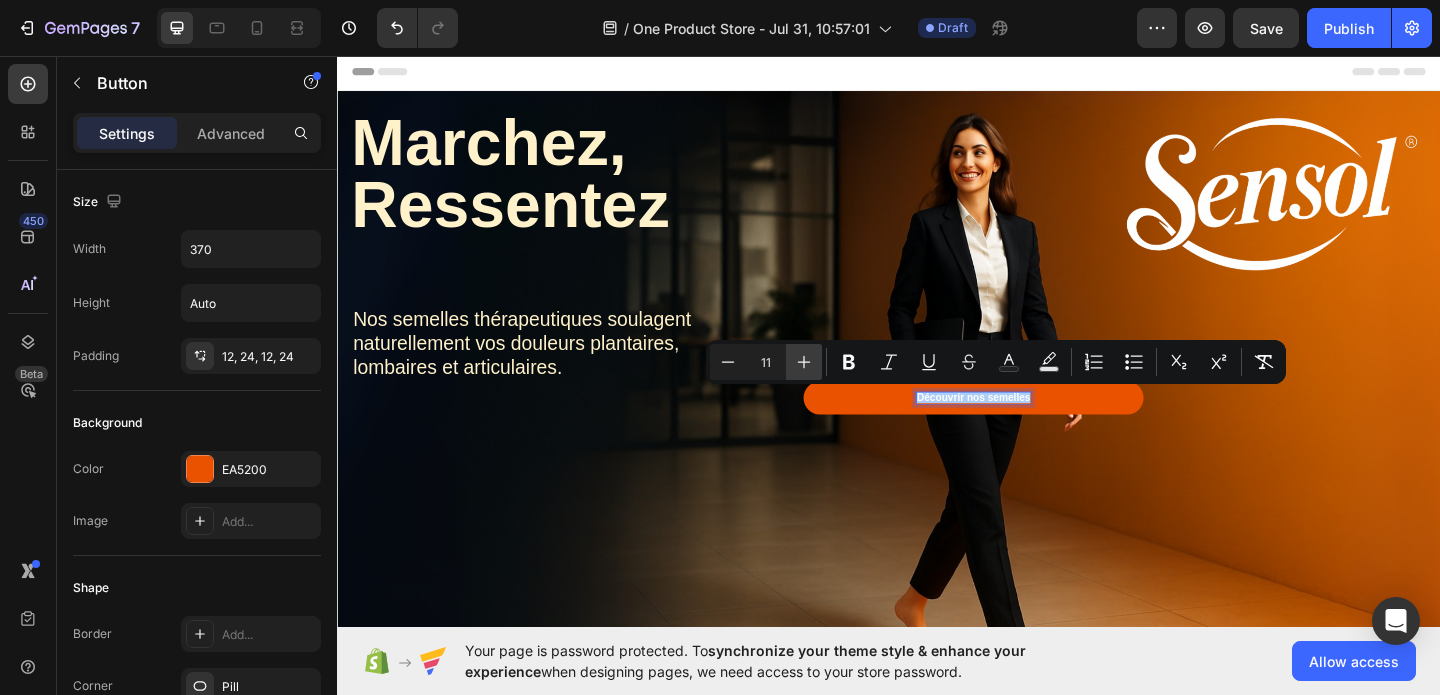 click 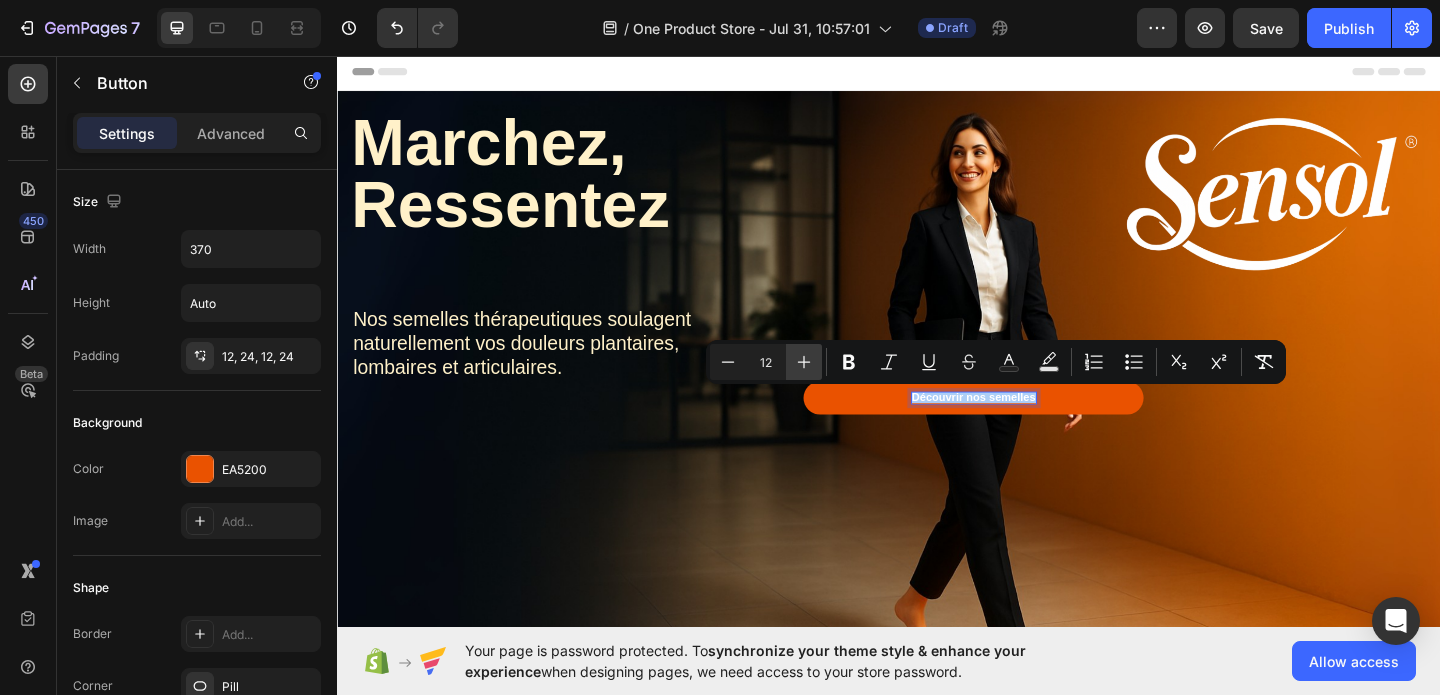 click 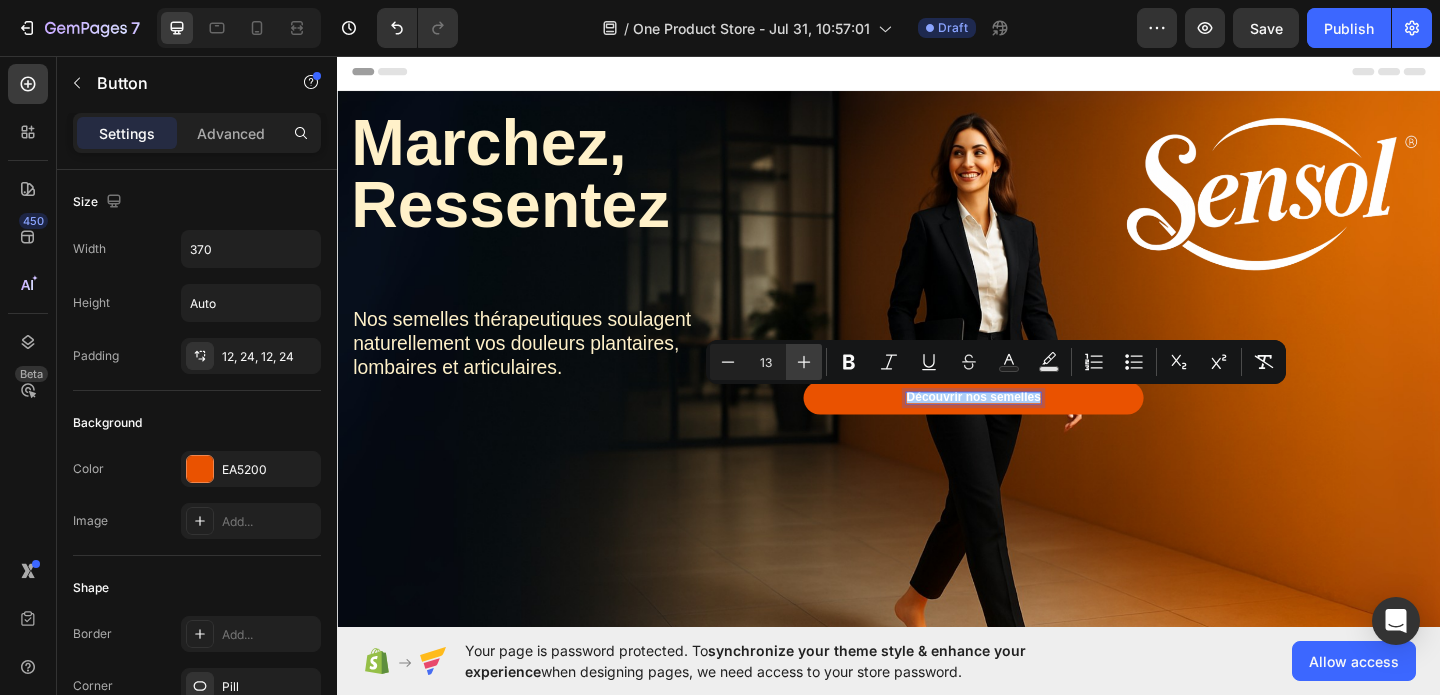 click 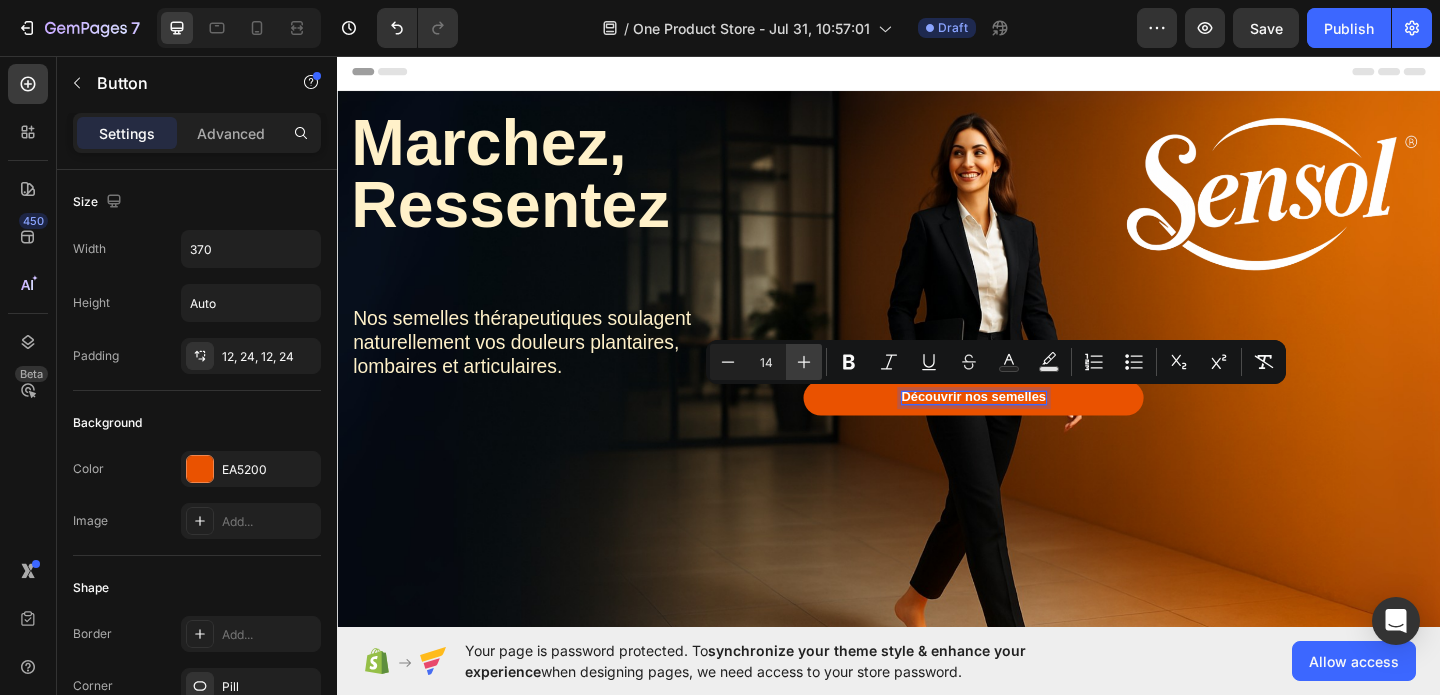 click 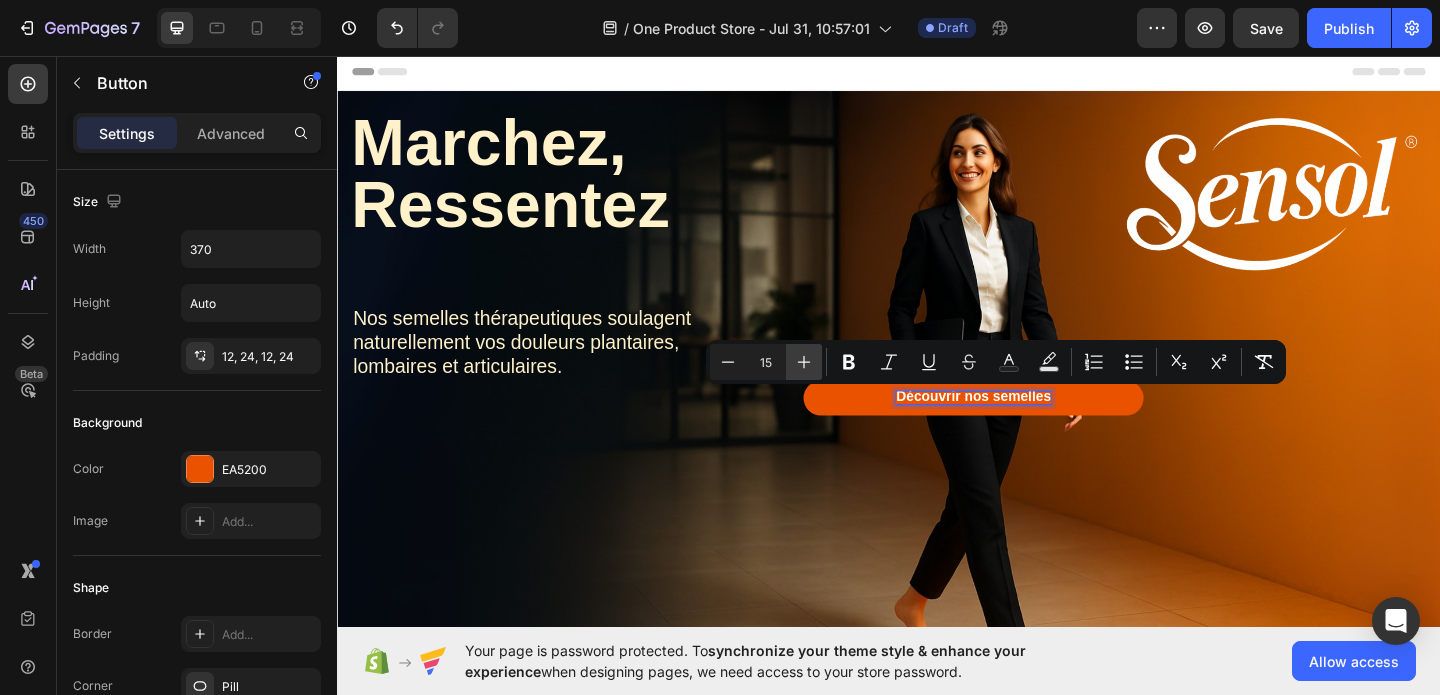 click 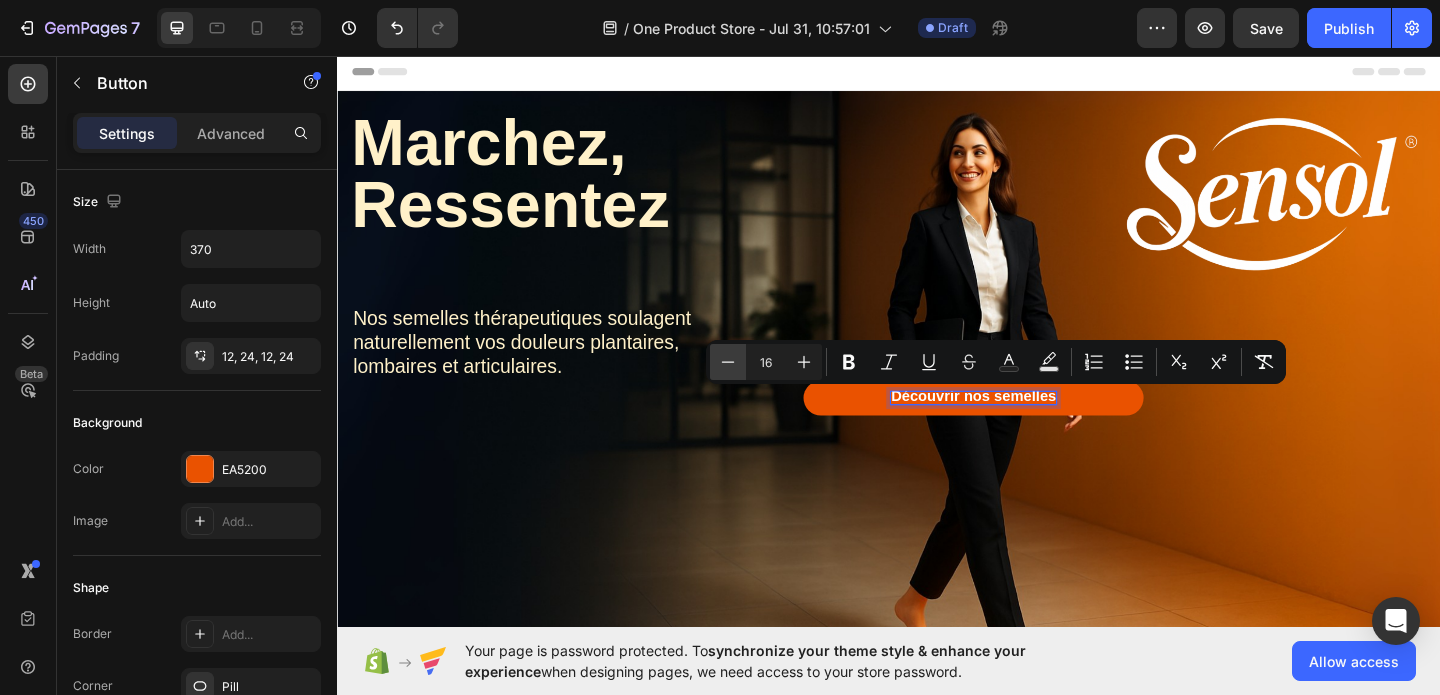 click 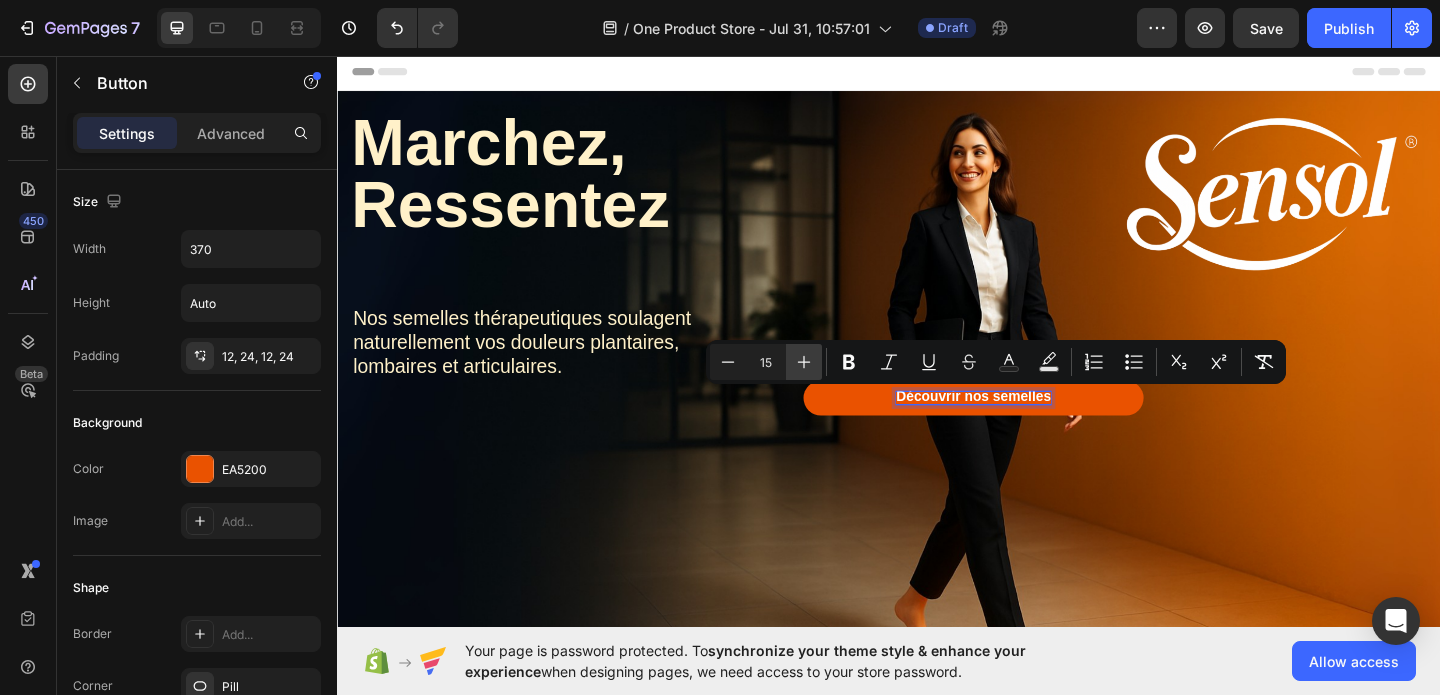 click 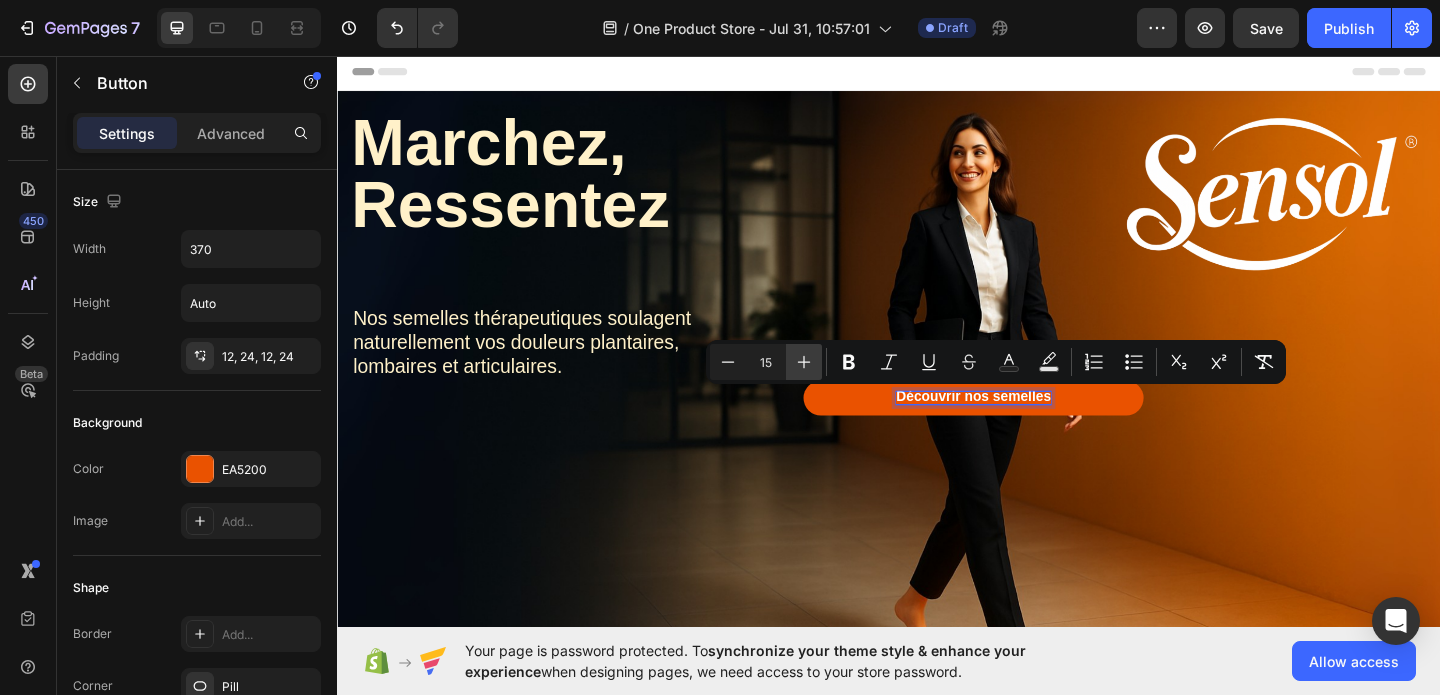 type on "16" 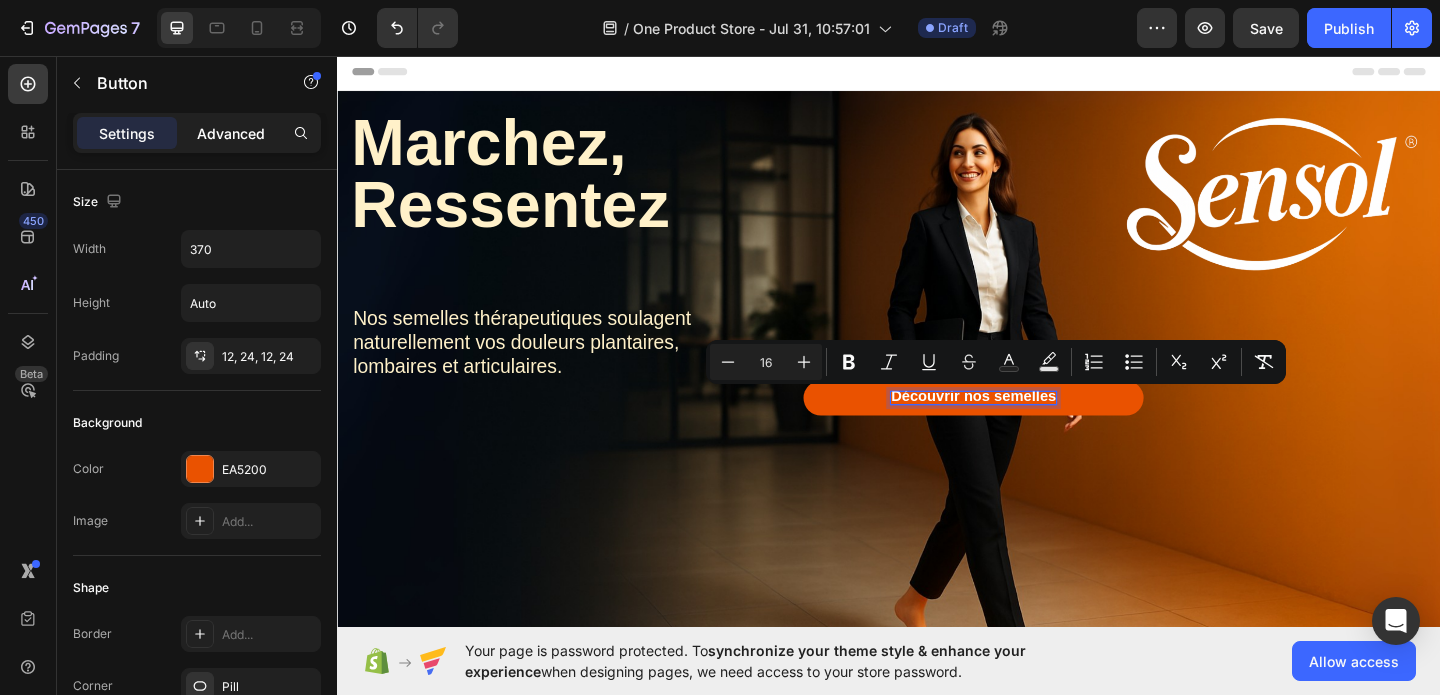 click on "Advanced" at bounding box center [231, 133] 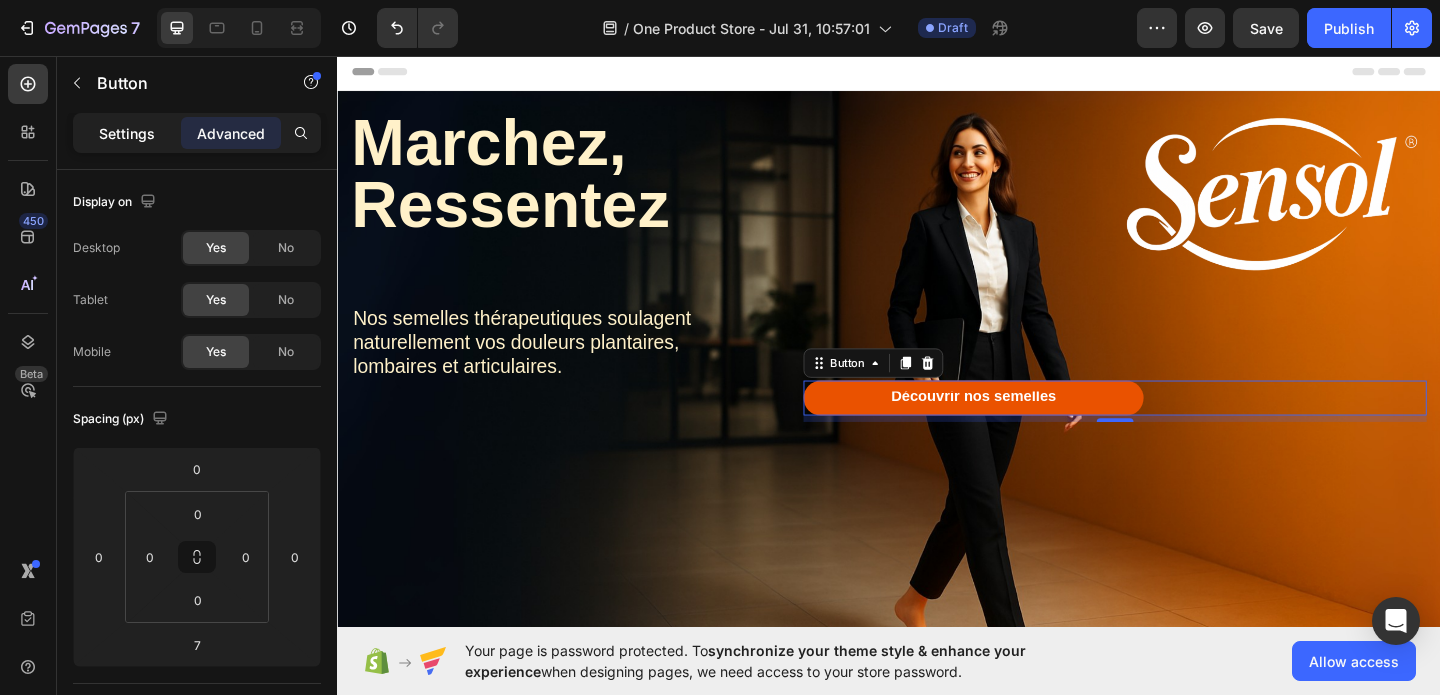click on "Settings" at bounding box center [127, 133] 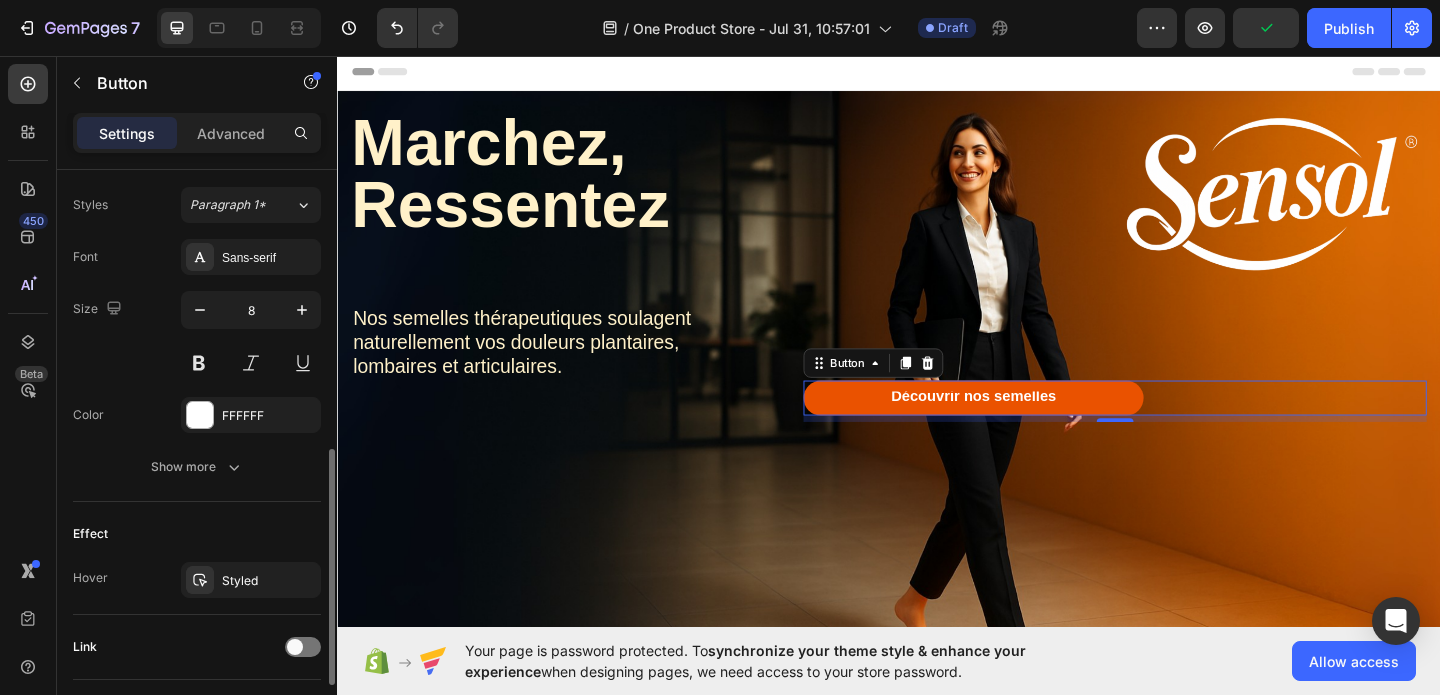 scroll, scrollTop: 852, scrollLeft: 0, axis: vertical 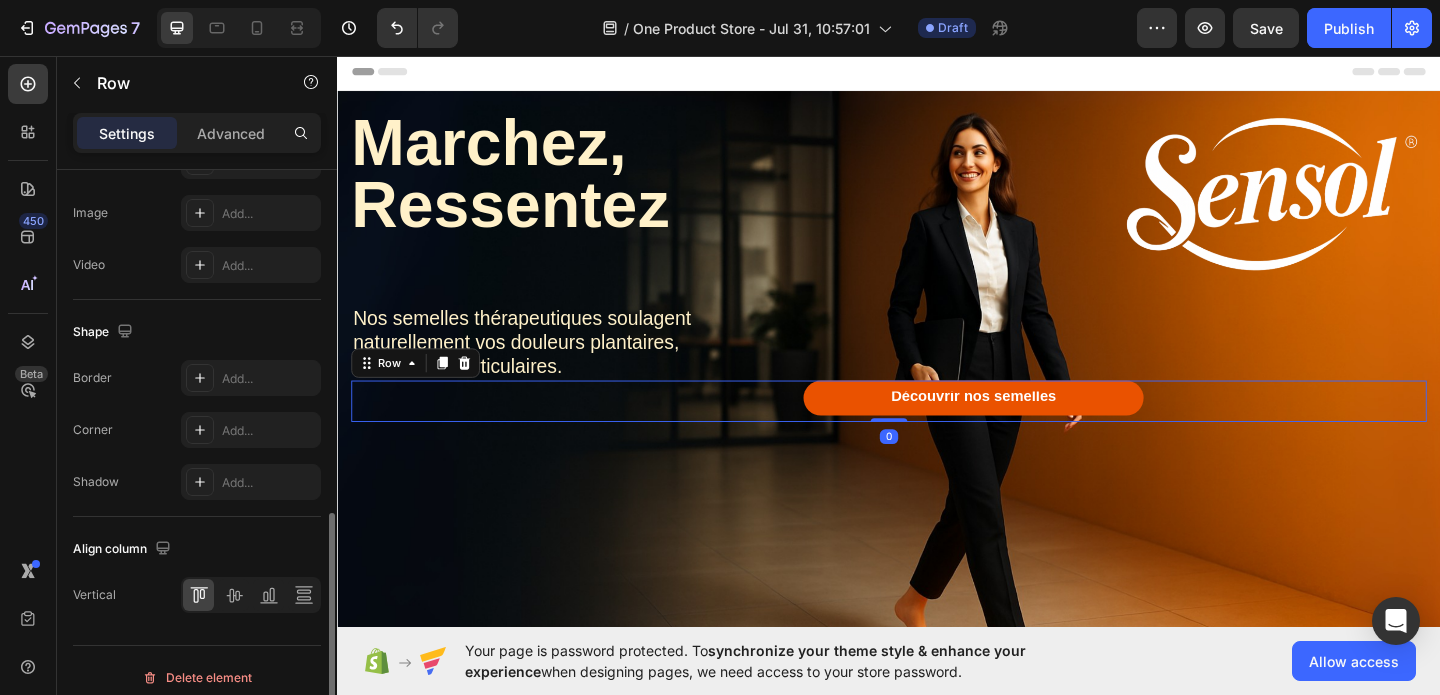 click on "Marchez, Ressentez Text Block Nos semelles thérapeutiques soulagent  naturellement vos douleurs plantaires,  lombaires et articulaires. Text Block" at bounding box center [594, 431] 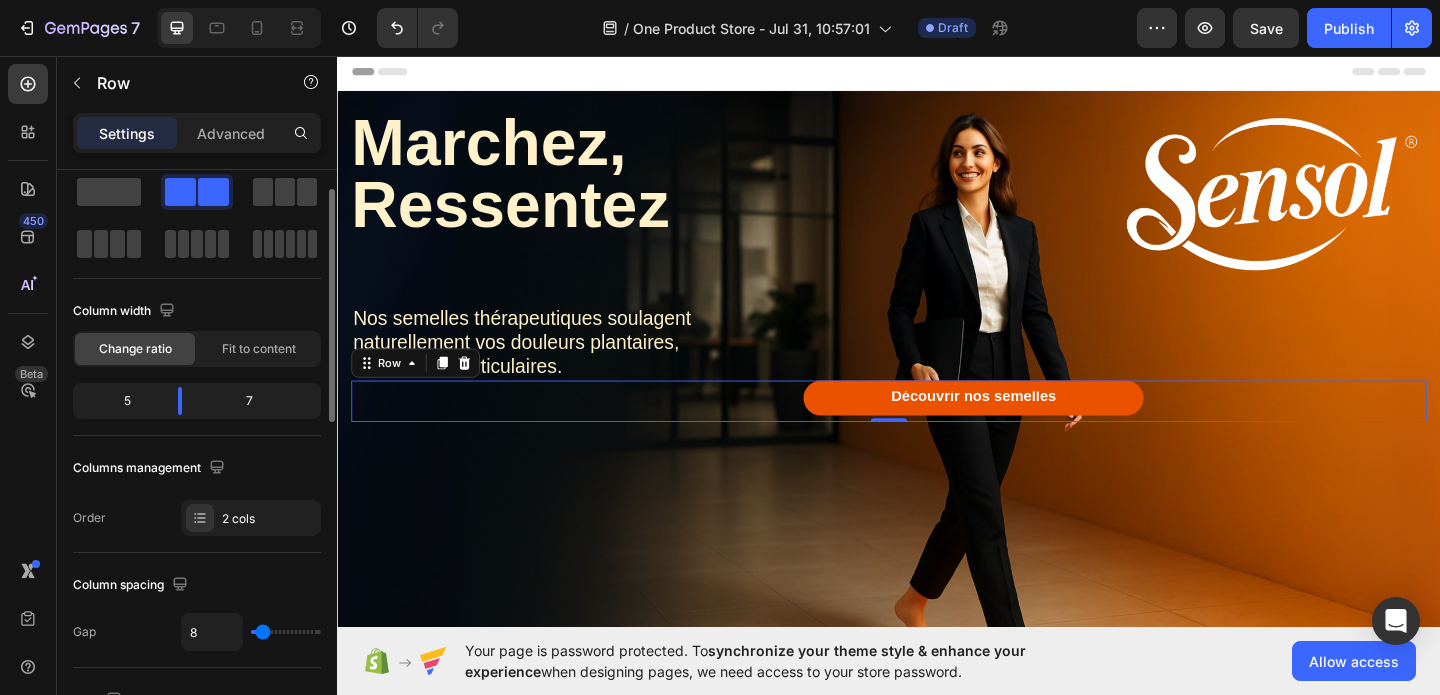 scroll, scrollTop: 61, scrollLeft: 0, axis: vertical 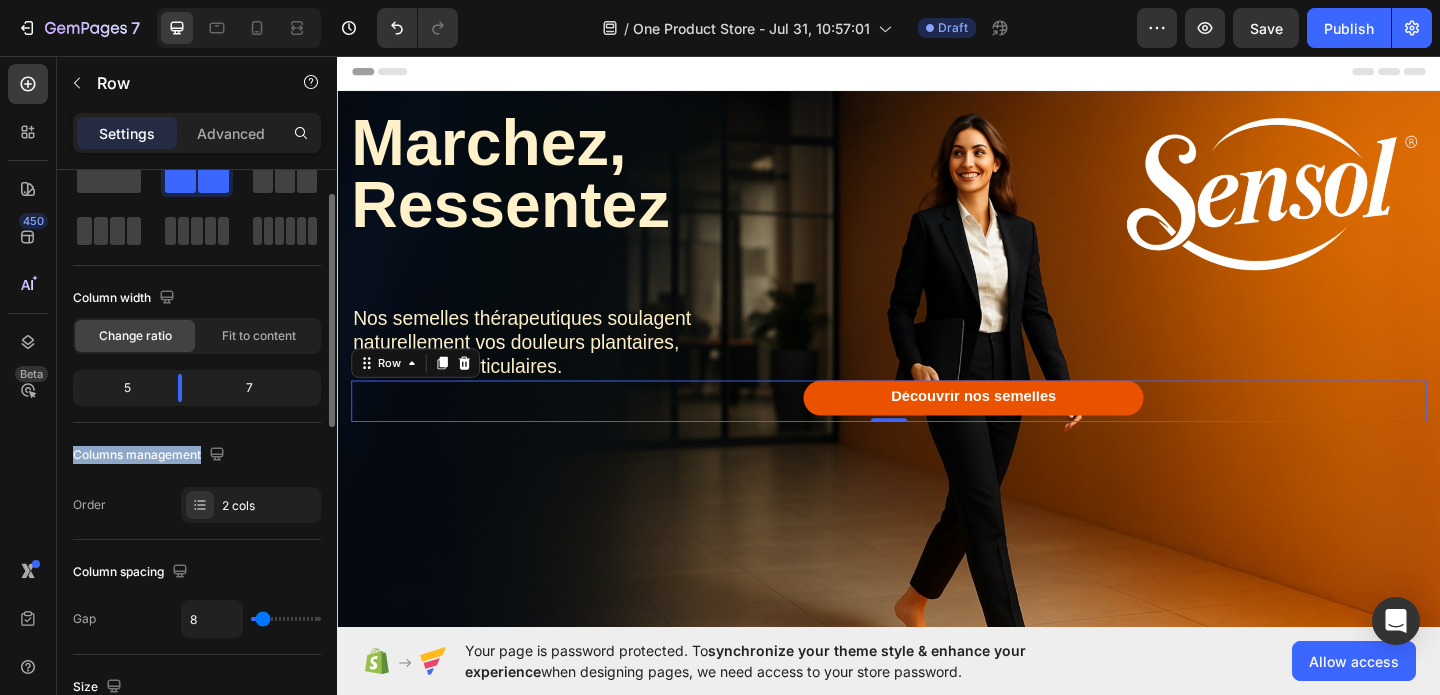 drag, startPoint x: 275, startPoint y: 463, endPoint x: 183, endPoint y: 289, distance: 196.8248 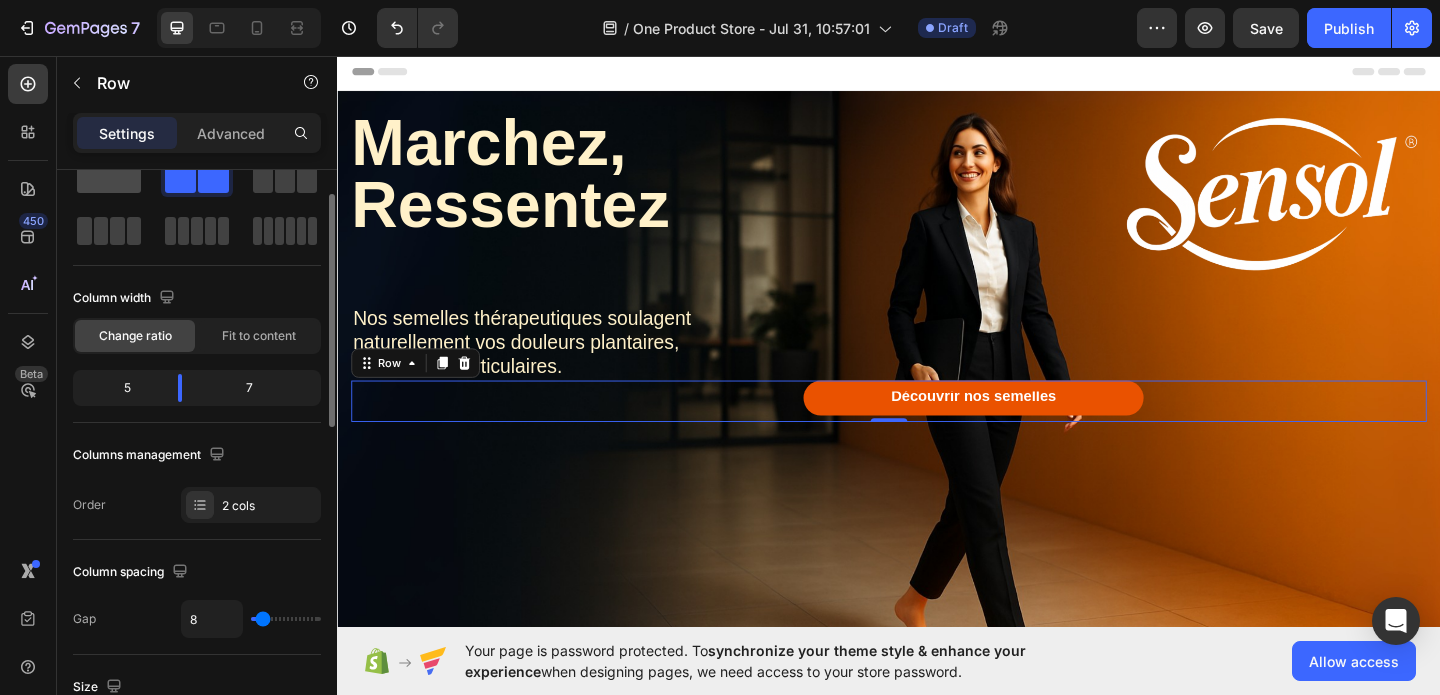 click 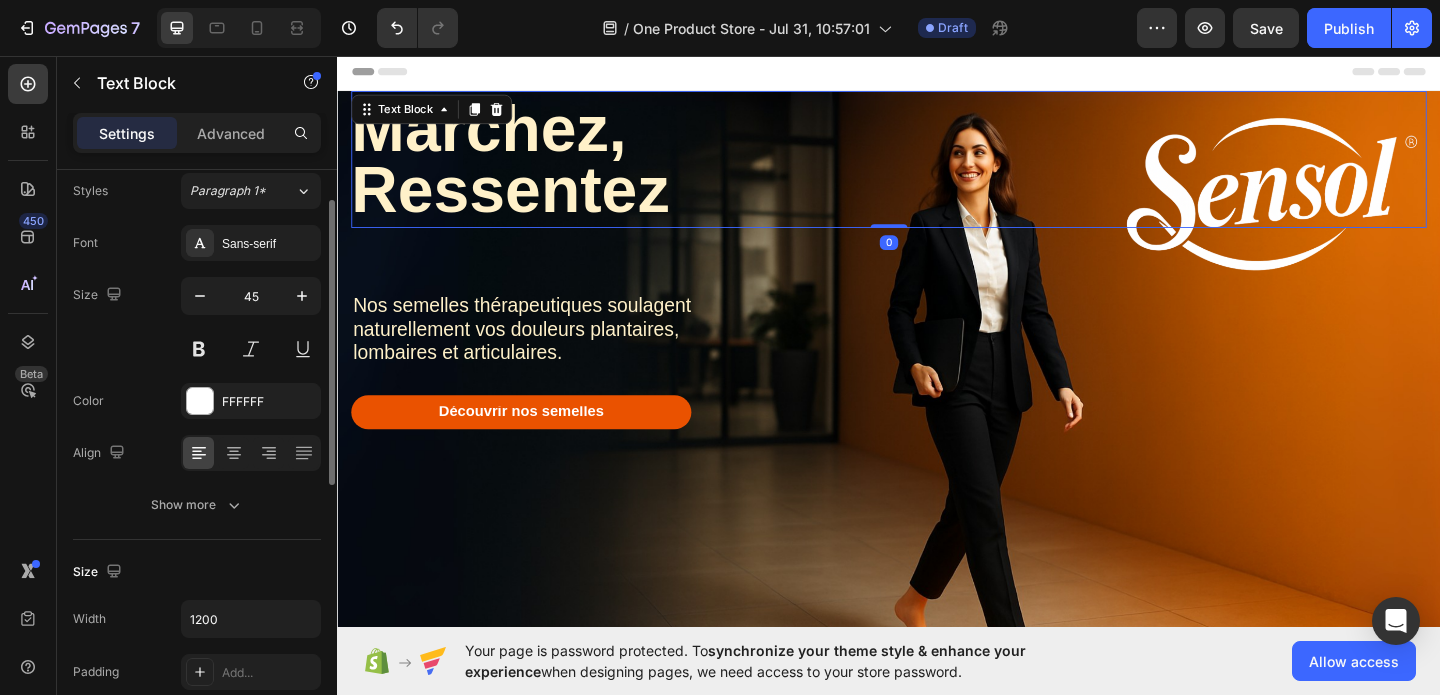 click on "Ressentez" at bounding box center [525, 202] 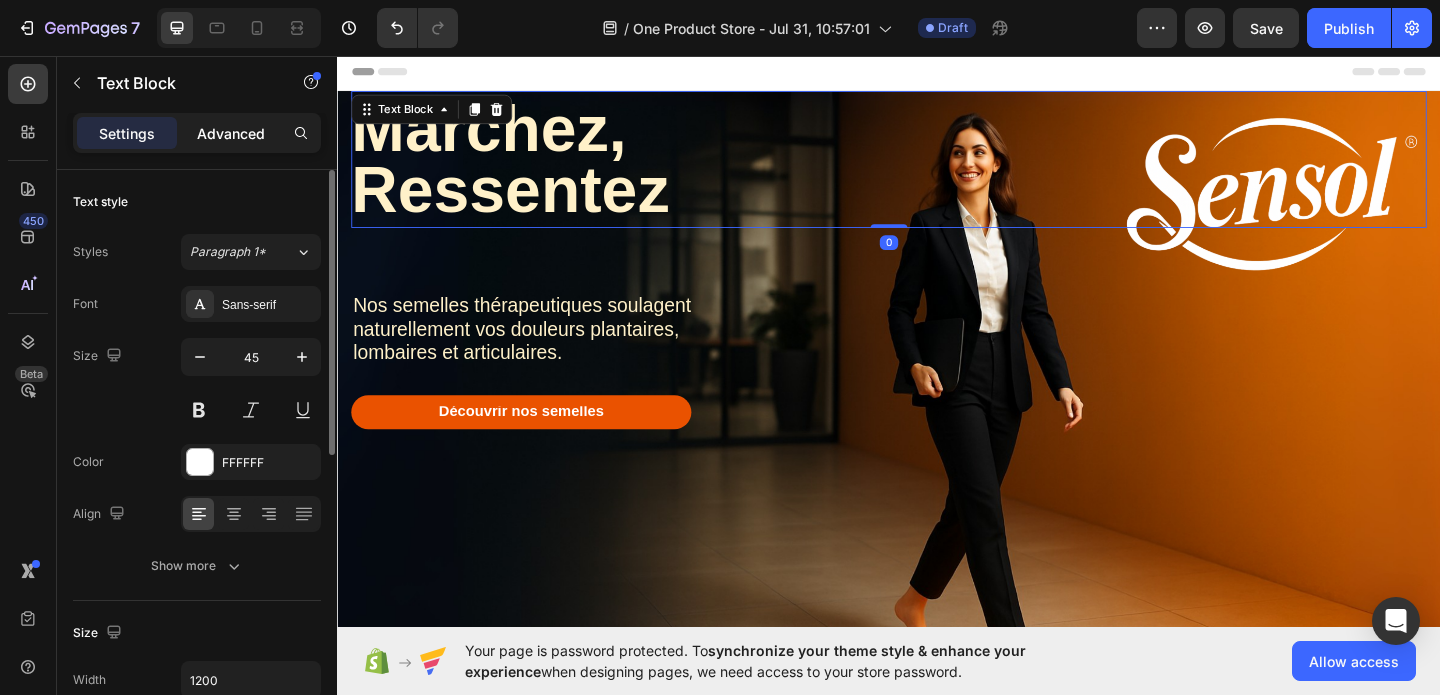 click on "Advanced" 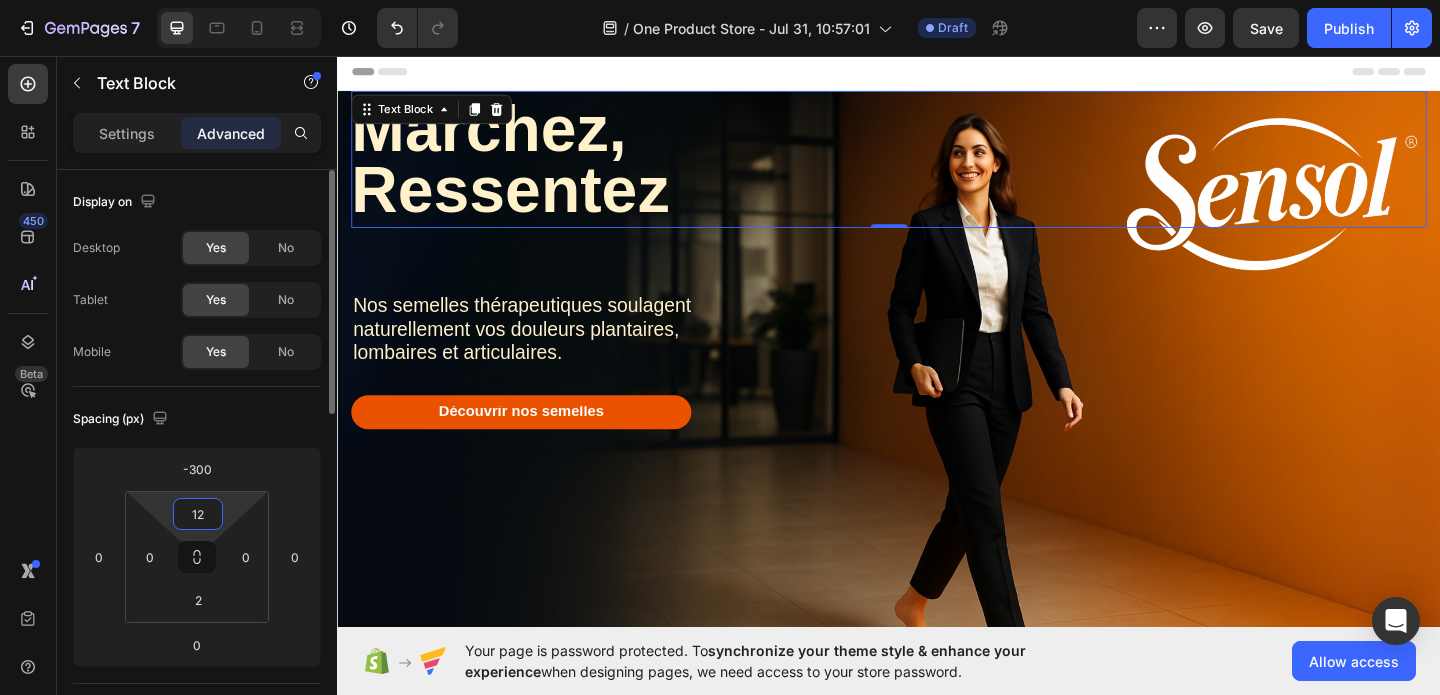 click on "12" at bounding box center (198, 514) 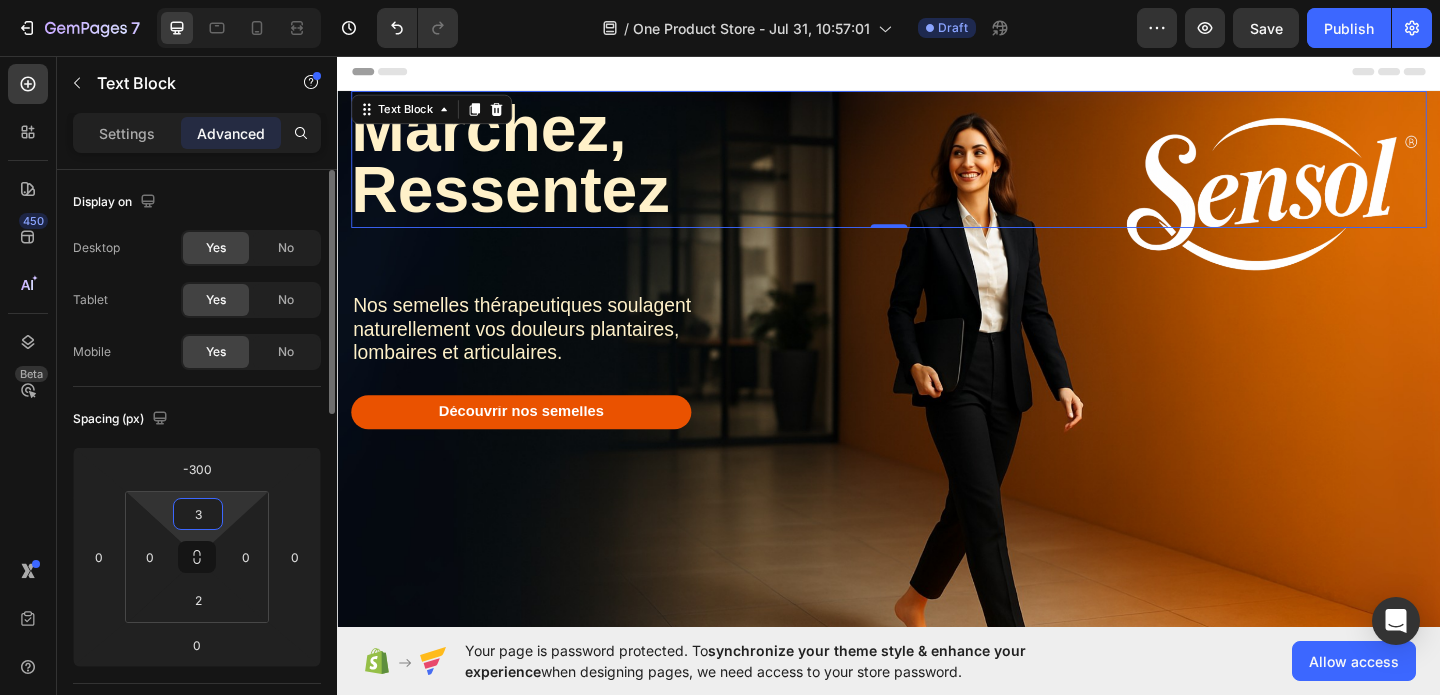 type on "30" 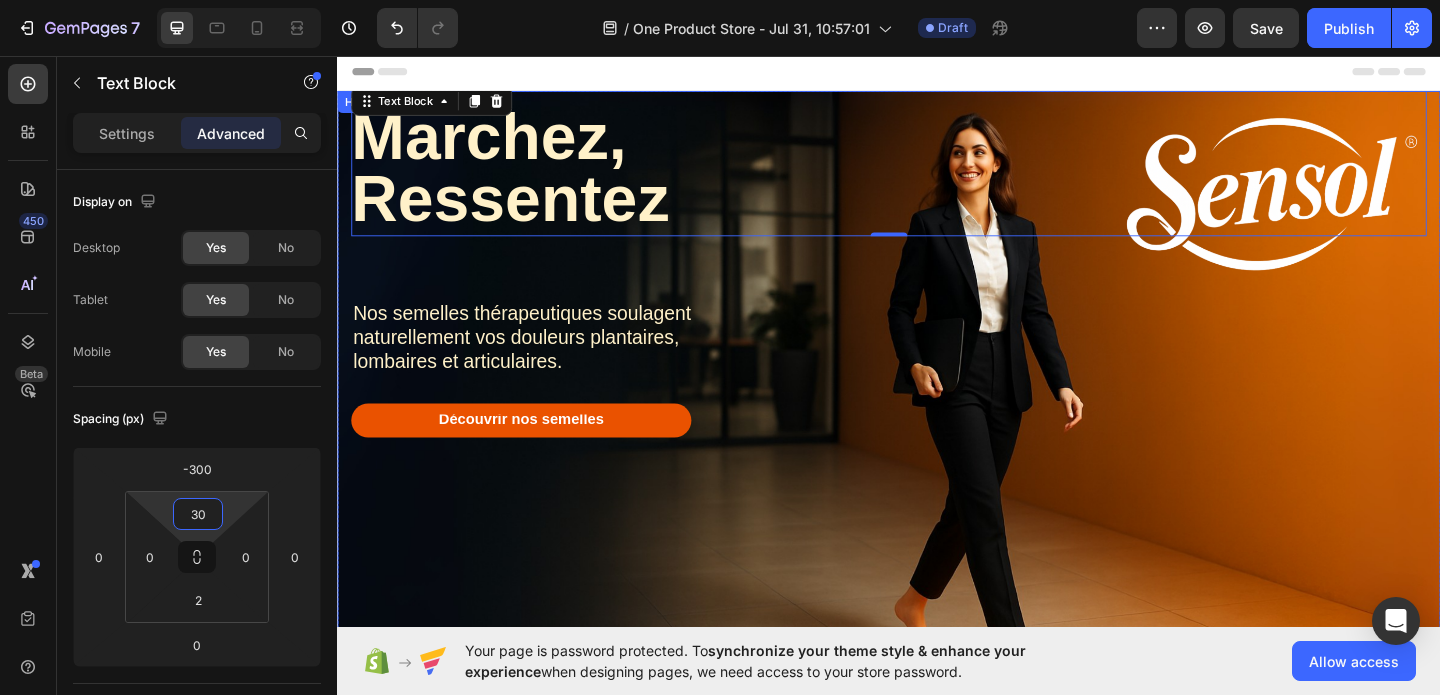 click at bounding box center (937, 431) 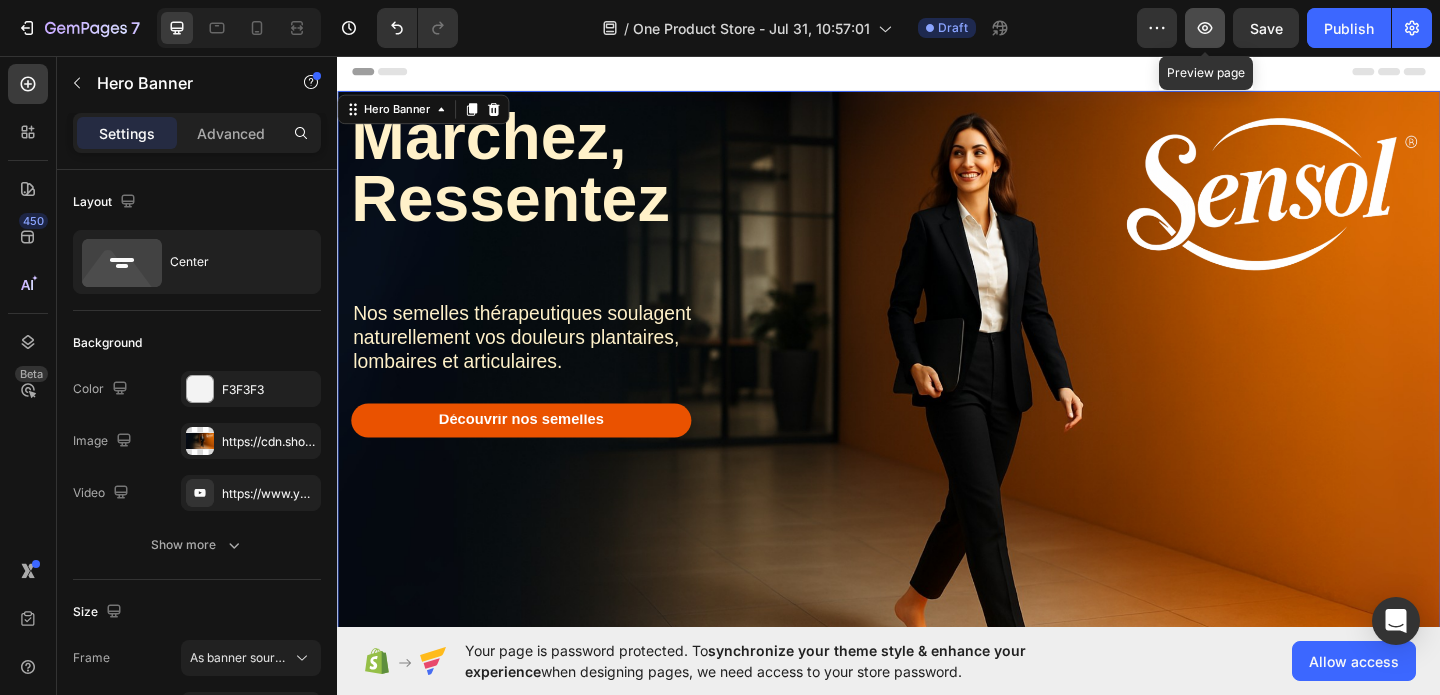 click 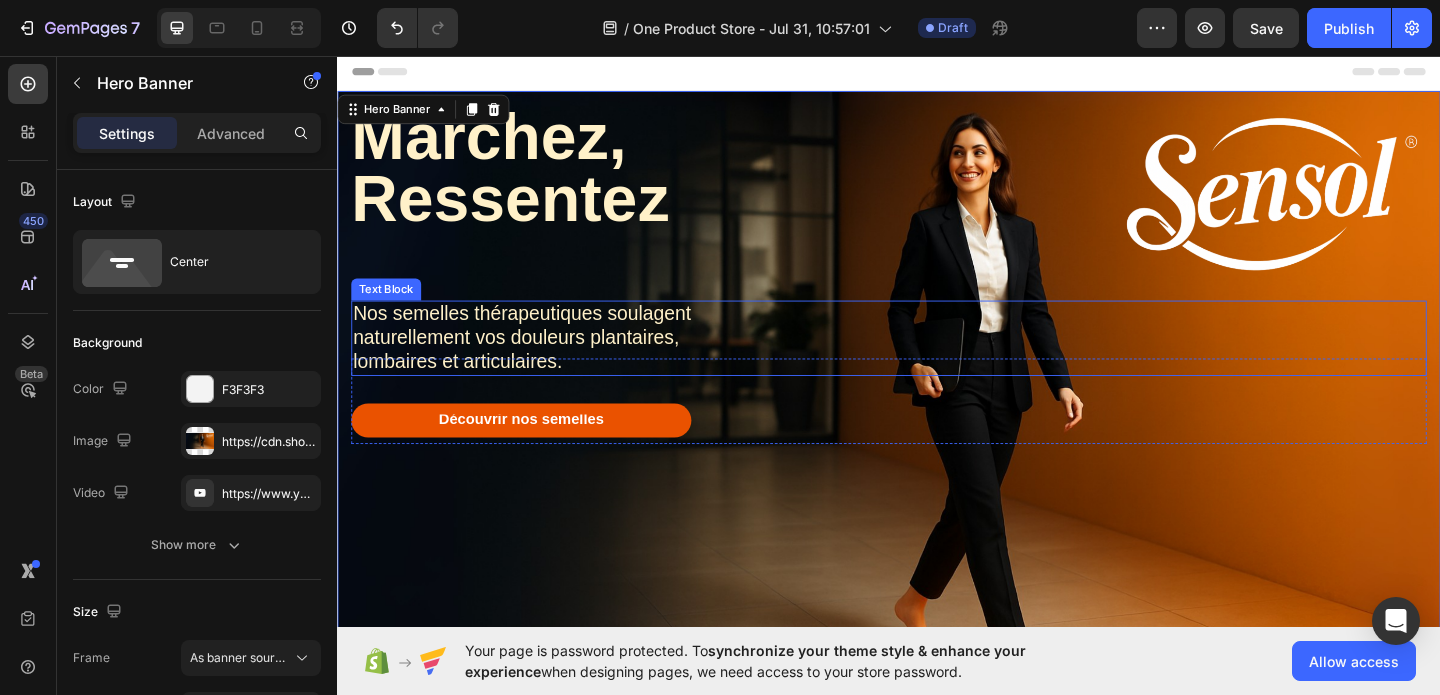 click on "Nos semelles thérapeutiques soulagent" at bounding box center [538, 335] 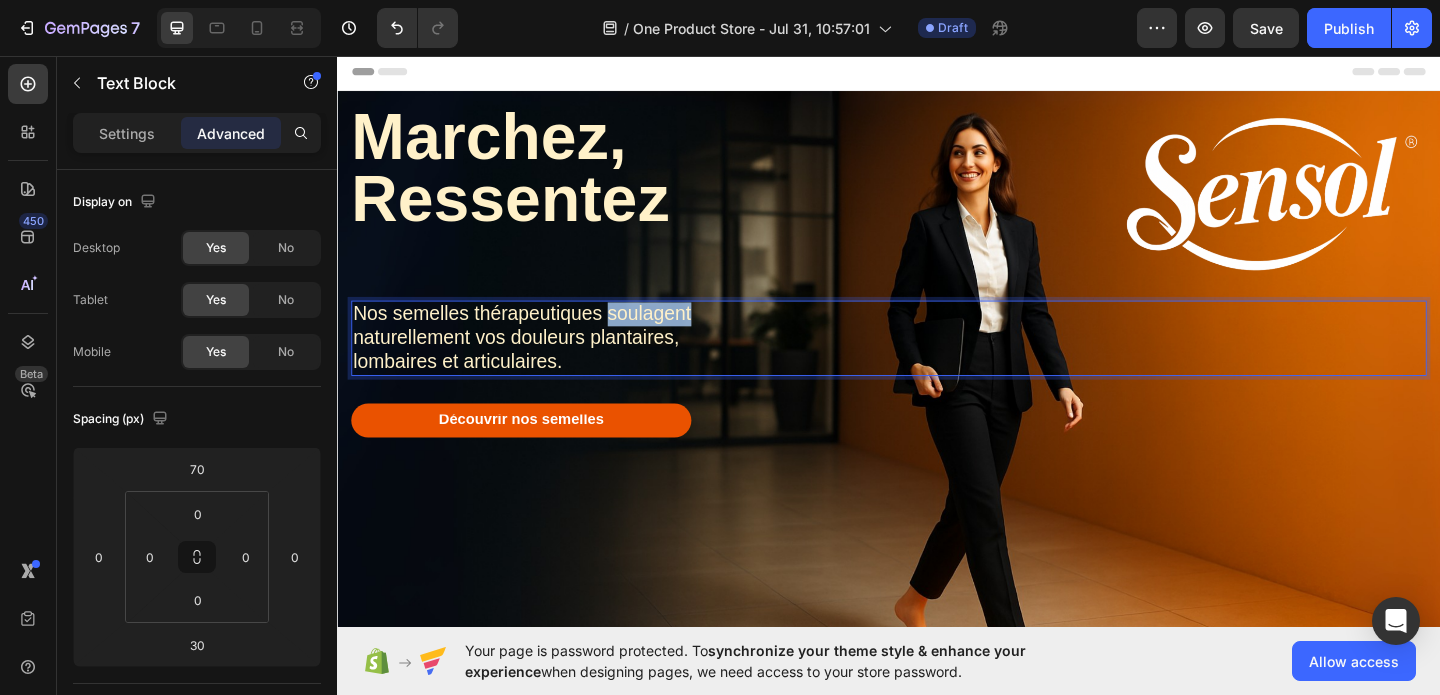 click on "Nos semelles thérapeutiques soulagent" at bounding box center (538, 335) 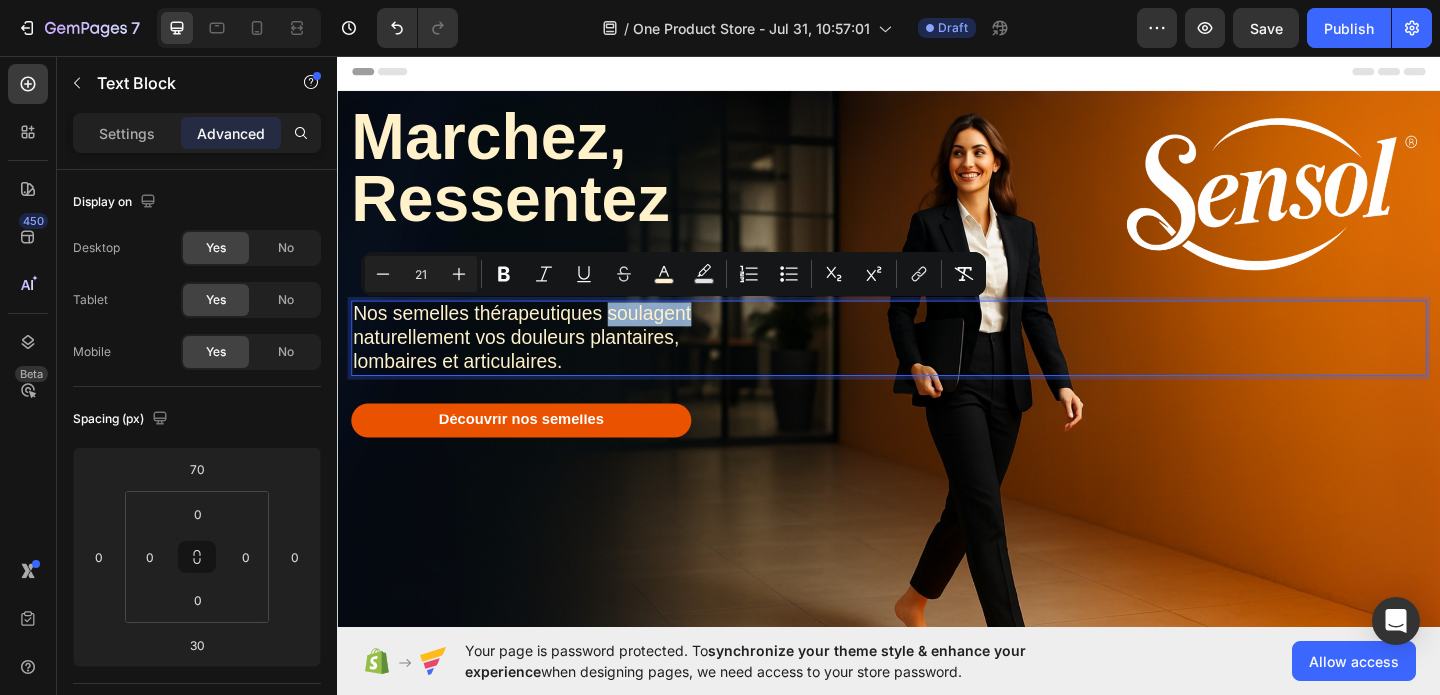 click on "Nos semelles thérapeutiques soulagent" at bounding box center [538, 335] 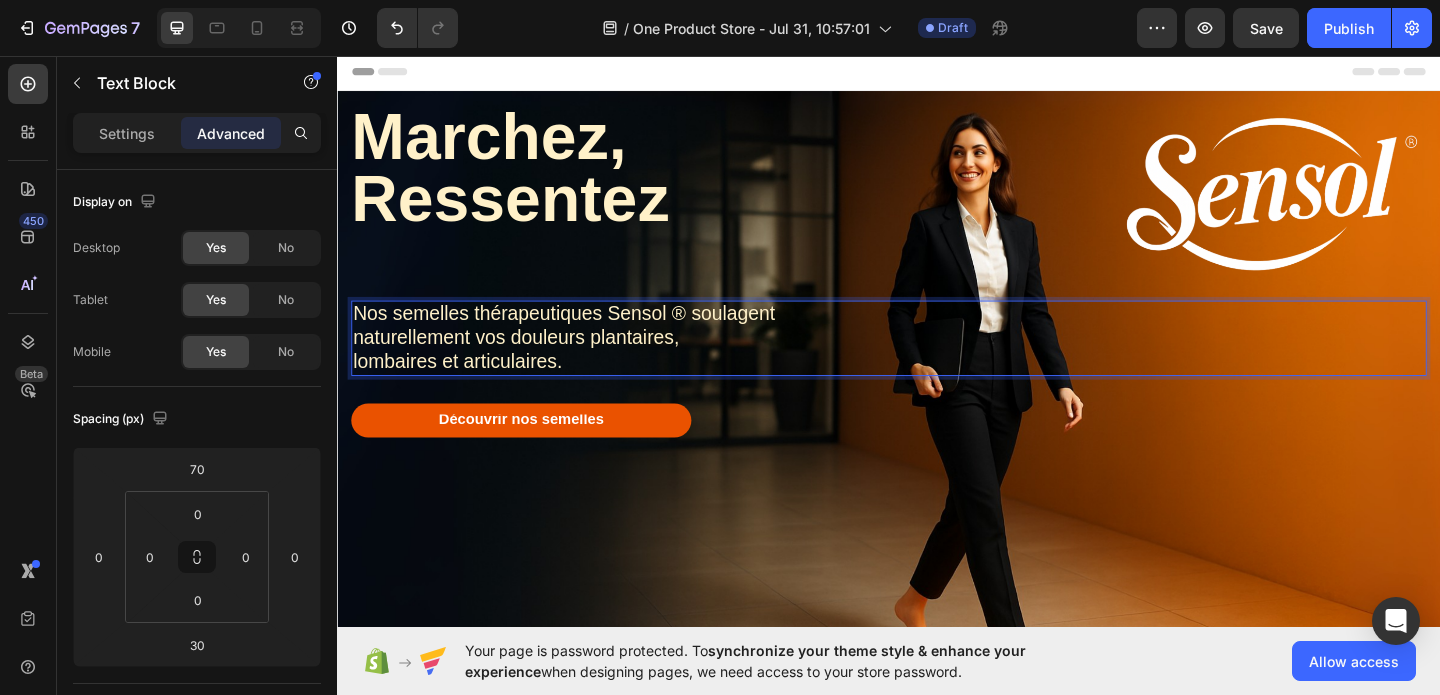 click on "Nos semelles thérapeutiques Sensol ® soulagent" at bounding box center [583, 335] 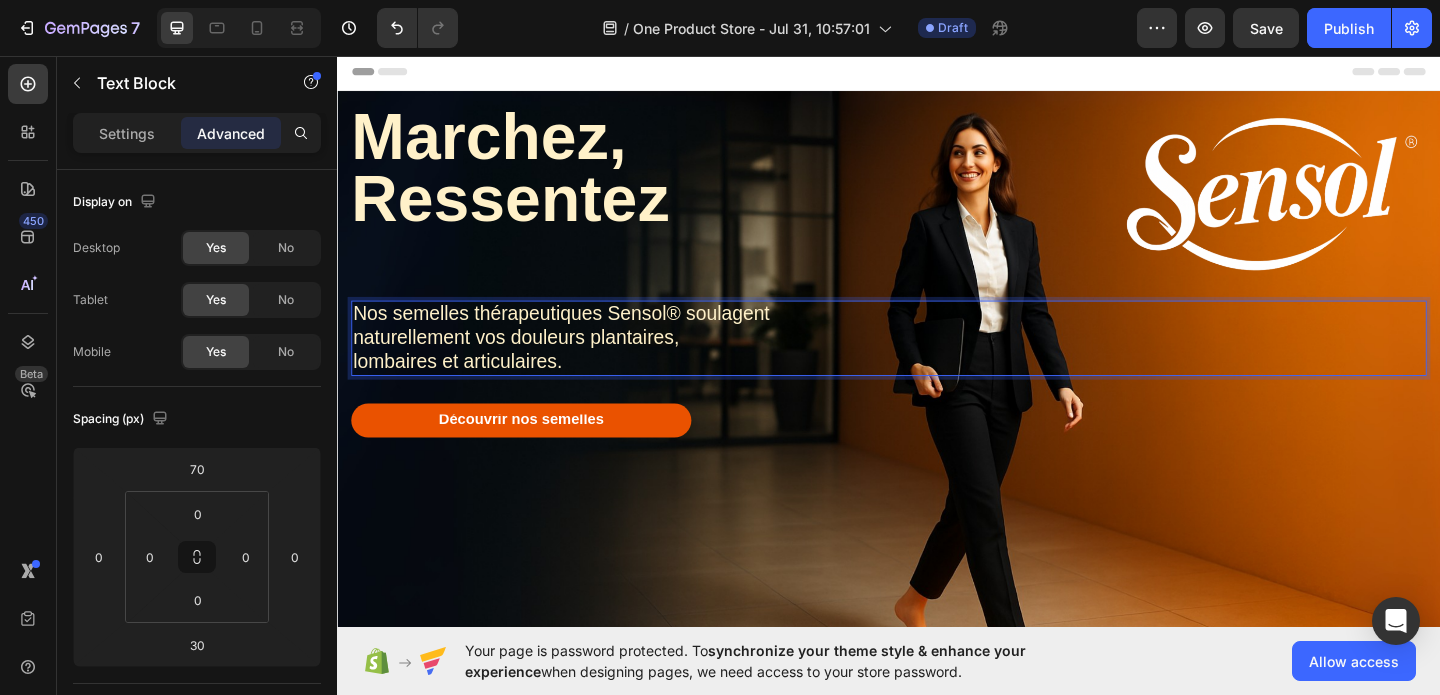 click on "Nos semelles thérapeutiques Sensol® soulagent" at bounding box center [580, 335] 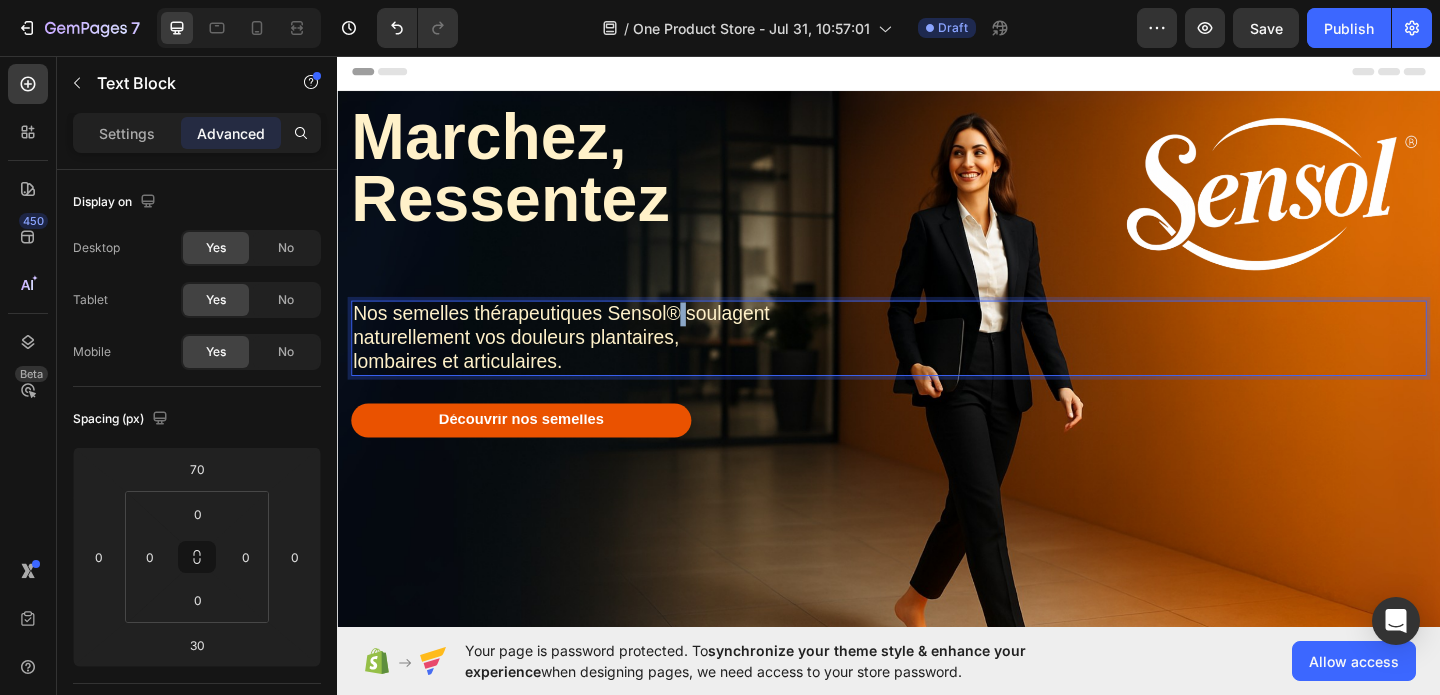 click on "Nos semelles thérapeutiques Sensol® soulagent" at bounding box center (580, 335) 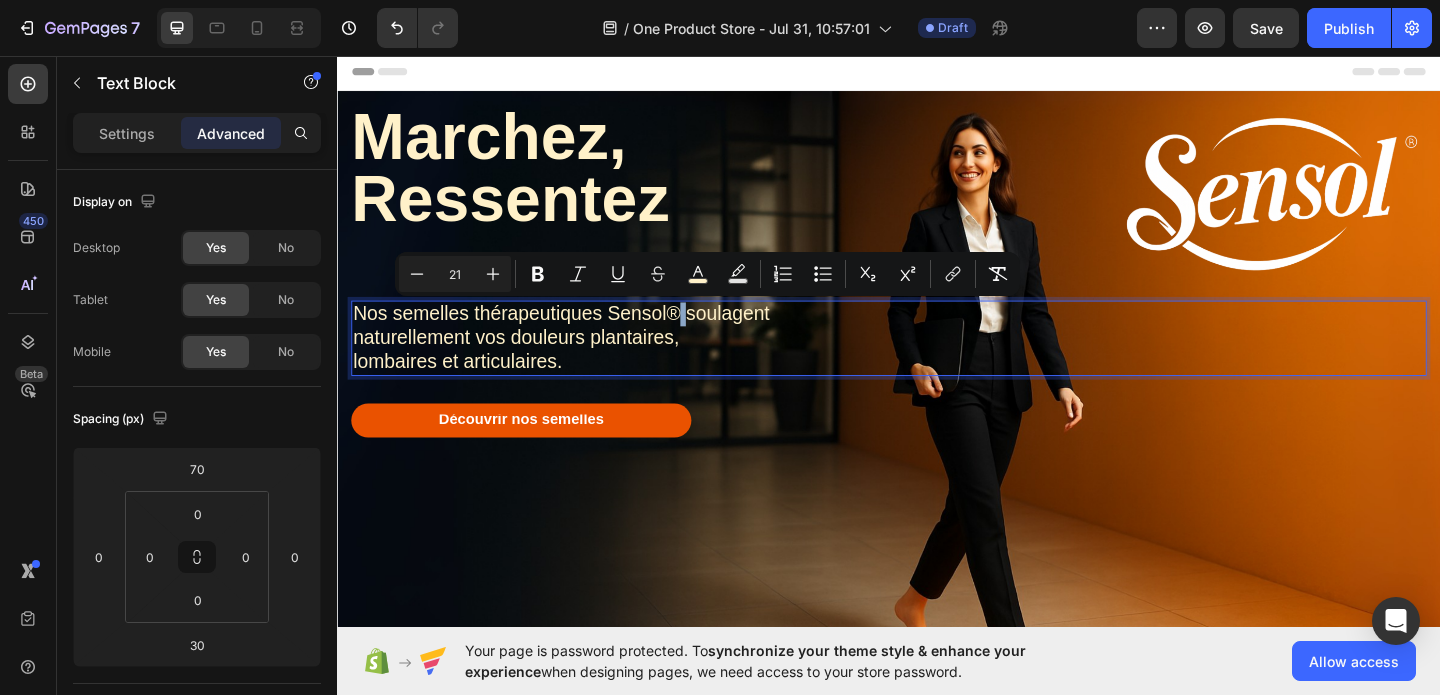 click on "Nos semelles thérapeutiques Sensol® soulagent" at bounding box center (580, 335) 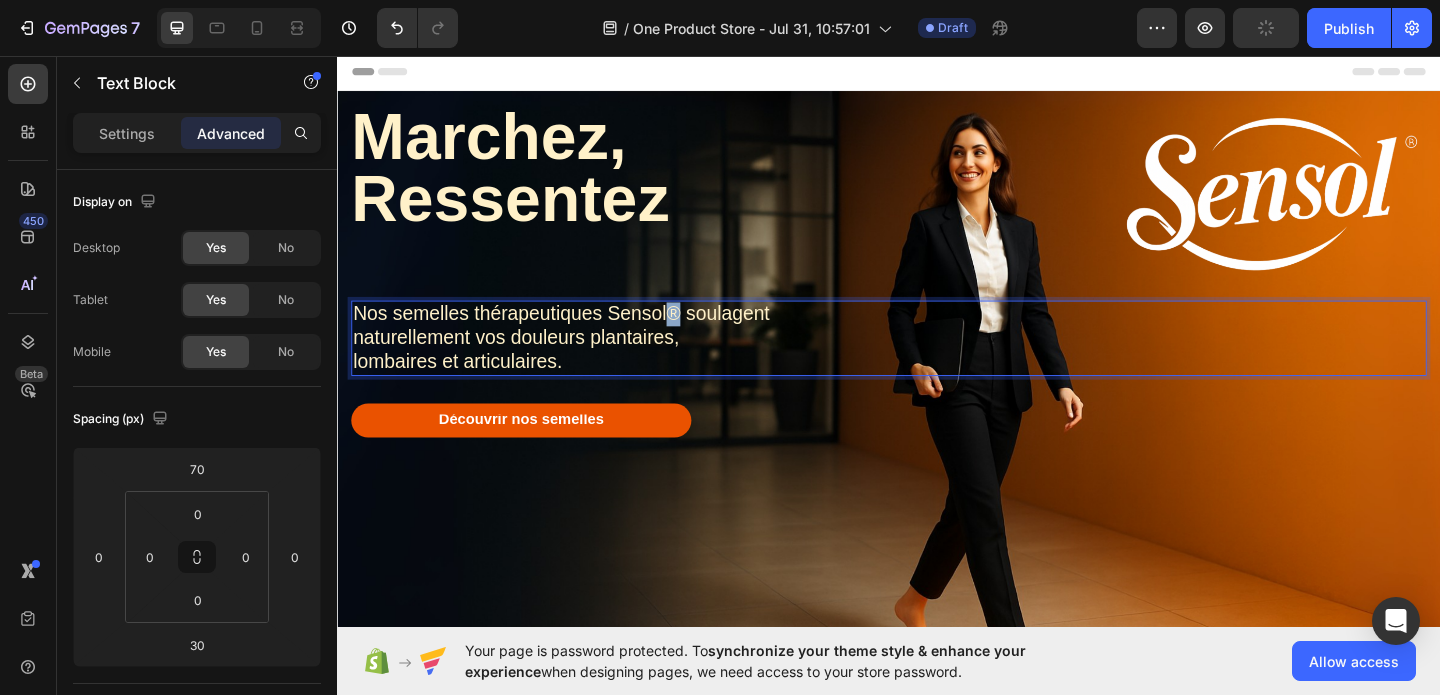 drag, startPoint x: 712, startPoint y: 339, endPoint x: 702, endPoint y: 340, distance: 10.049875 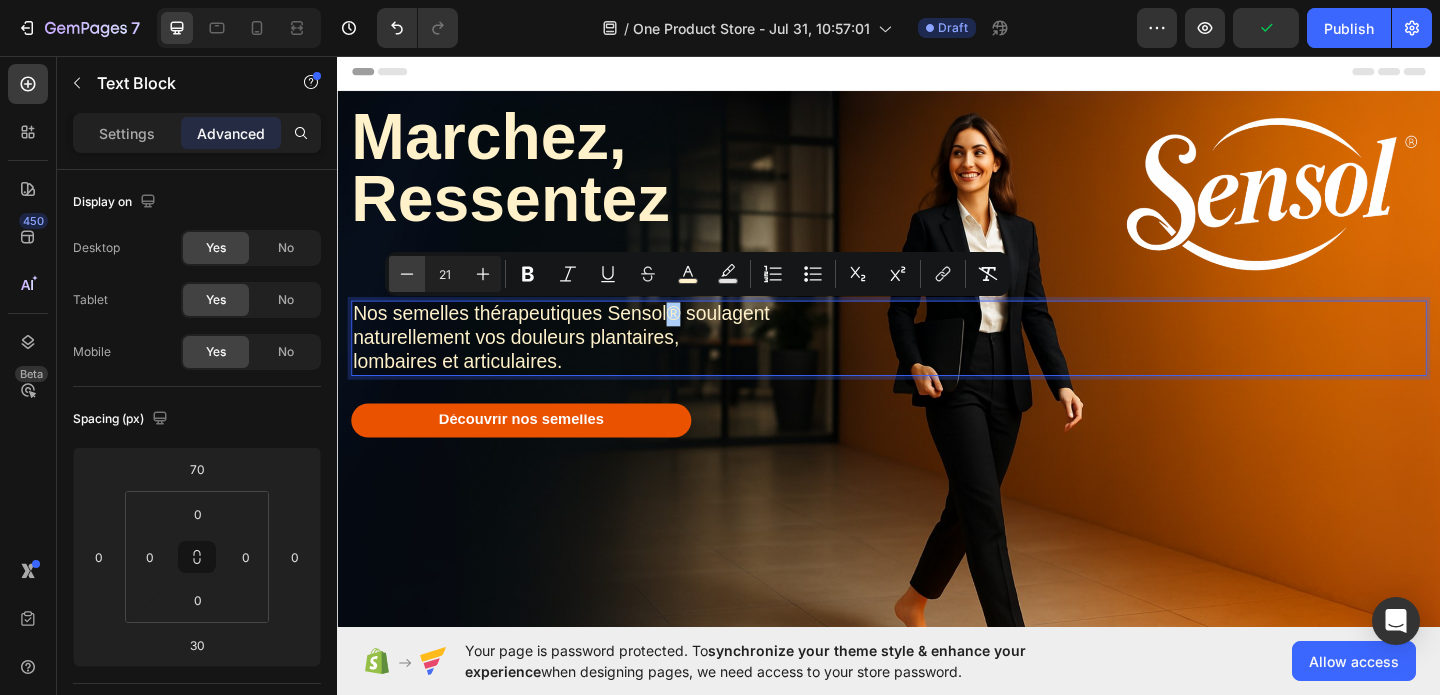 click 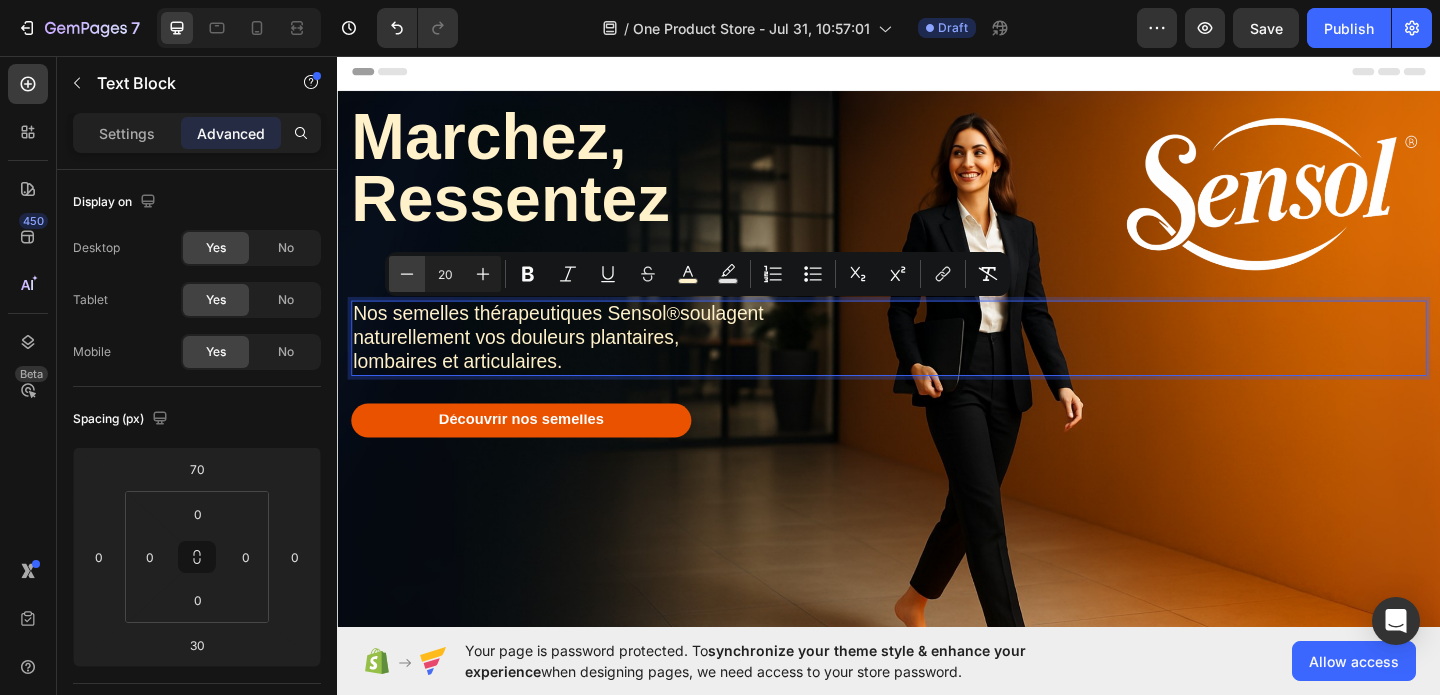 click 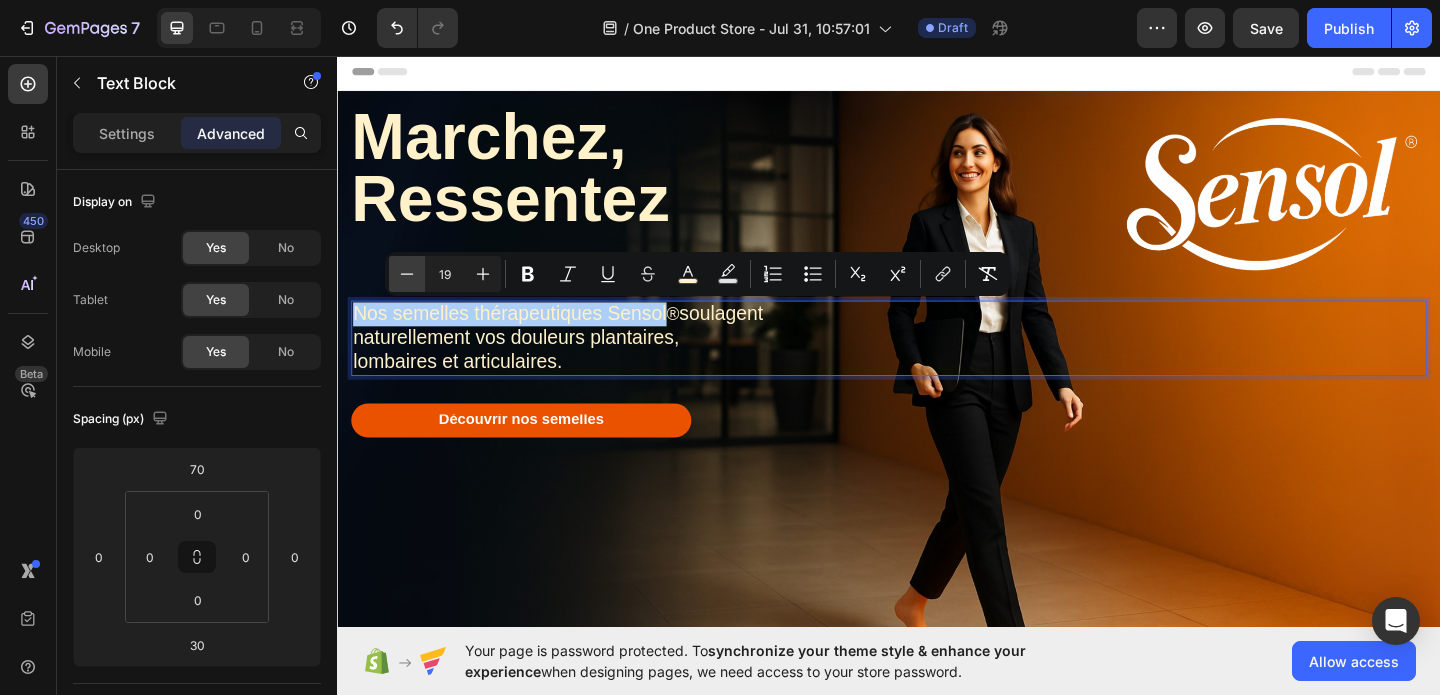 click 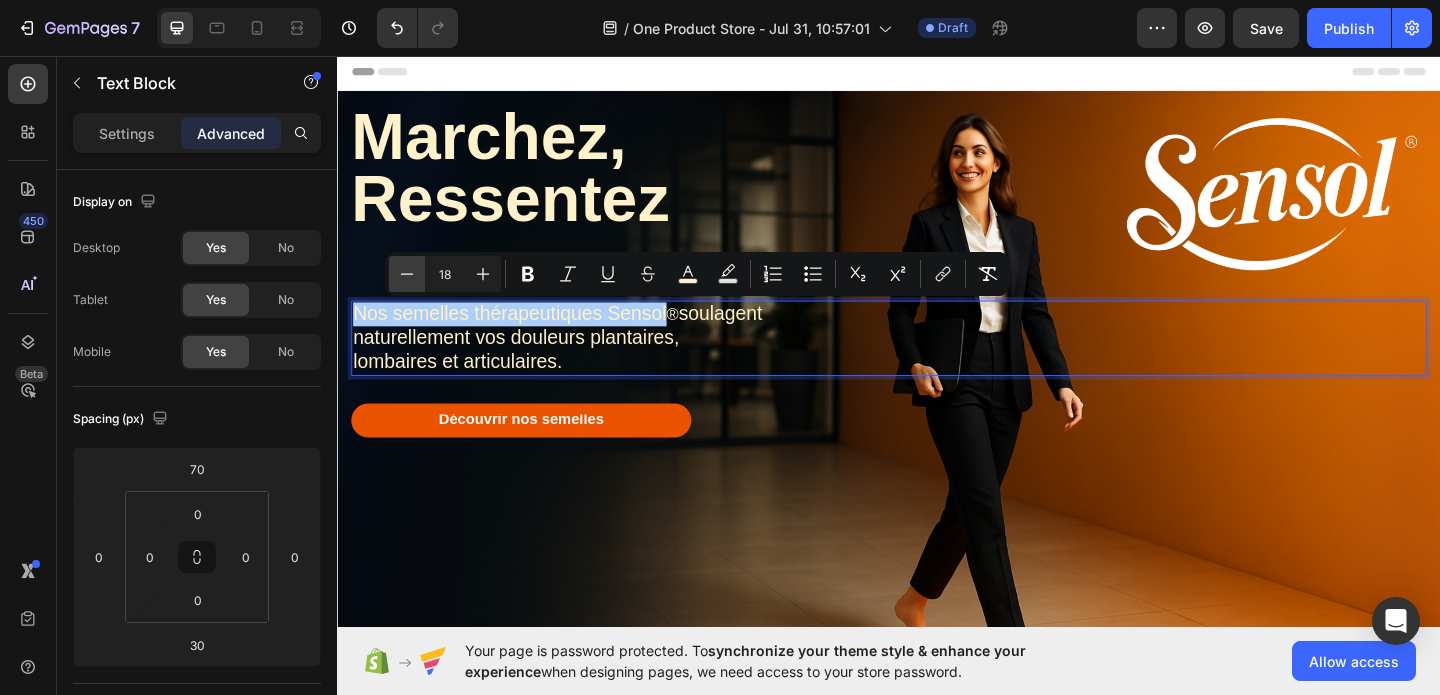 click 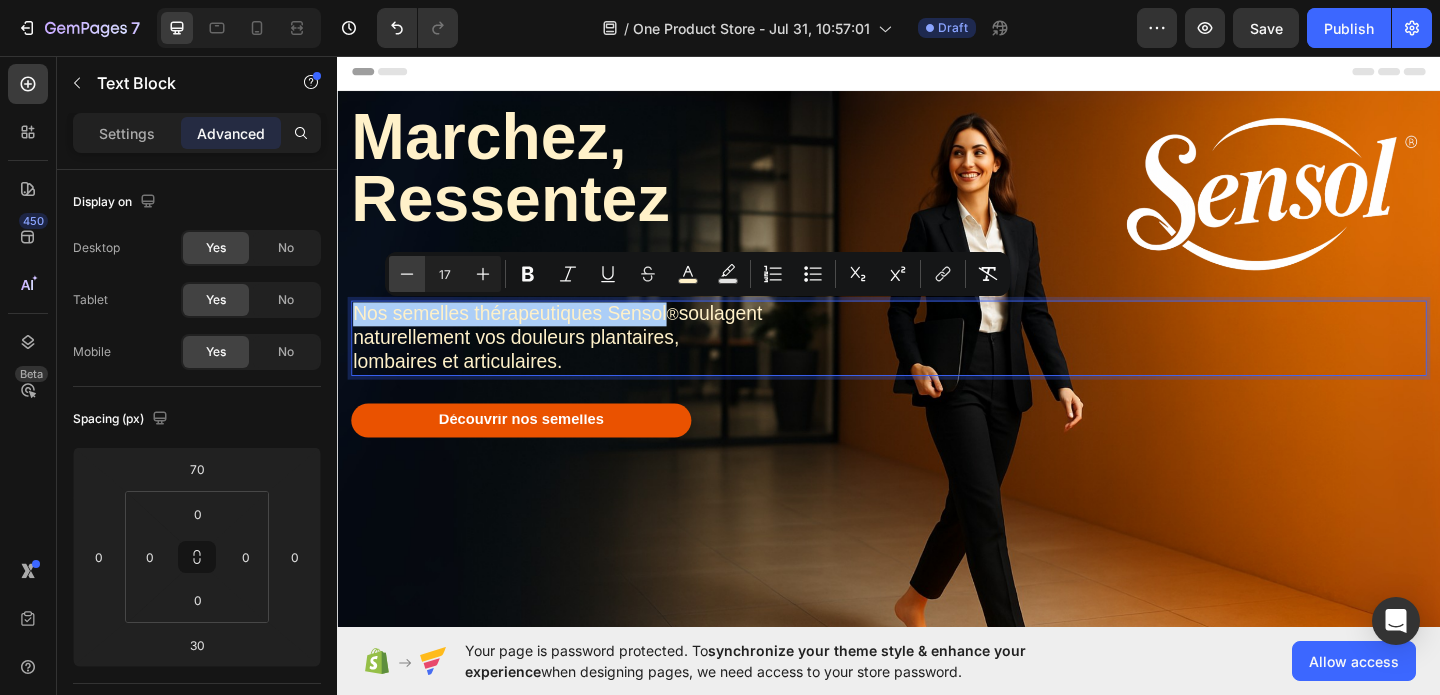 click 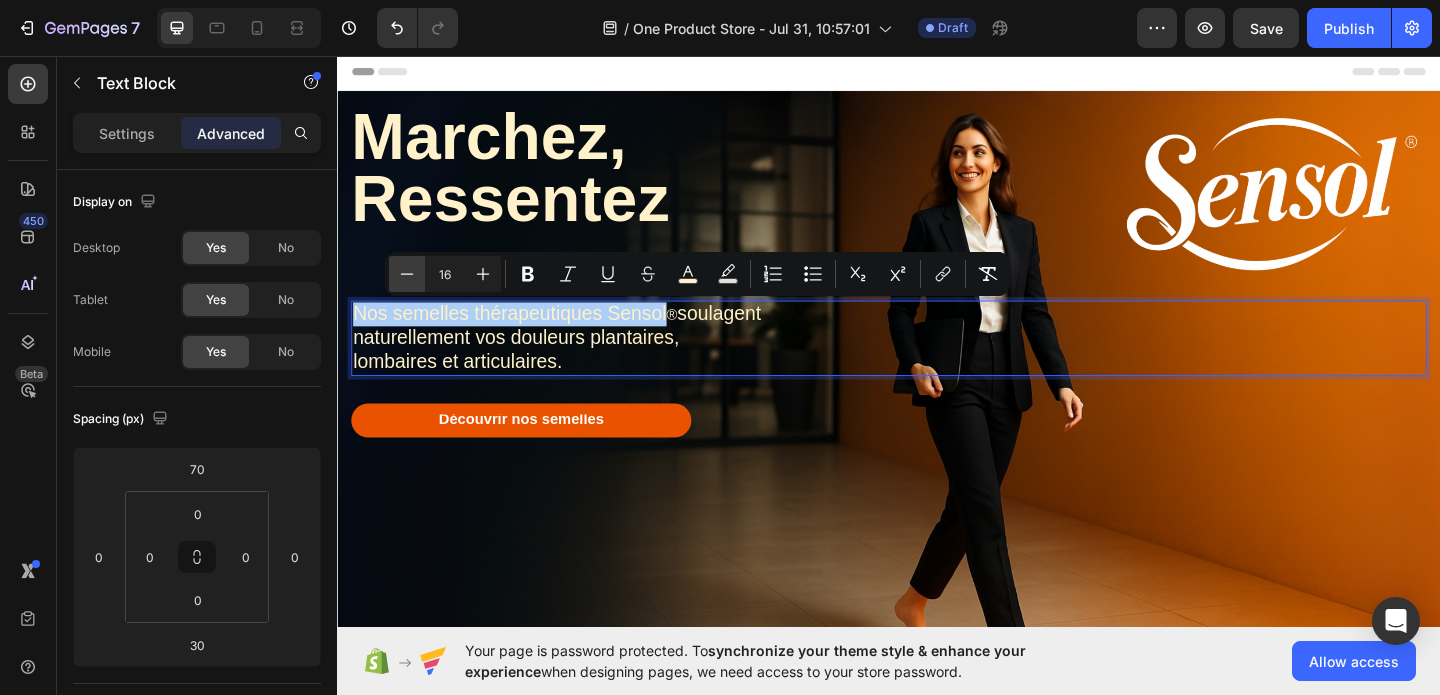 click 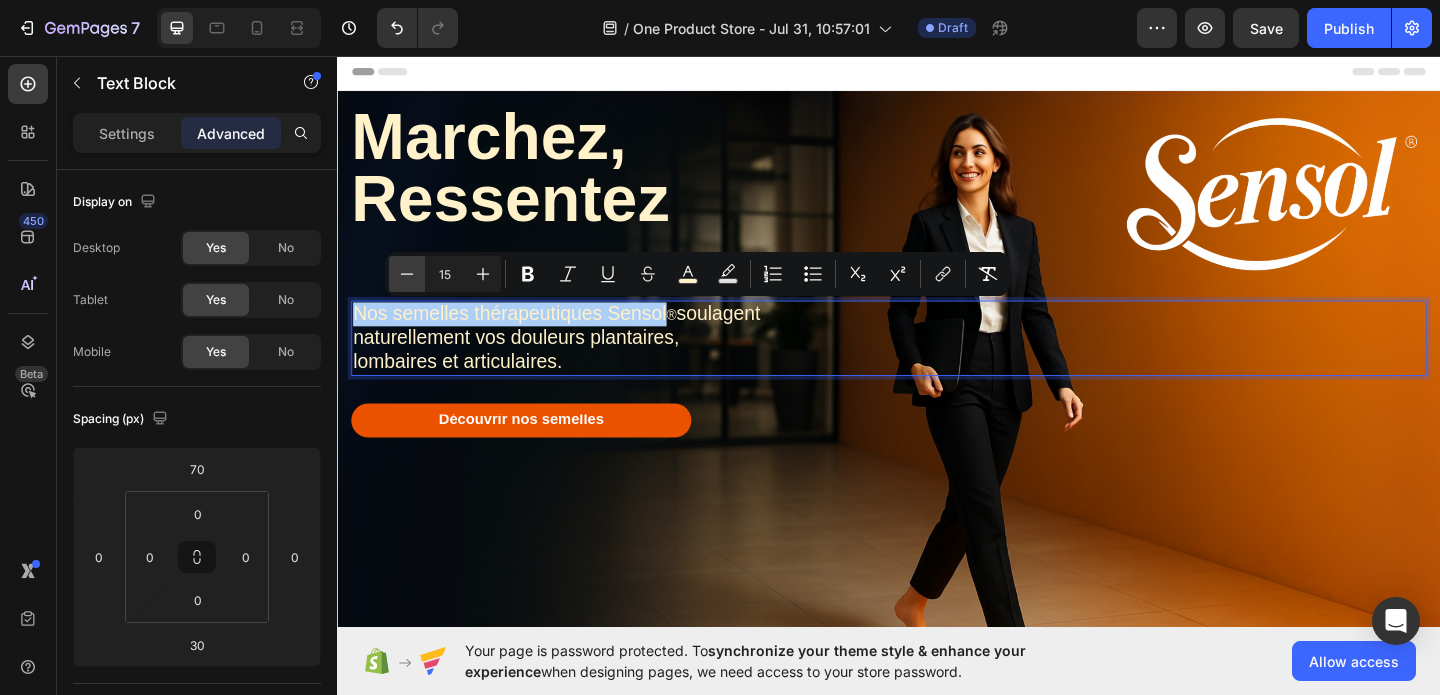 click 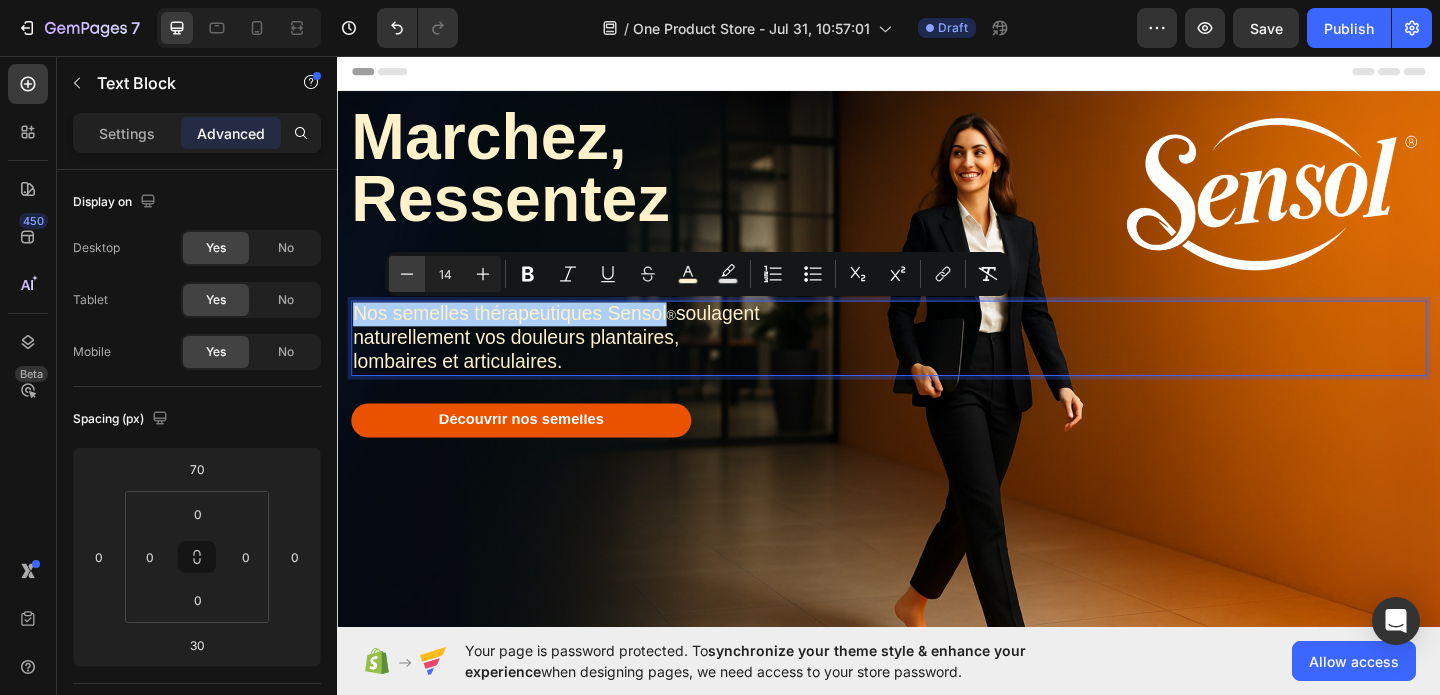 click 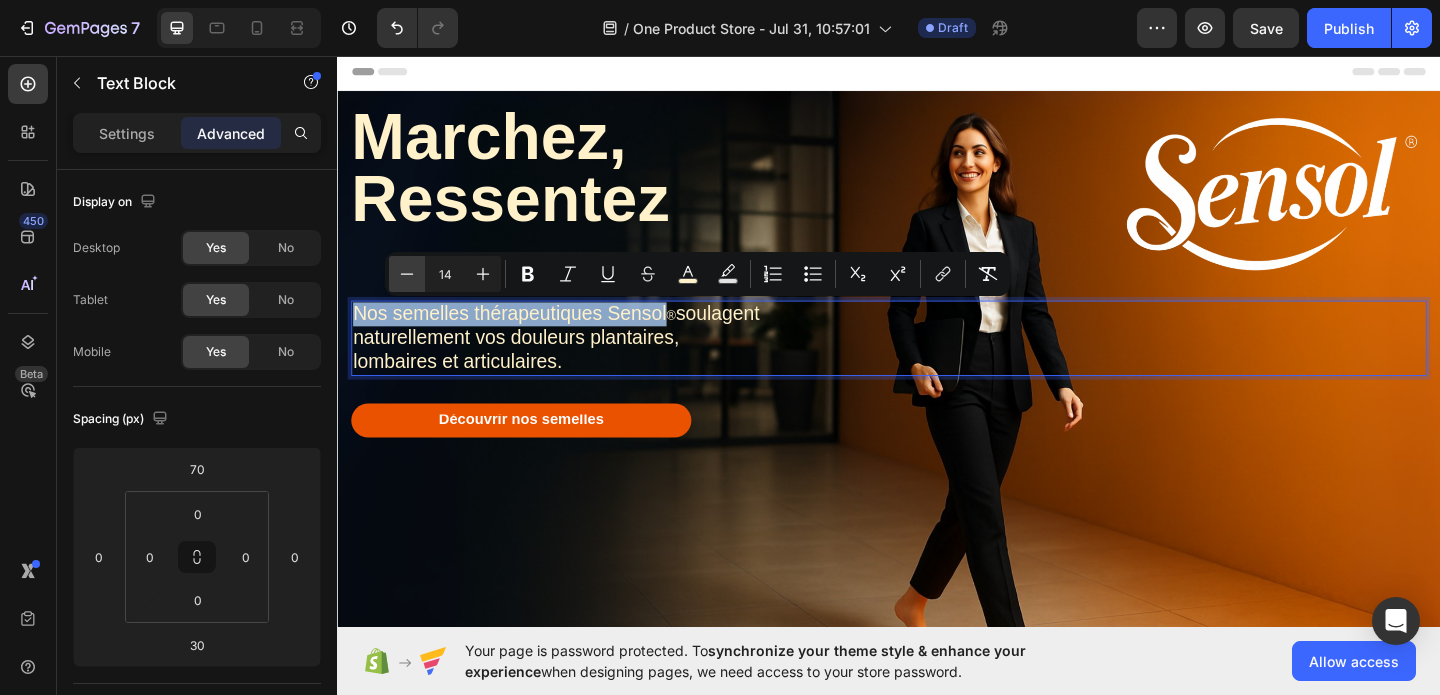 type on "13" 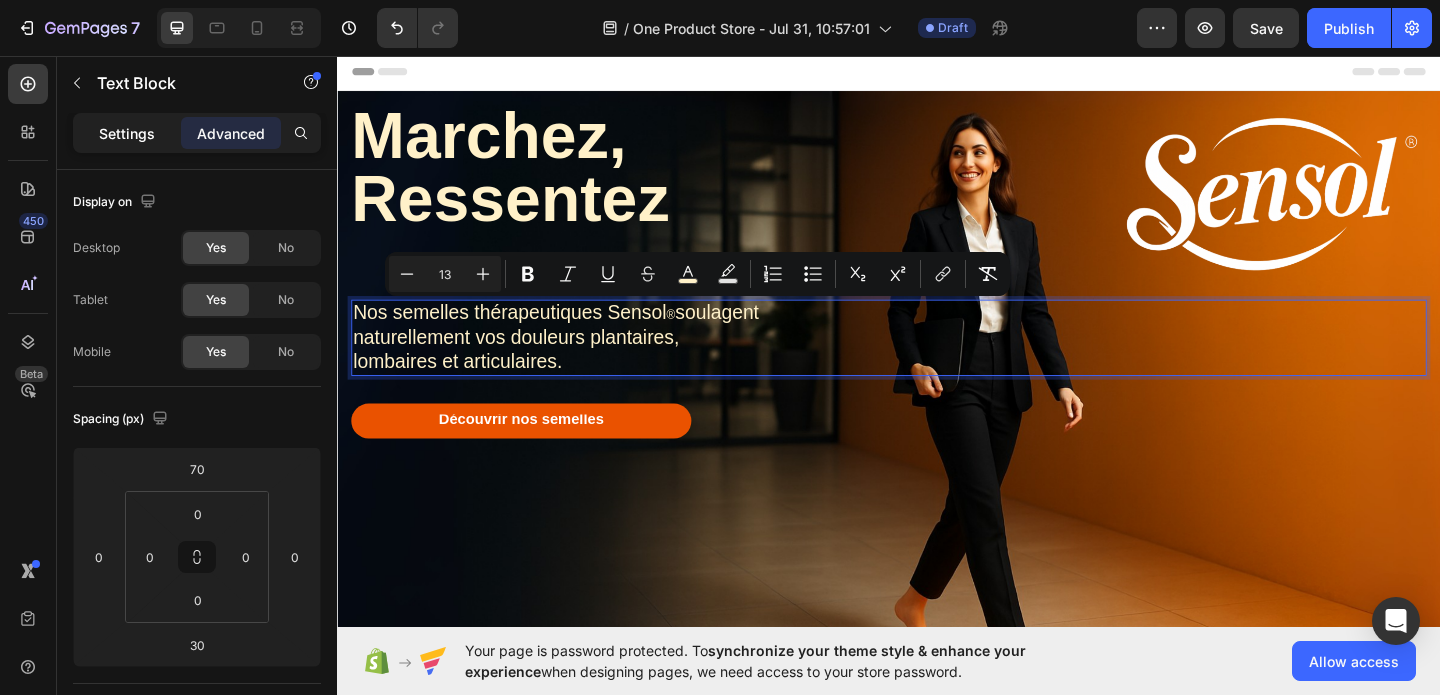 click on "Settings" at bounding box center [127, 133] 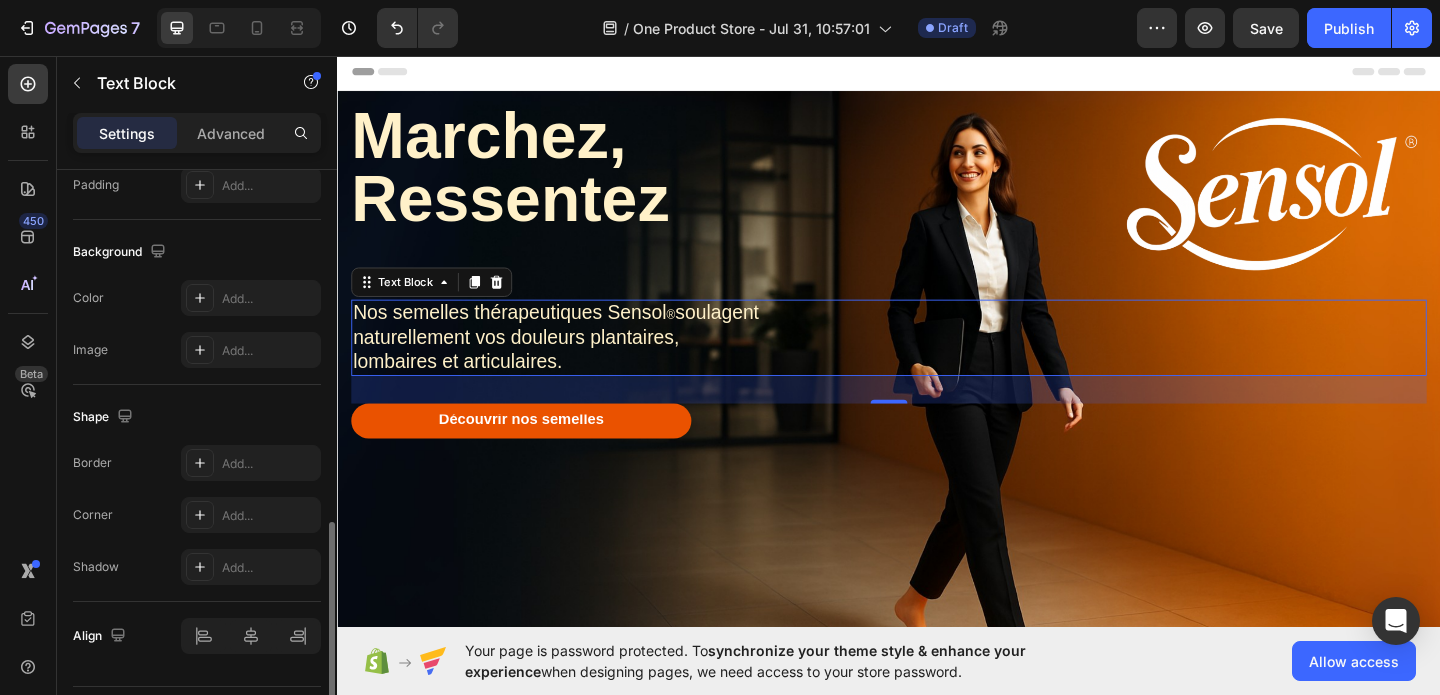 scroll, scrollTop: 603, scrollLeft: 0, axis: vertical 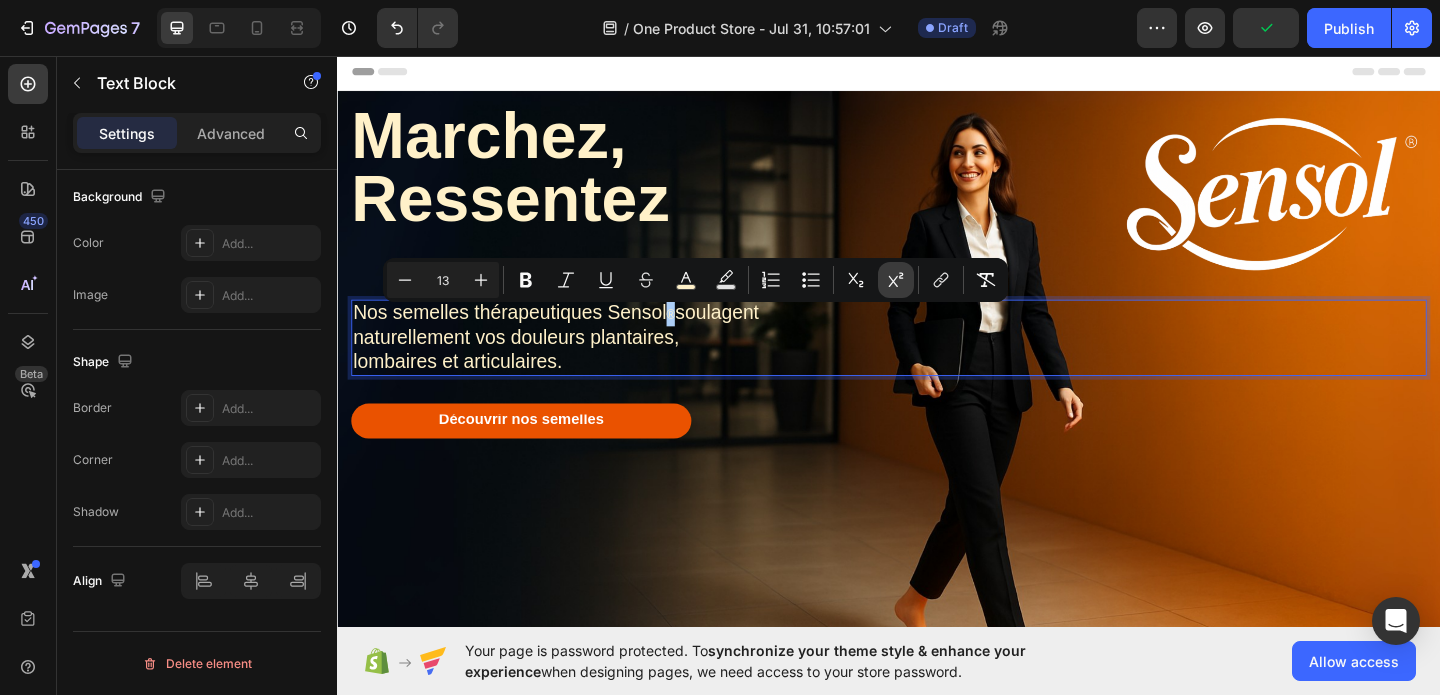click on "Superscript" at bounding box center [896, 280] 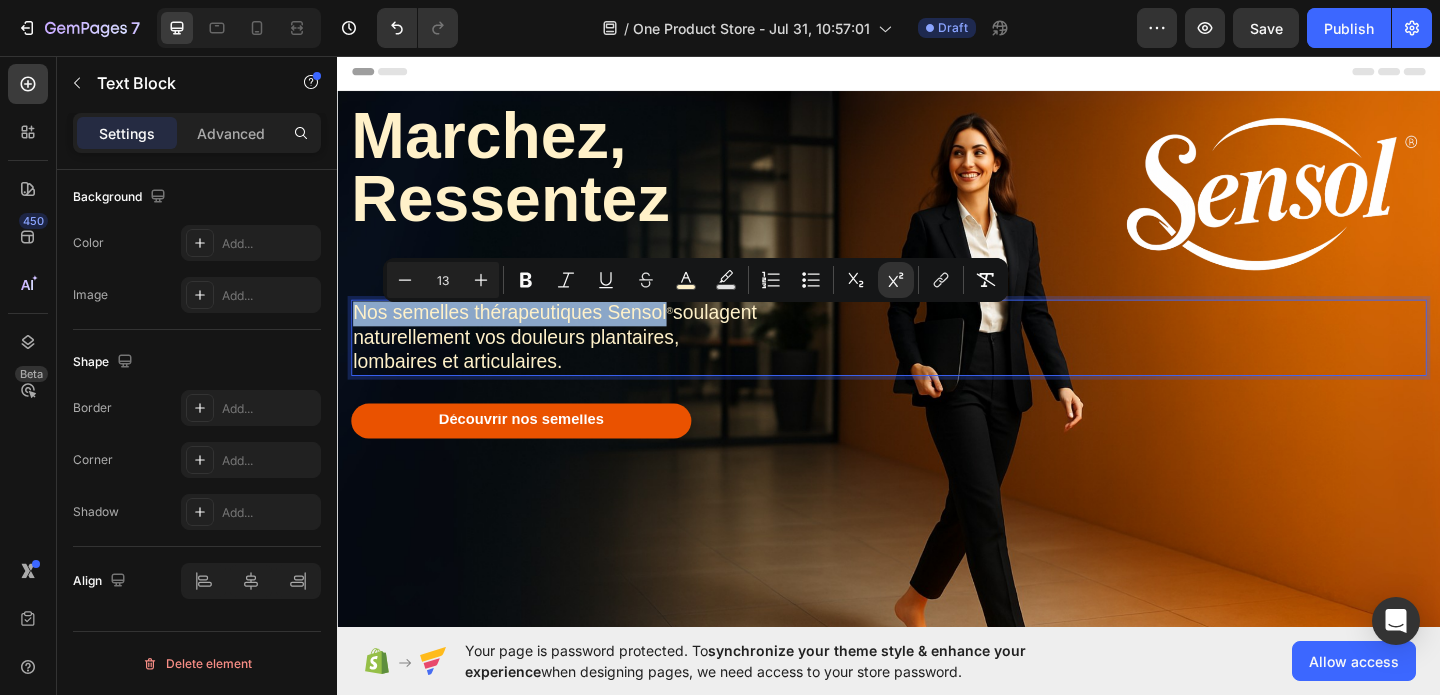 type on "21" 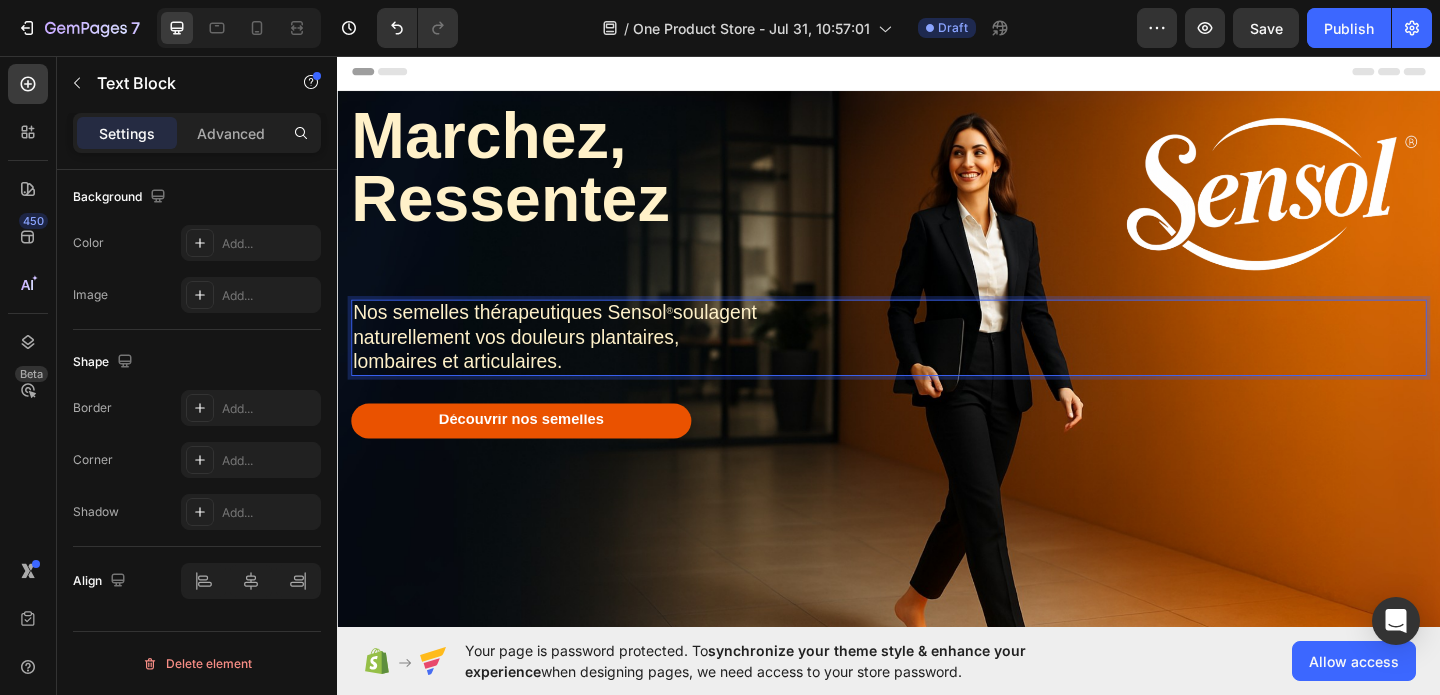 click on "naturellement vos douleurs plantaires," at bounding box center [937, 363] 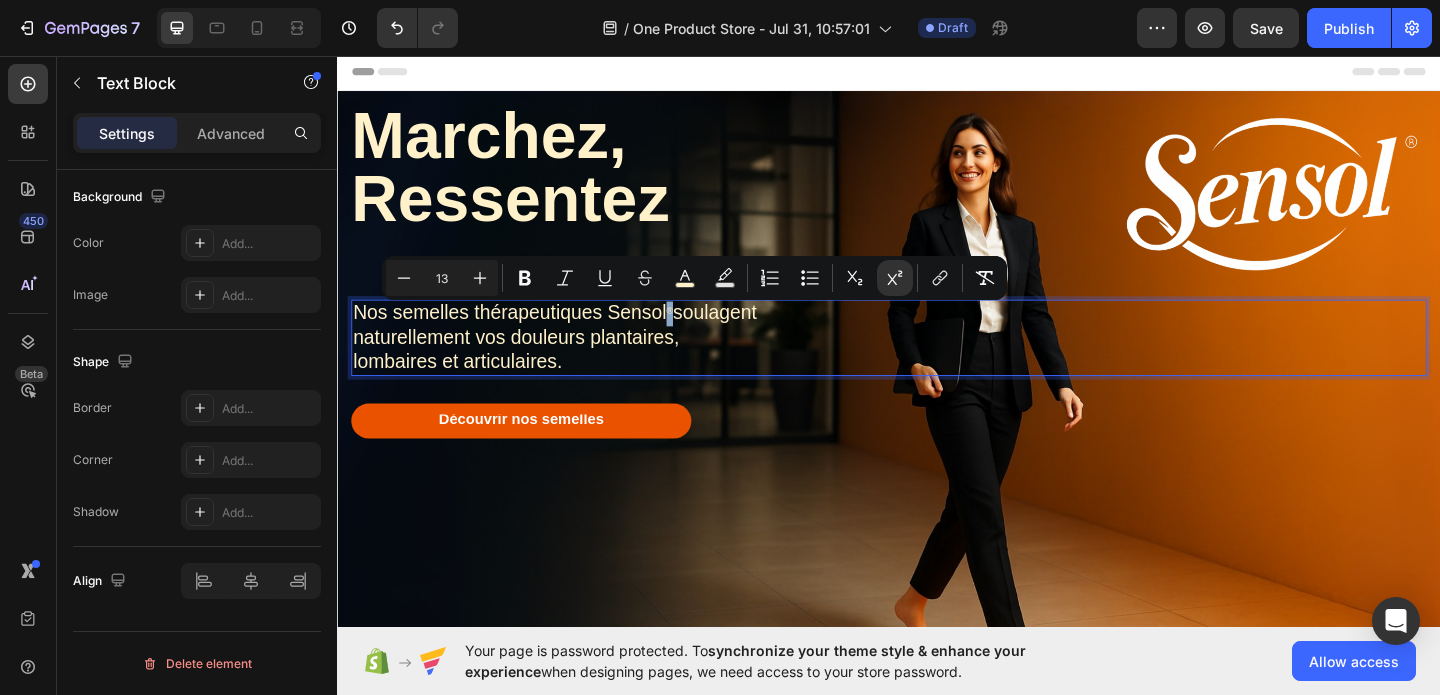 click on "Nos semelles thérapeutiques Sensol ®  soulagent" at bounding box center (937, 336) 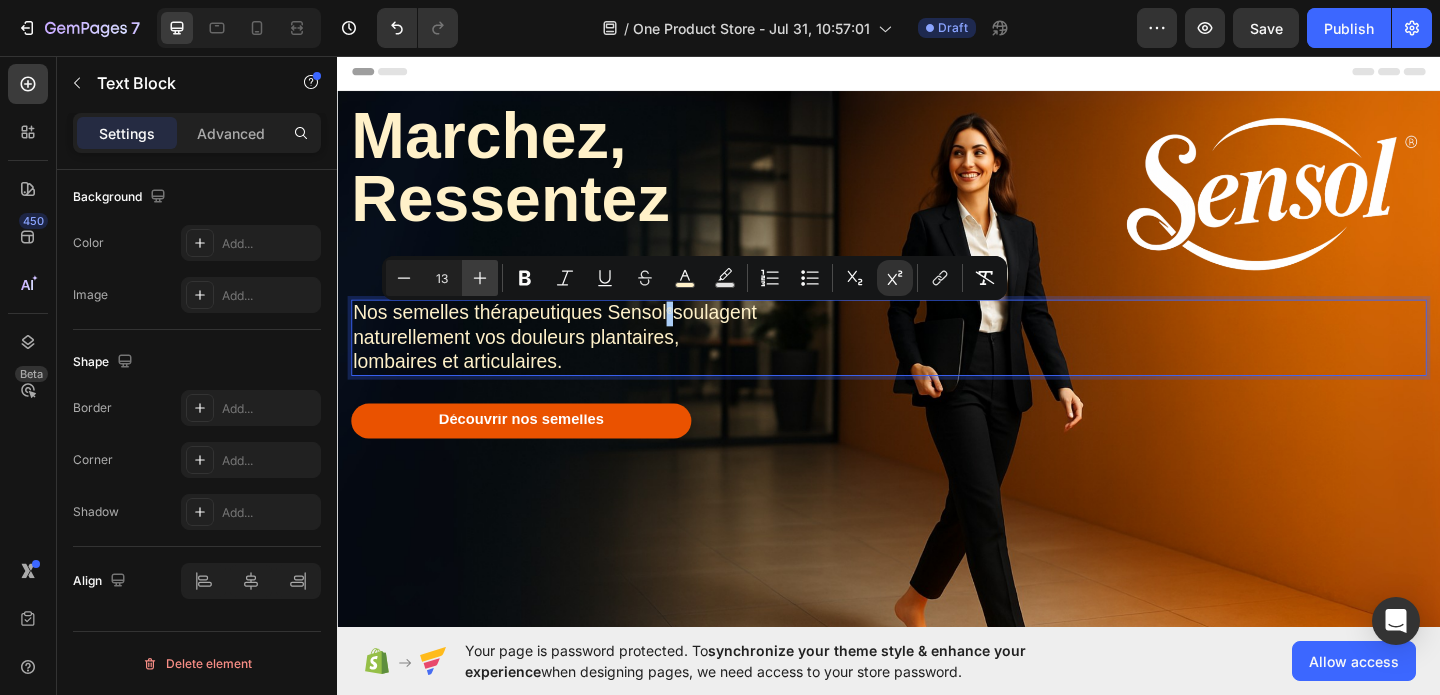 click 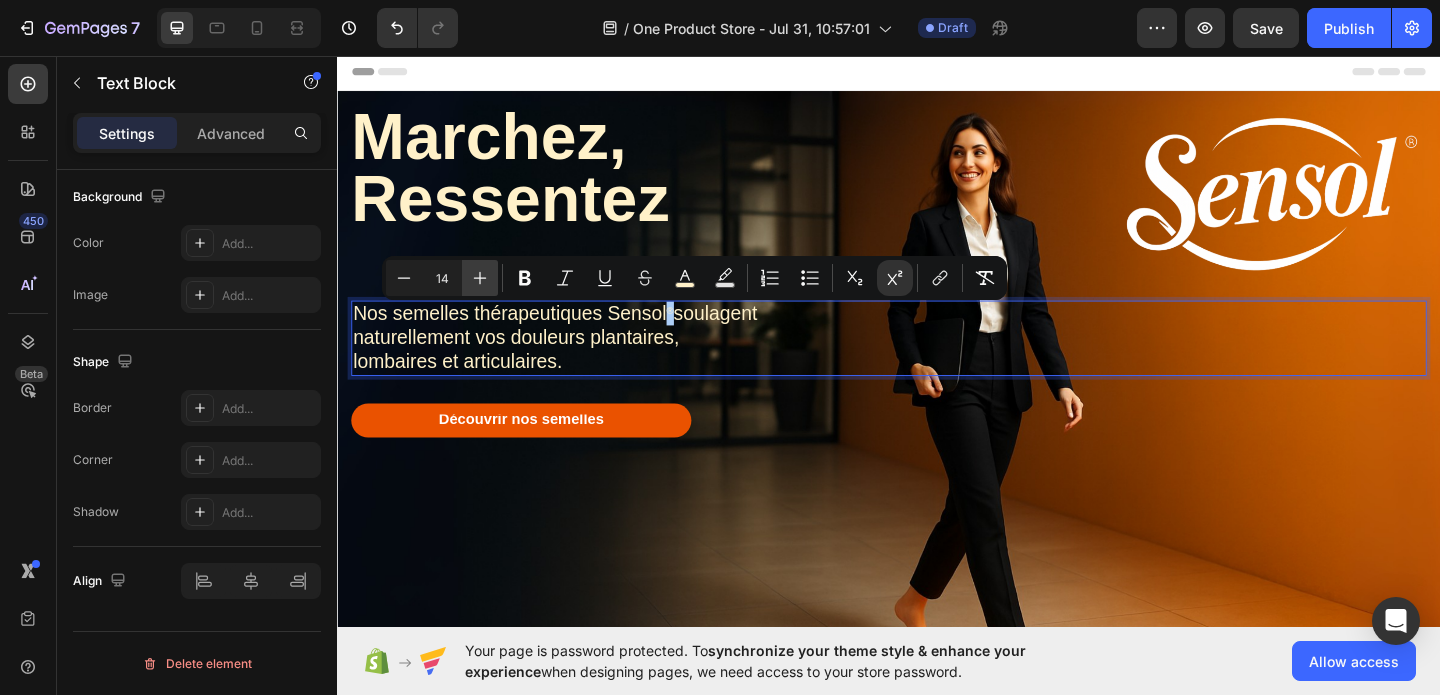 click 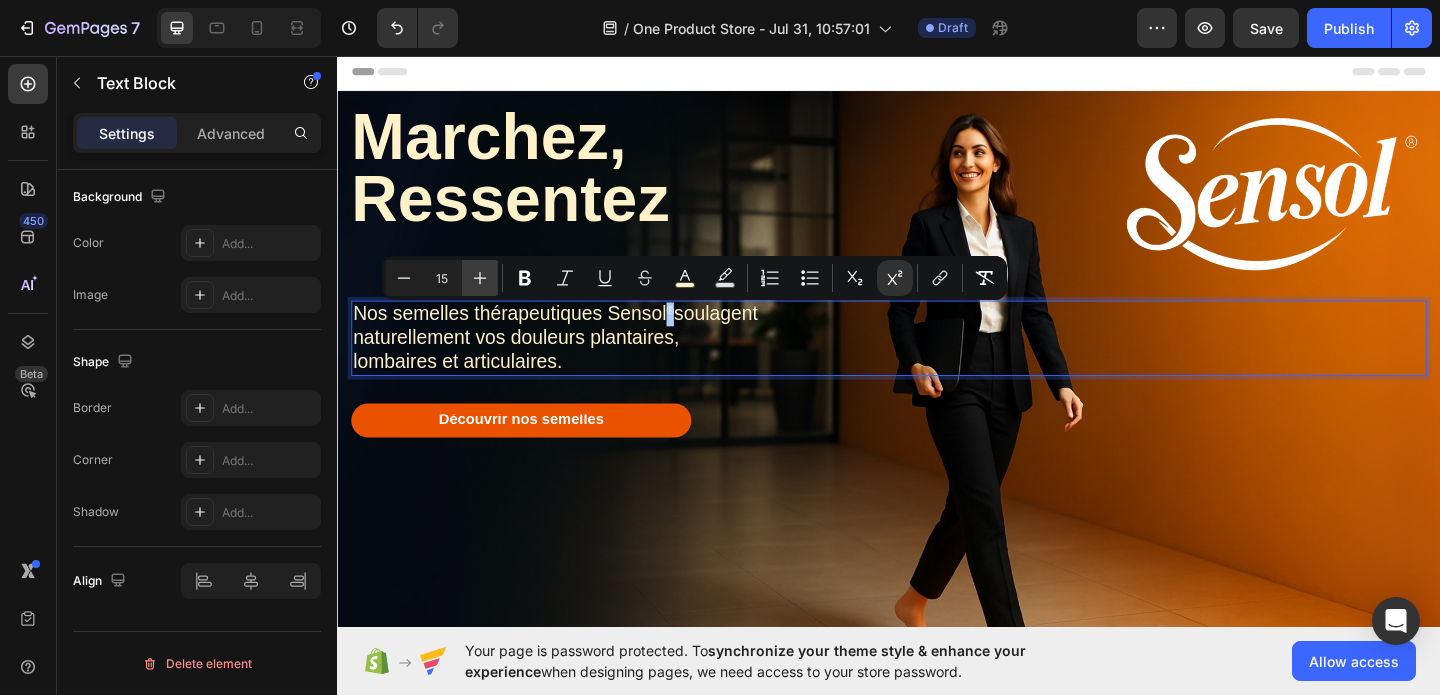 click 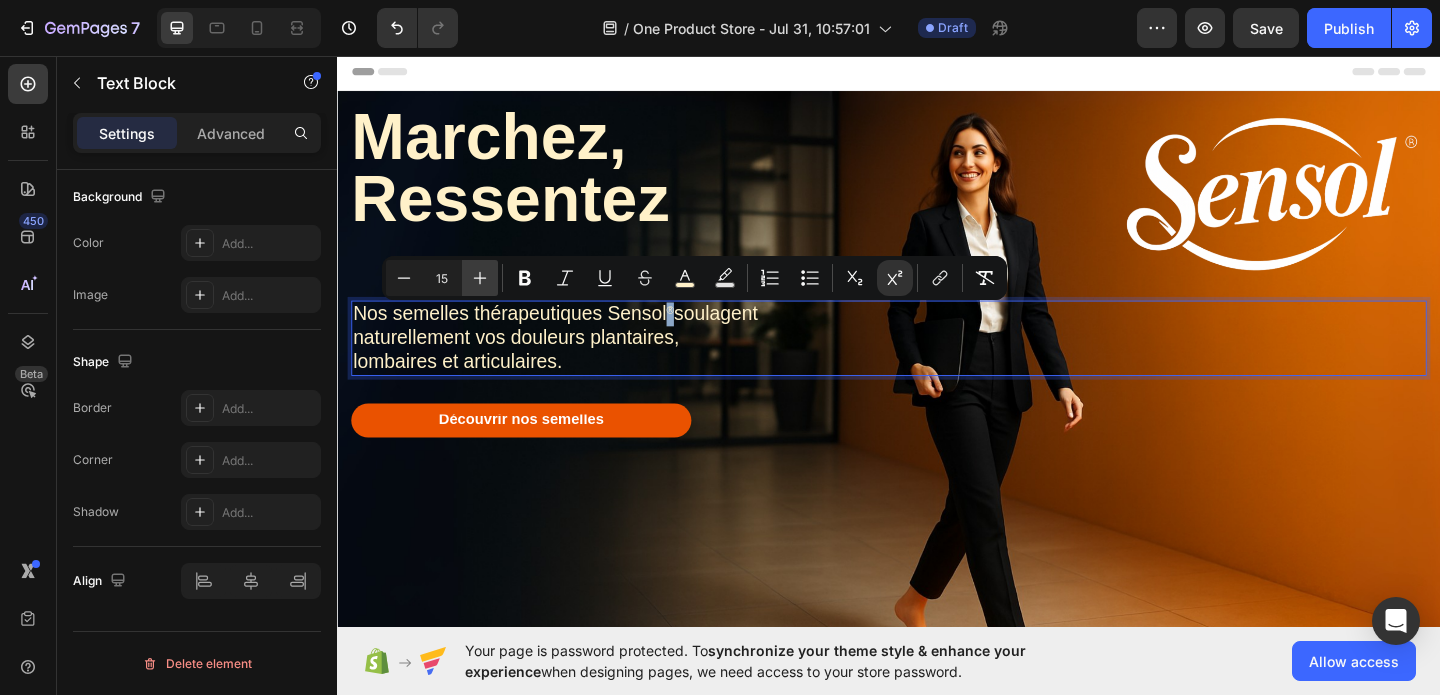type on "16" 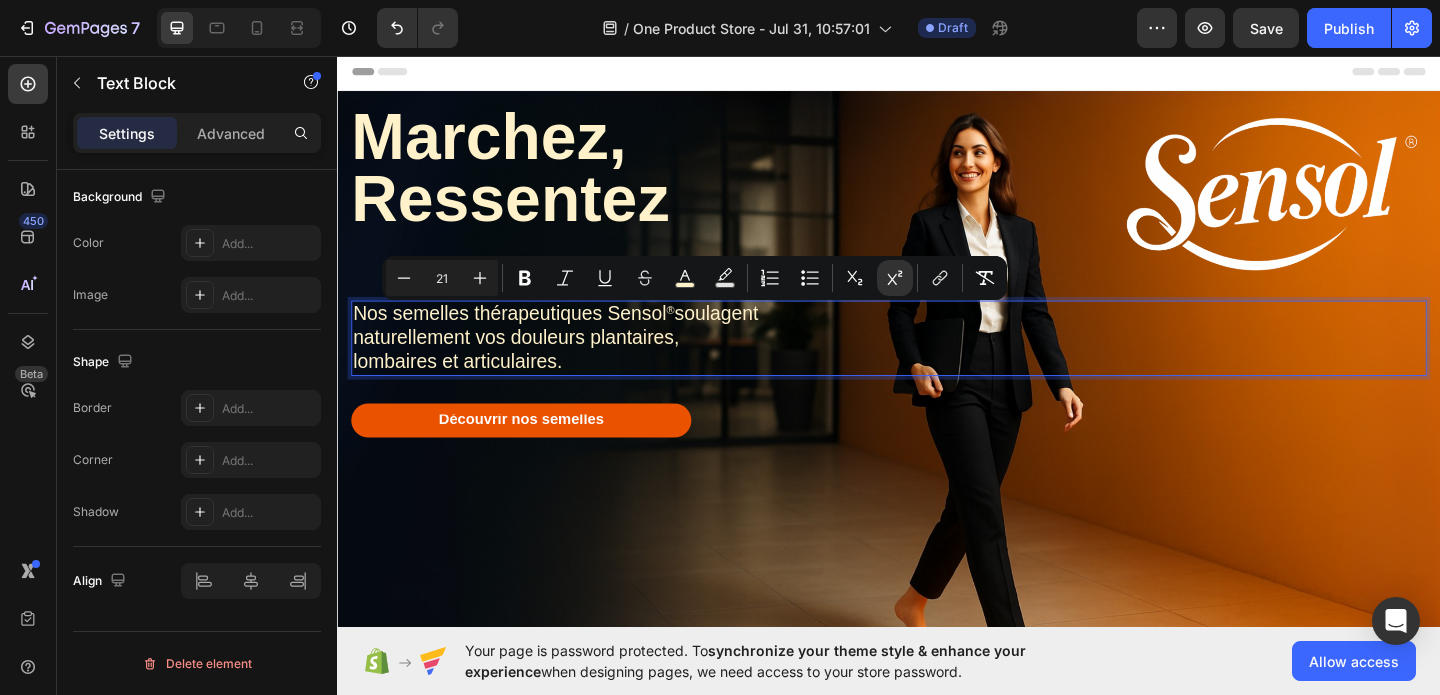 click on "naturellement vos douleurs plantaires," at bounding box center [531, 361] 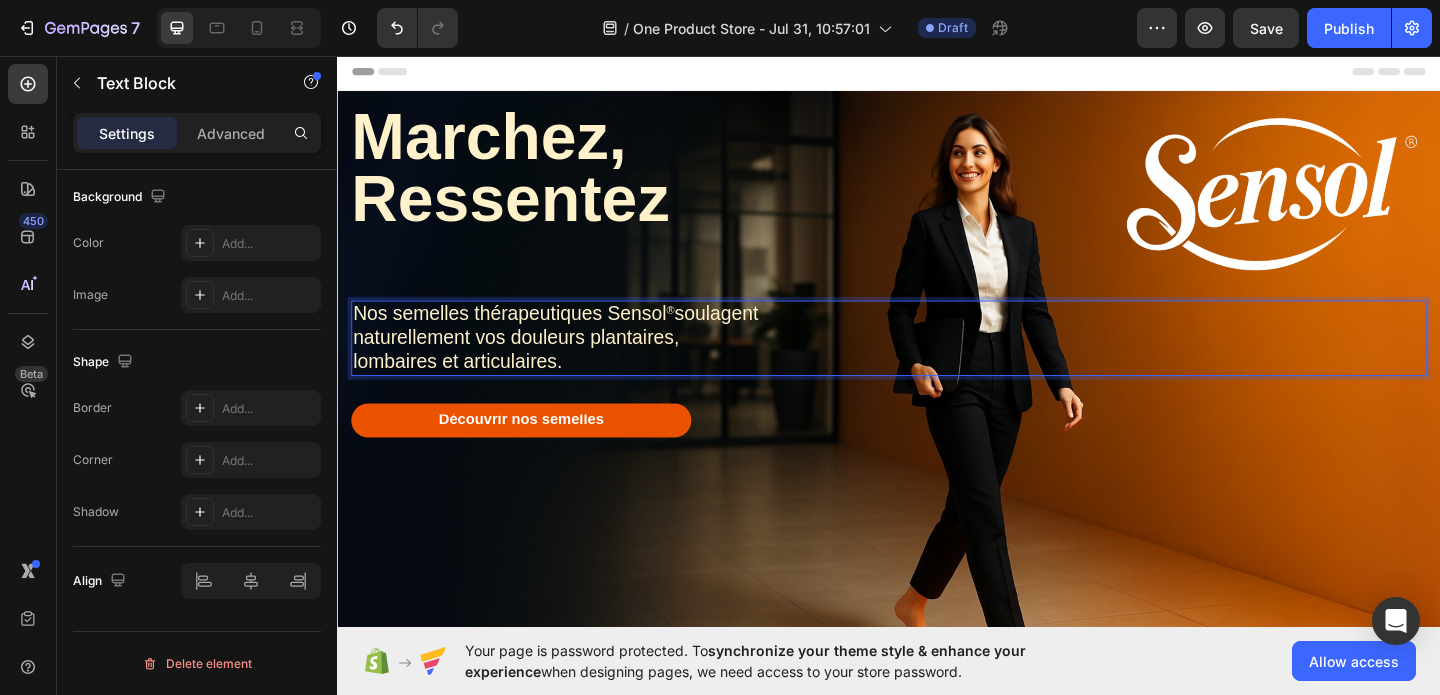 click on "soulagent" at bounding box center (749, 335) 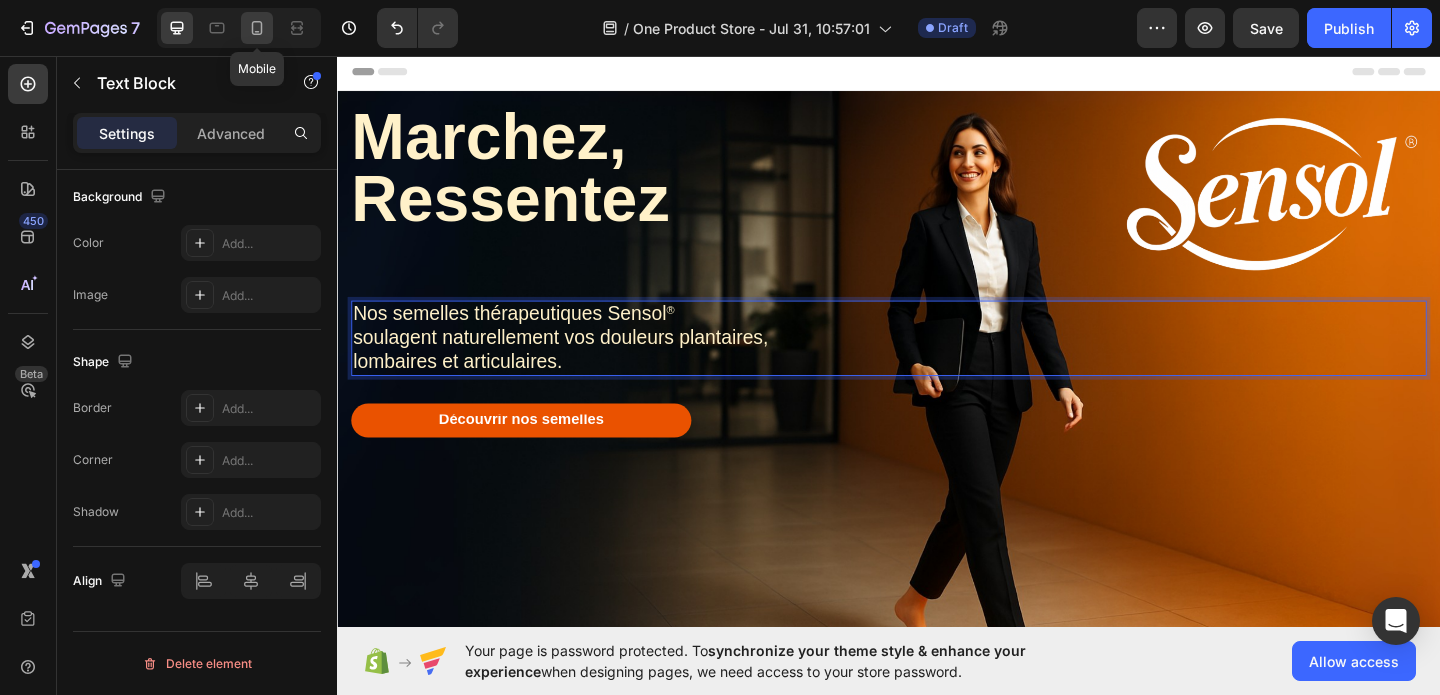 click 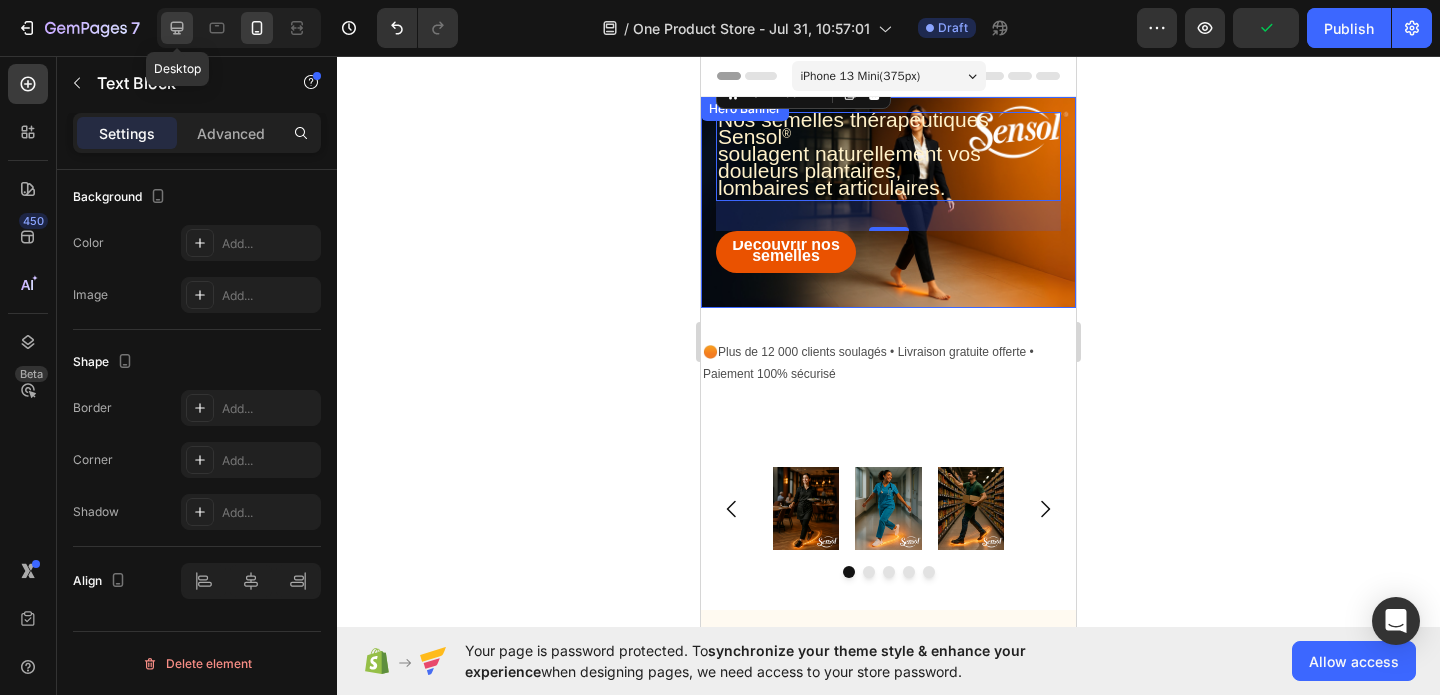click 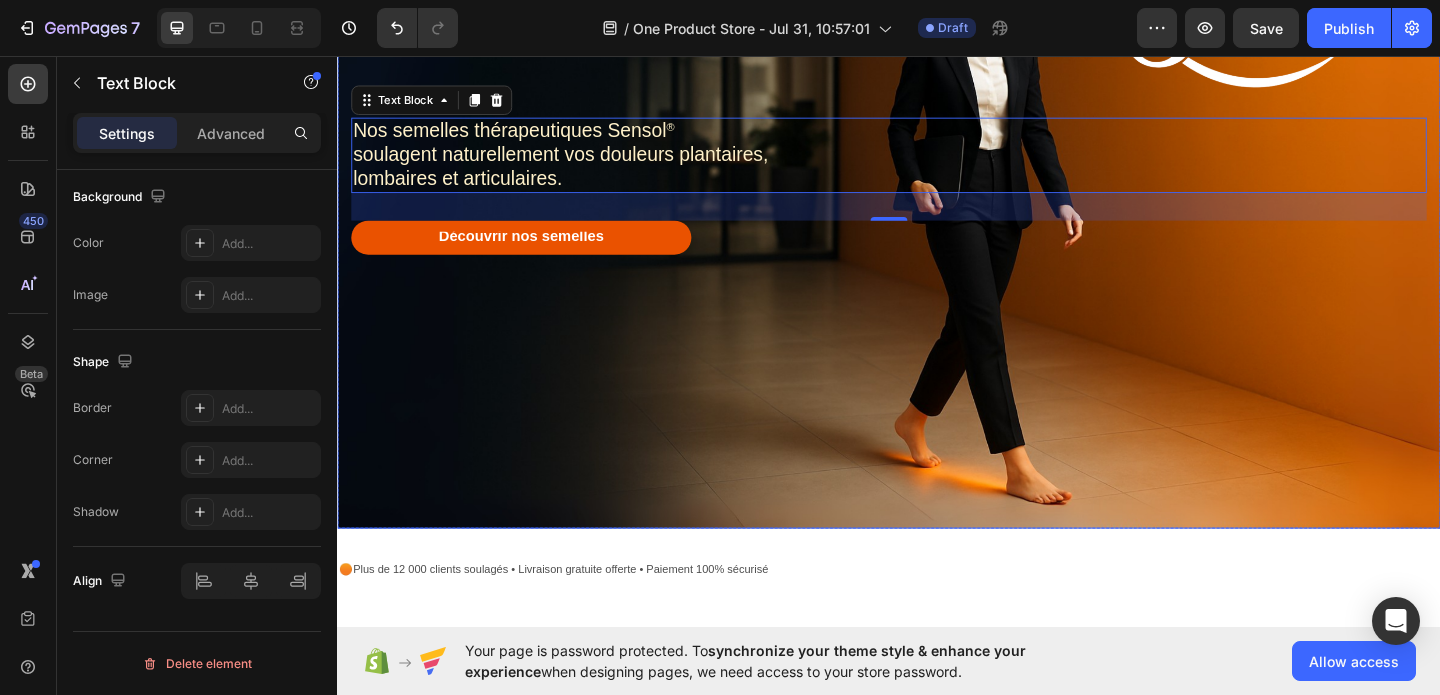 scroll, scrollTop: 0, scrollLeft: 0, axis: both 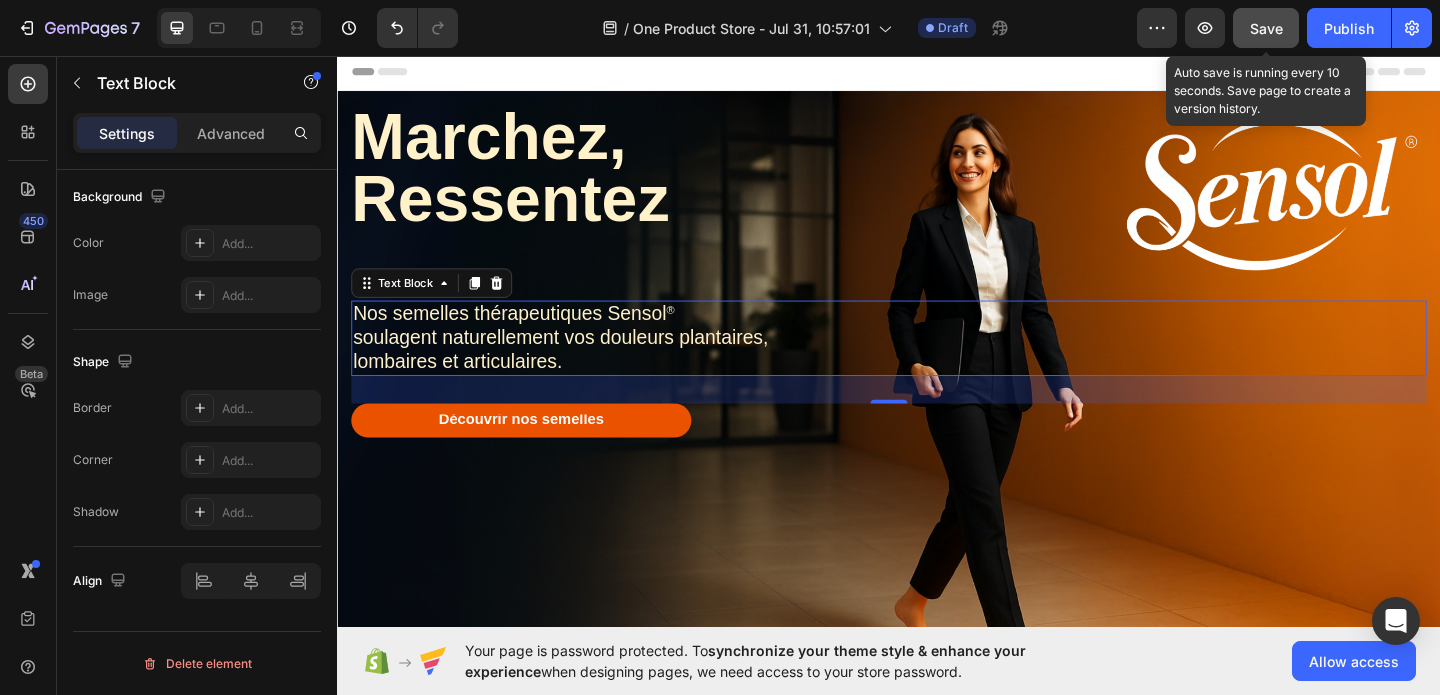 click on "Save" 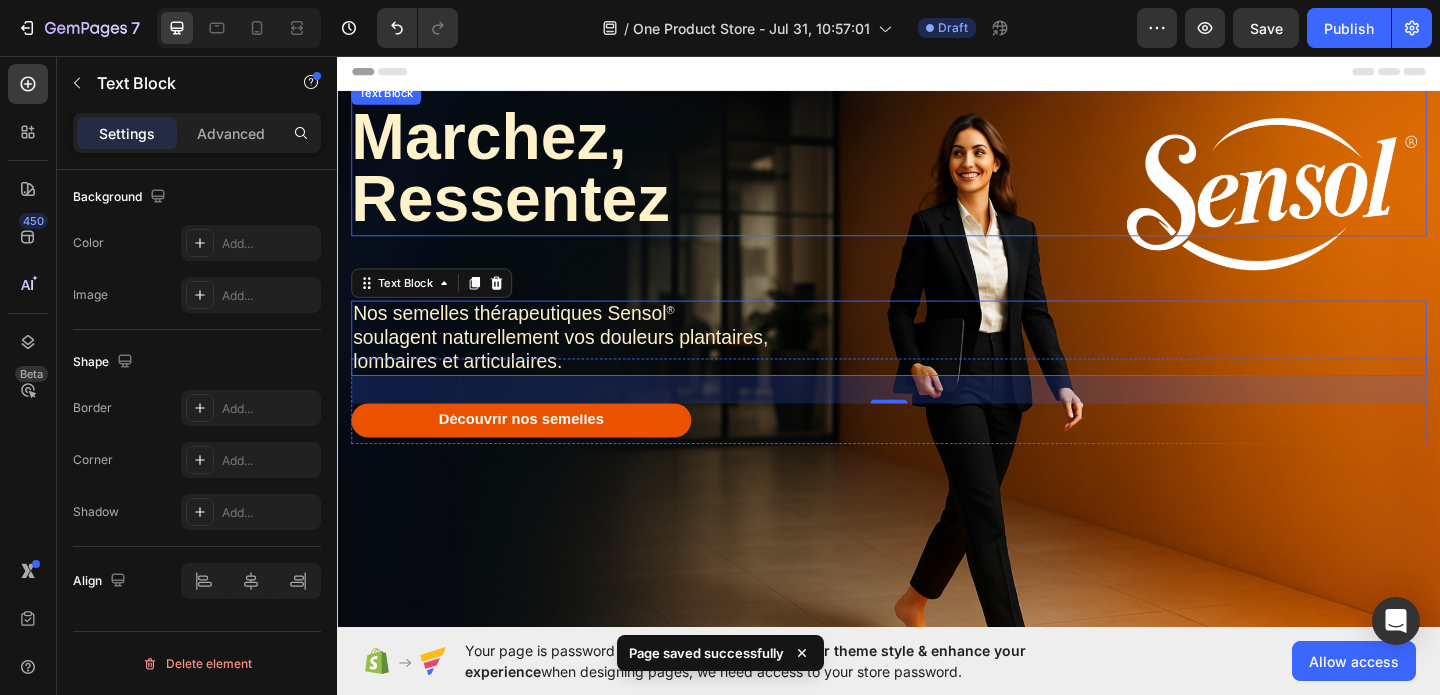 click on "Ressentez" at bounding box center [937, 216] 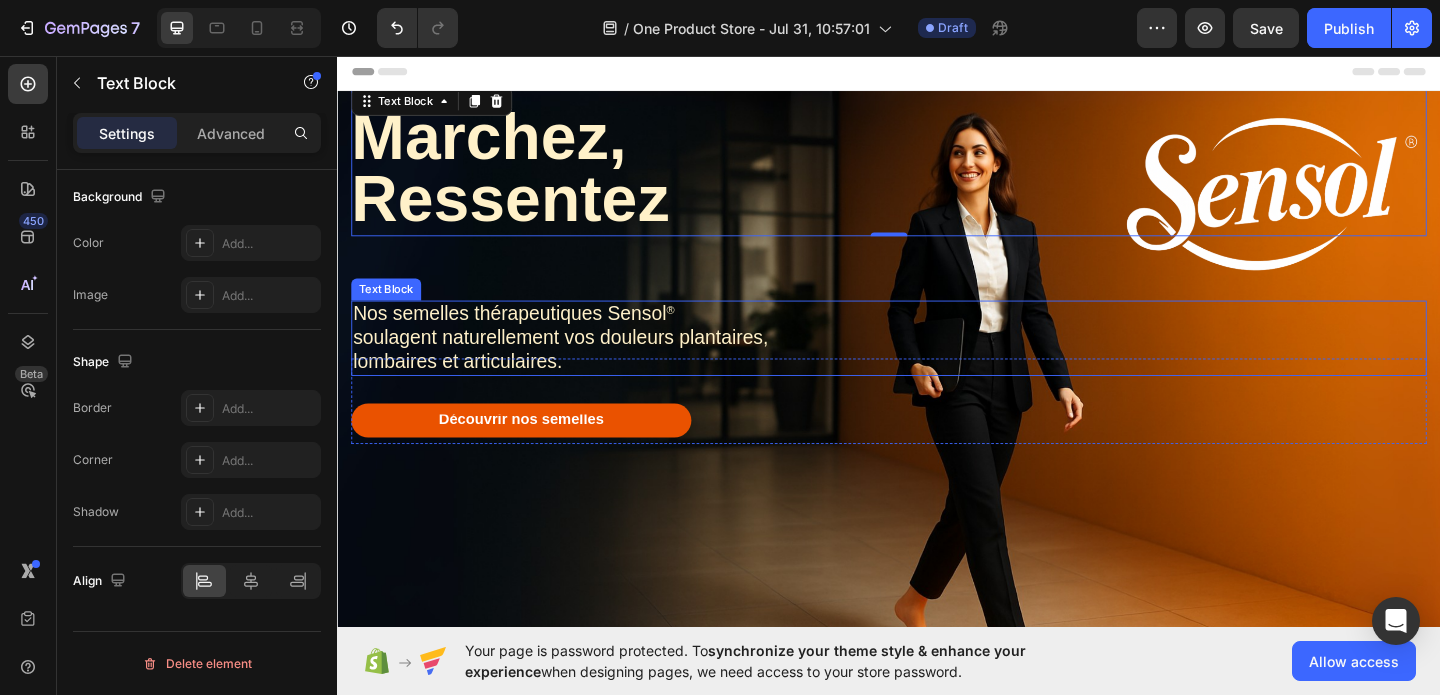 click on "soulagent naturellement vos douleurs plantaires," at bounding box center [580, 361] 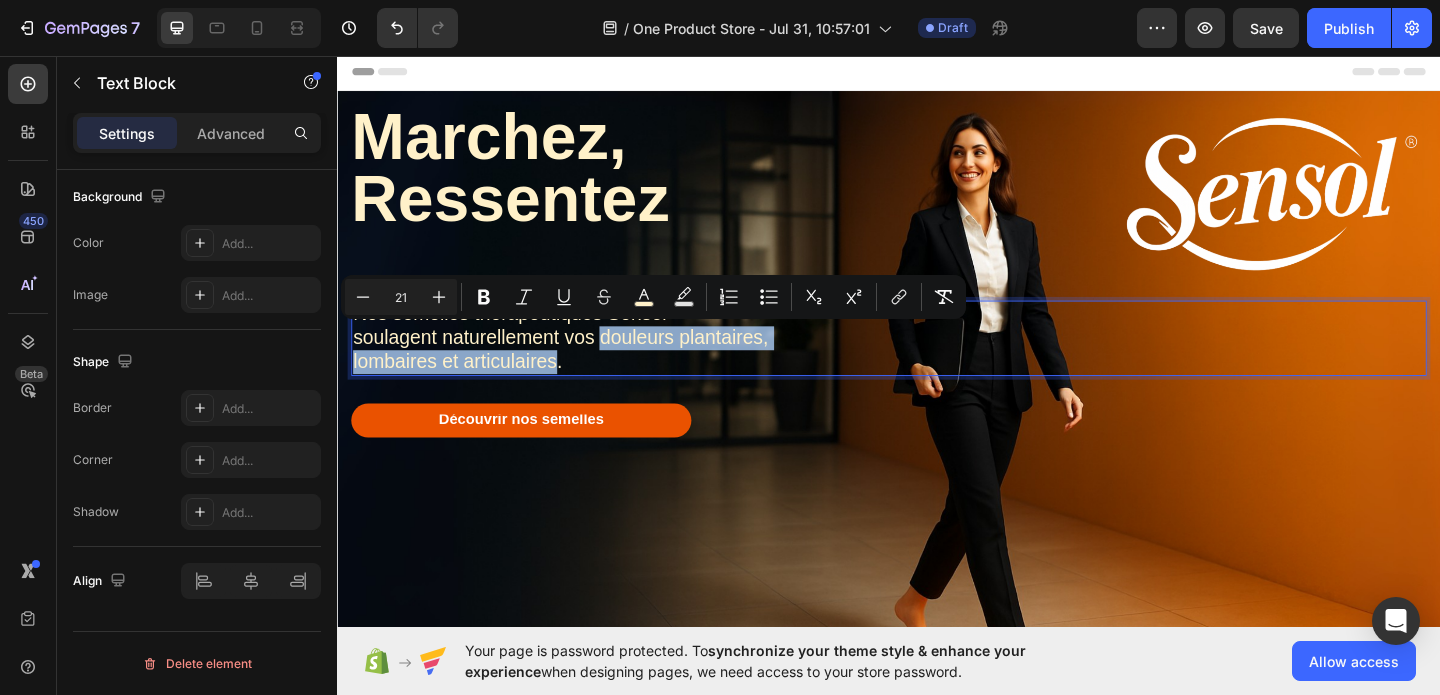 drag, startPoint x: 624, startPoint y: 367, endPoint x: 572, endPoint y: 391, distance: 57.271286 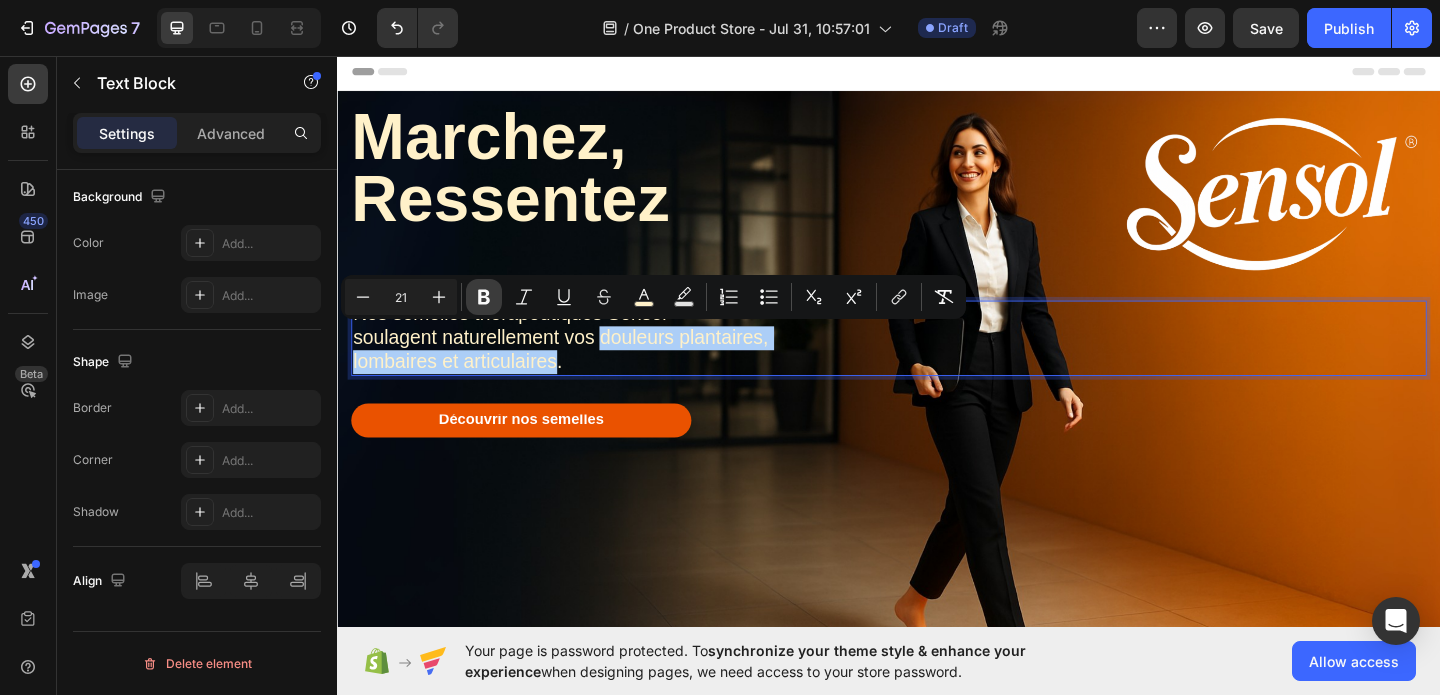 click 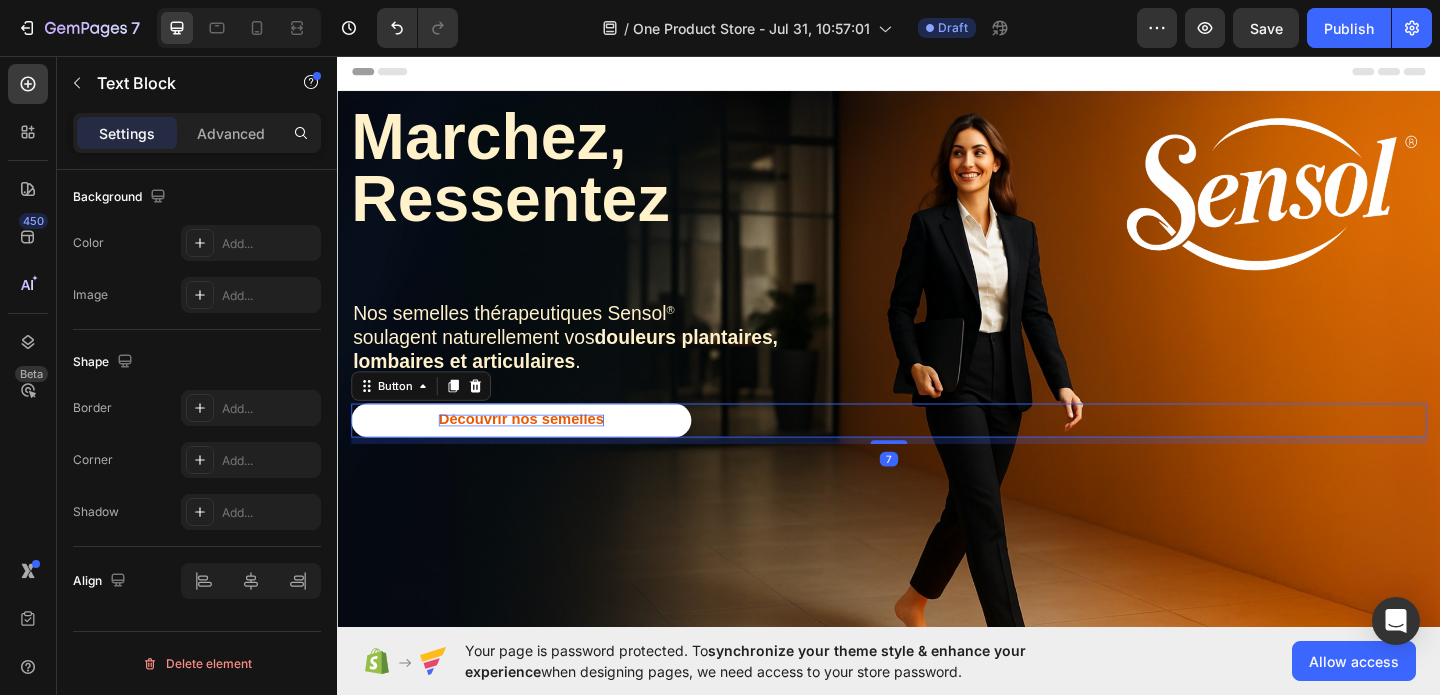 click on "Découvrir nos semelles" at bounding box center (537, 450) 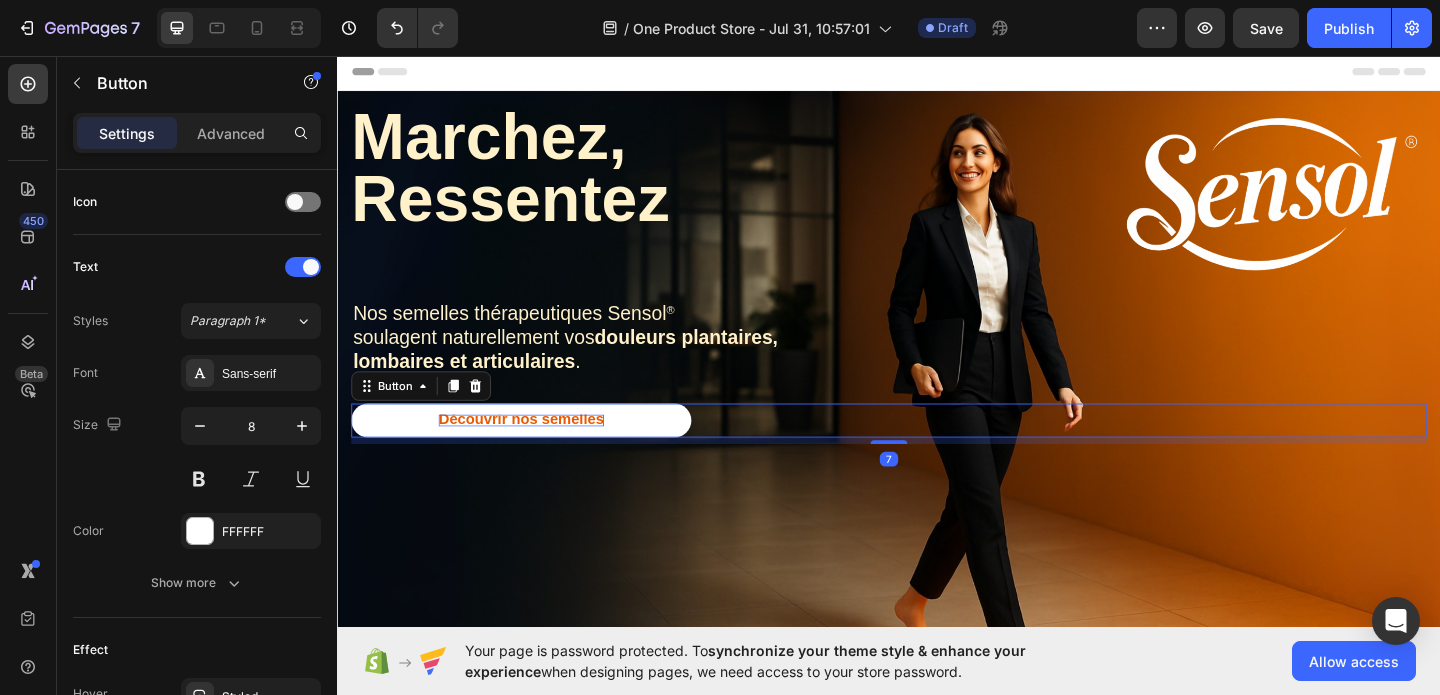 scroll, scrollTop: 0, scrollLeft: 0, axis: both 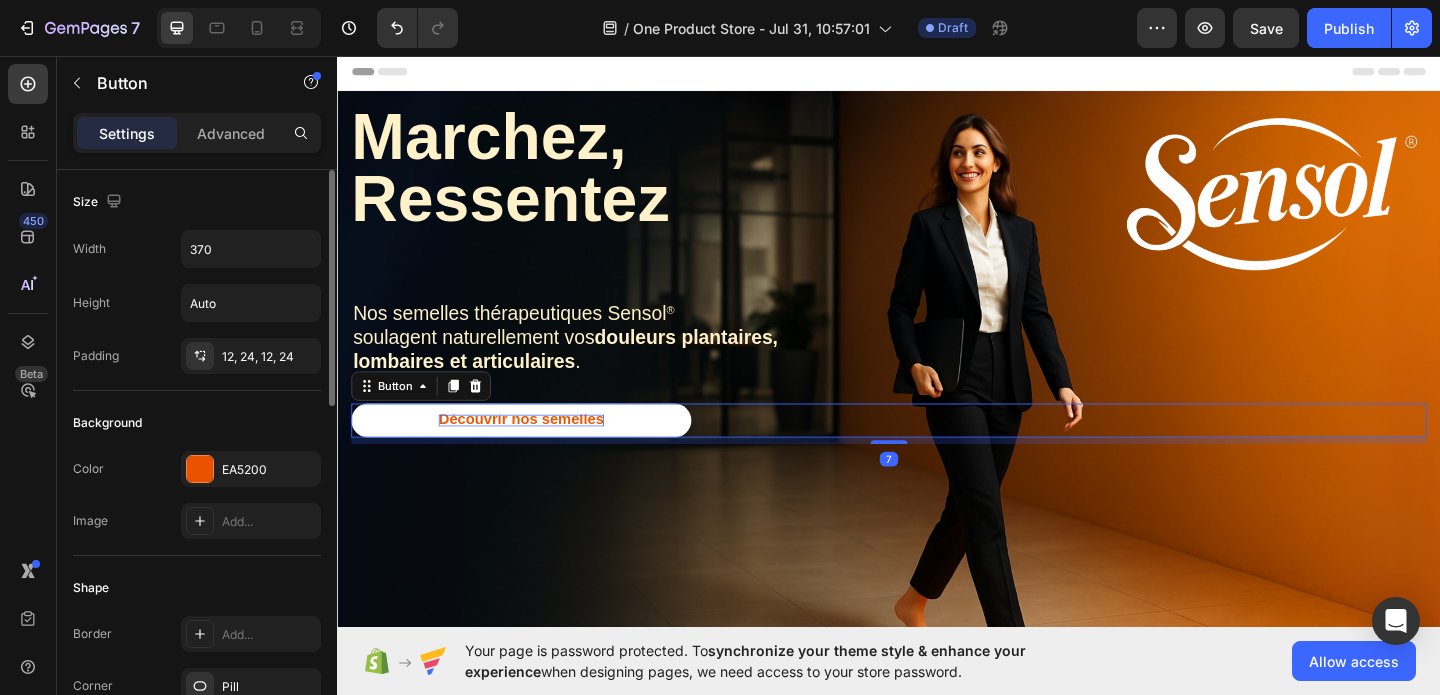 click on "Découvrir nos semelles" at bounding box center (537, 450) 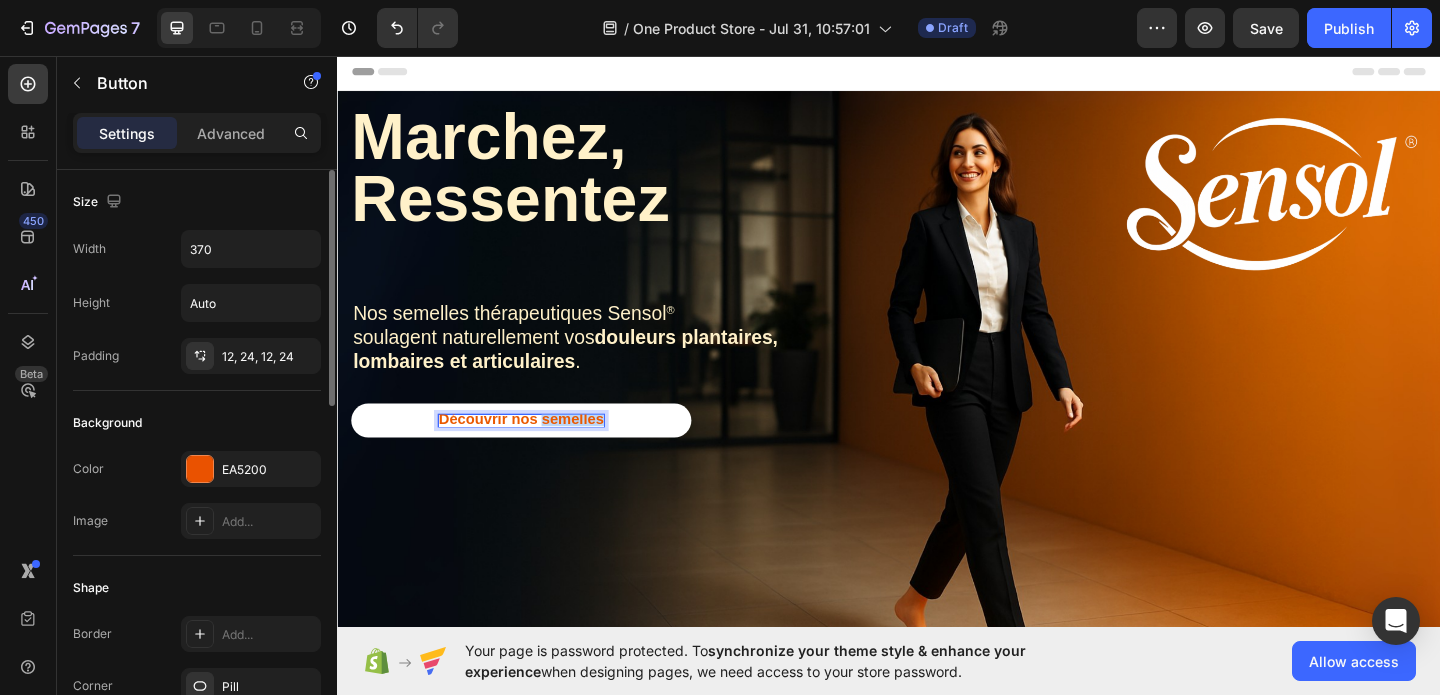click on "Découvrir nos semelles" at bounding box center [537, 450] 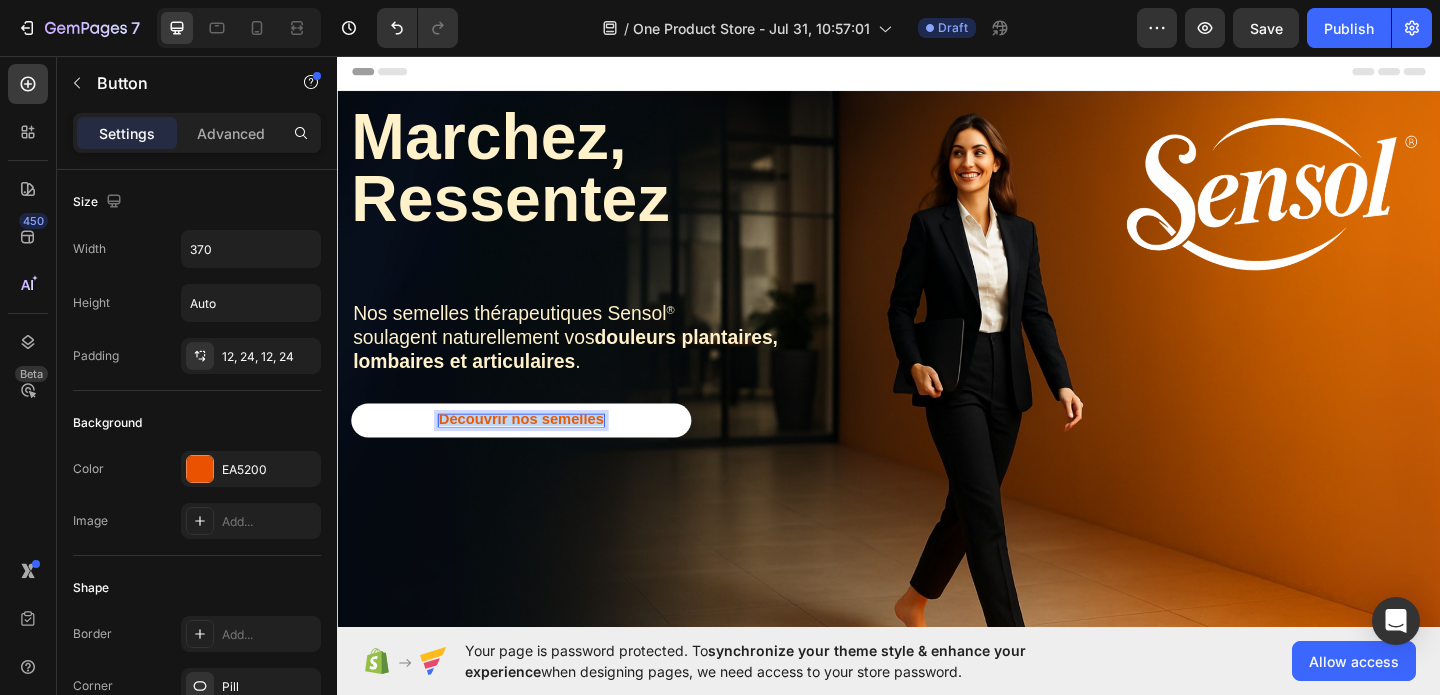 click on "Découvrir nos semelles" at bounding box center (537, 450) 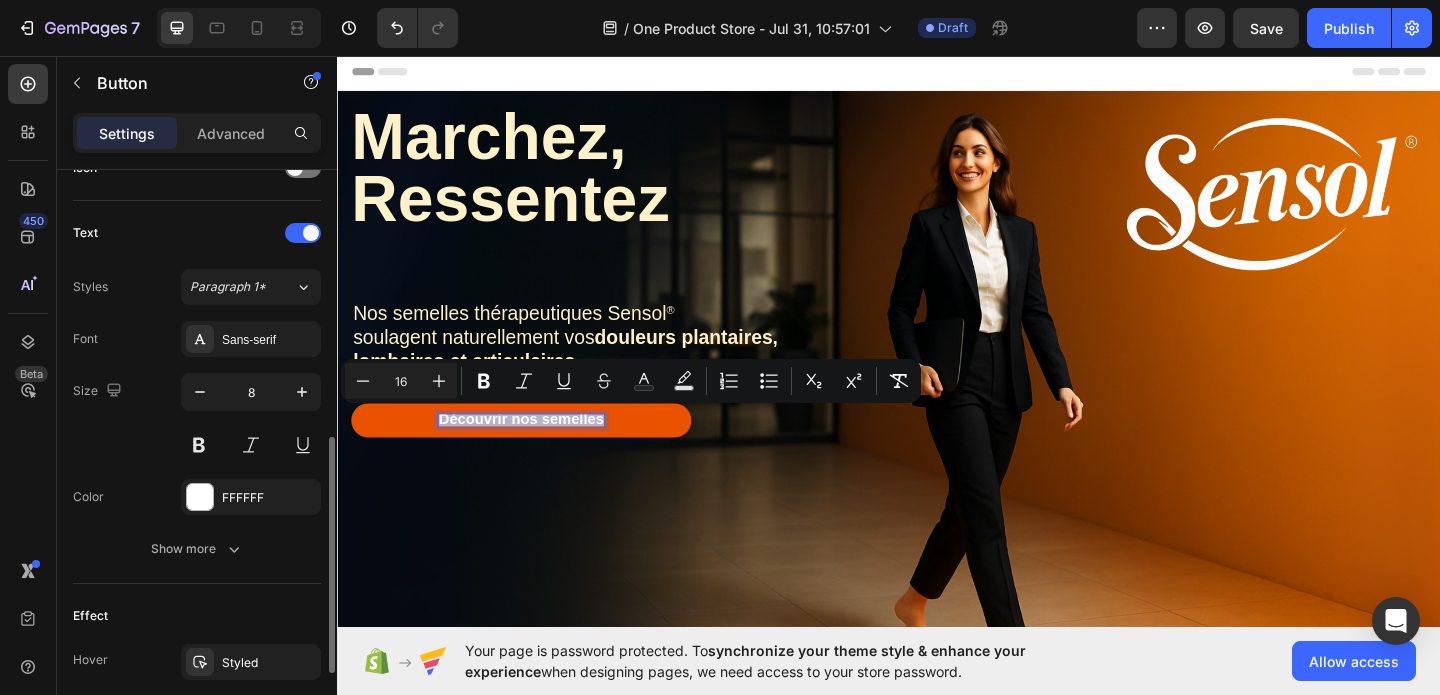 scroll, scrollTop: 647, scrollLeft: 0, axis: vertical 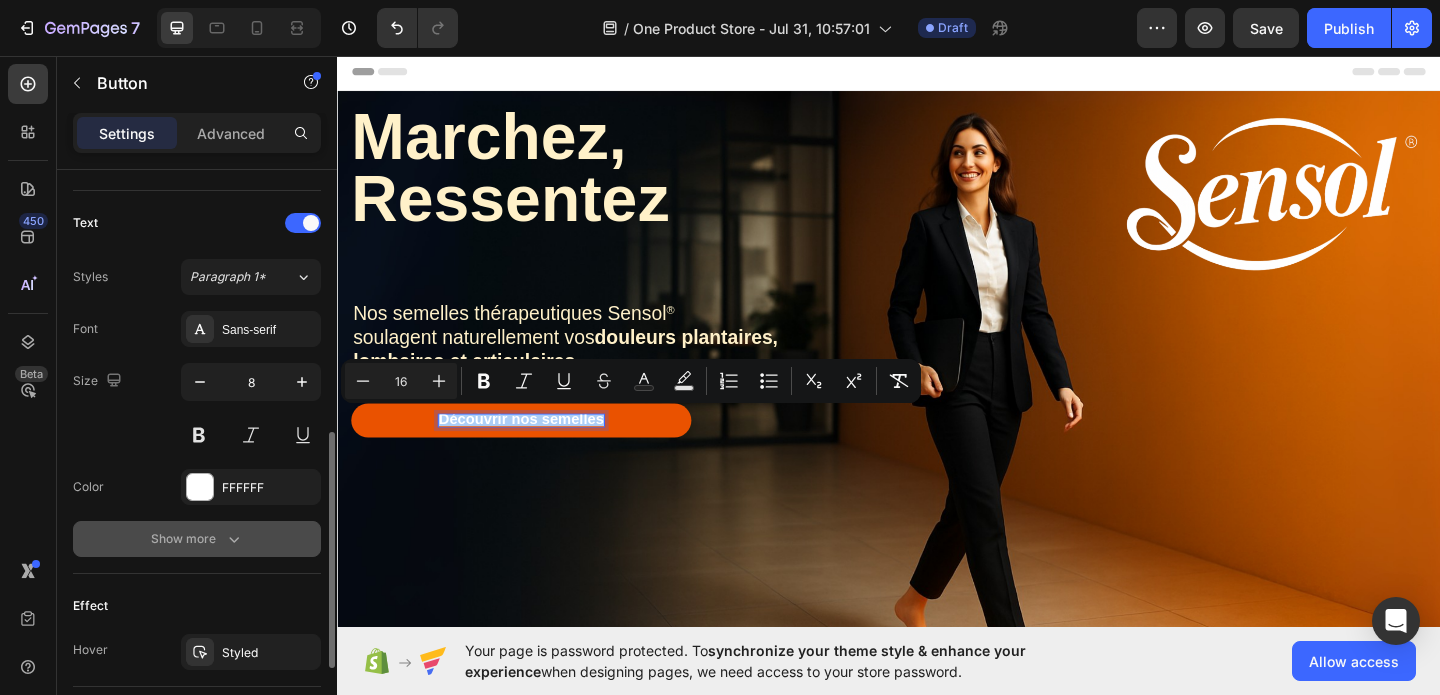 click 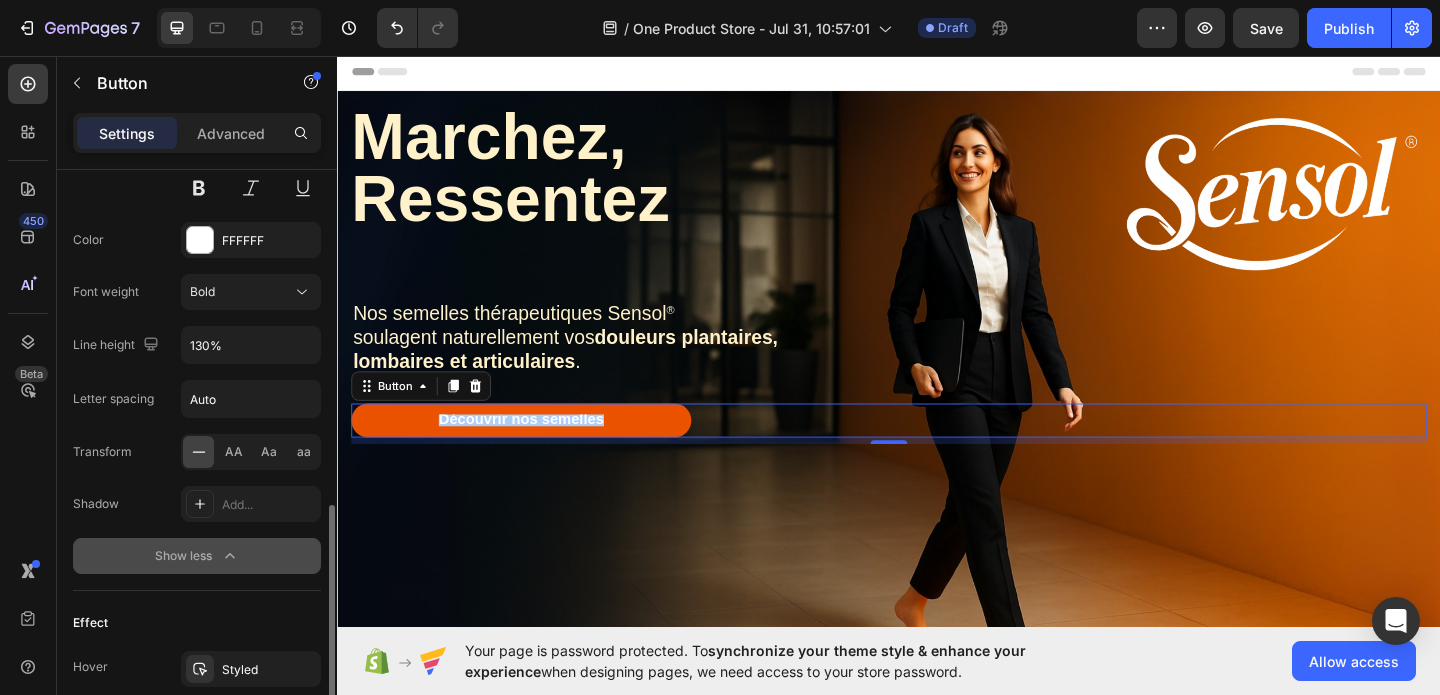 scroll, scrollTop: 921, scrollLeft: 0, axis: vertical 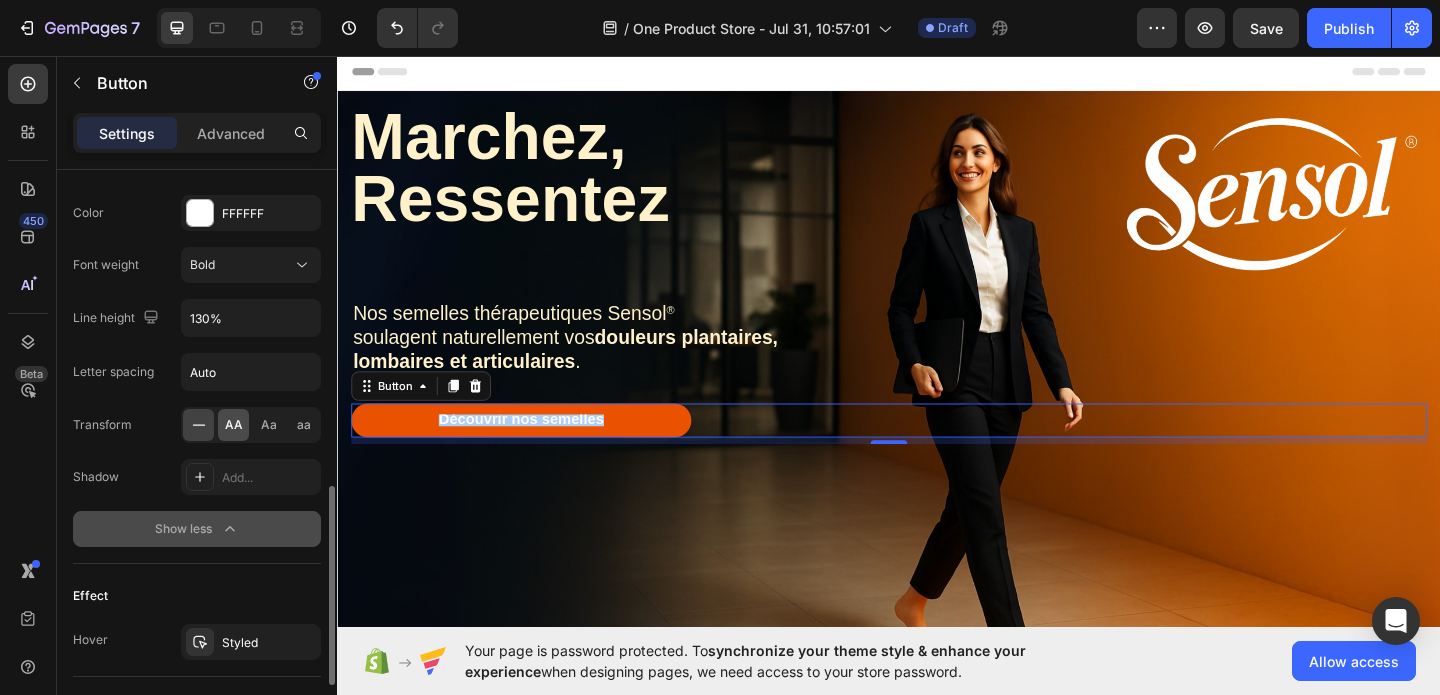 click on "AA" 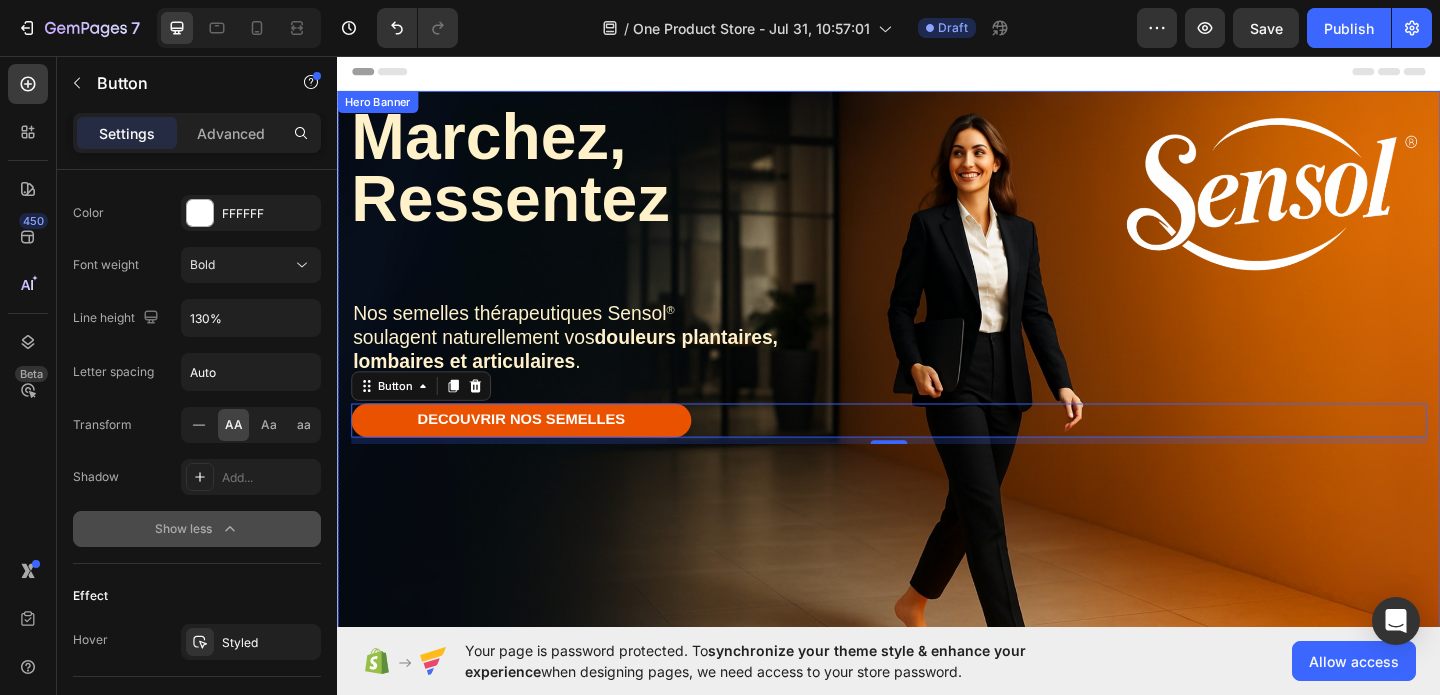 click at bounding box center (937, 431) 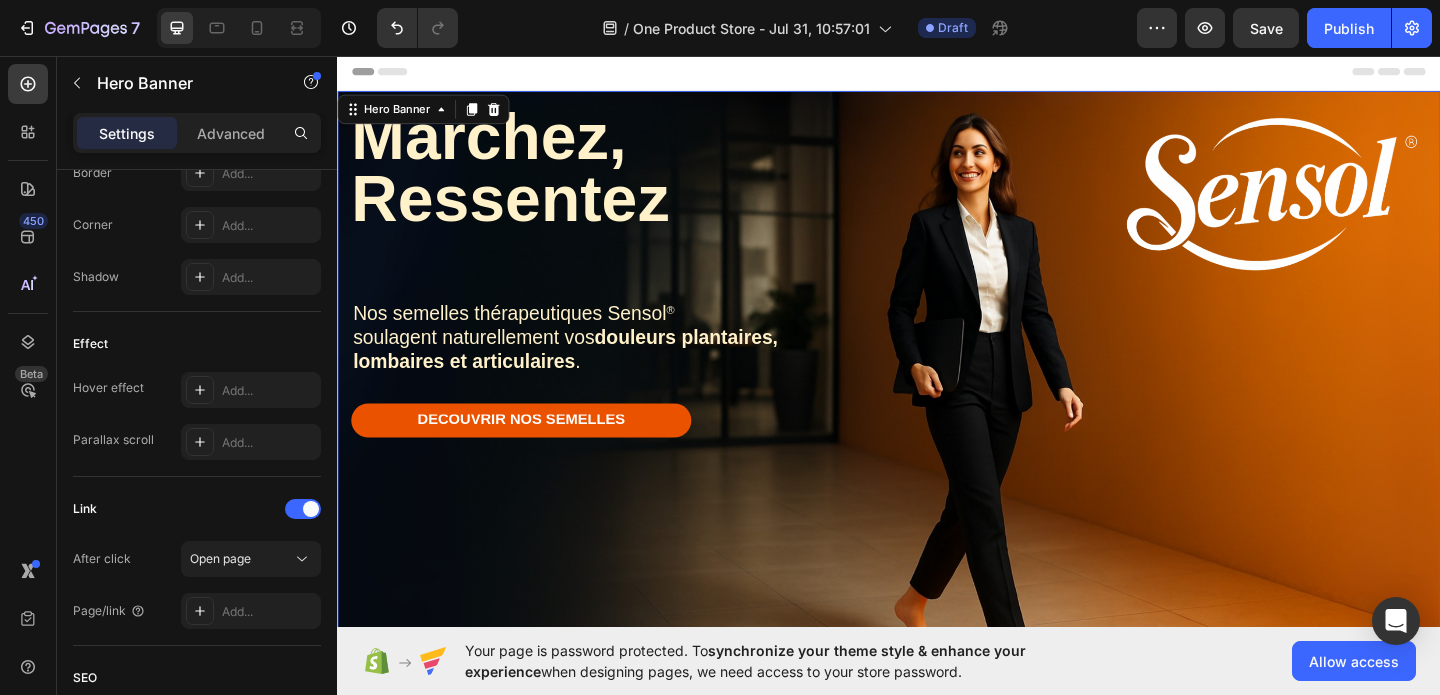 scroll, scrollTop: 0, scrollLeft: 0, axis: both 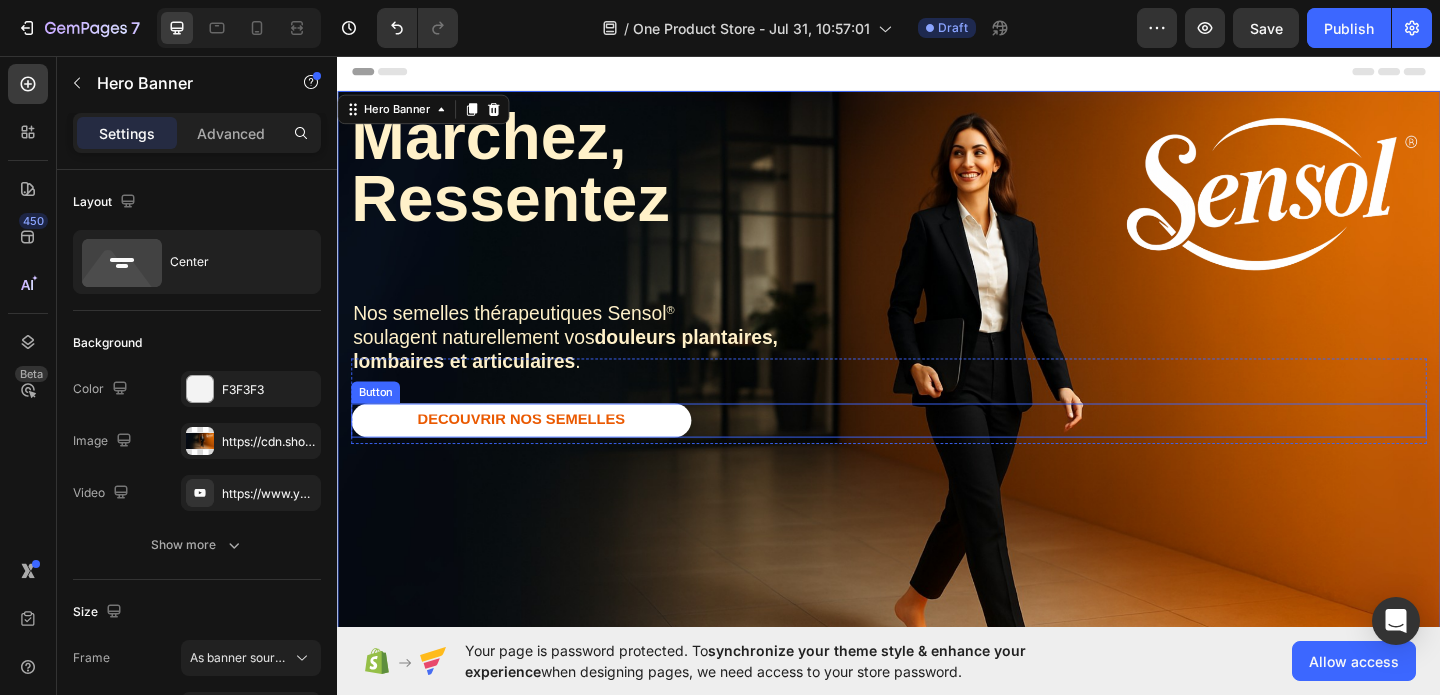 click on "Découvrir nos semelles" at bounding box center (537, 452) 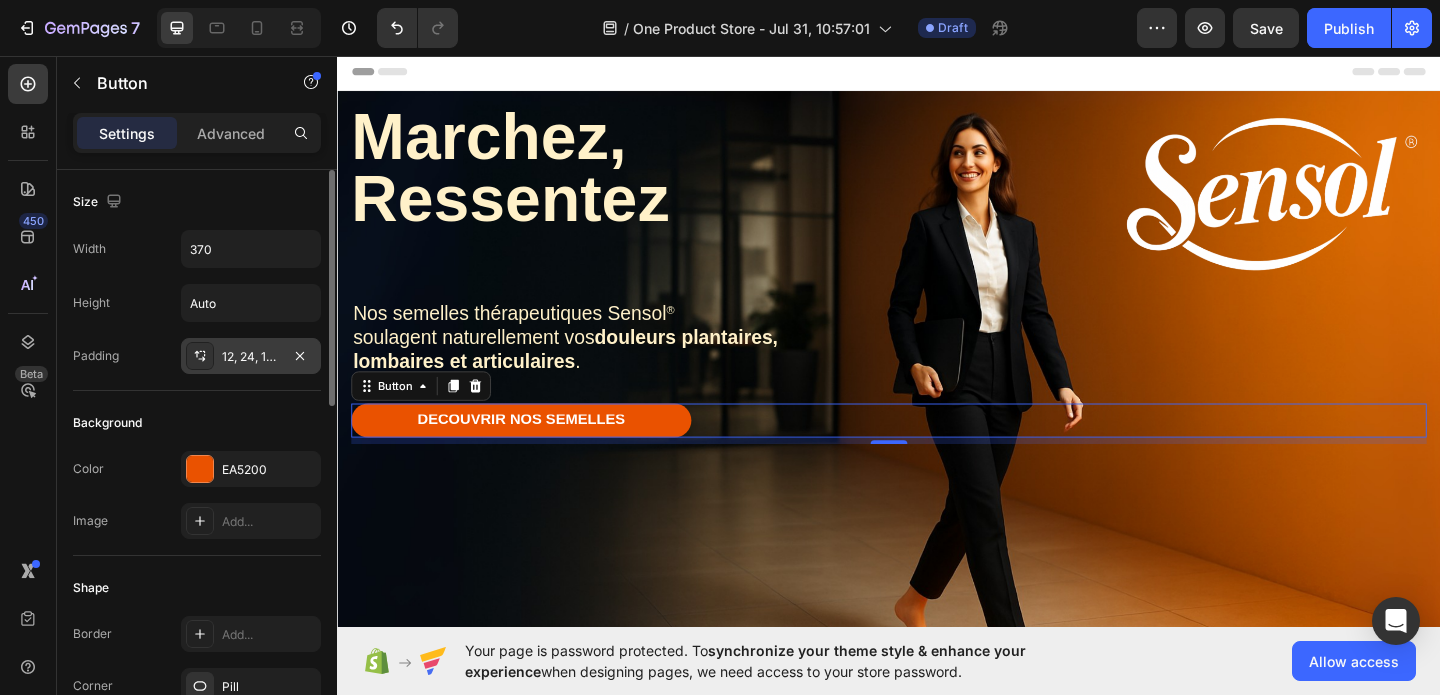 click 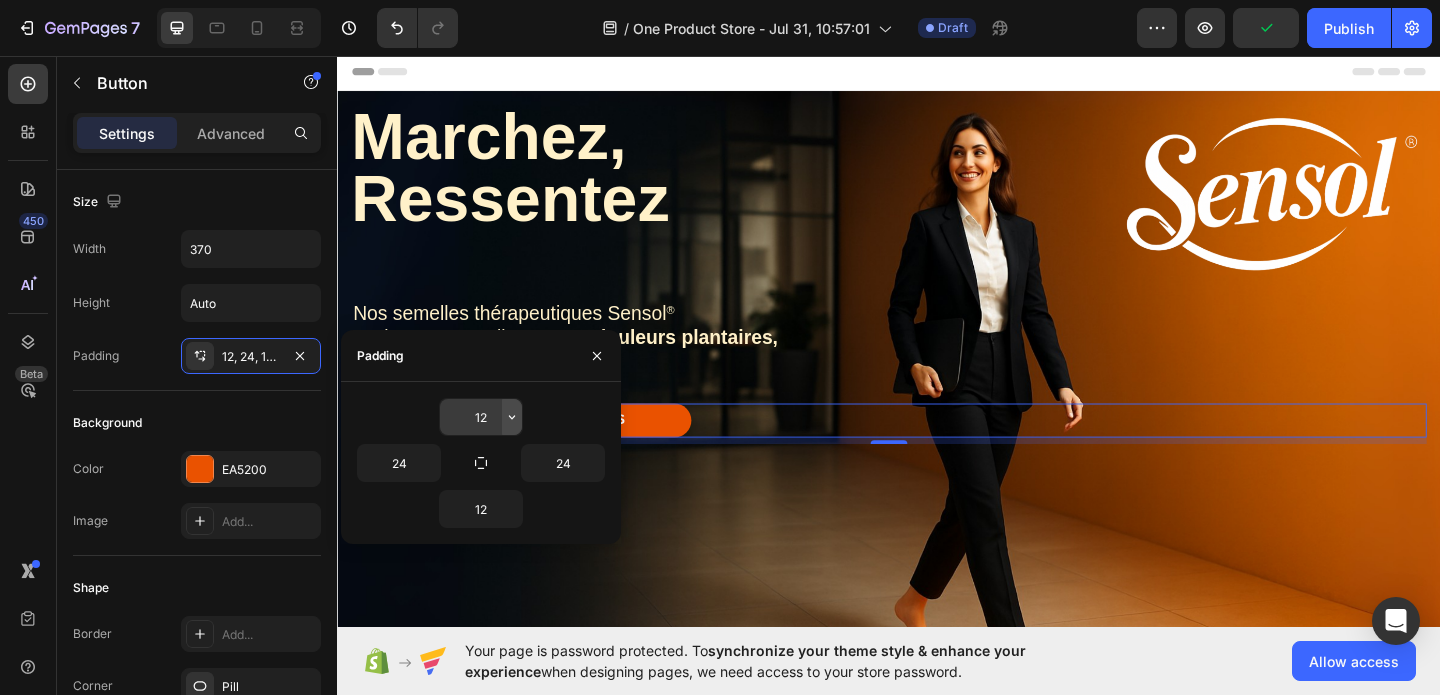 click 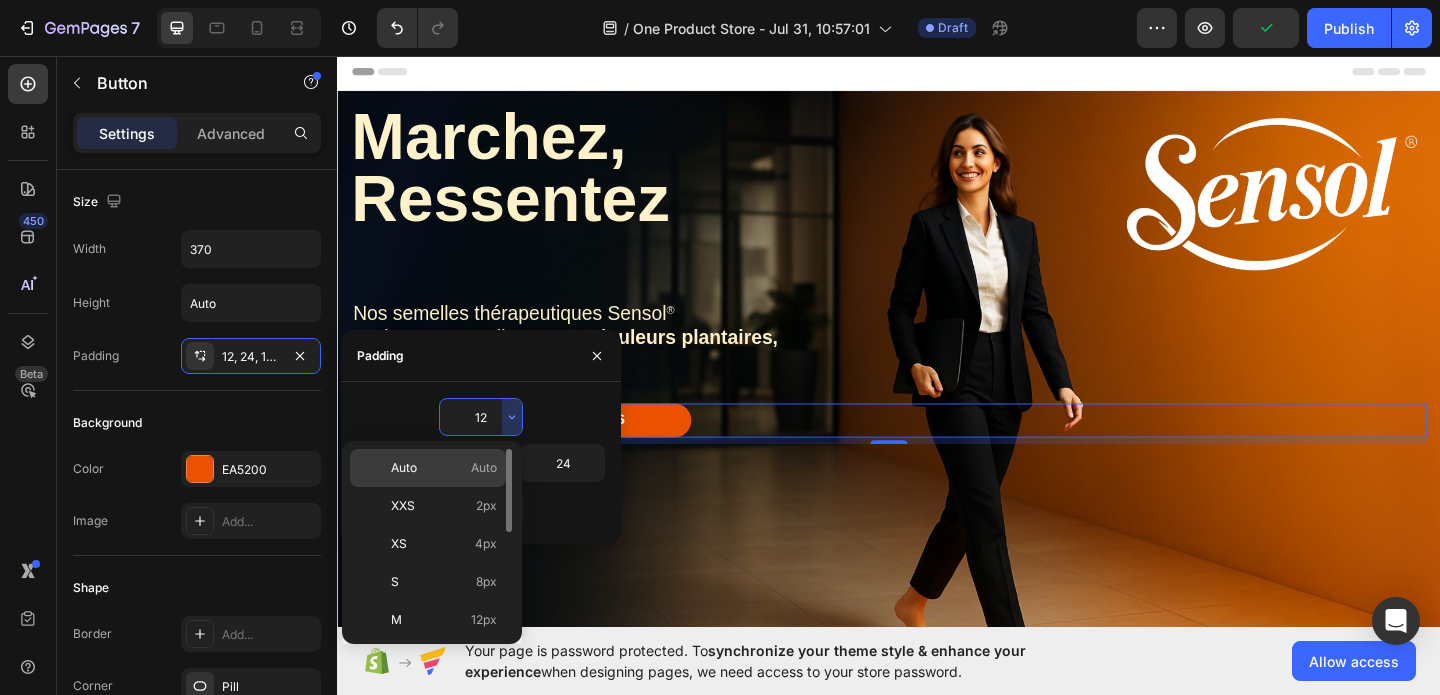 click on "Auto Auto" at bounding box center (444, 468) 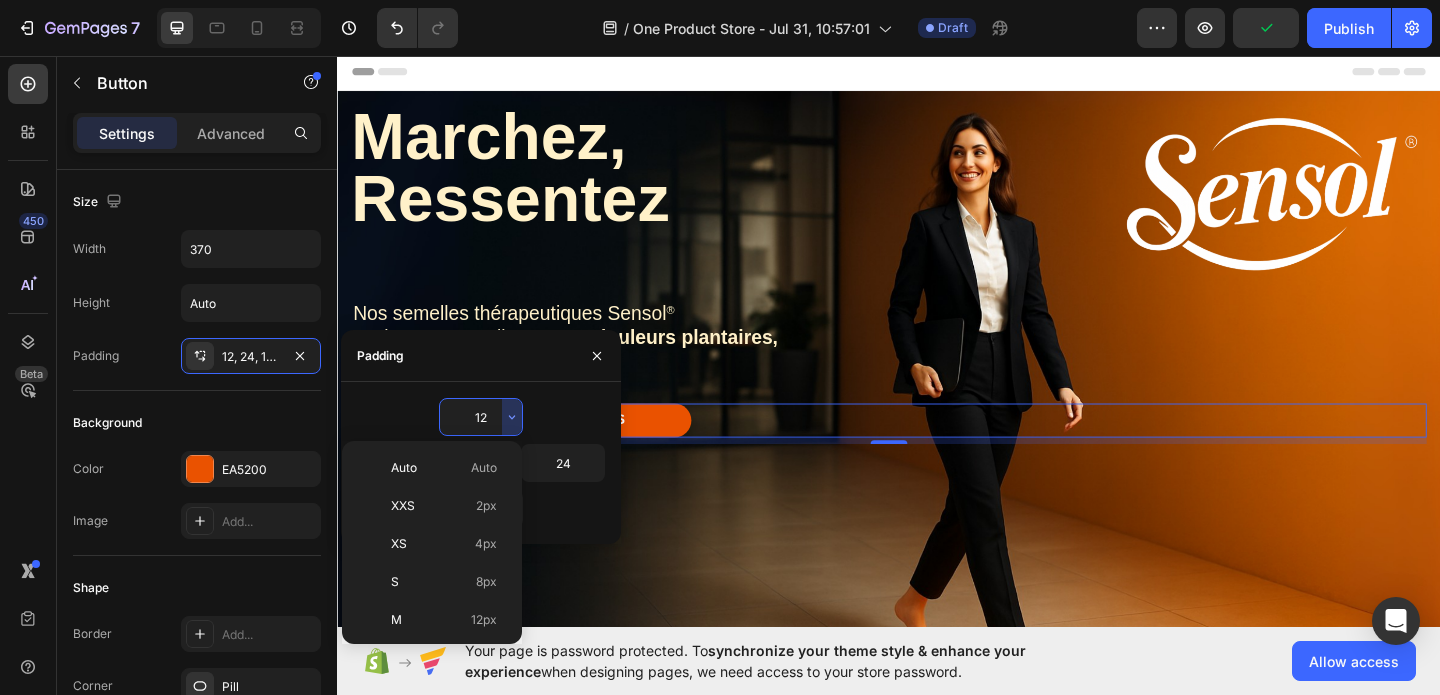 type on "Auto" 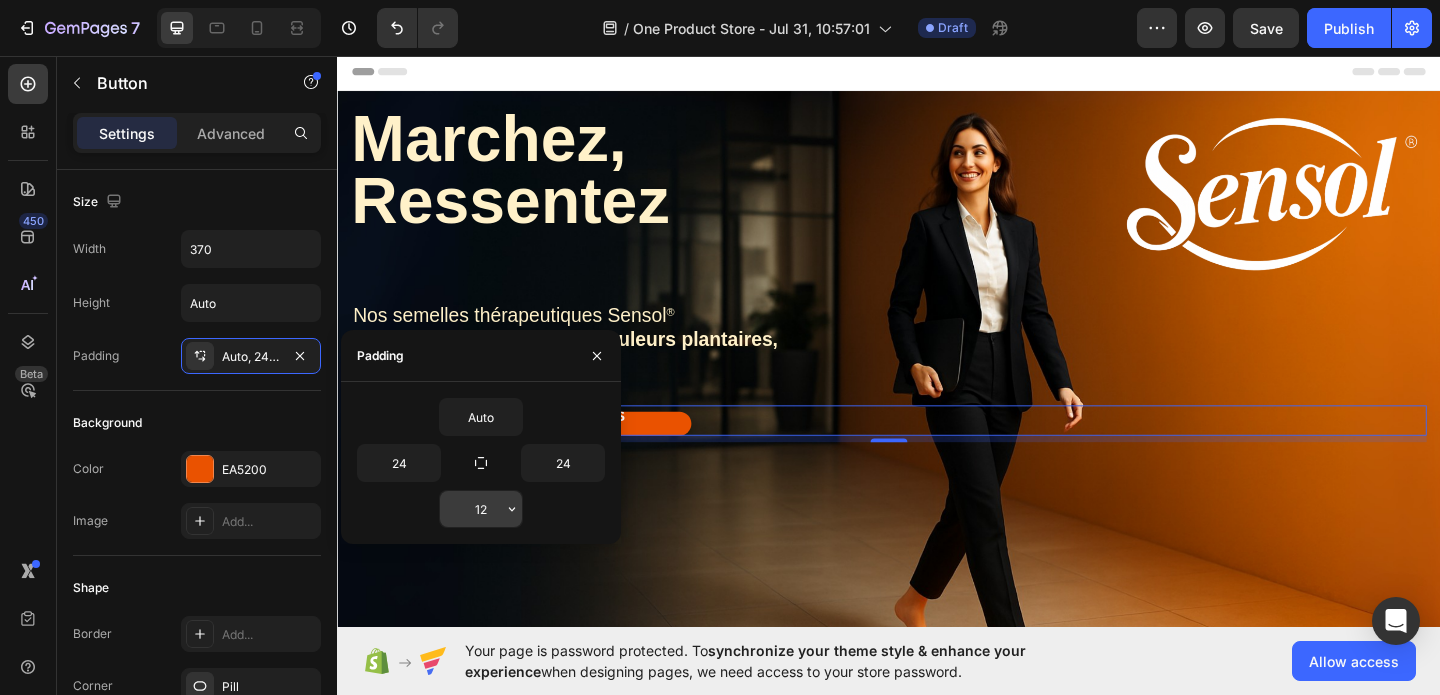 click on "12" at bounding box center [481, 509] 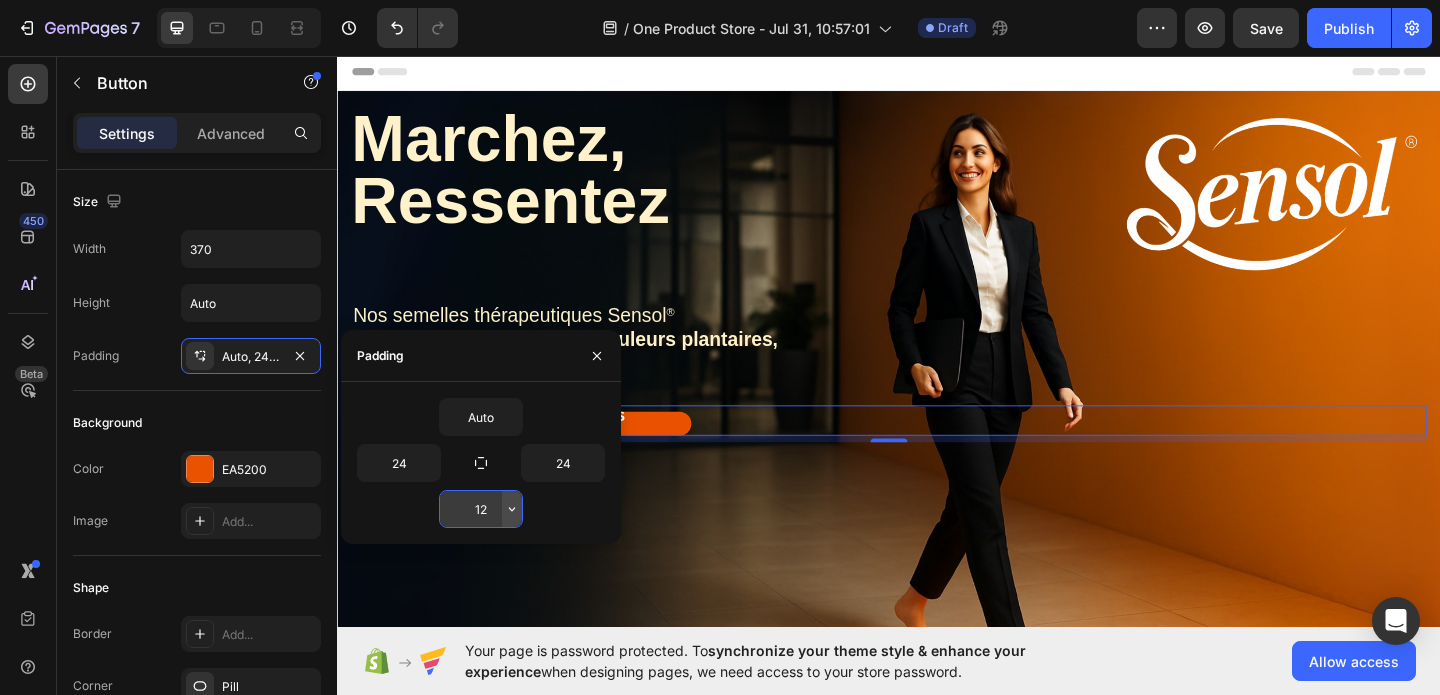 click 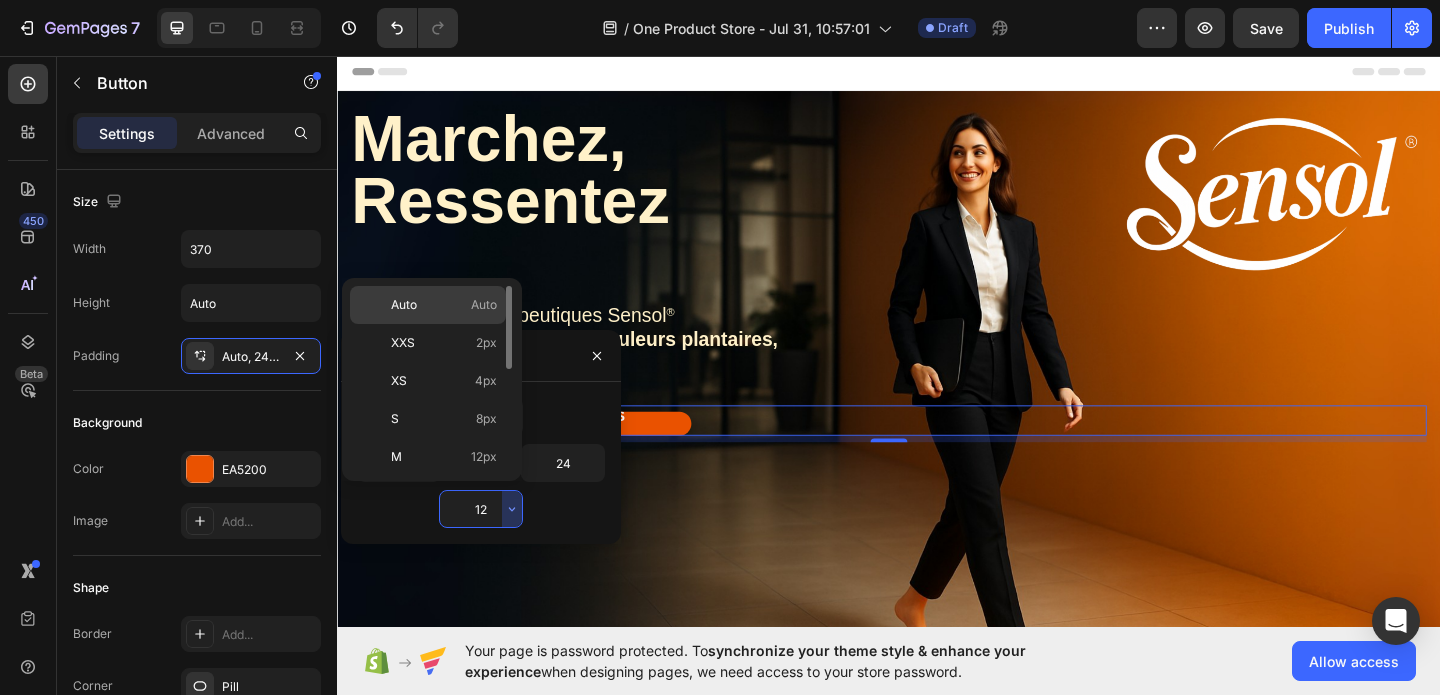 click on "Auto Auto" at bounding box center (444, 305) 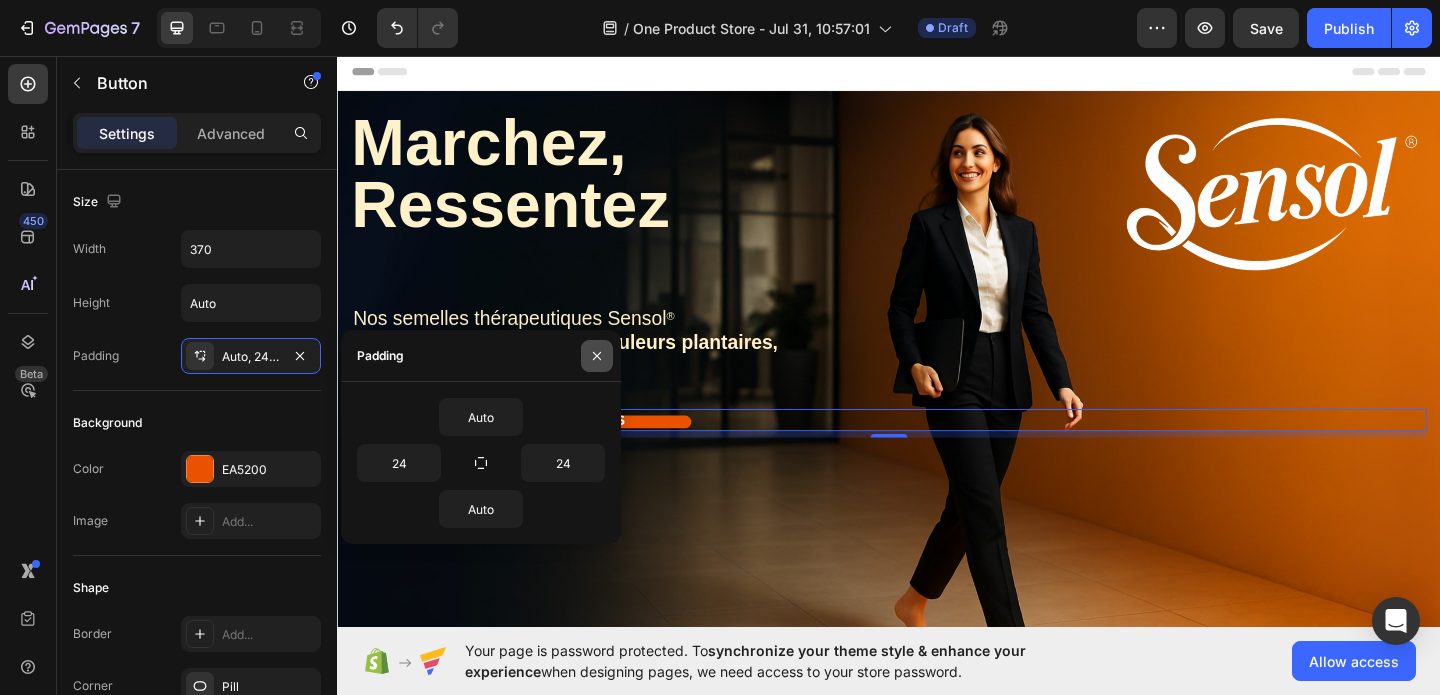 click 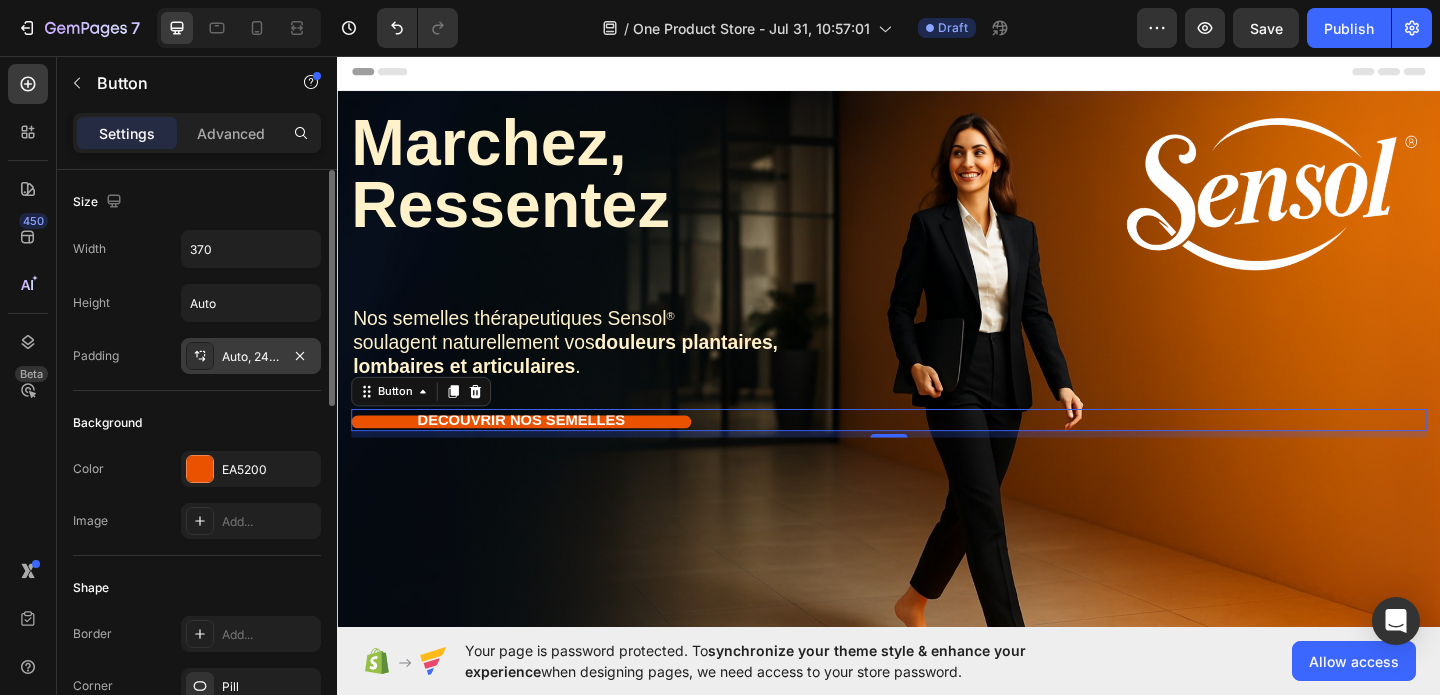 click on "Auto, 24, Auto, 24" at bounding box center [251, 357] 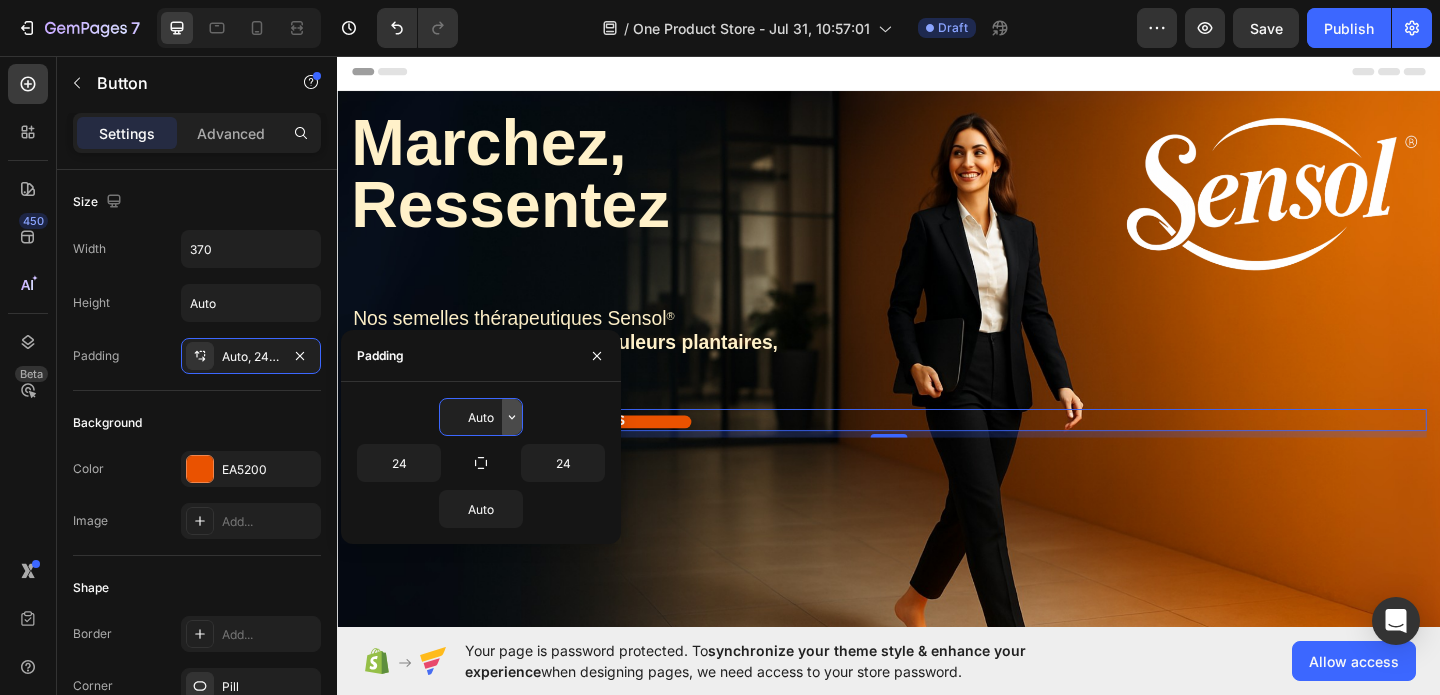 click 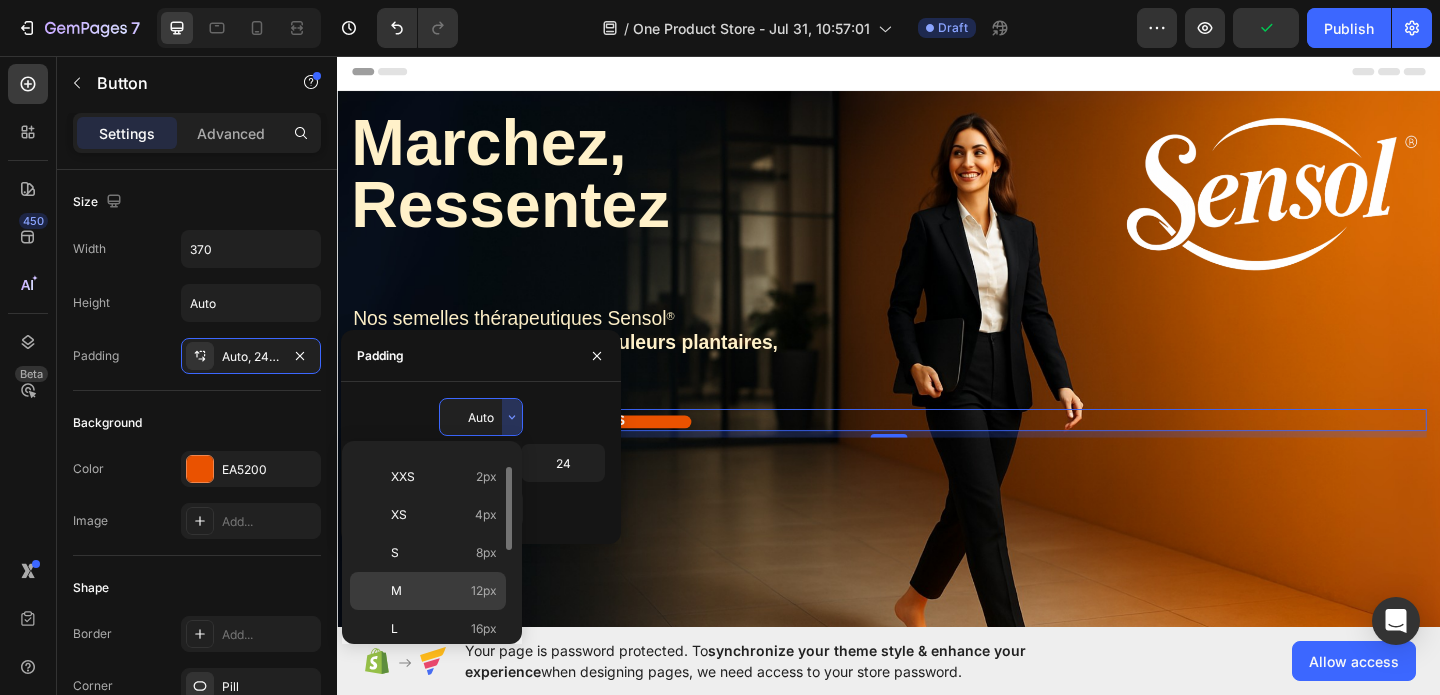 scroll, scrollTop: 35, scrollLeft: 0, axis: vertical 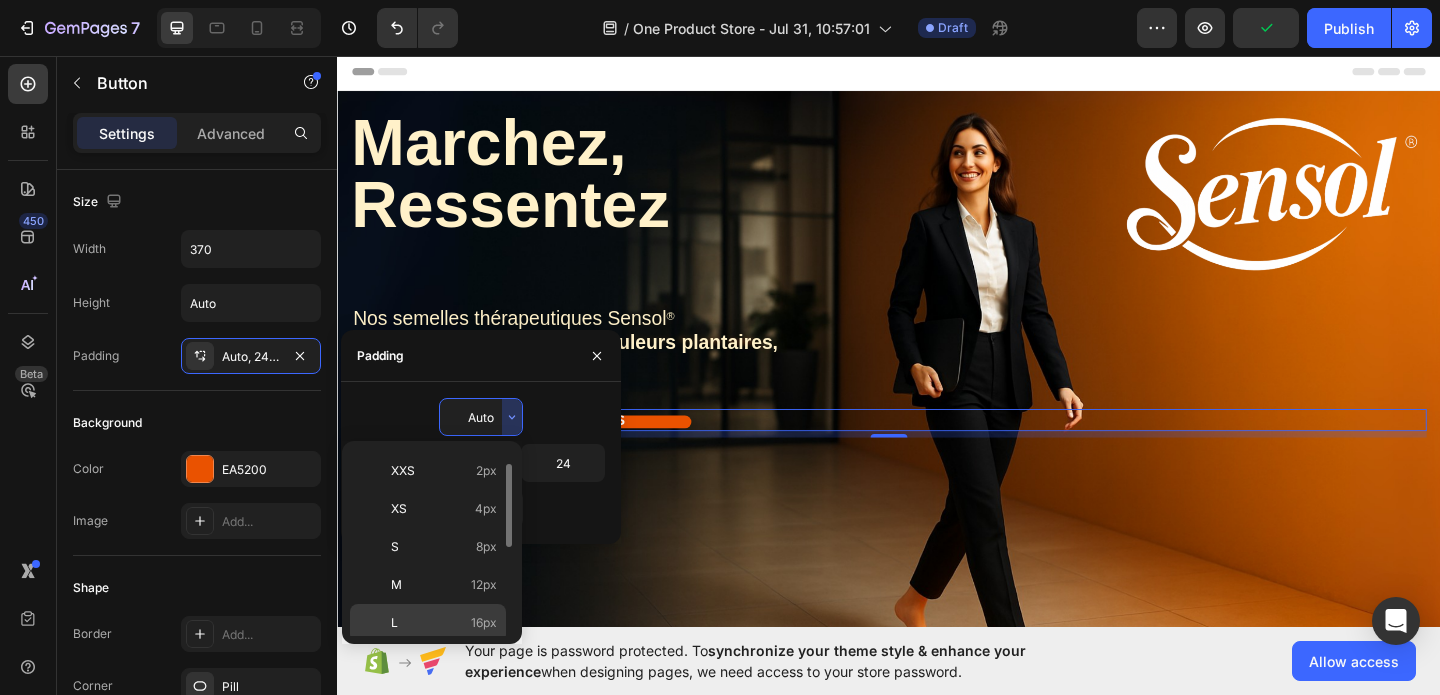 drag, startPoint x: 459, startPoint y: 613, endPoint x: 132, endPoint y: 610, distance: 327.01376 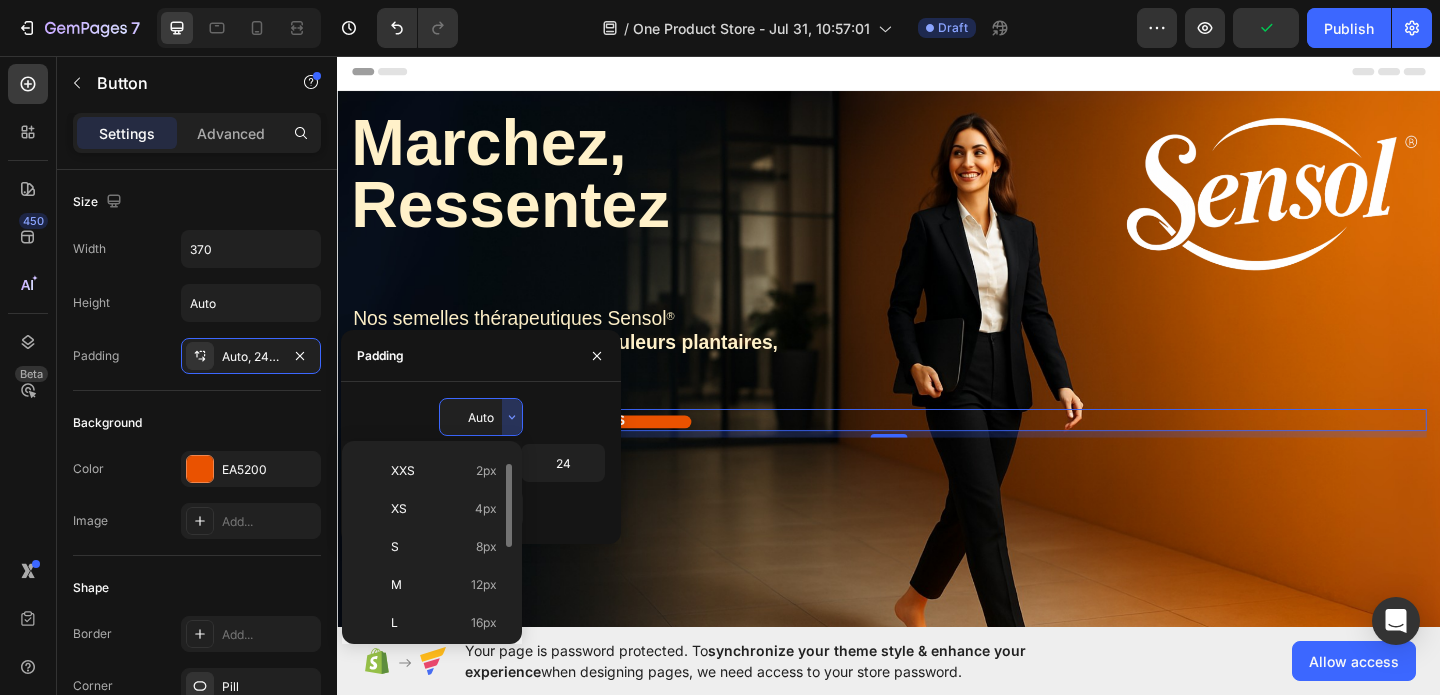 type on "16" 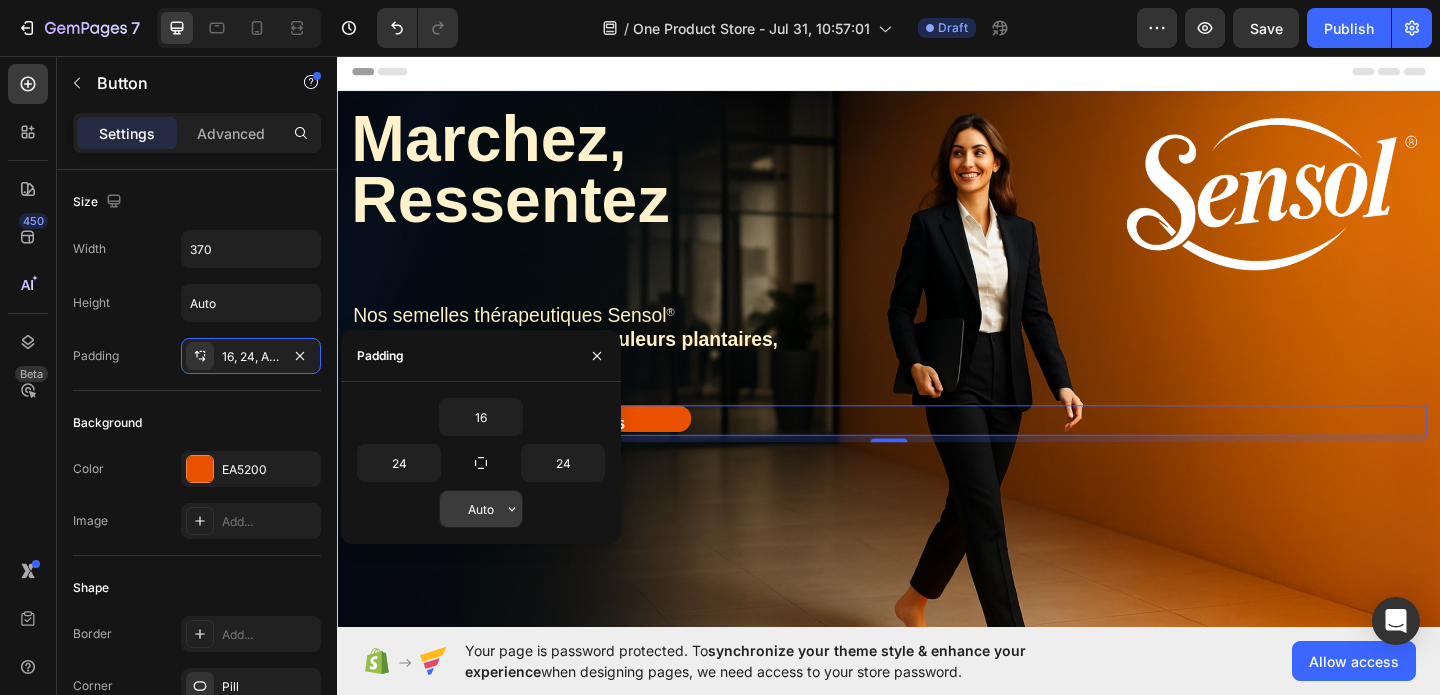 click on "Auto" at bounding box center (481, 509) 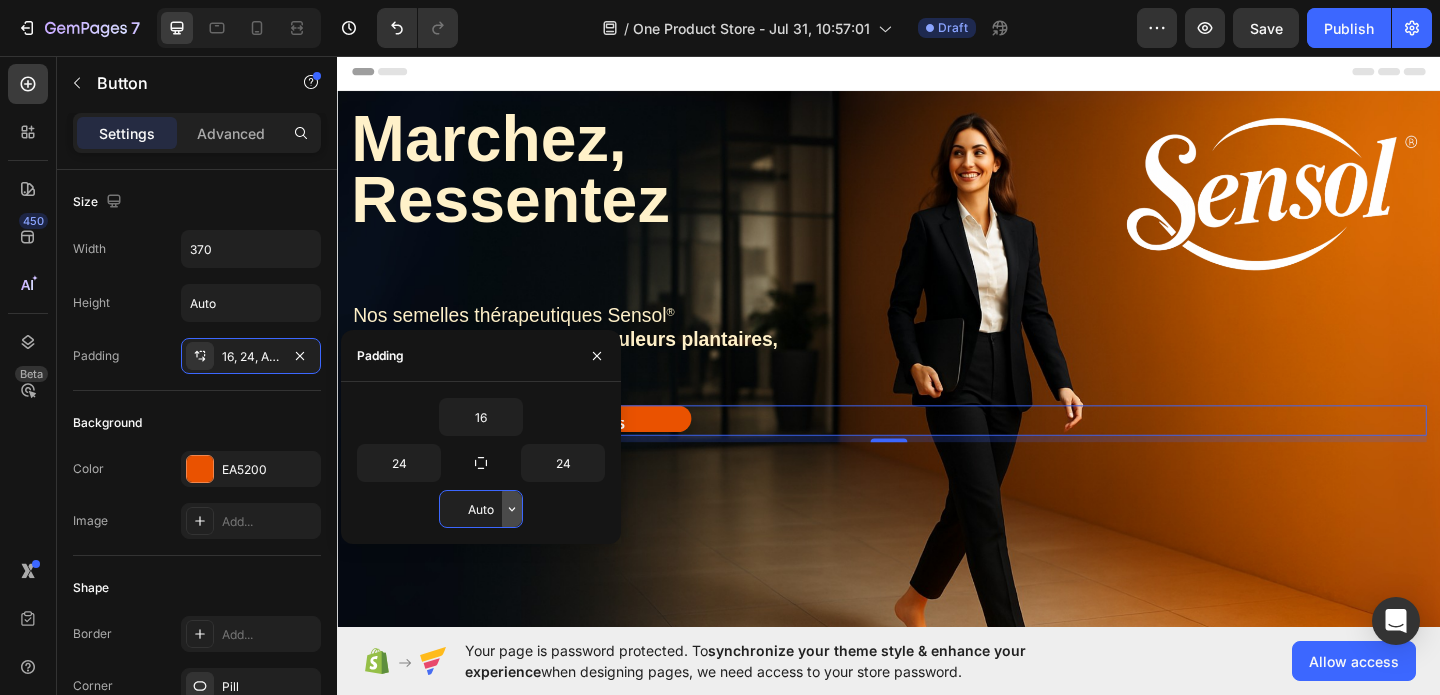 click 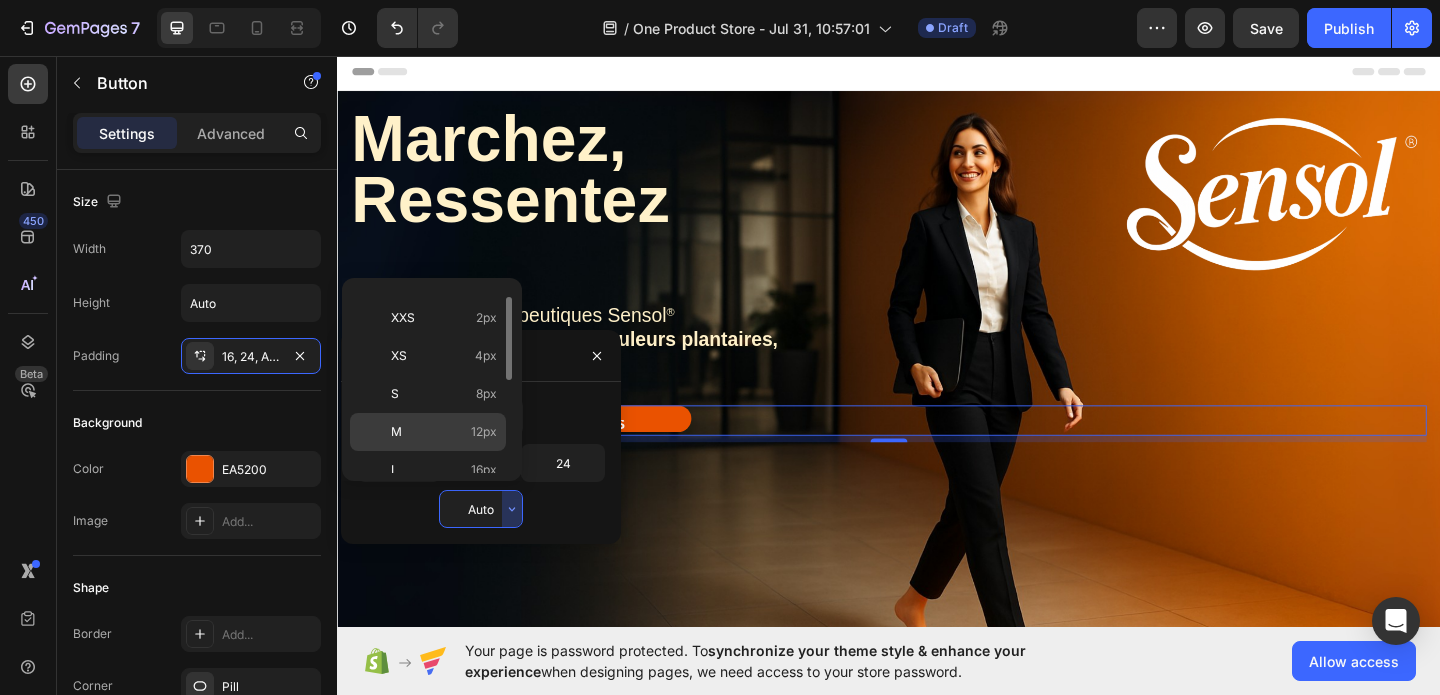 scroll, scrollTop: 28, scrollLeft: 0, axis: vertical 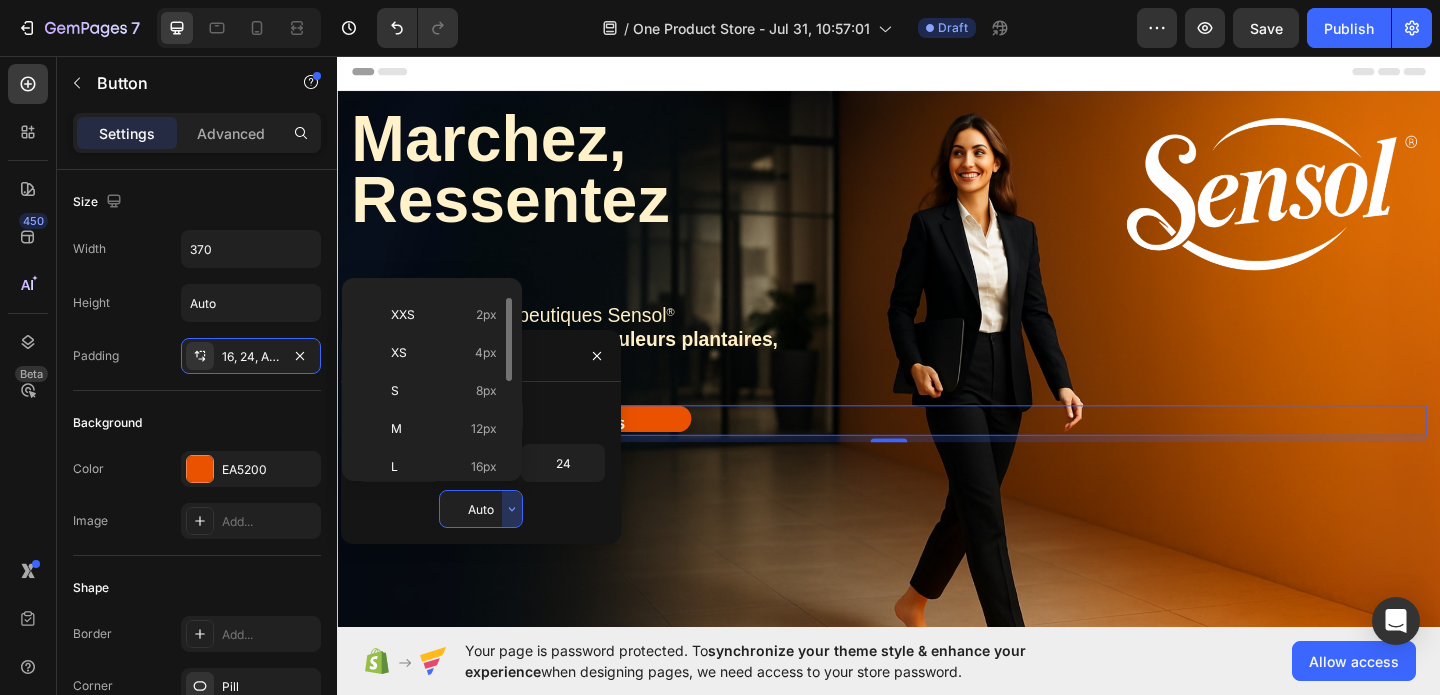 click on "Auto Auto XXS 2px XS 4px S 8px M 12px L 16px XL 24px 2XL 32px 3XL 48px 4XL 80px 5XL 112px" 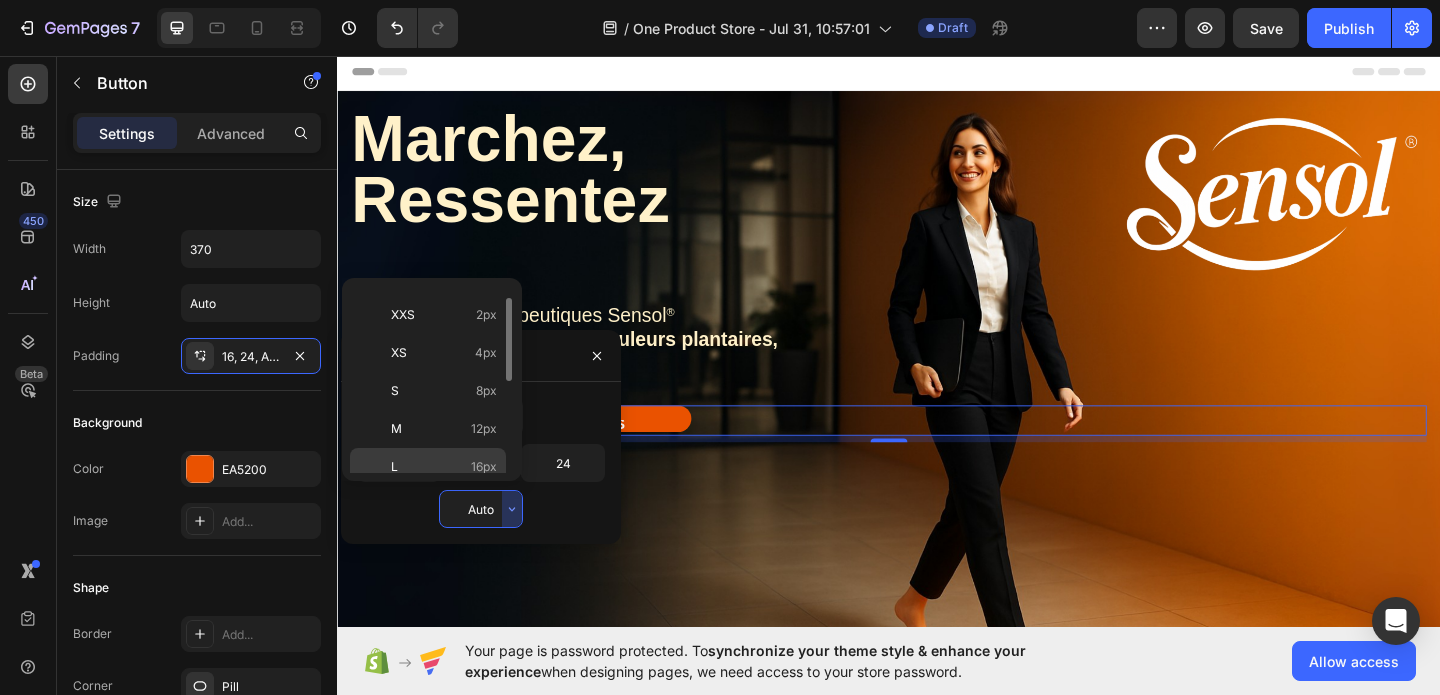 click on "16px" at bounding box center [484, 467] 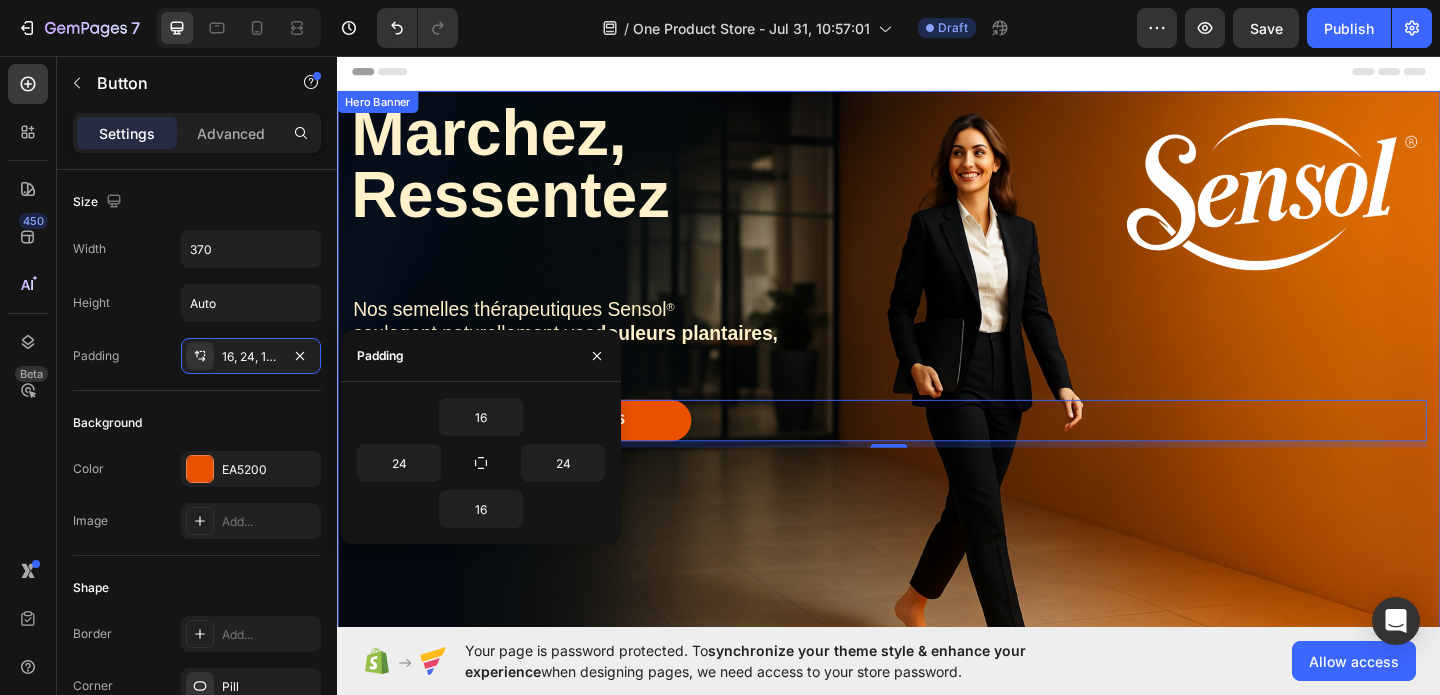 click at bounding box center [937, 431] 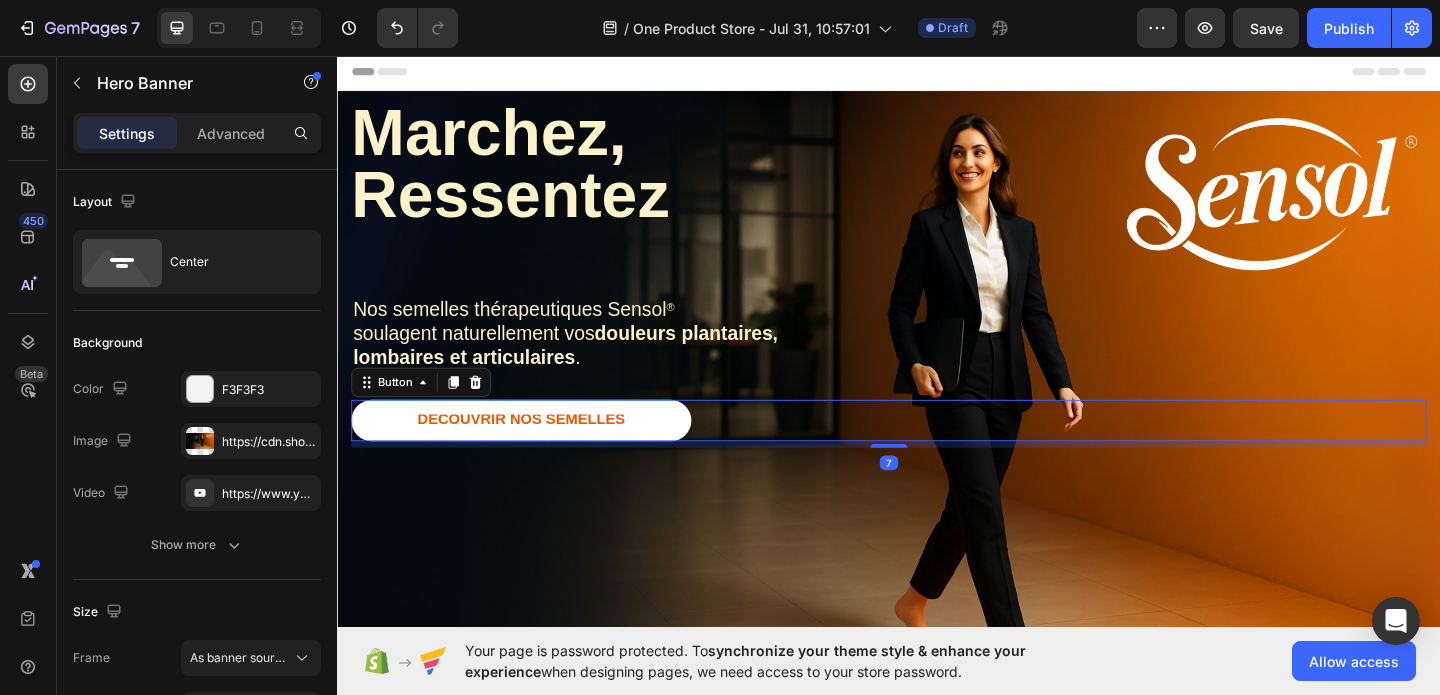 click on "Découvrir nos semelles" at bounding box center (537, 452) 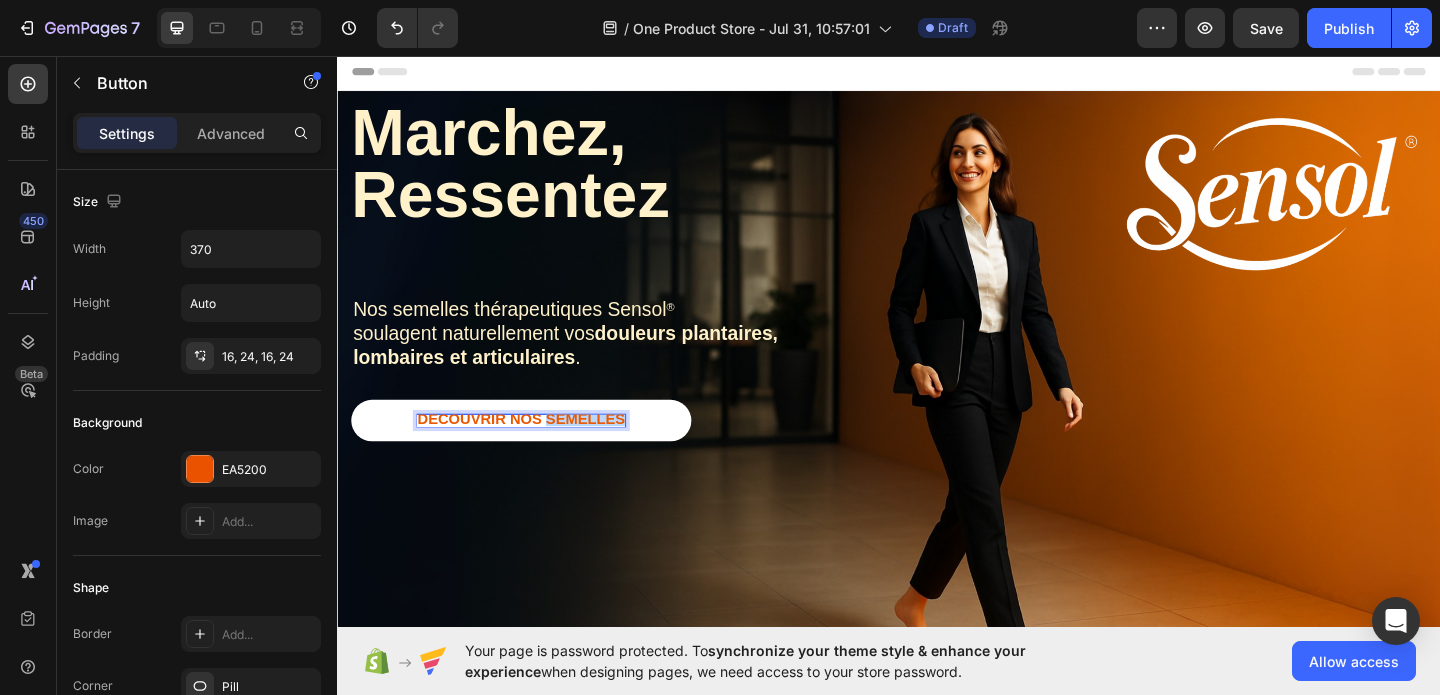 click on "Découvrir nos semelles" at bounding box center (537, 450) 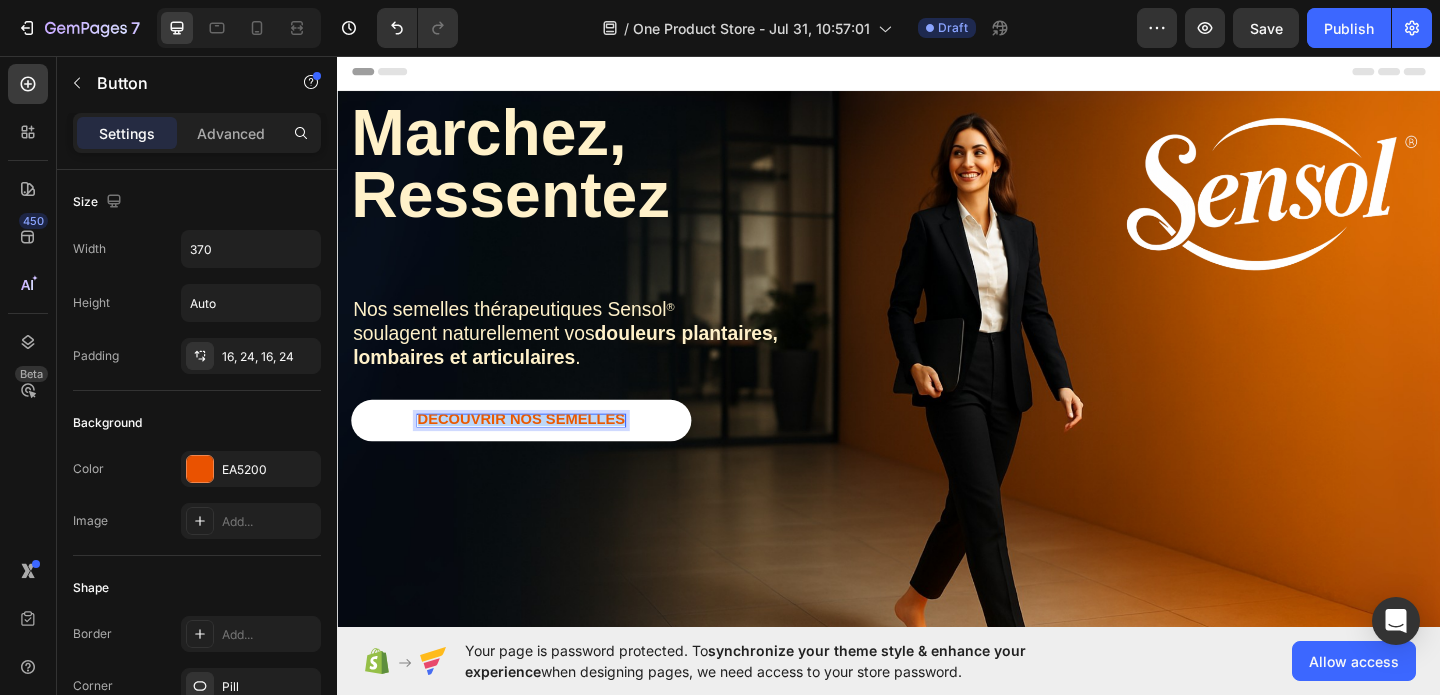 click on "Découvrir nos semelles" at bounding box center (537, 450) 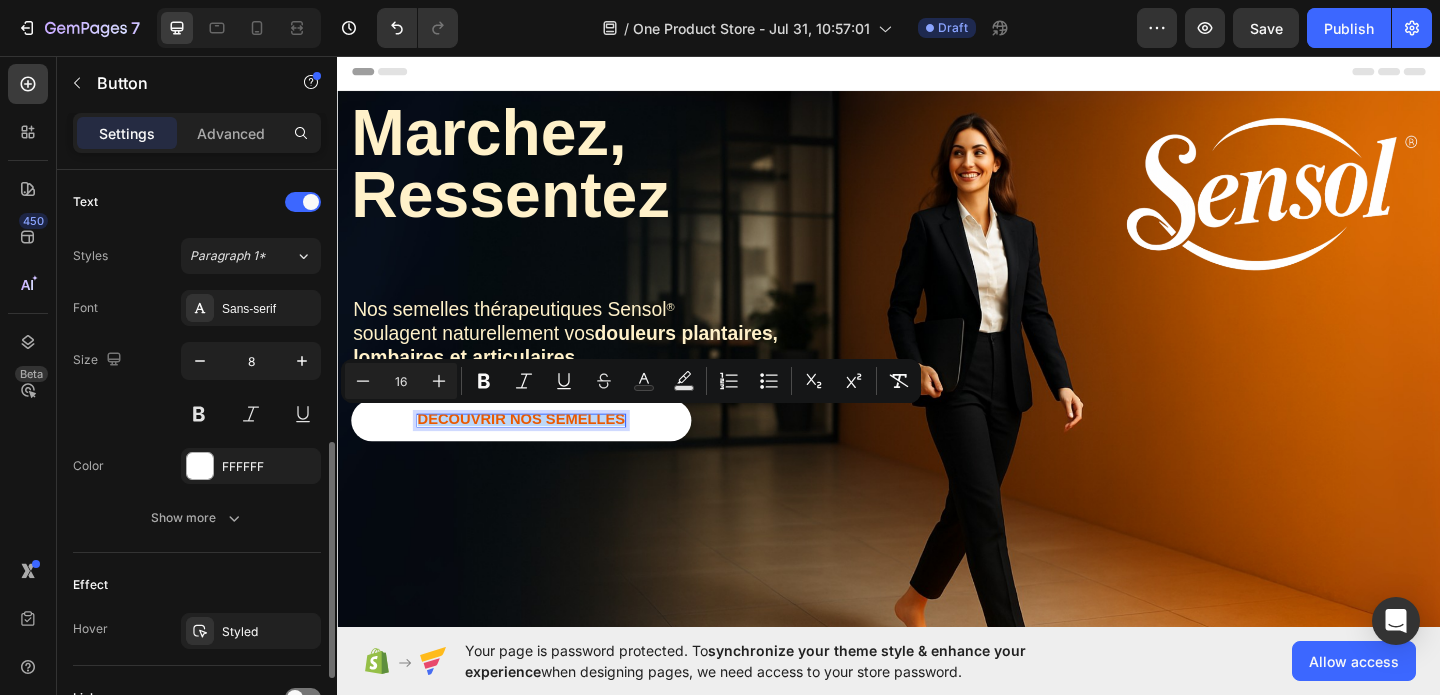 scroll, scrollTop: 669, scrollLeft: 0, axis: vertical 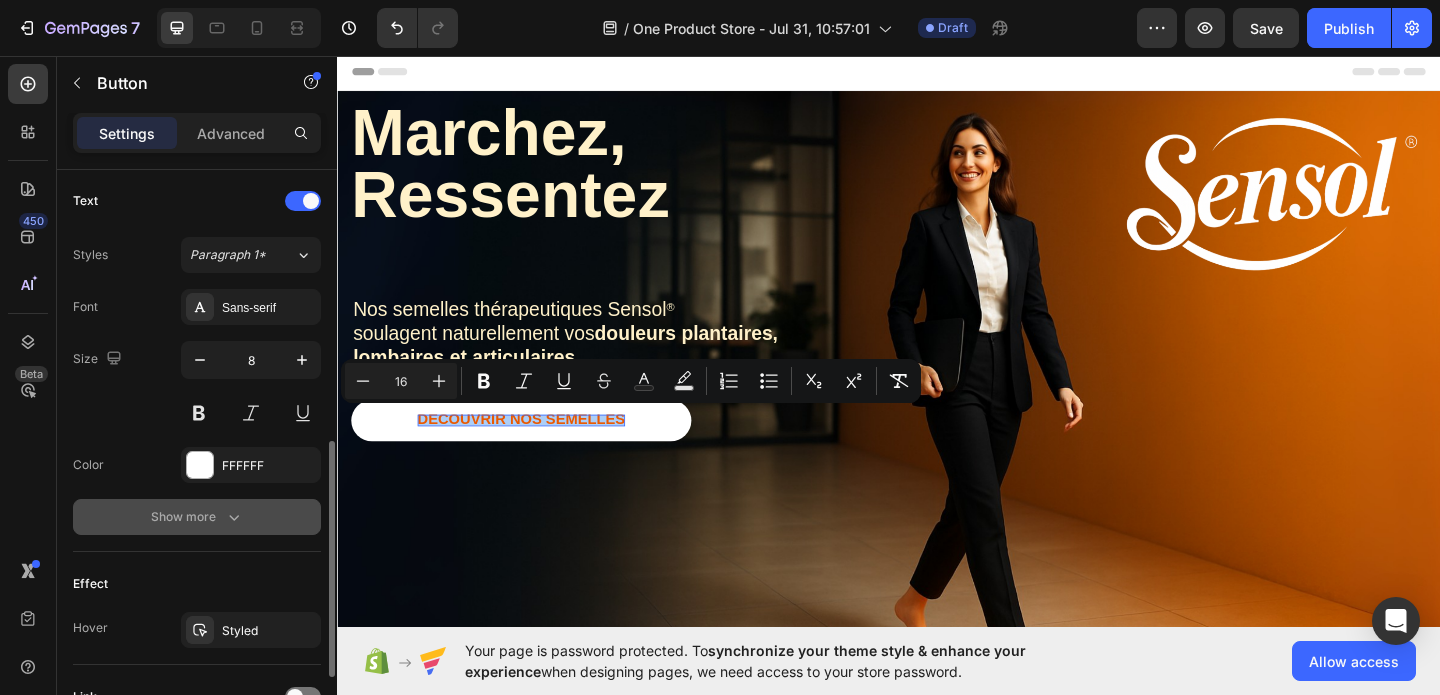 click on "Show more" at bounding box center (197, 517) 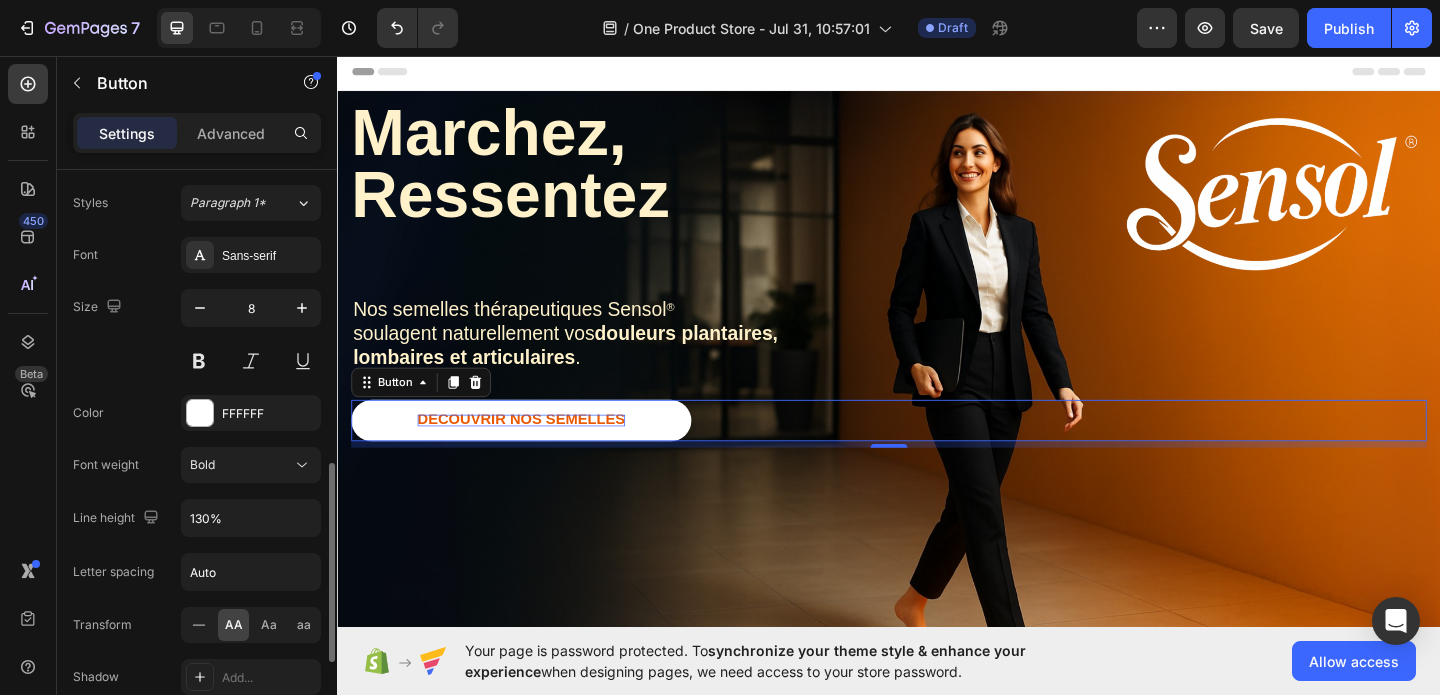 scroll, scrollTop: 762, scrollLeft: 0, axis: vertical 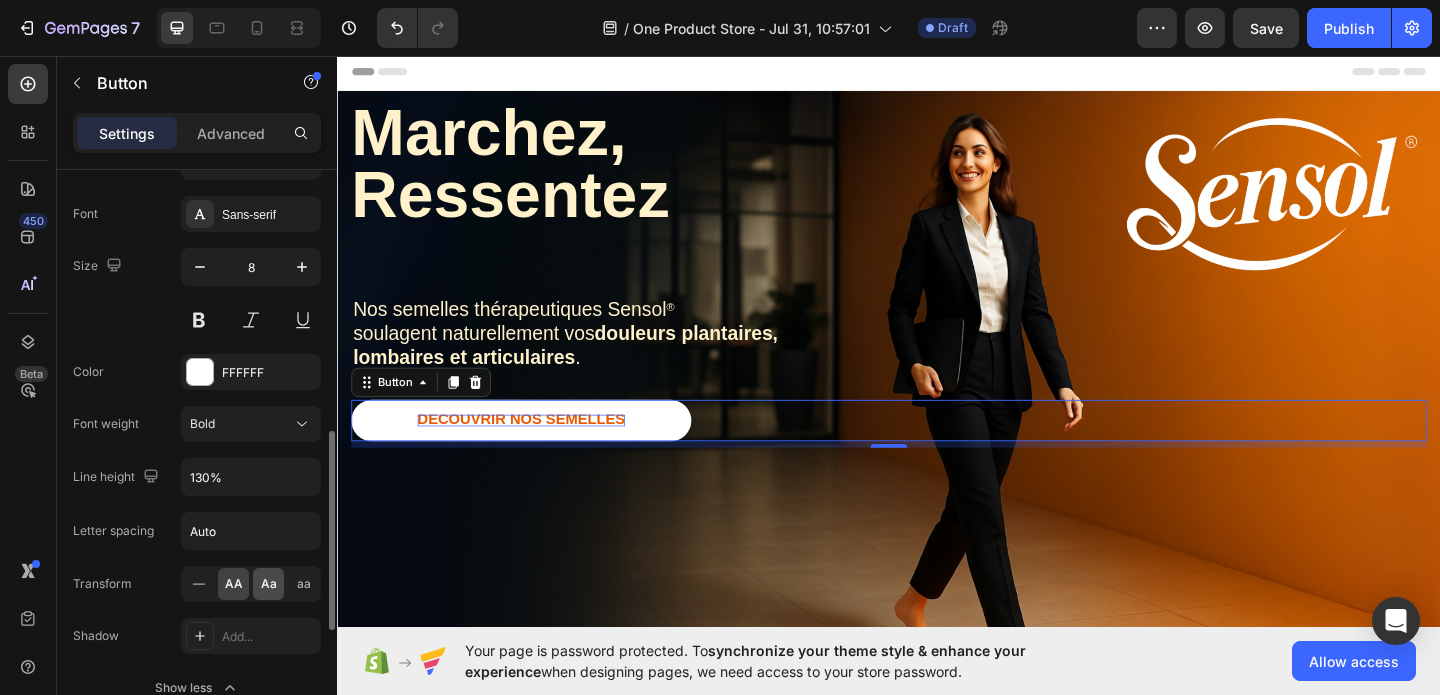 click on "Aa" 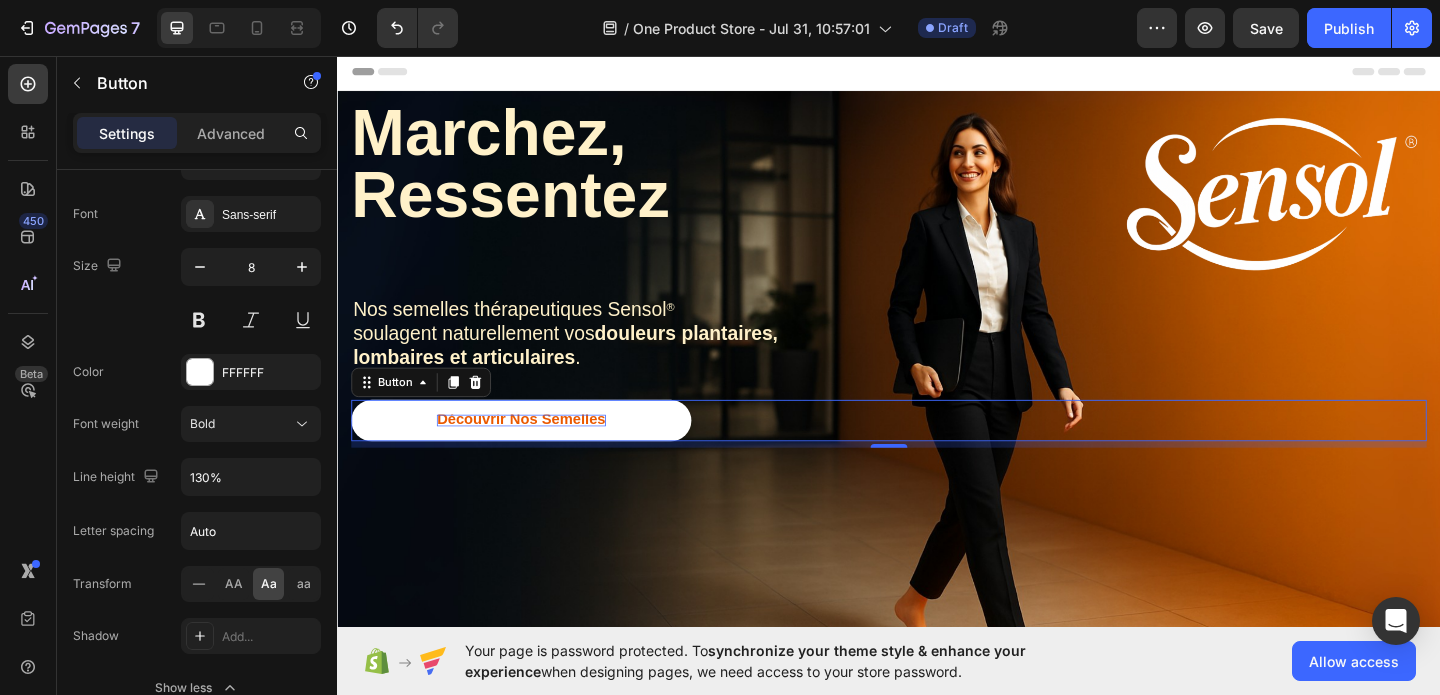 click on "Découvrir nos semelles" at bounding box center (537, 452) 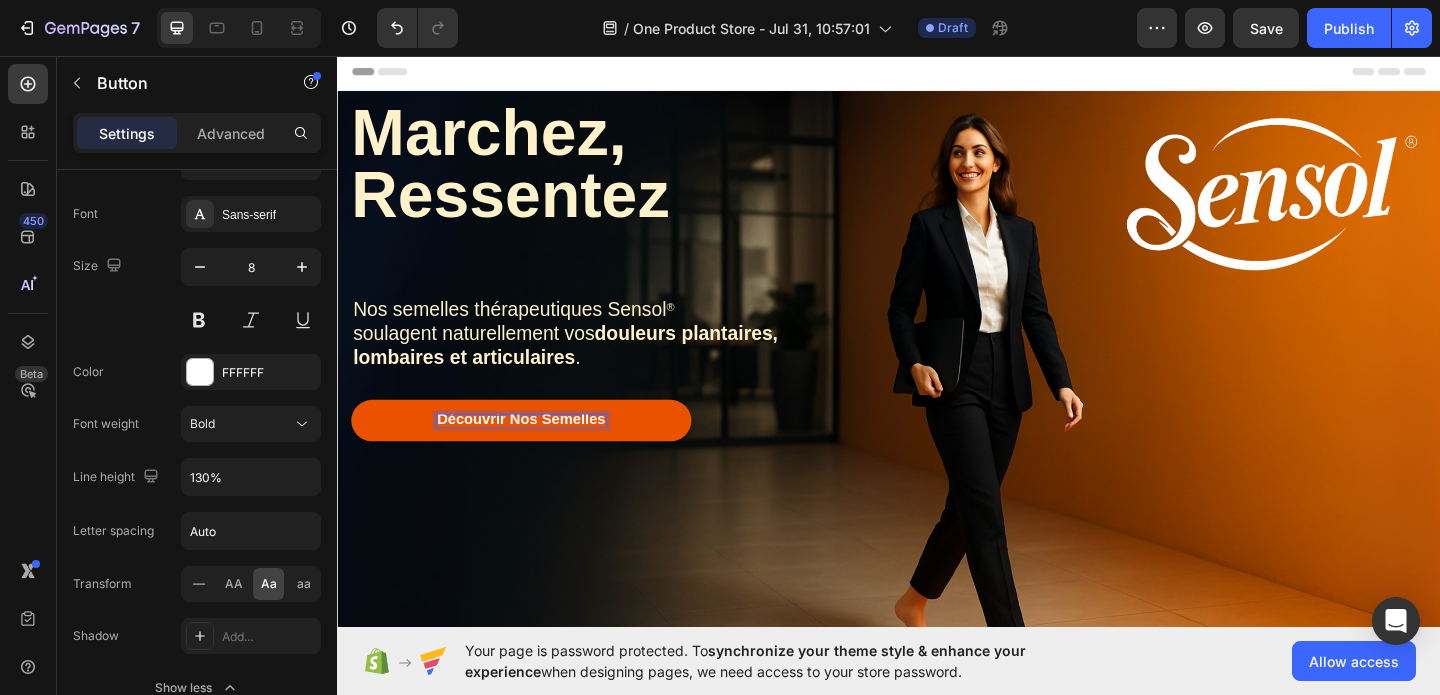 click on "Découvrir nos semelles" at bounding box center [536, 450] 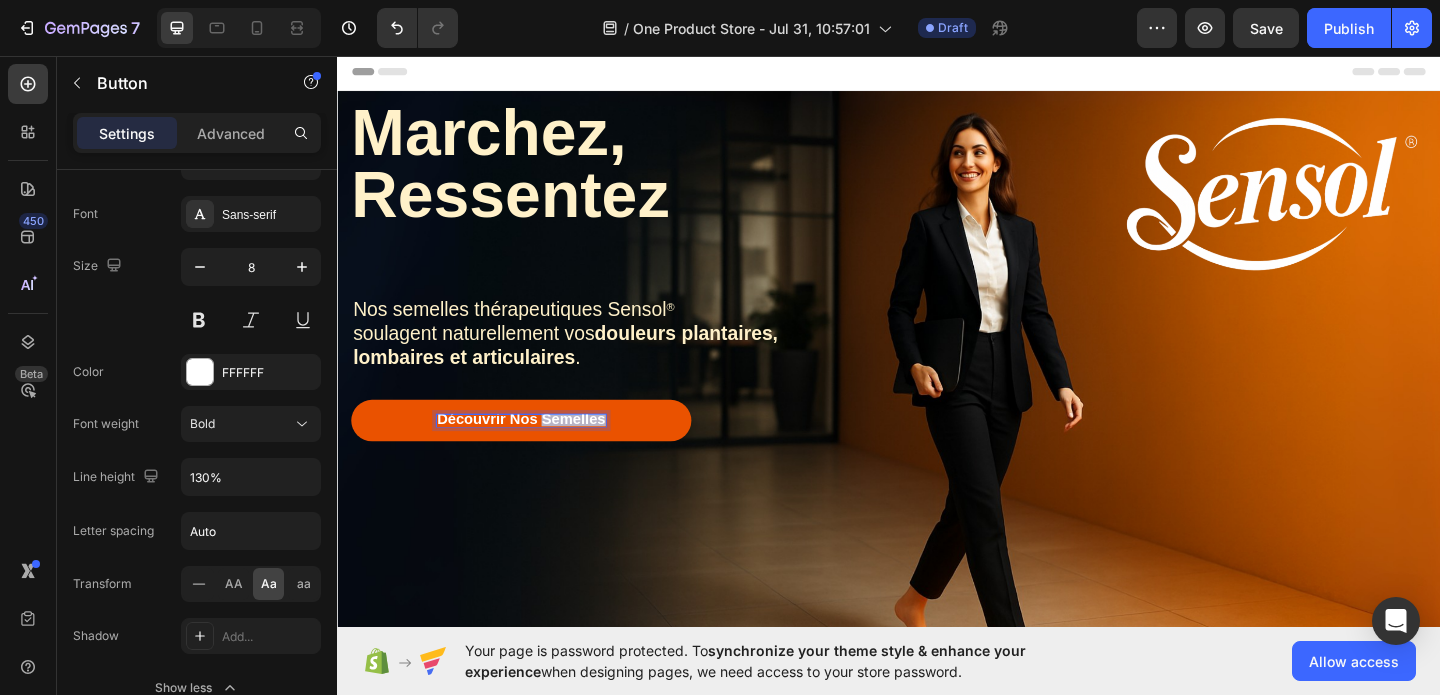 click on "Découvrir nos semelles" at bounding box center (536, 450) 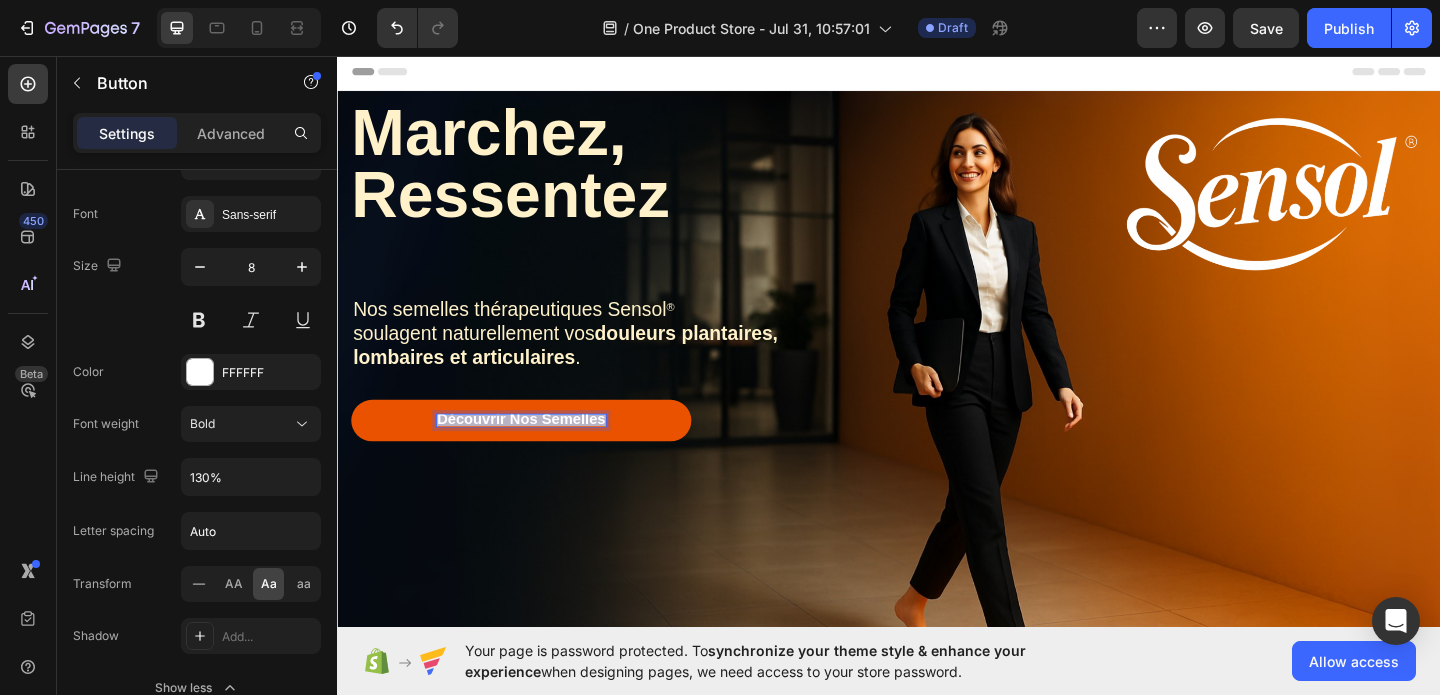 click on "Découvrir nos semelles" at bounding box center (536, 450) 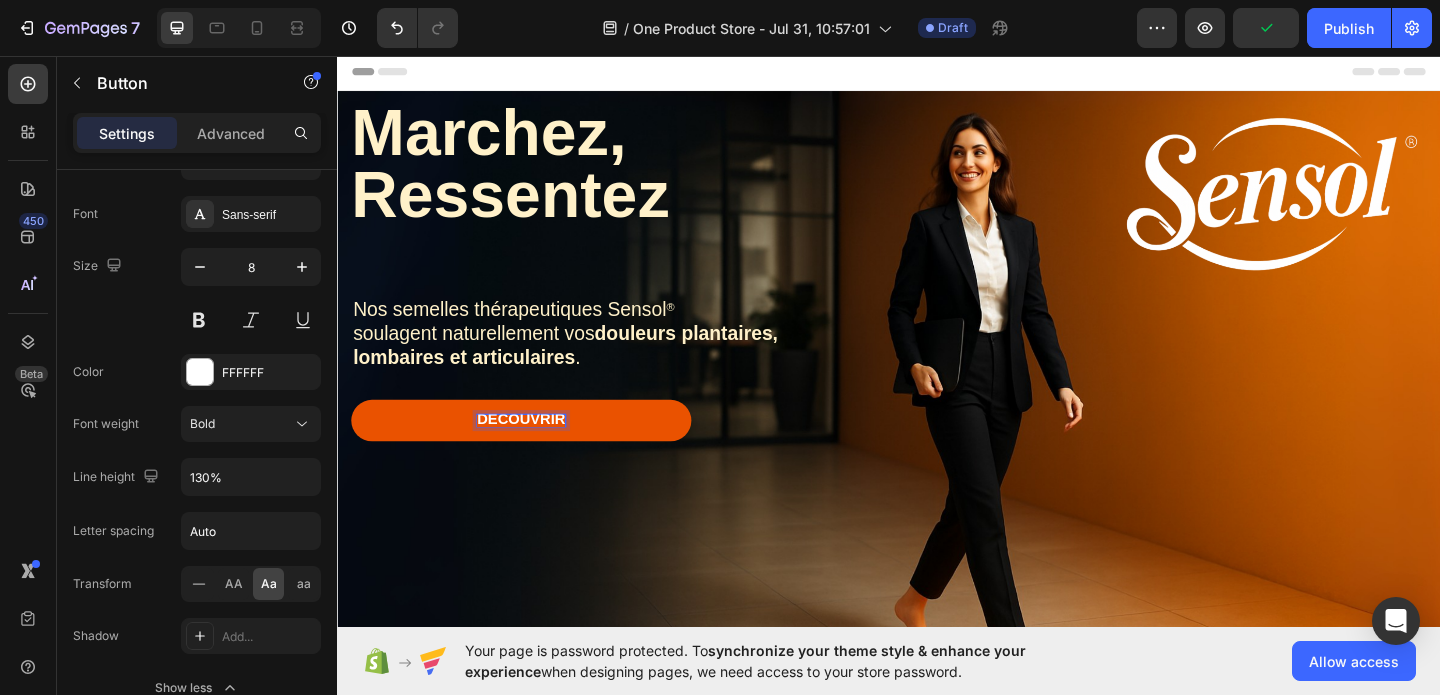 click on "DECOUVRIR" at bounding box center (537, 452) 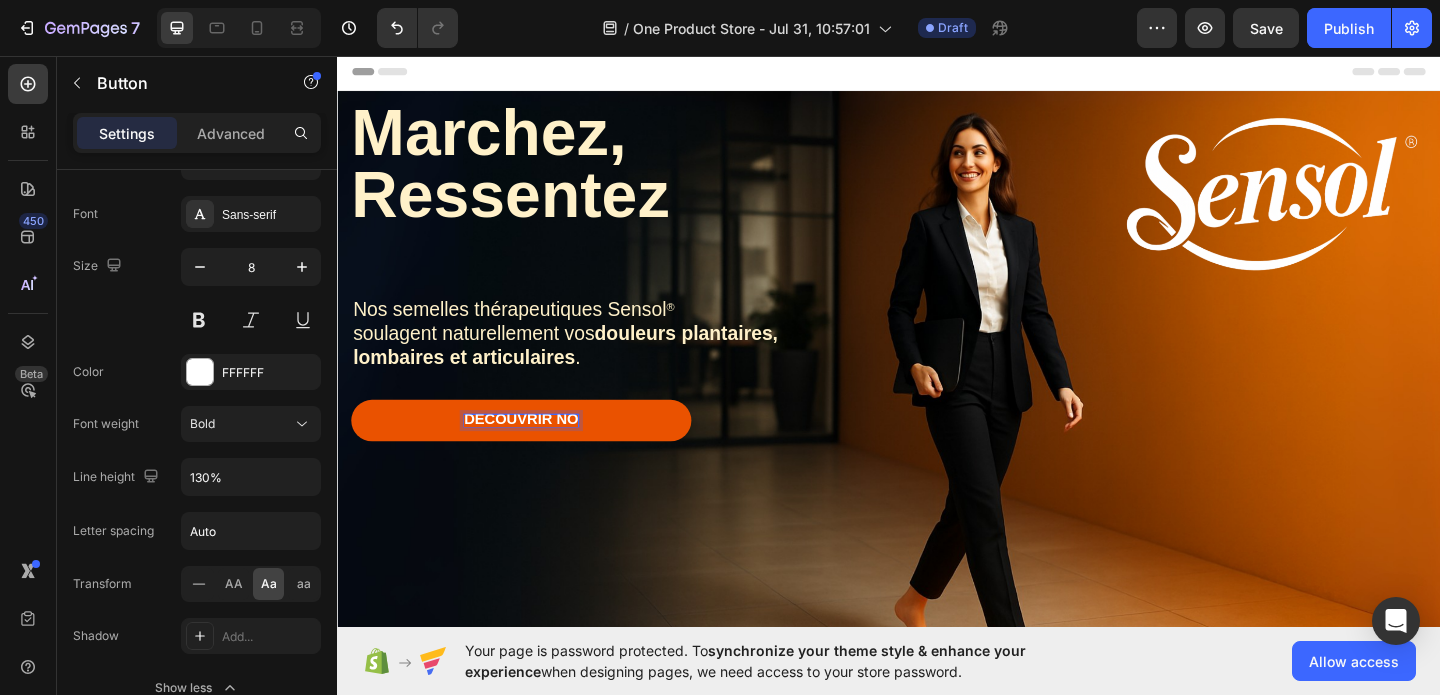 click on "DECOUVRIR NO" at bounding box center [537, 452] 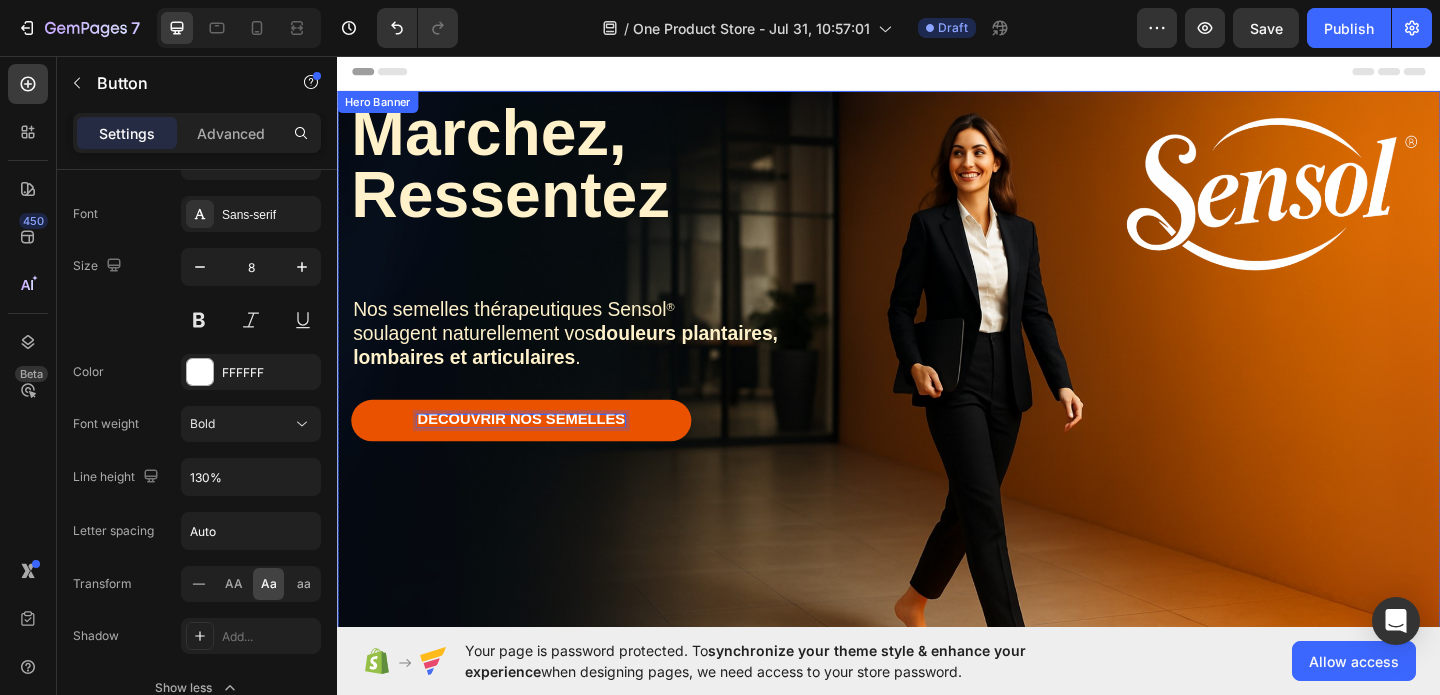click at bounding box center (937, 431) 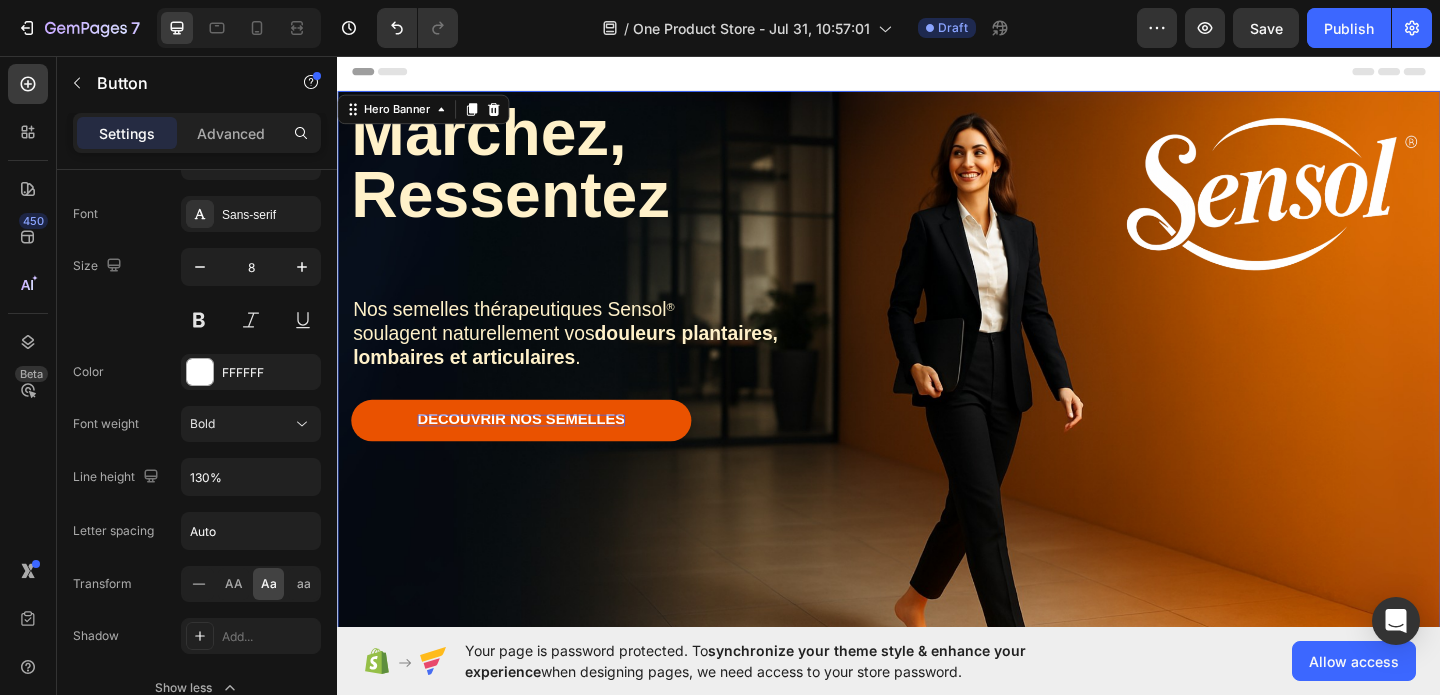 scroll, scrollTop: 0, scrollLeft: 0, axis: both 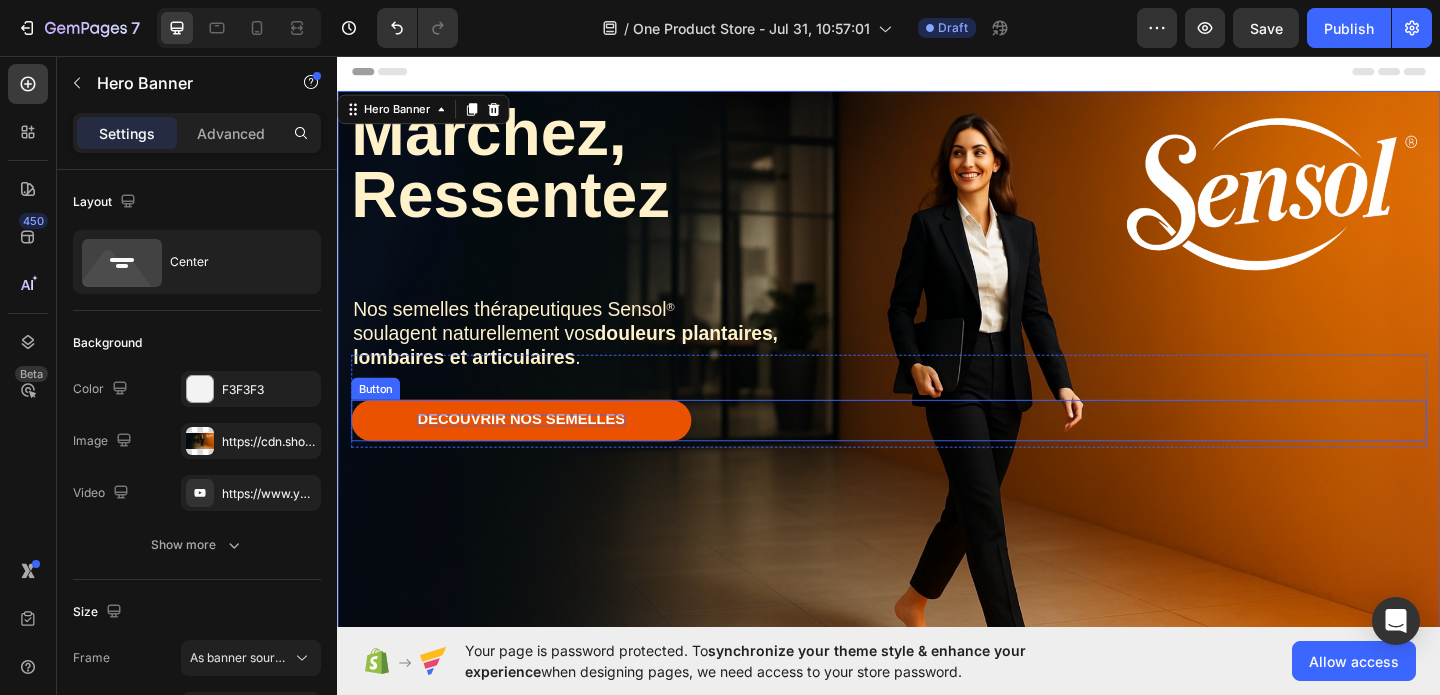 click on "DECOUVRIR NOS SEMELLES" at bounding box center (537, 450) 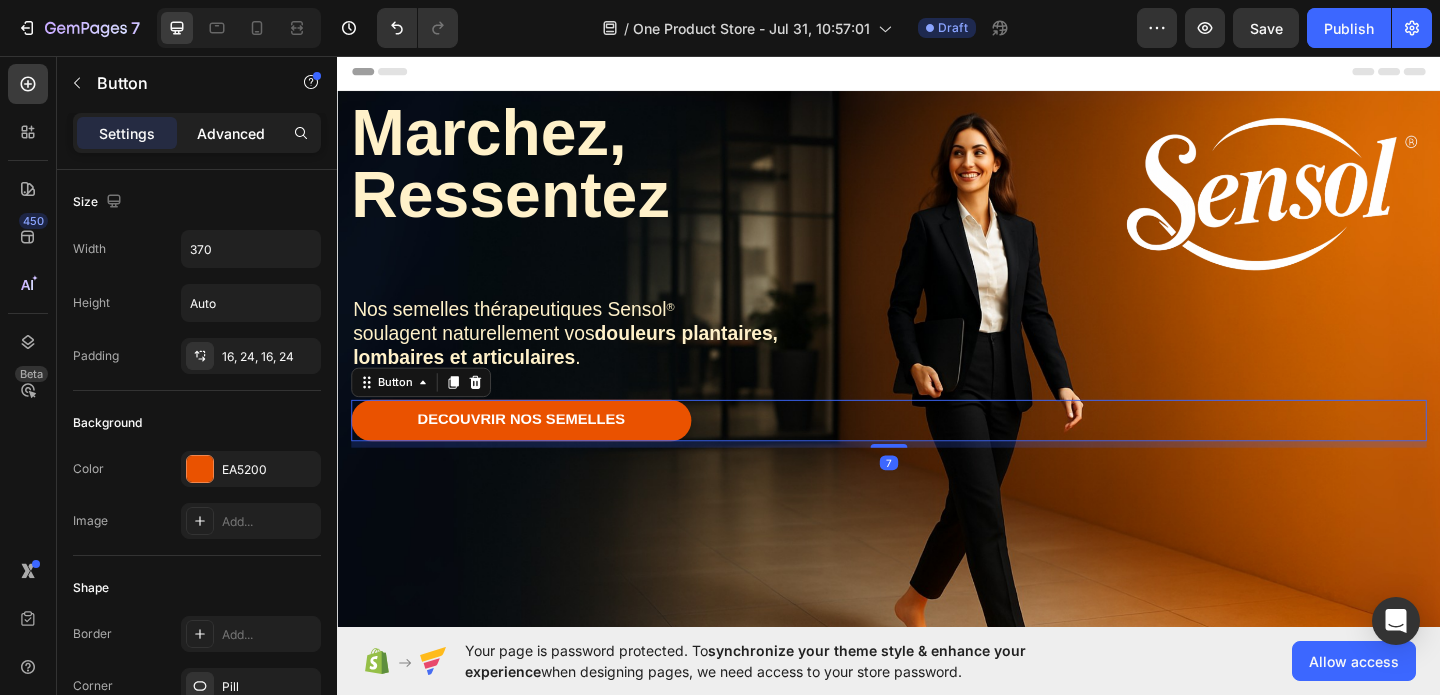 click on "Advanced" 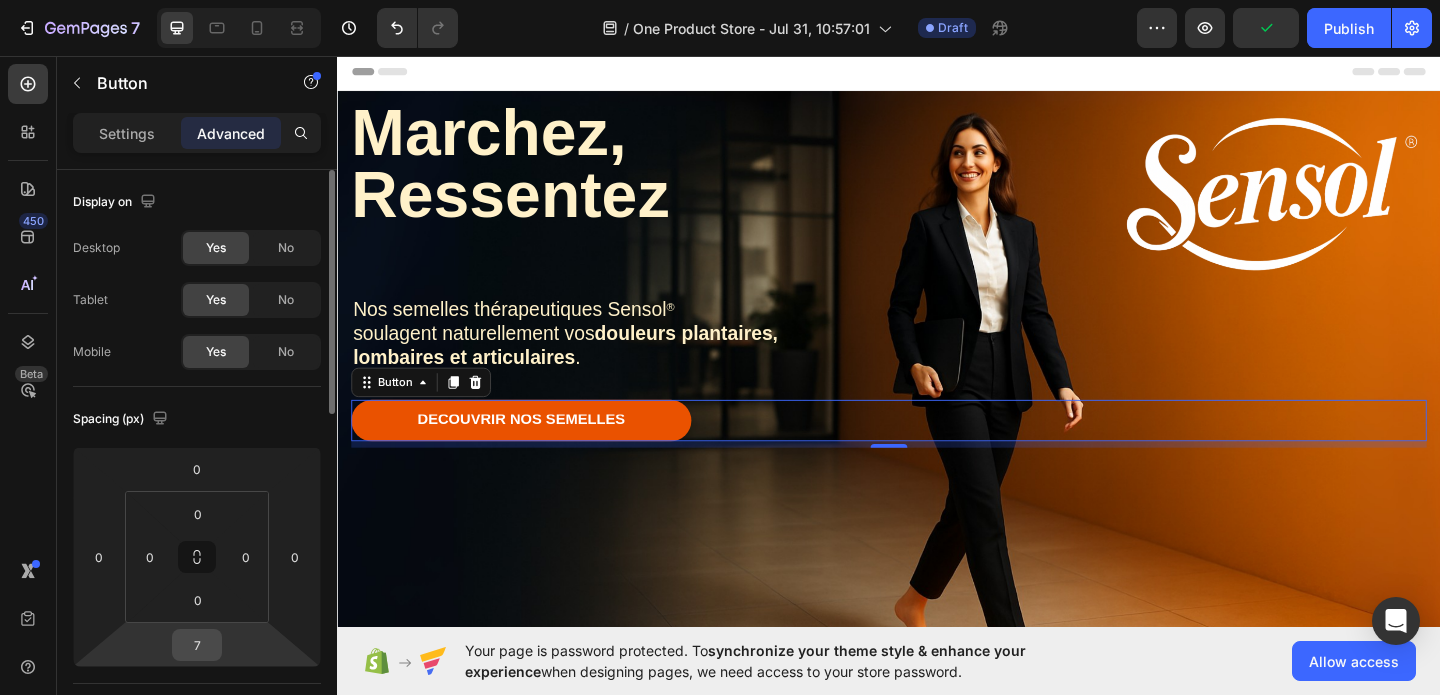 click on "7" at bounding box center [197, 645] 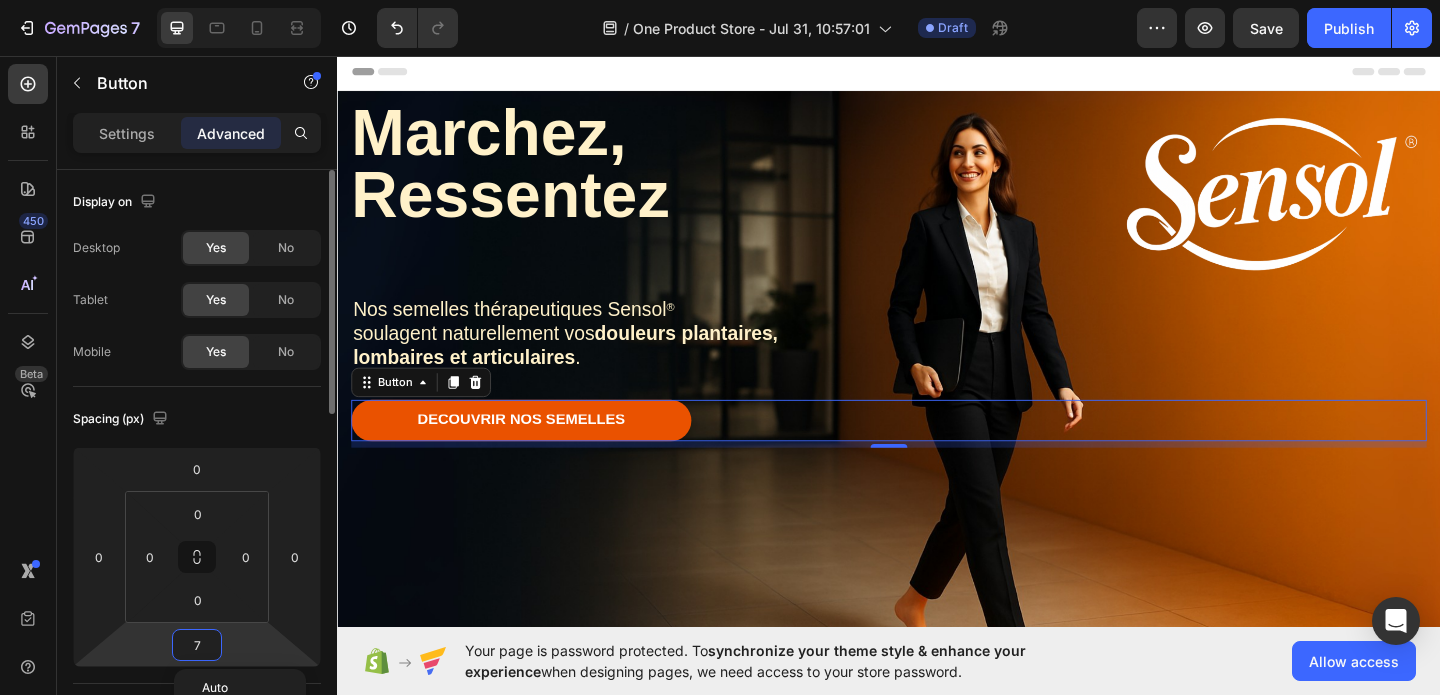 type on "0" 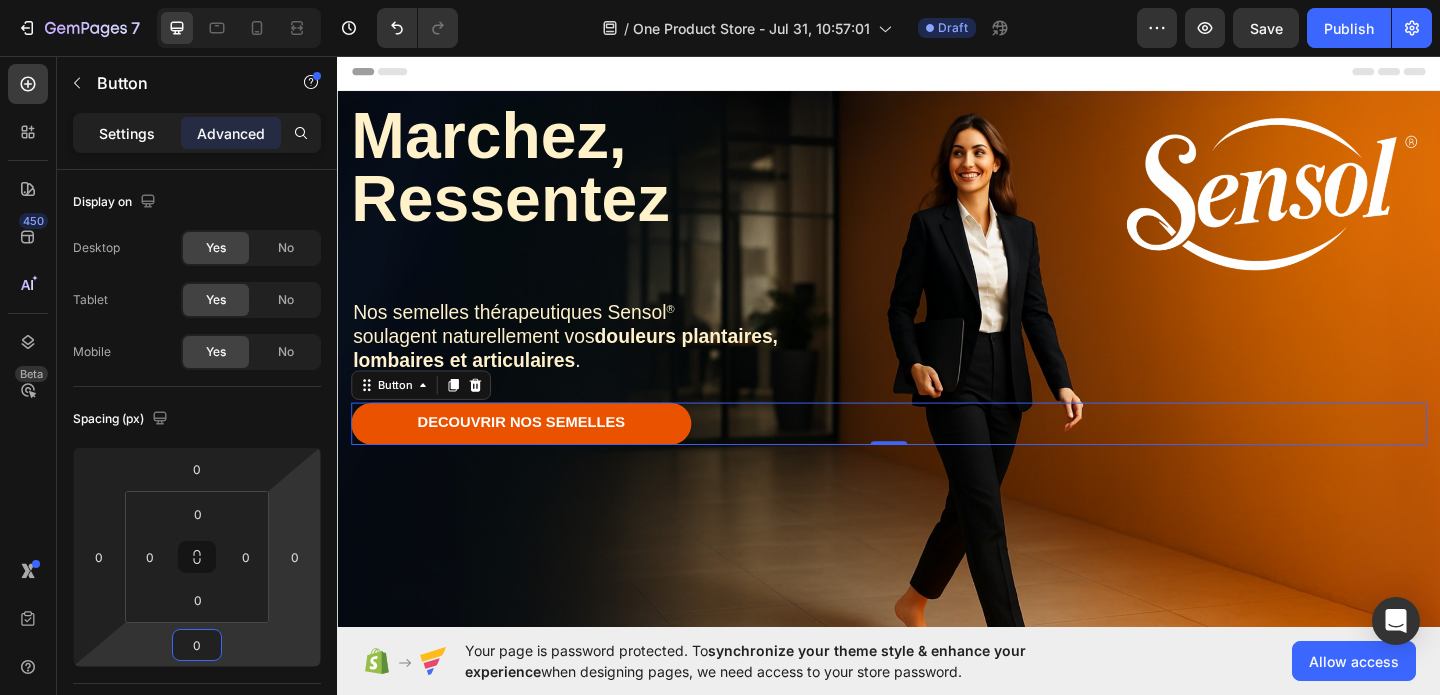click on "Settings" at bounding box center [127, 133] 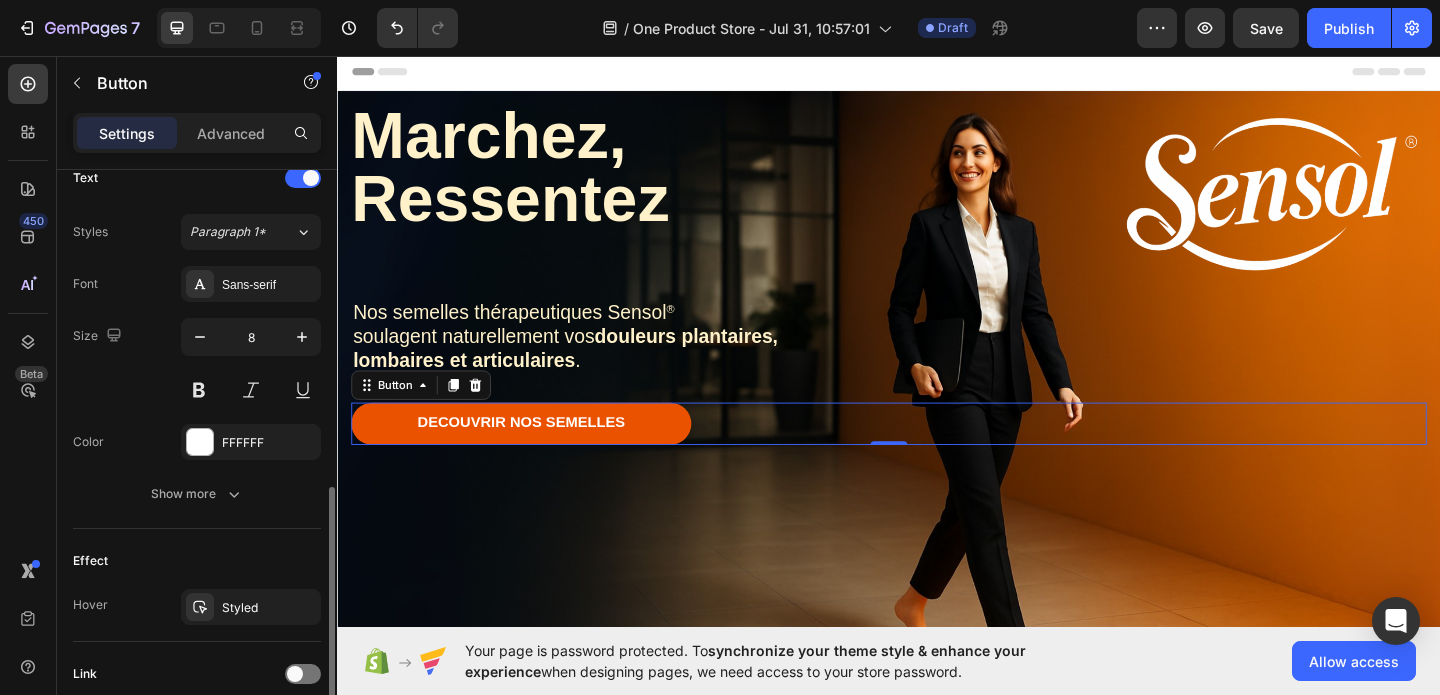scroll, scrollTop: 686, scrollLeft: 0, axis: vertical 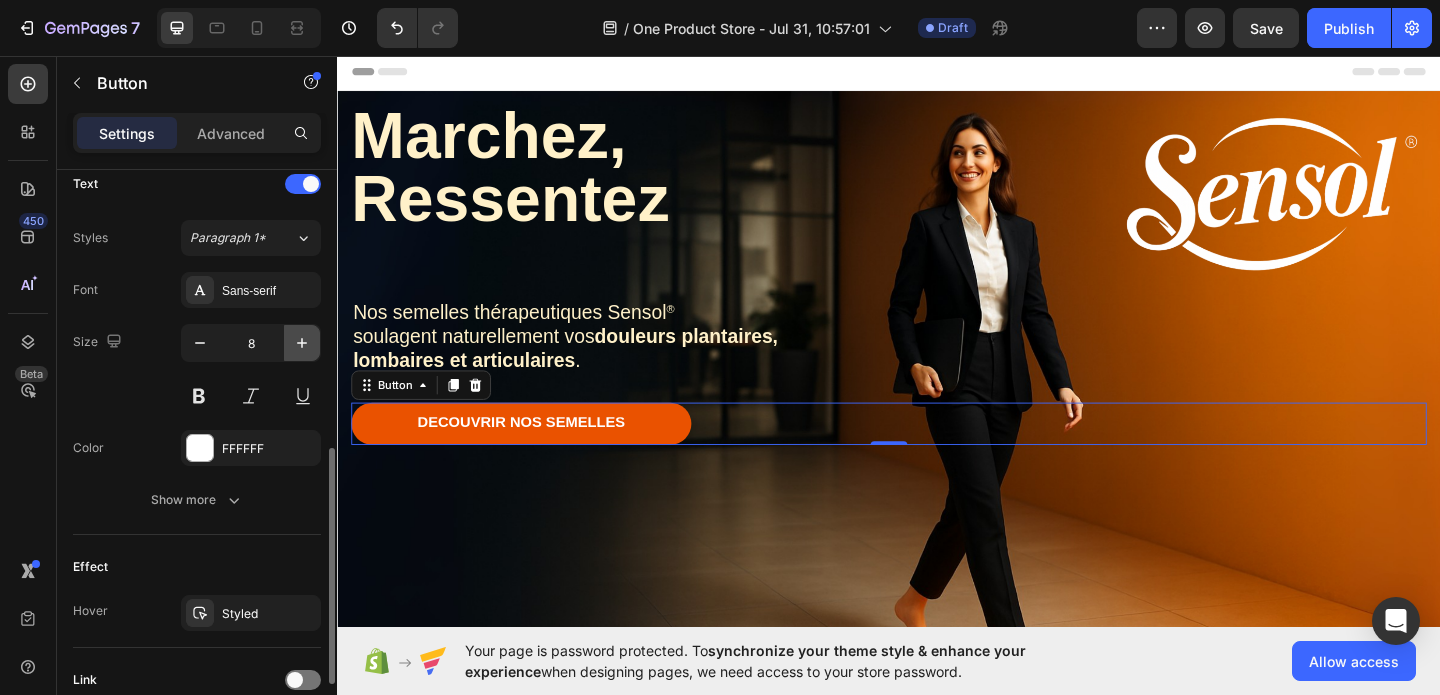 click 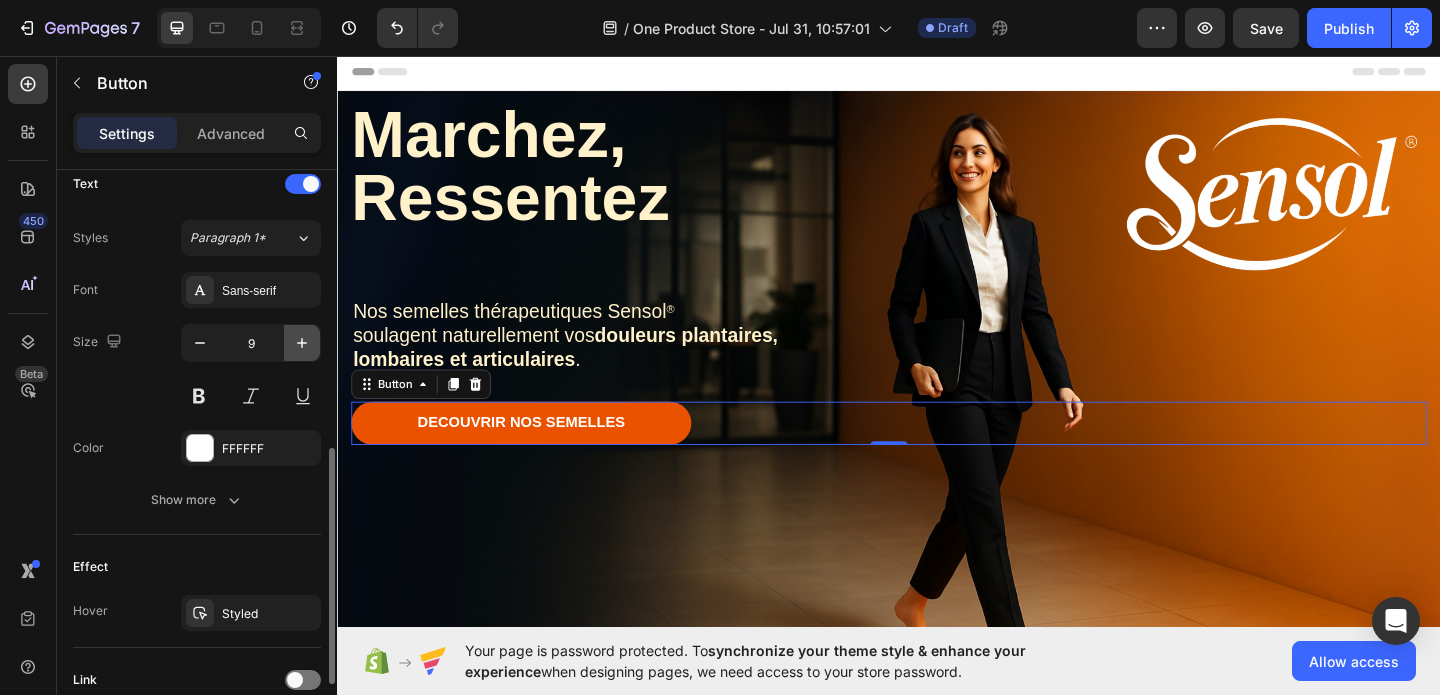 click 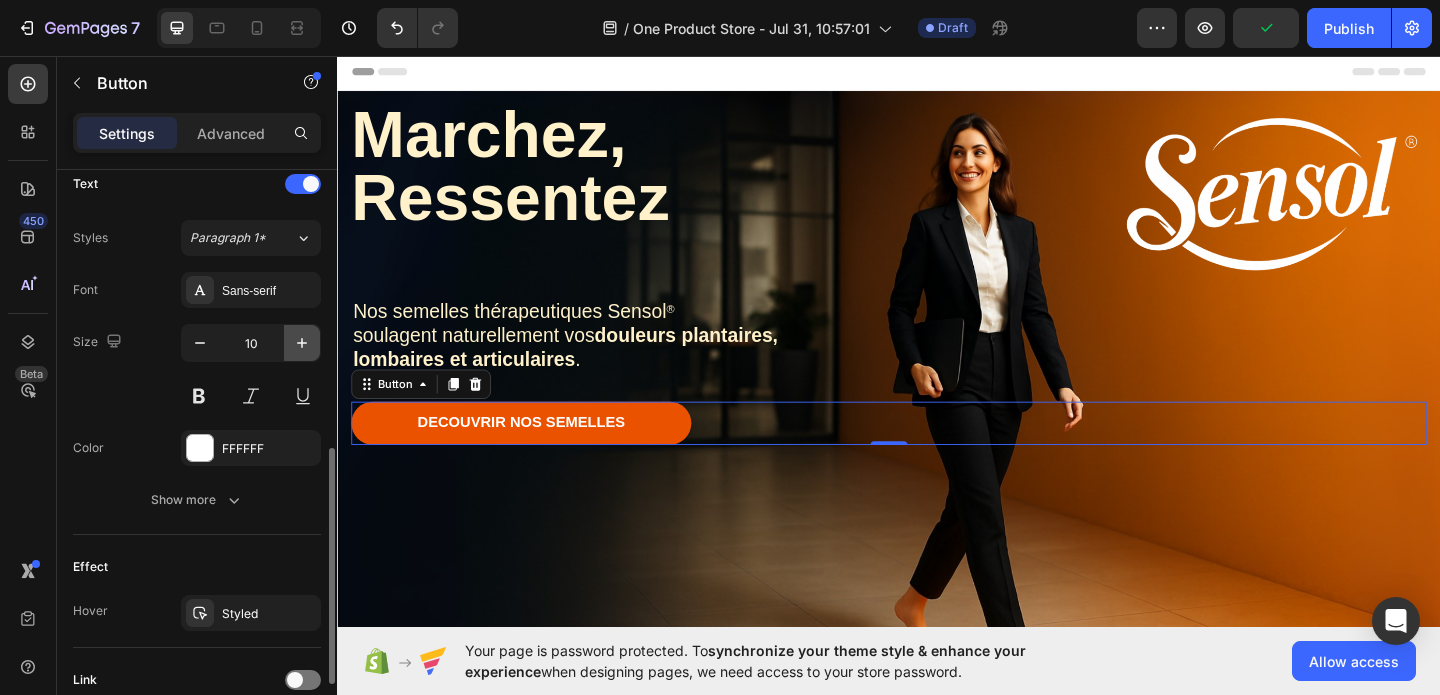 click 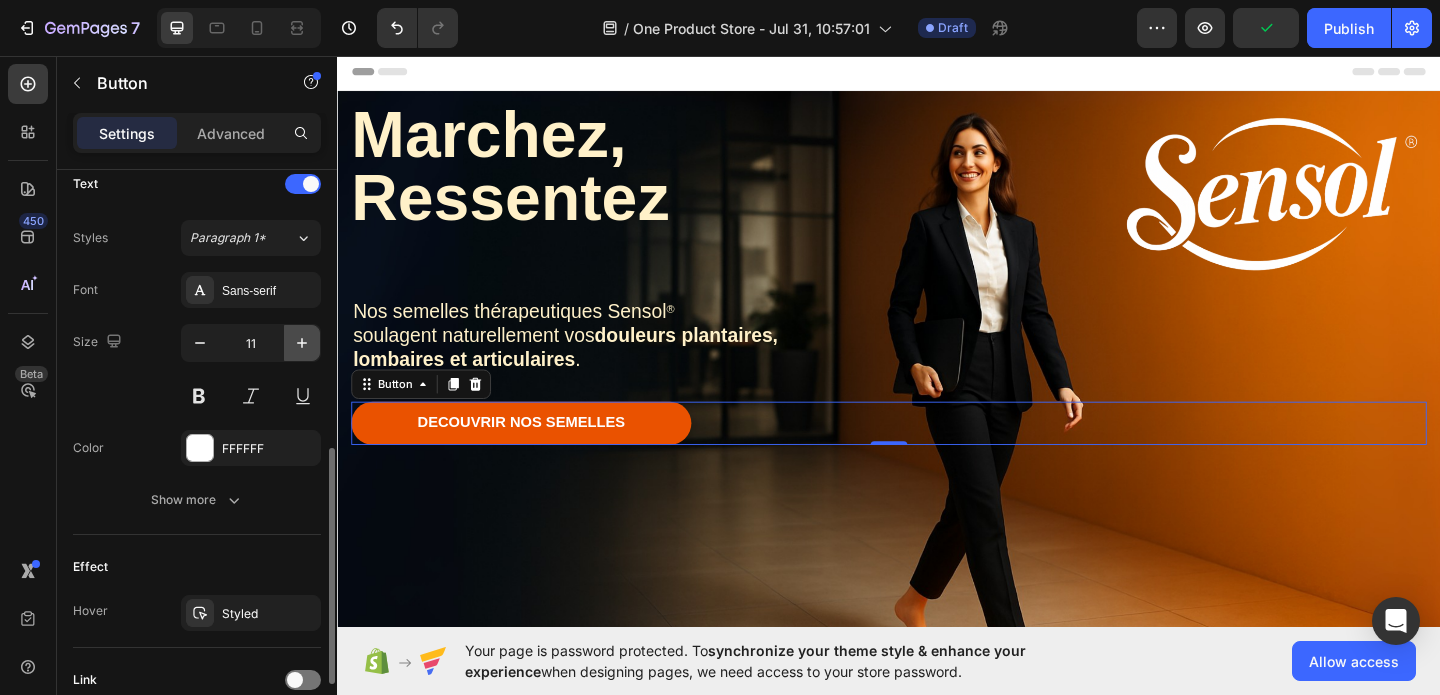click 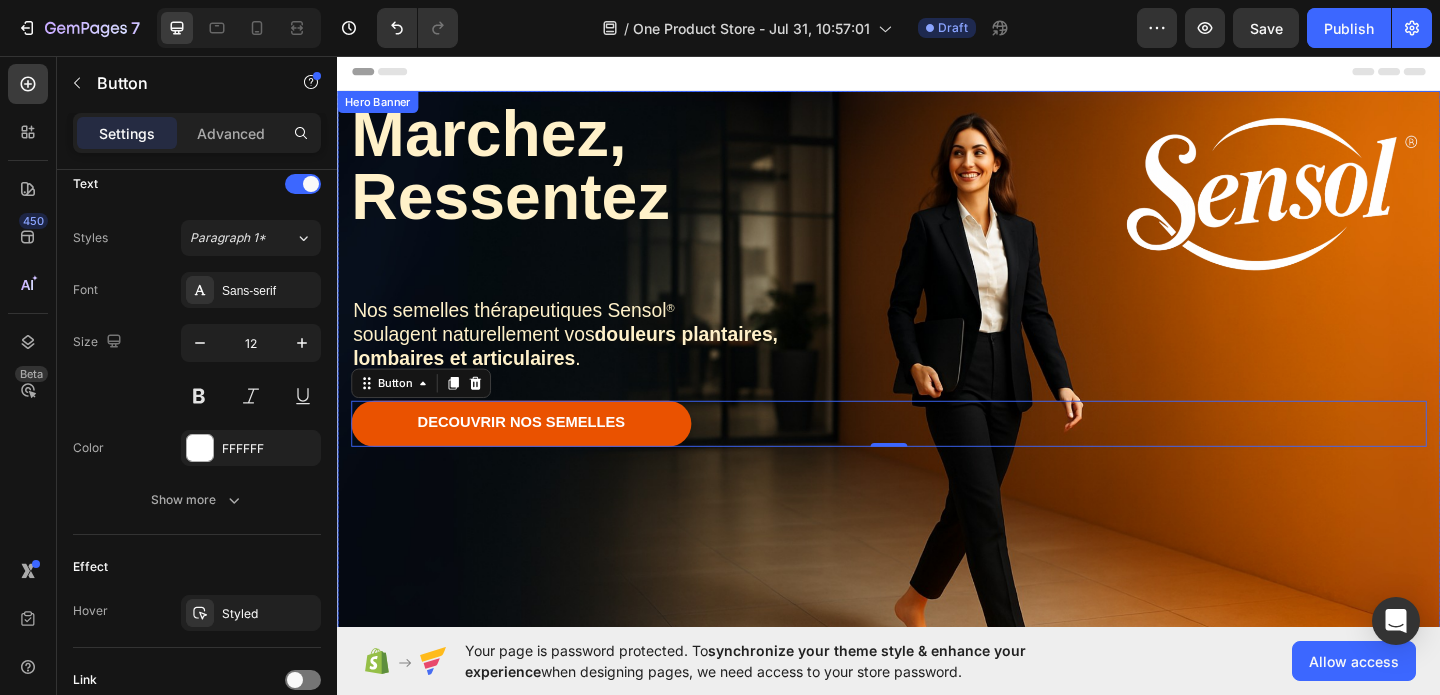 click on "Marchez, Ressentez Text Block Nos semelles thérapeutiques Sensol ®   soulagent naturellement vos  douleurs plantaires,  lombaires et articulaires . Text Block DECOUVRIR NOS SEMELLES Button   0 Row" at bounding box center [937, 431] 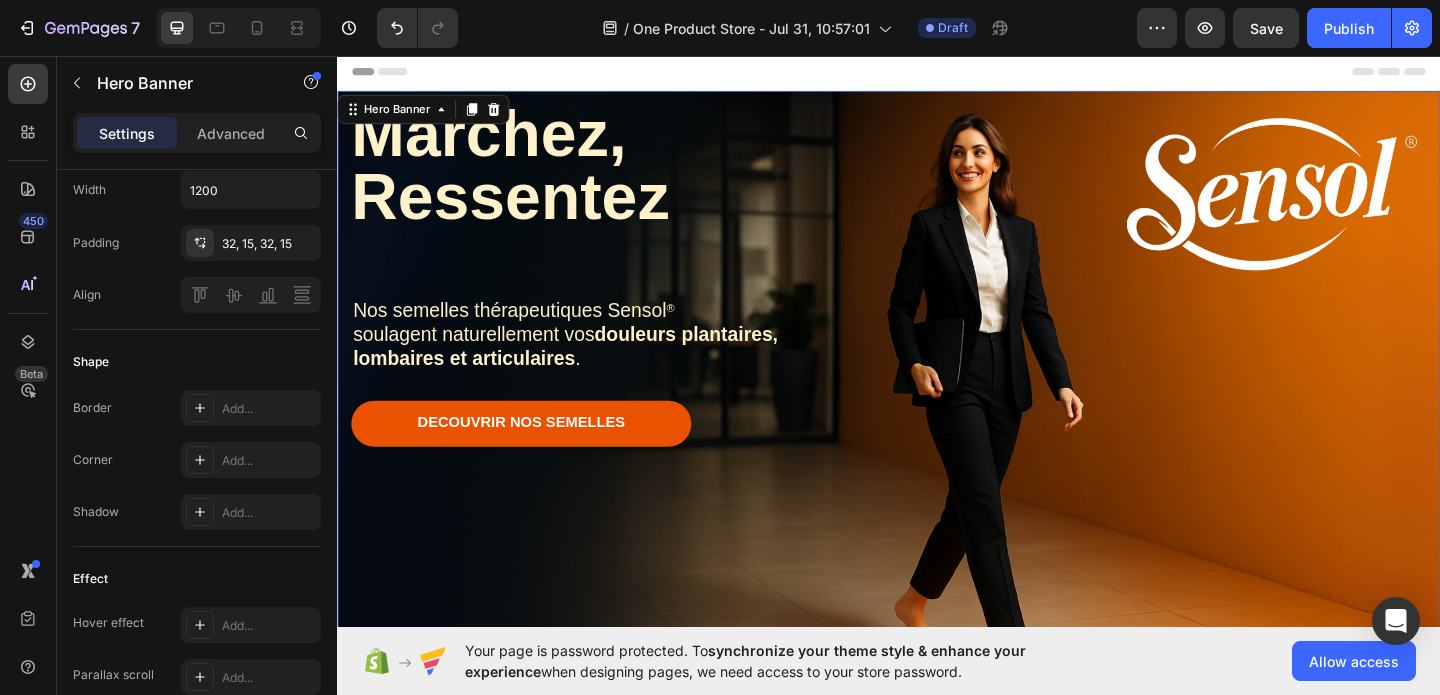 scroll, scrollTop: 0, scrollLeft: 0, axis: both 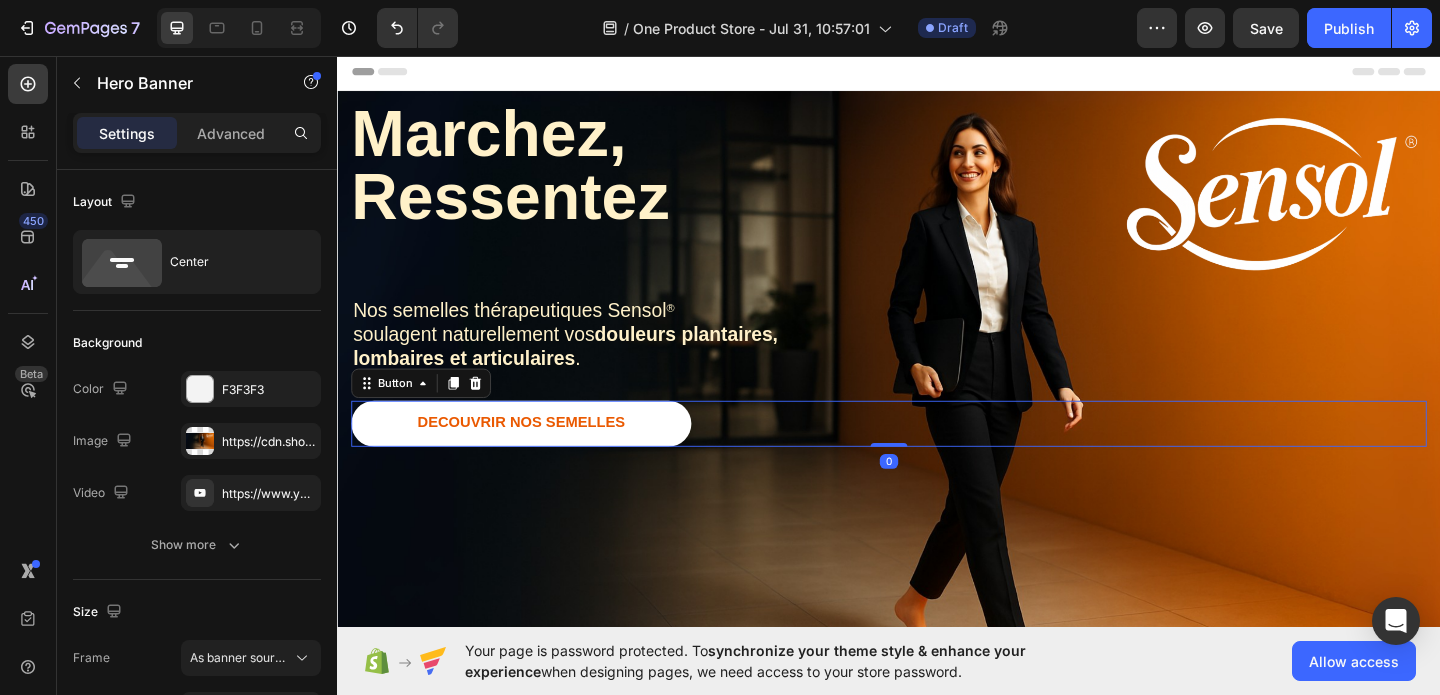 click on "DECOUVRIR NOS SEMELLES" at bounding box center (537, 456) 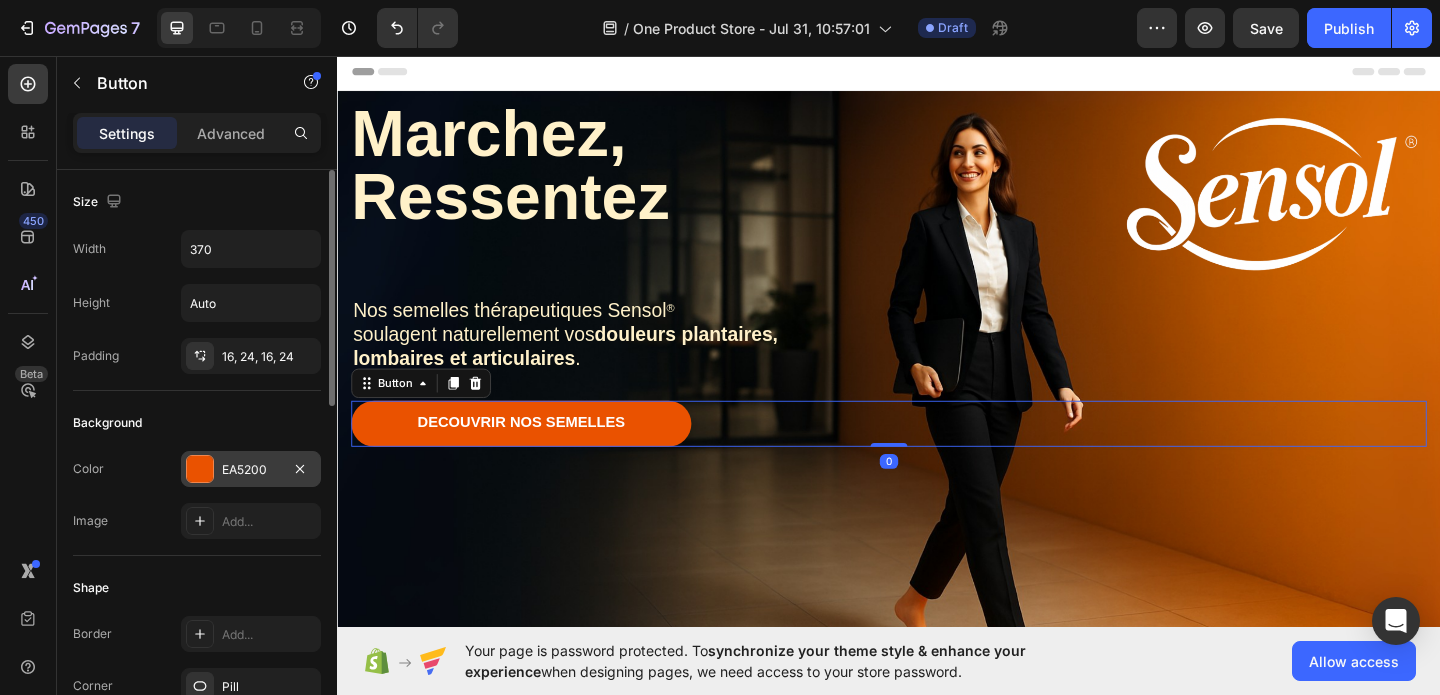 click at bounding box center [200, 469] 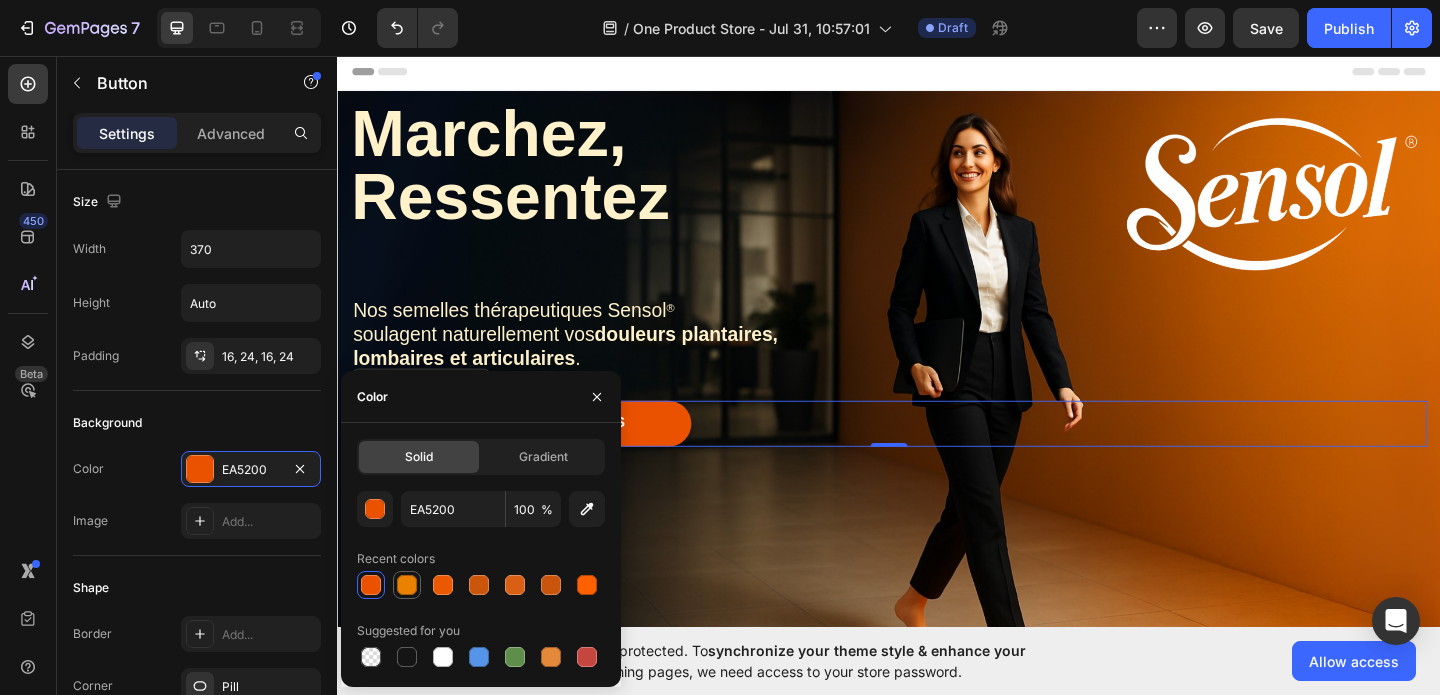 click at bounding box center [407, 585] 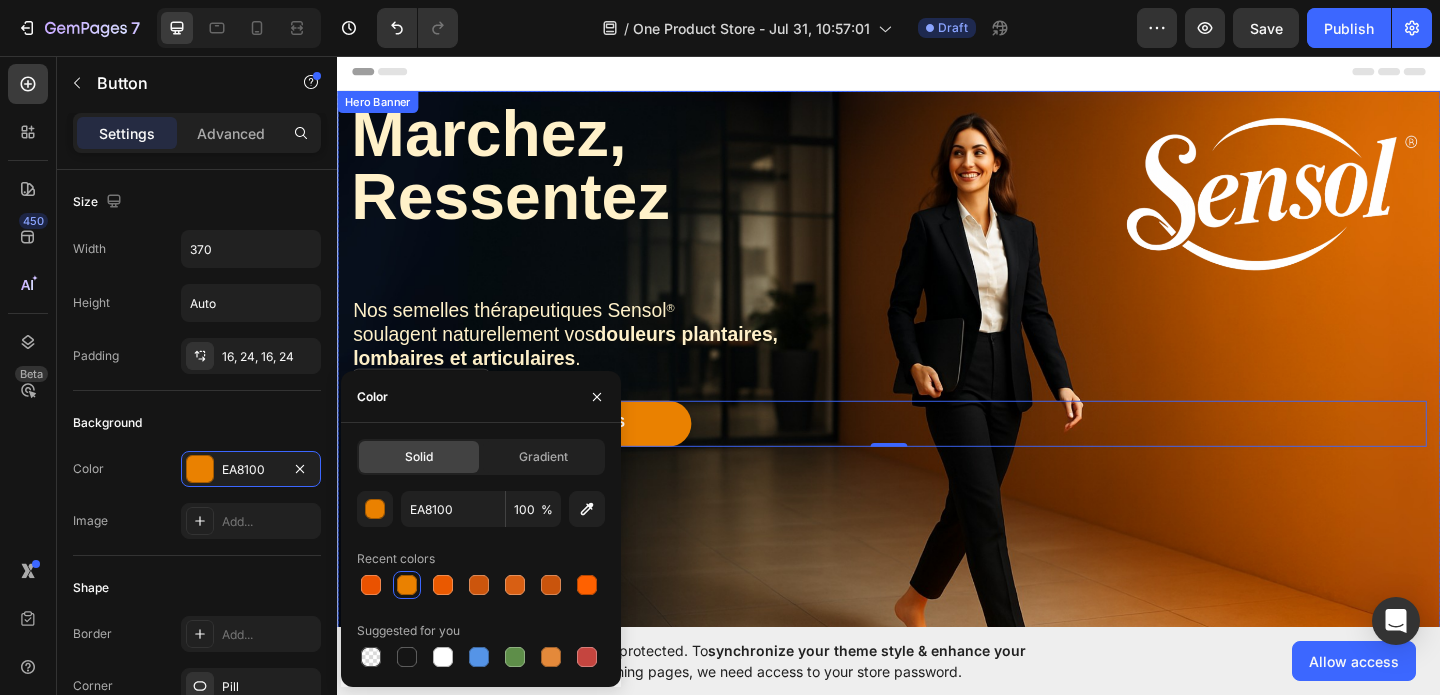 click at bounding box center [937, 431] 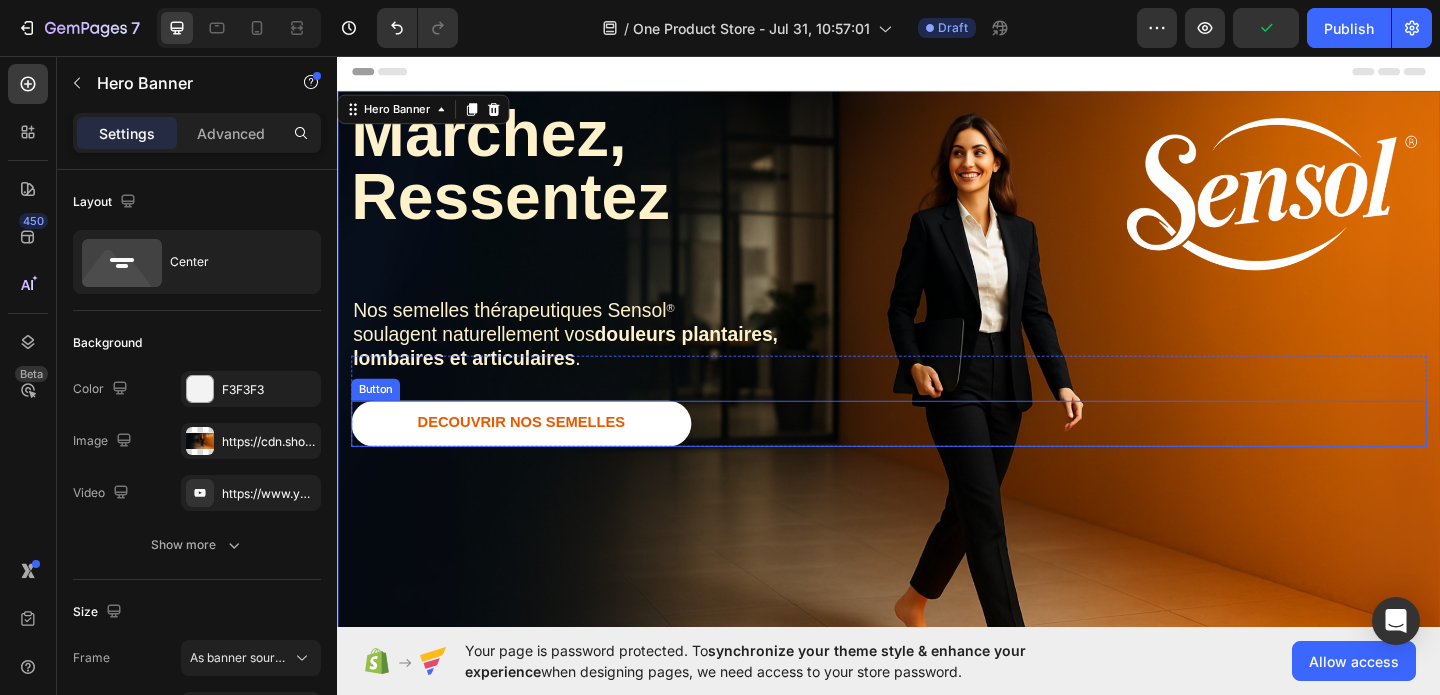 click on "DECOUVRIR NOS SEMELLES" at bounding box center (537, 456) 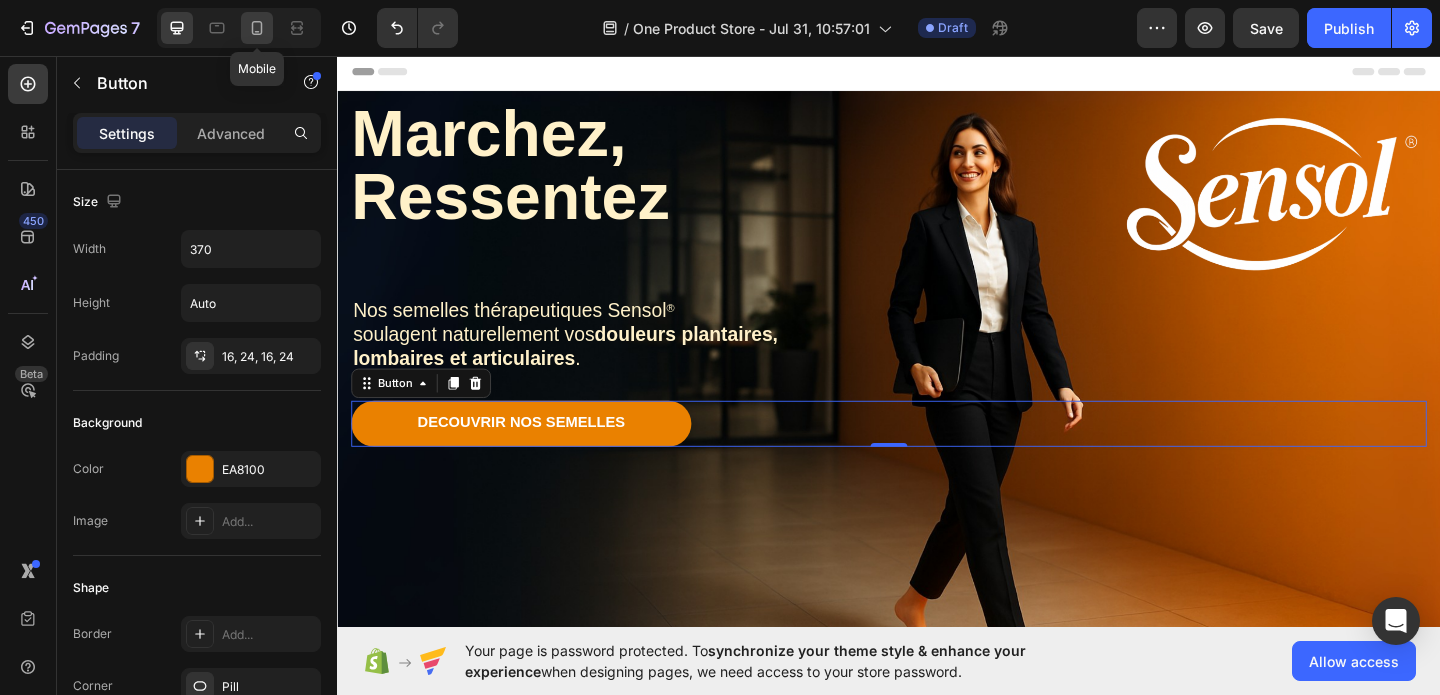 click 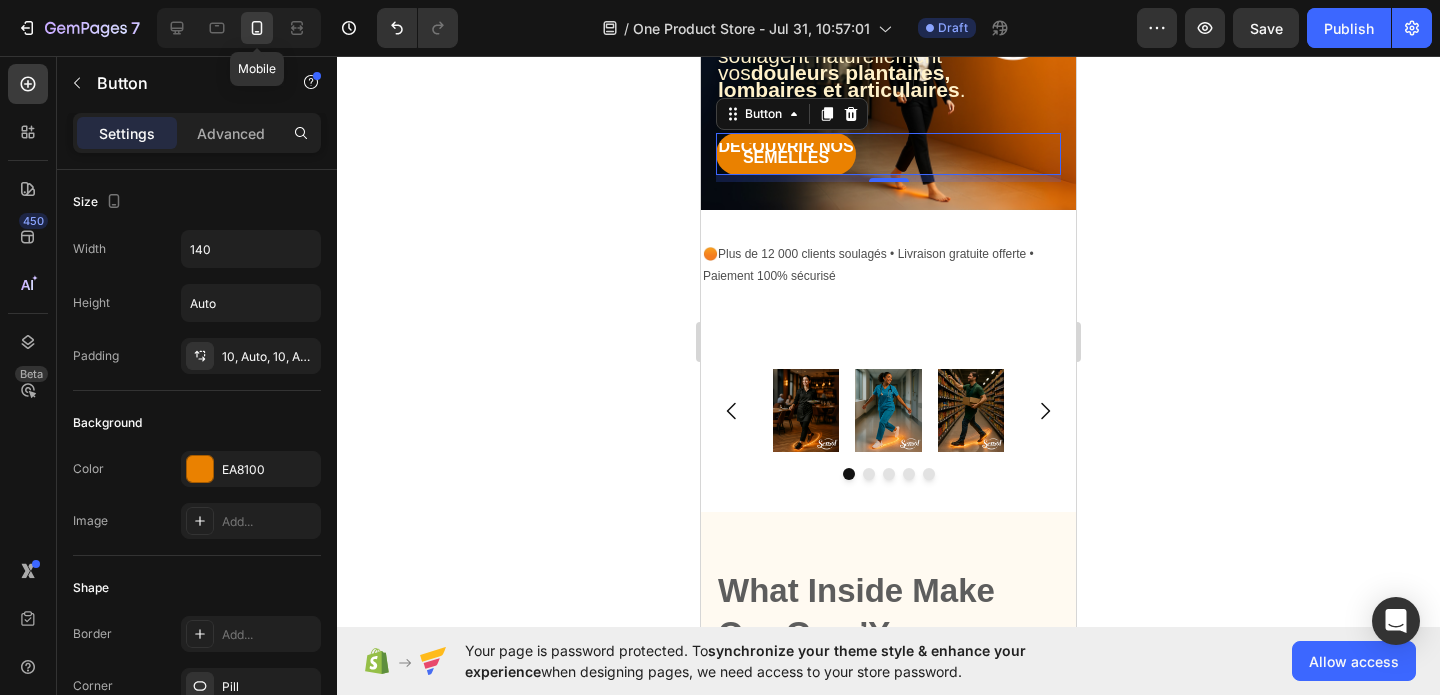 scroll, scrollTop: 105, scrollLeft: 0, axis: vertical 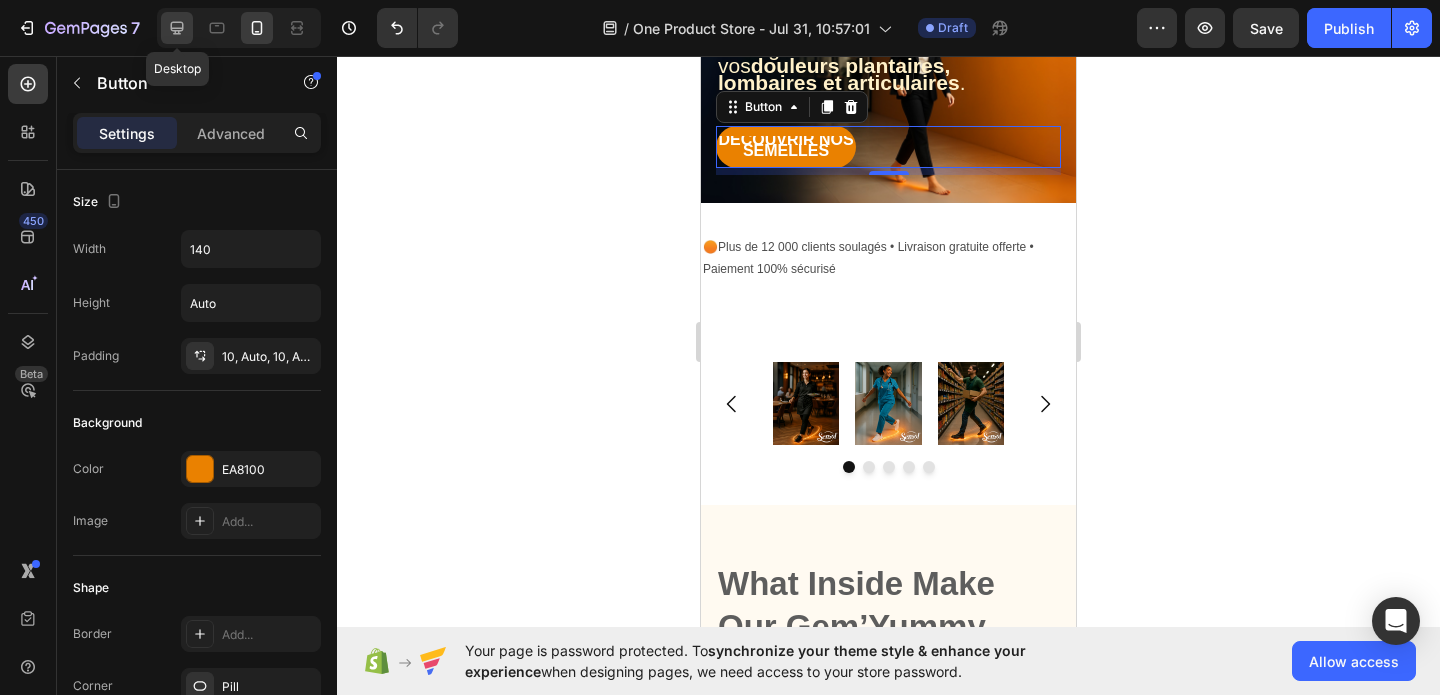 click 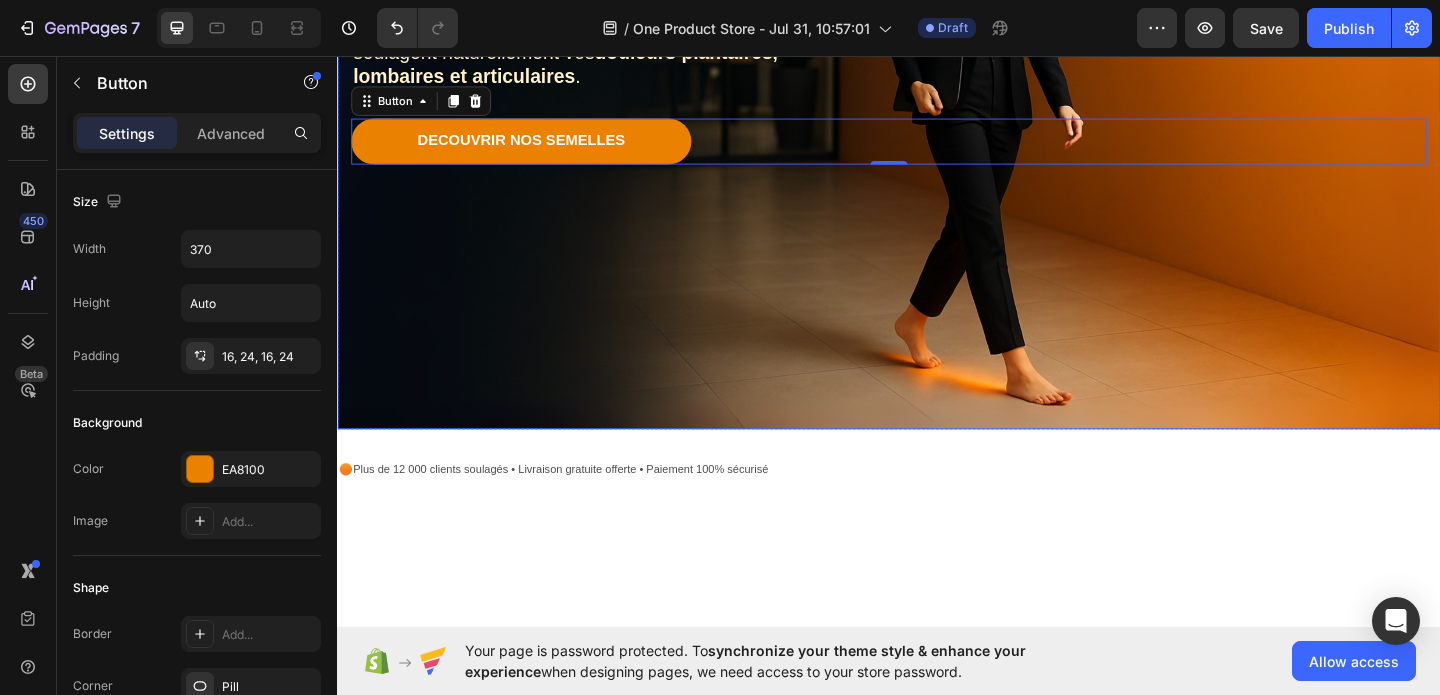 scroll, scrollTop: 0, scrollLeft: 0, axis: both 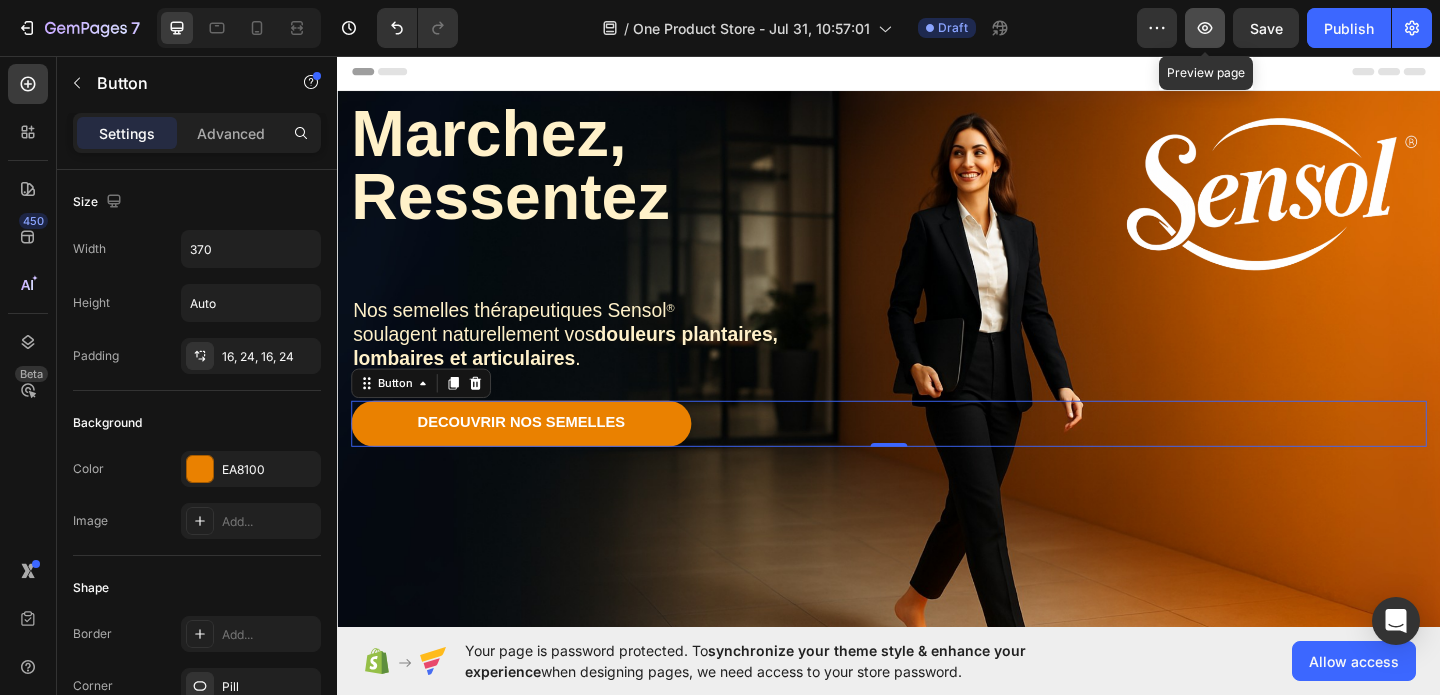 click 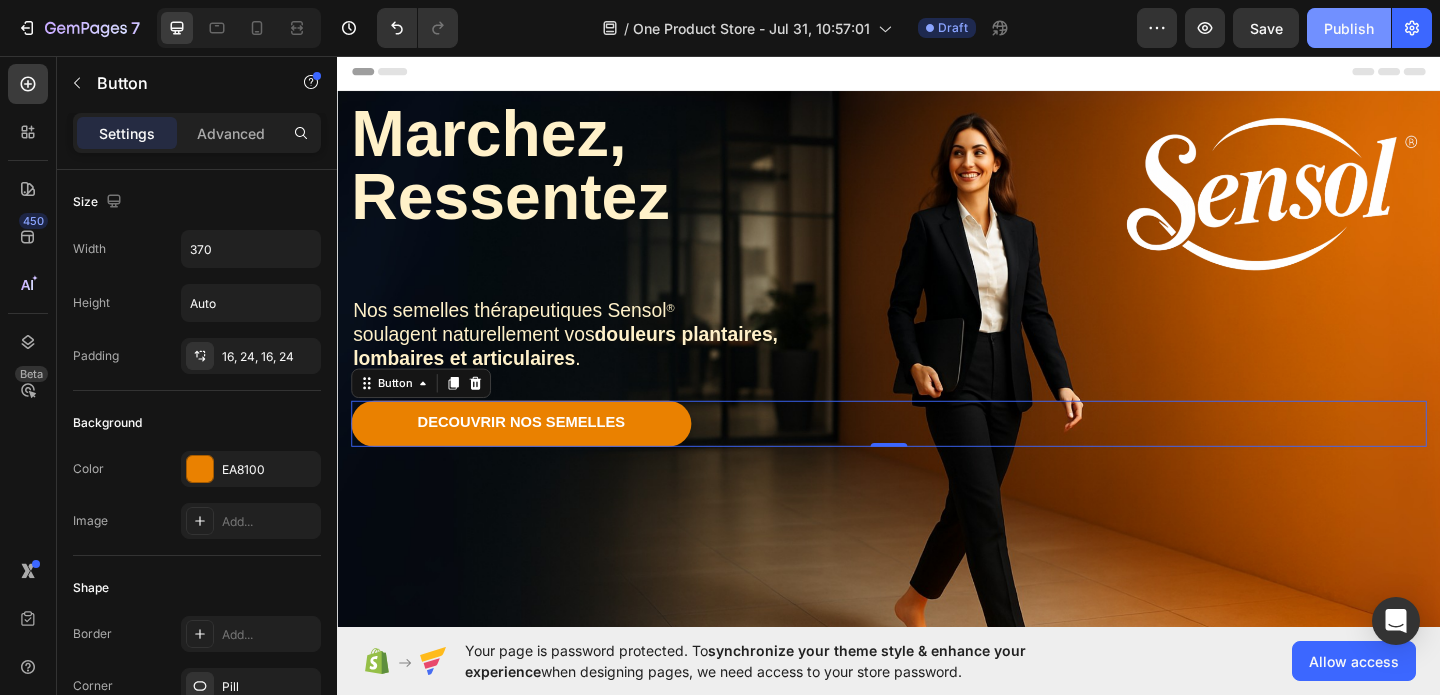 click on "Publish" 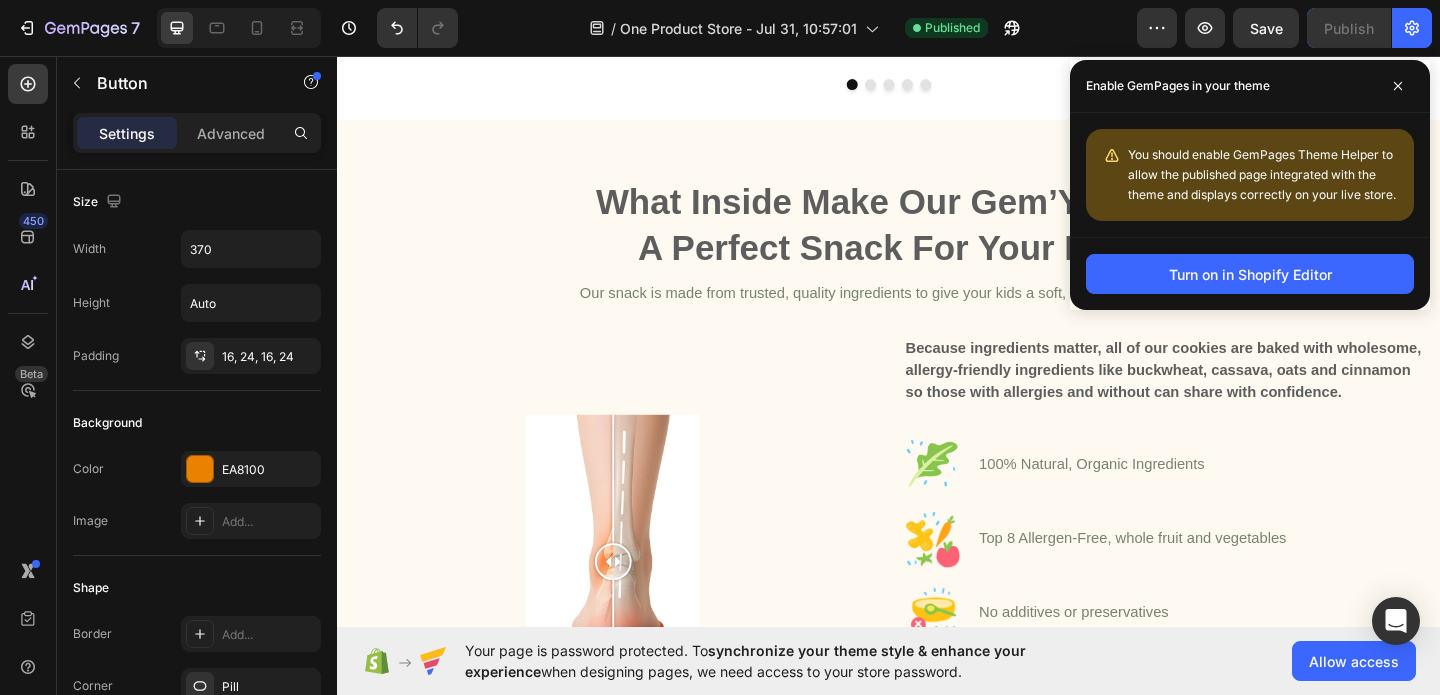 scroll, scrollTop: 810, scrollLeft: 0, axis: vertical 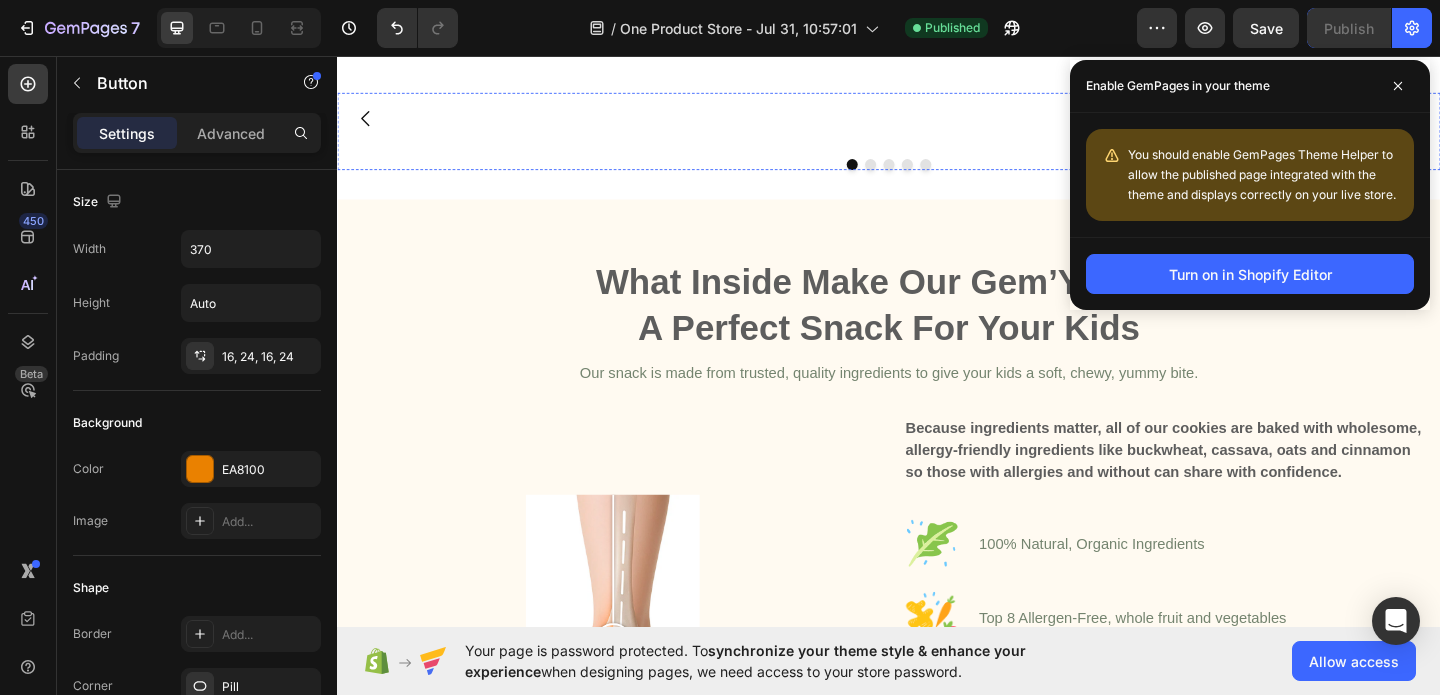 click at bounding box center (508, 124) 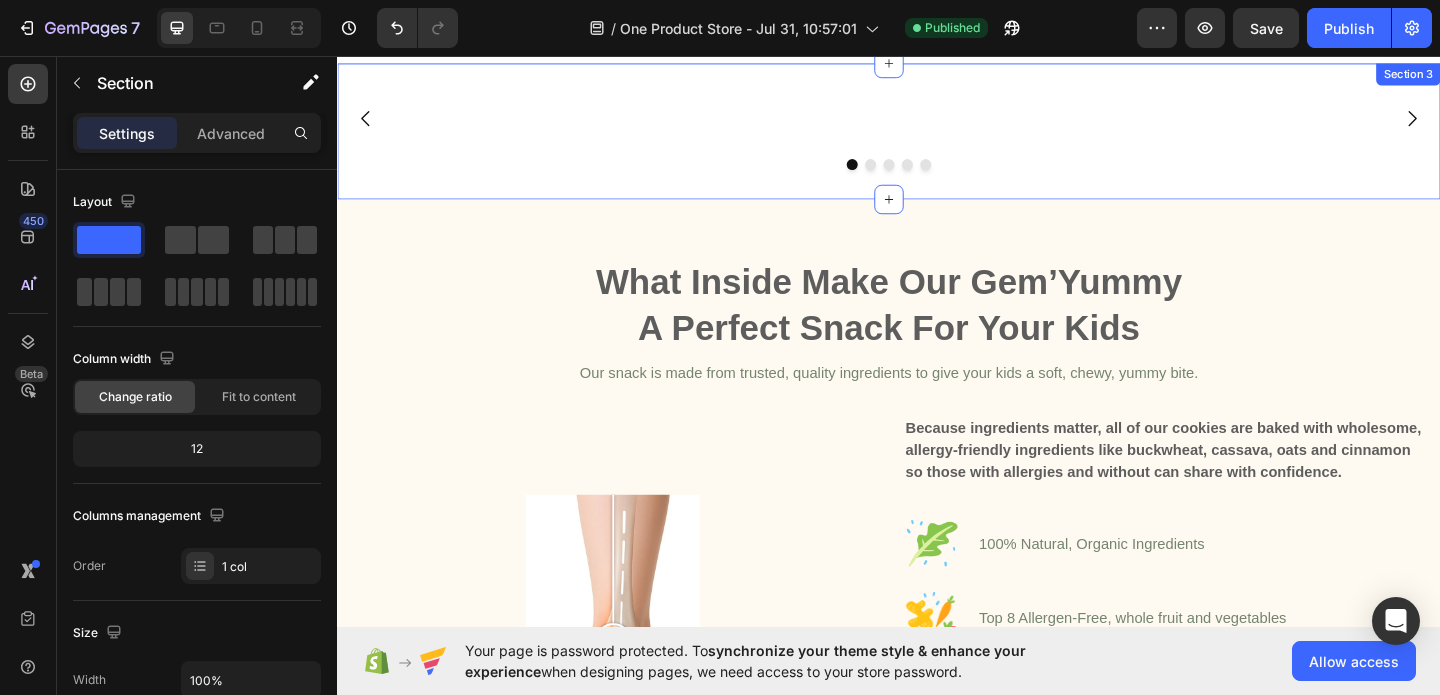 click on "Image   0 Image Image Image Image
Carousel Section 3" at bounding box center (937, 138) 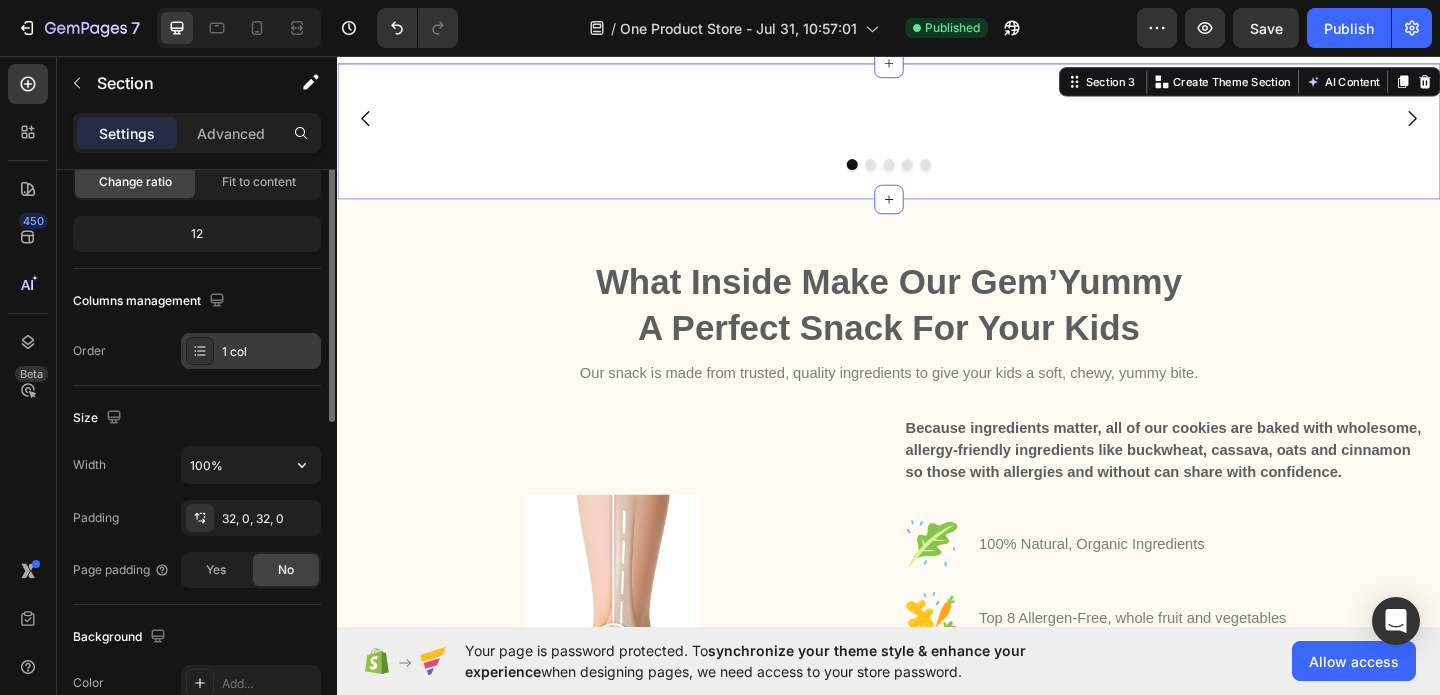 scroll, scrollTop: 0, scrollLeft: 0, axis: both 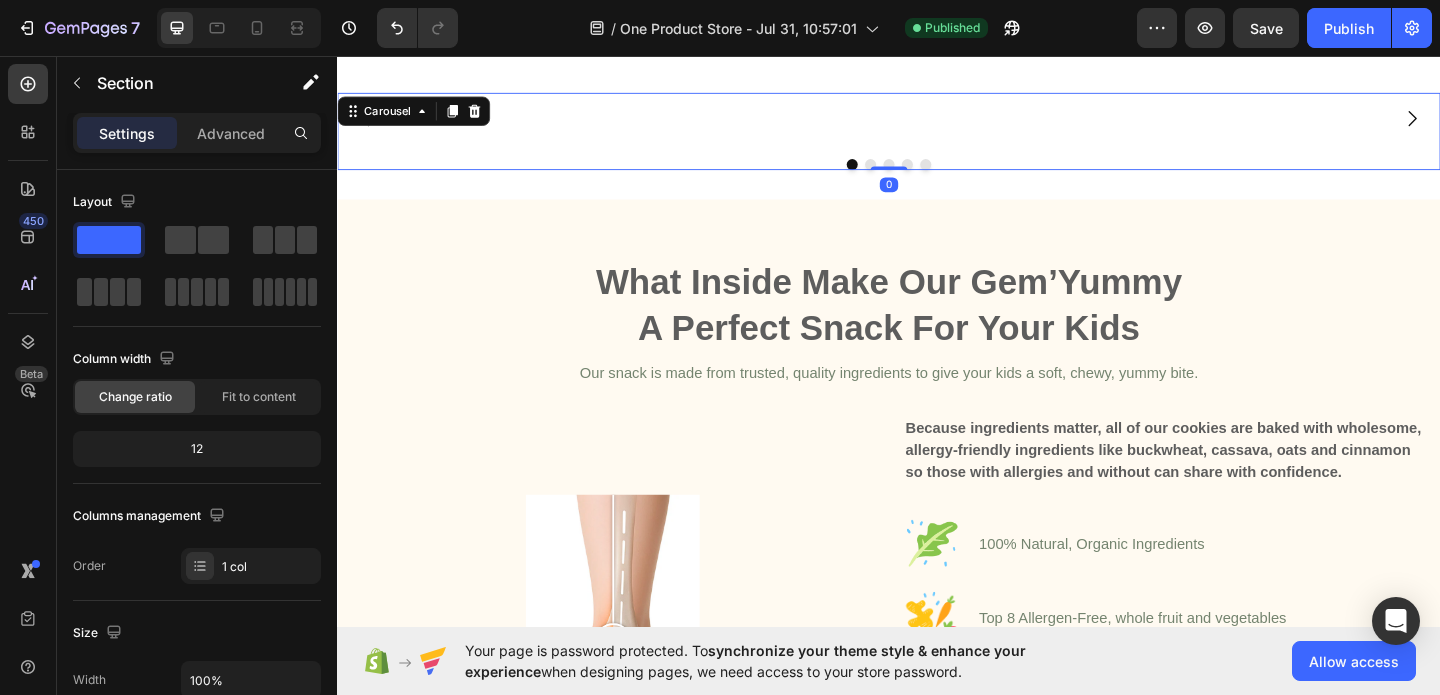 click on "Image Image Image Image Image" at bounding box center [937, 124] 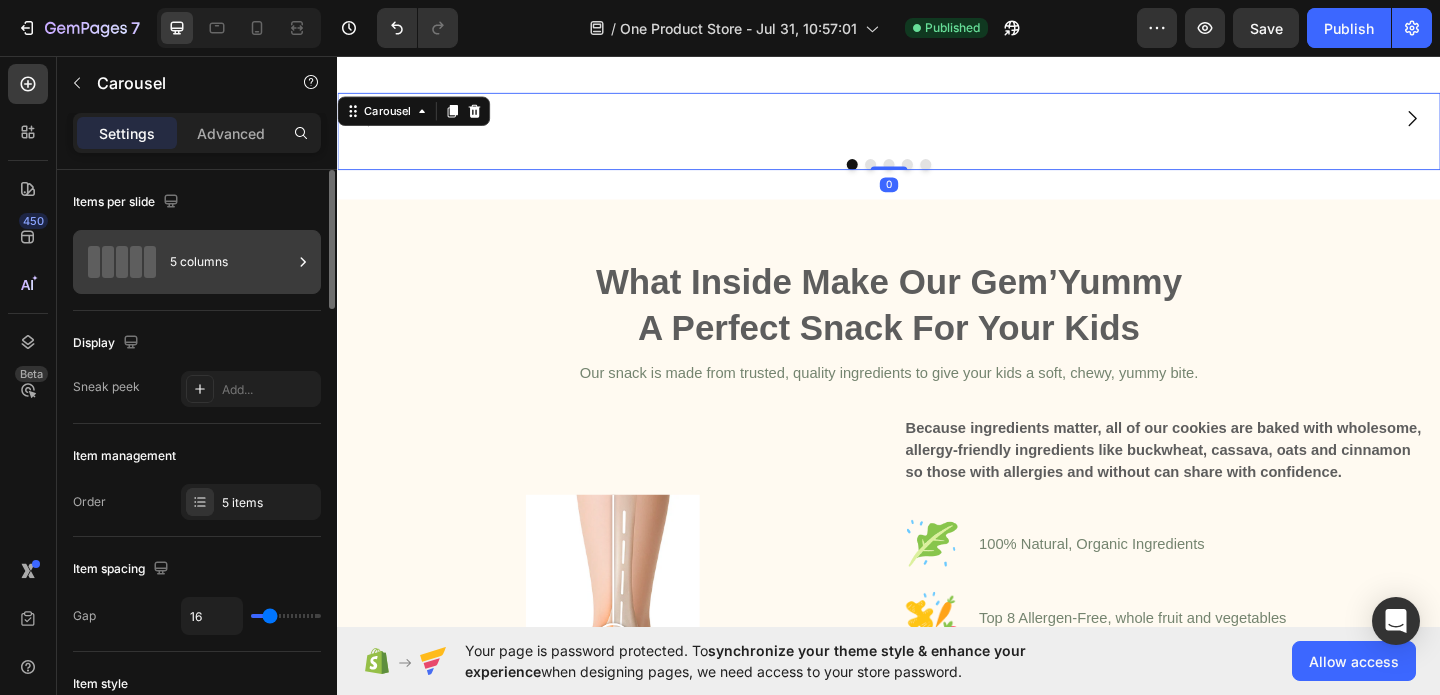 click 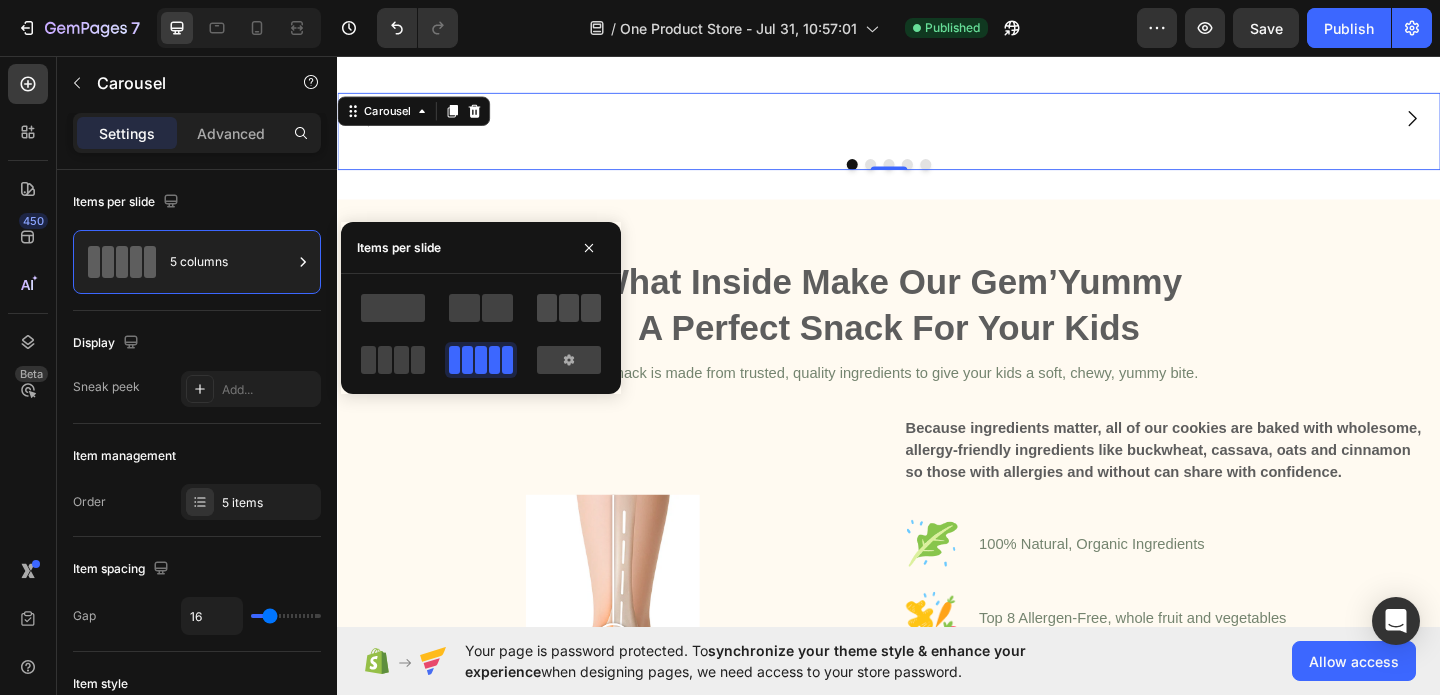 click 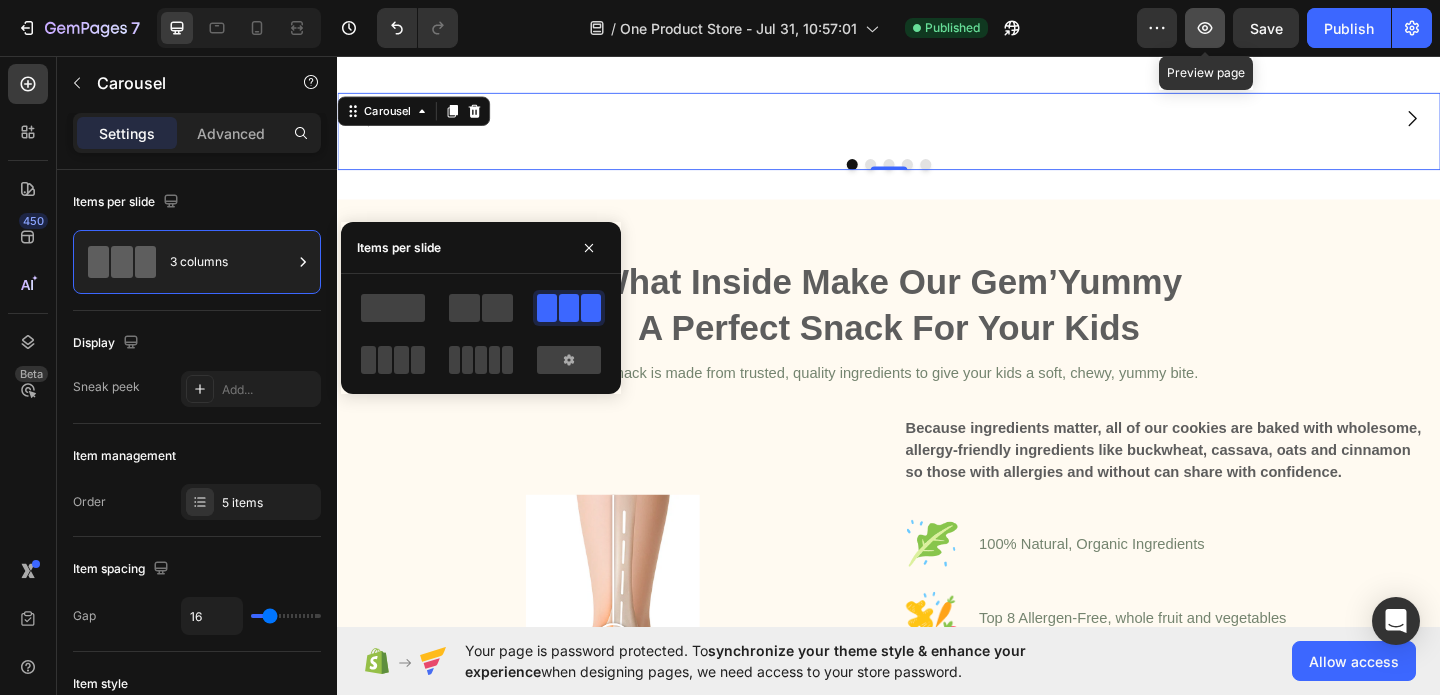click 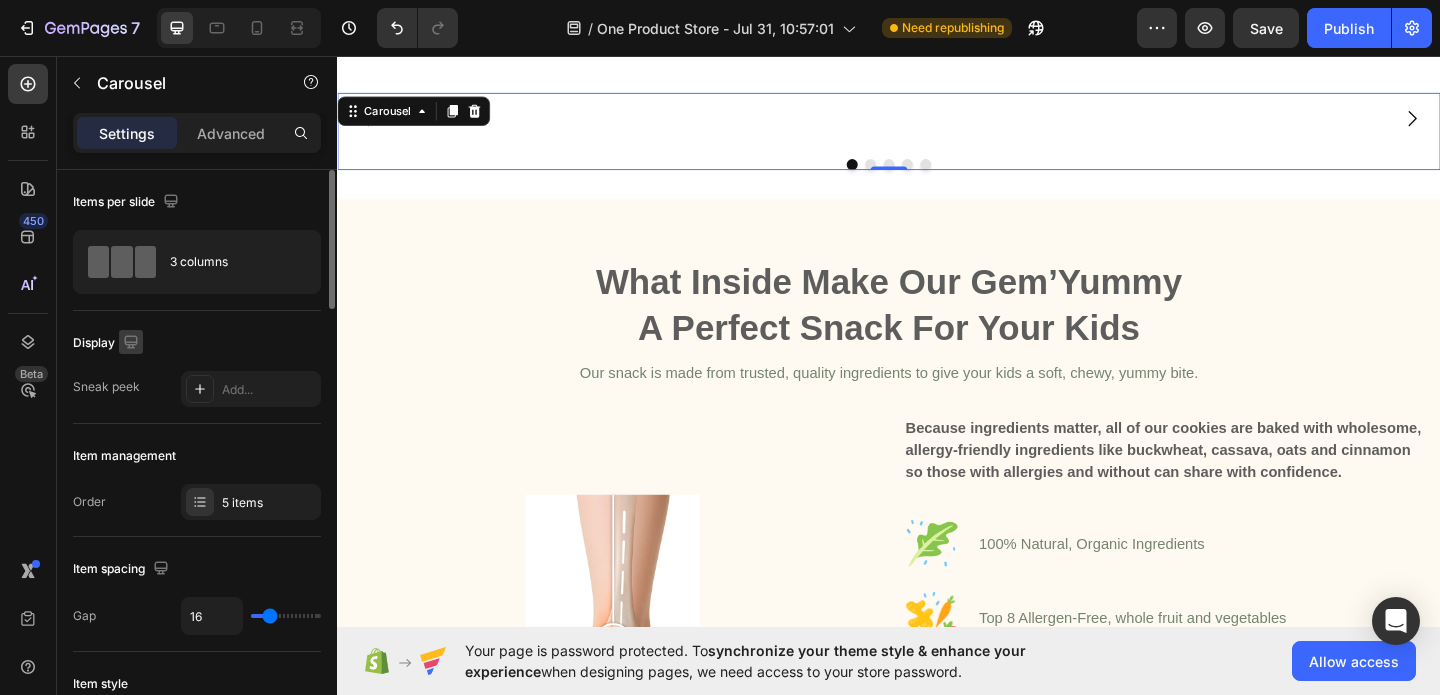 click 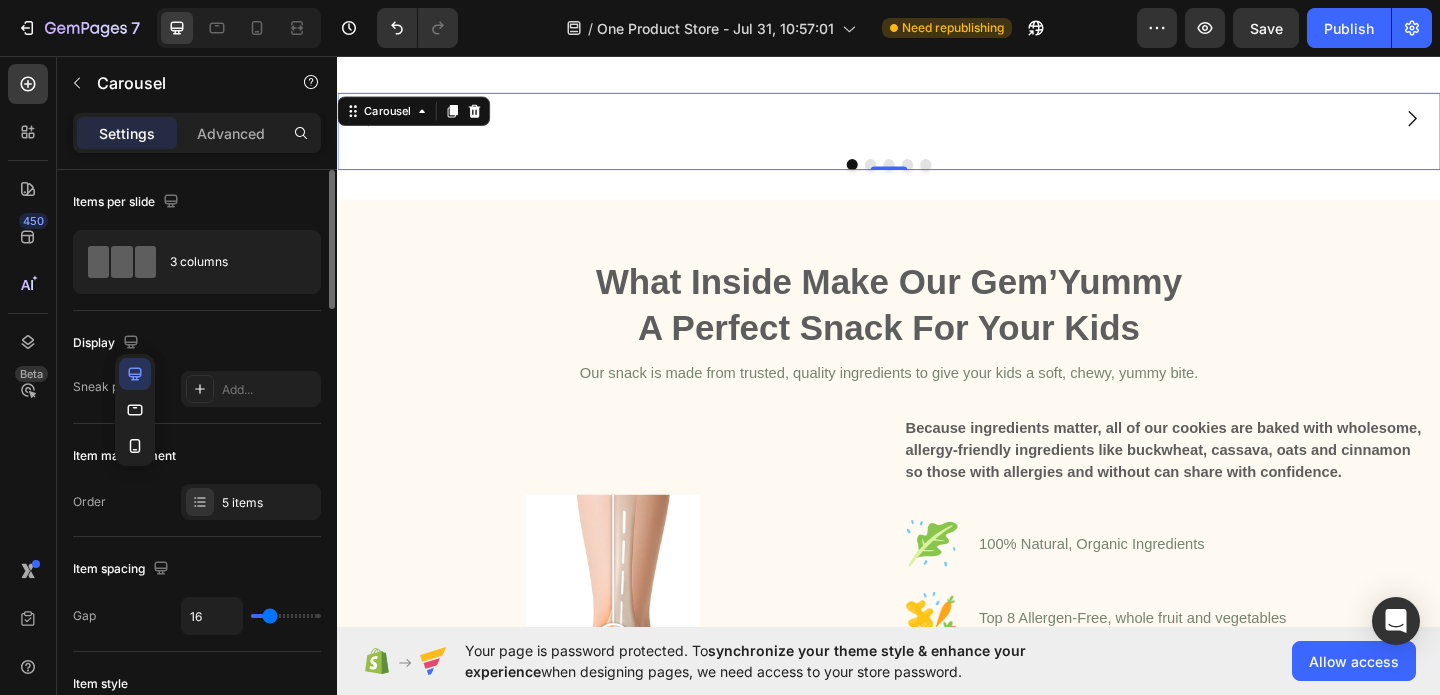 click on "Display" at bounding box center (197, 343) 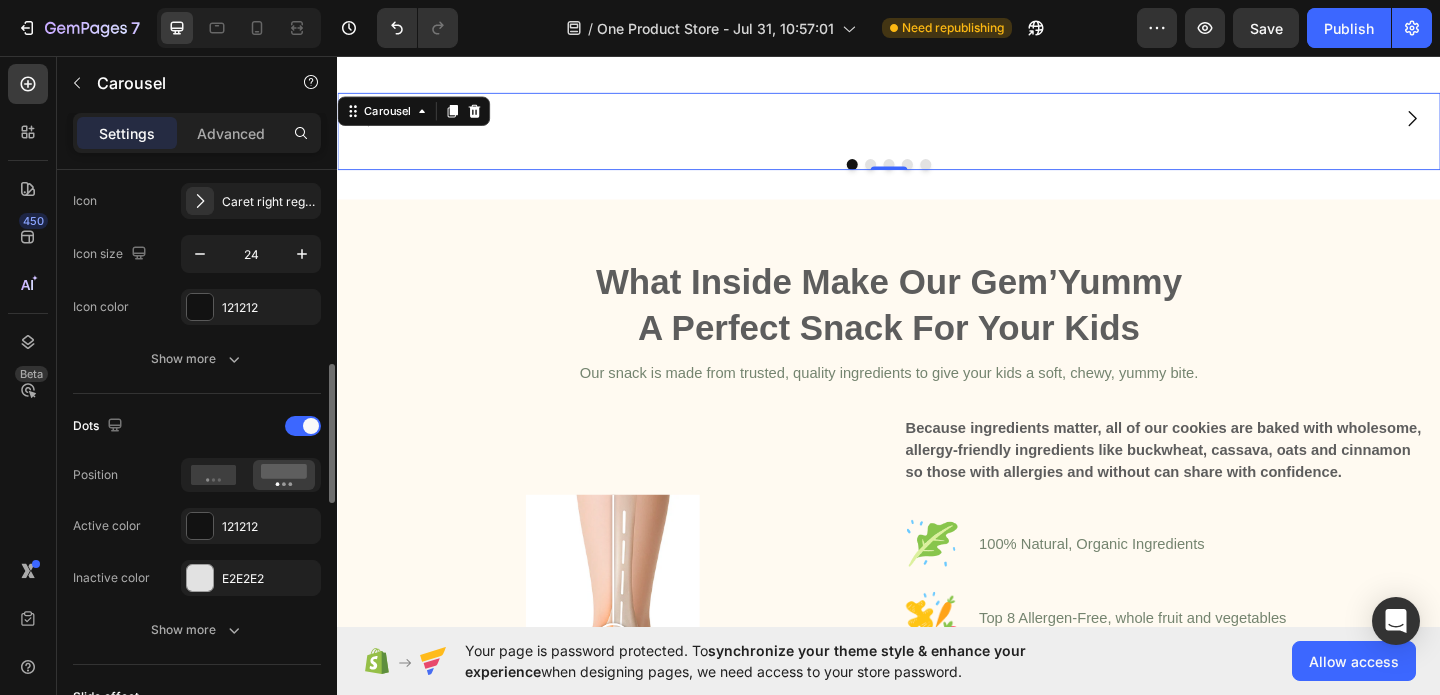scroll, scrollTop: 802, scrollLeft: 0, axis: vertical 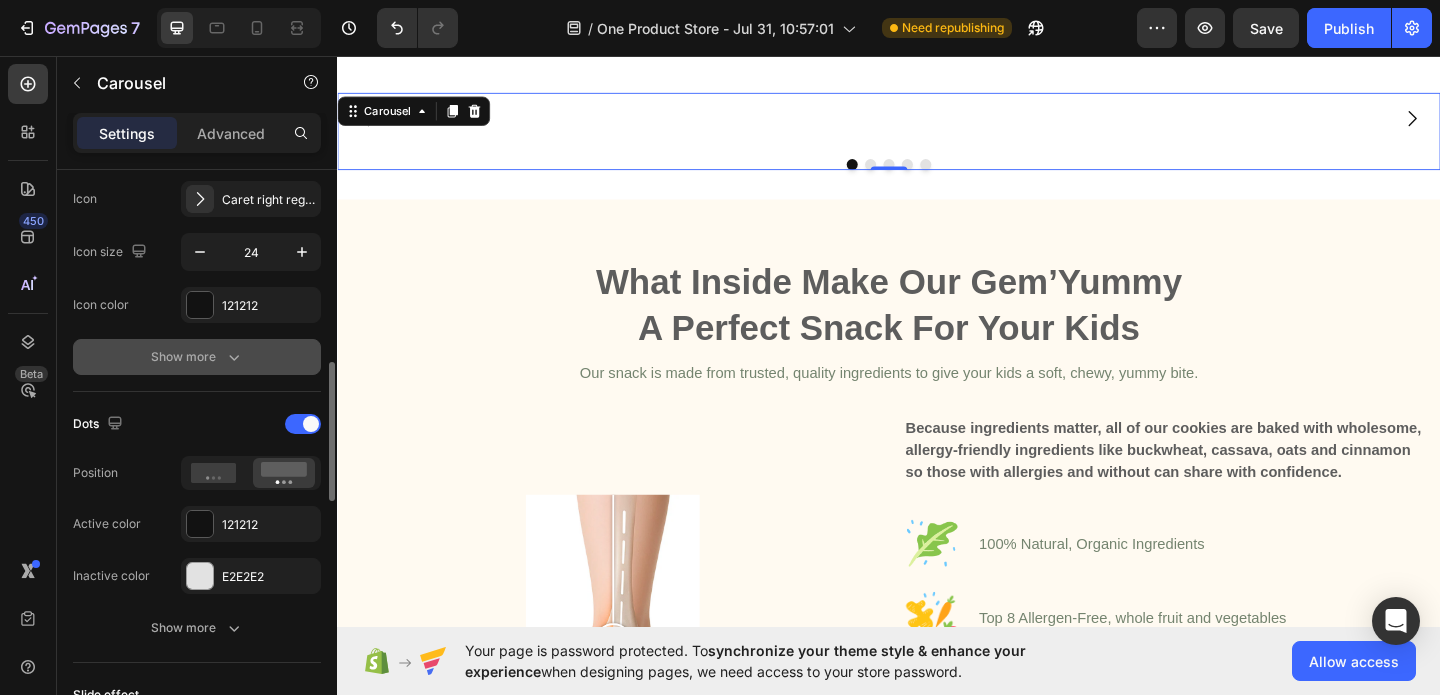 click on "Show more" at bounding box center (197, 357) 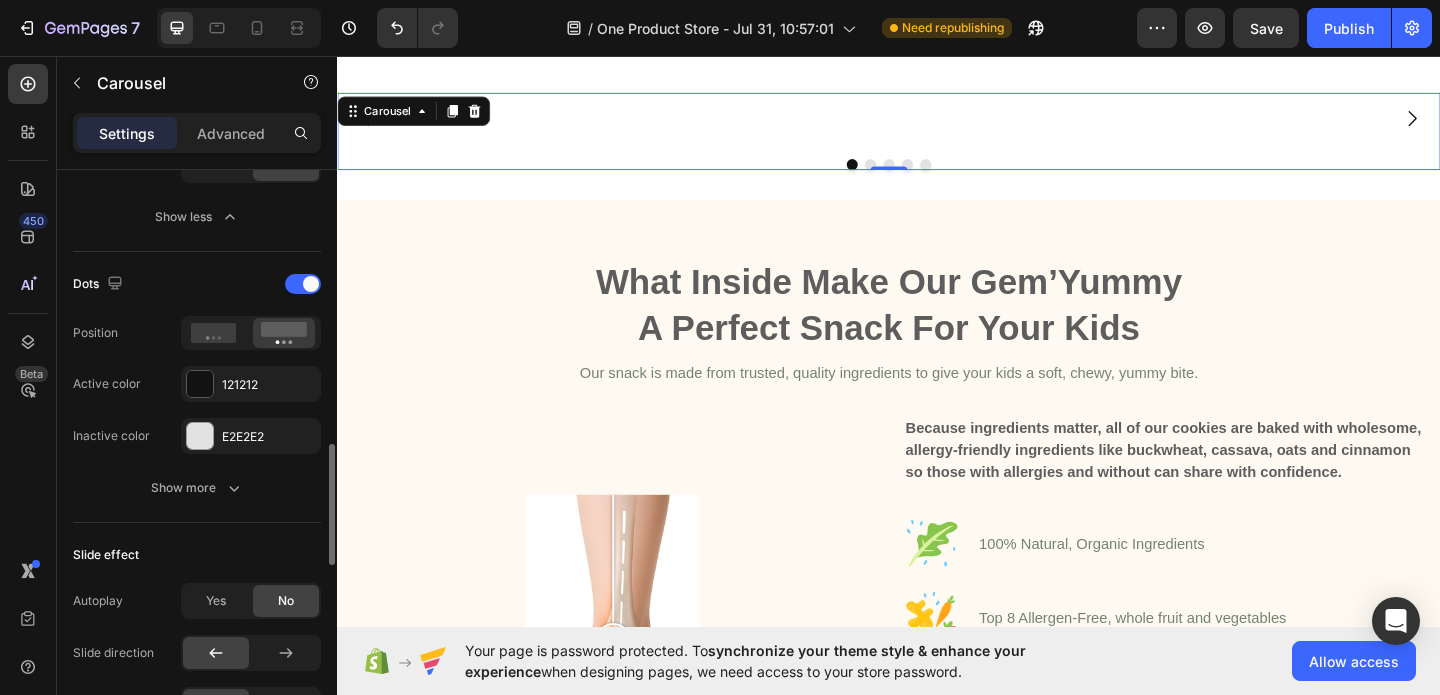 scroll, scrollTop: 1309, scrollLeft: 0, axis: vertical 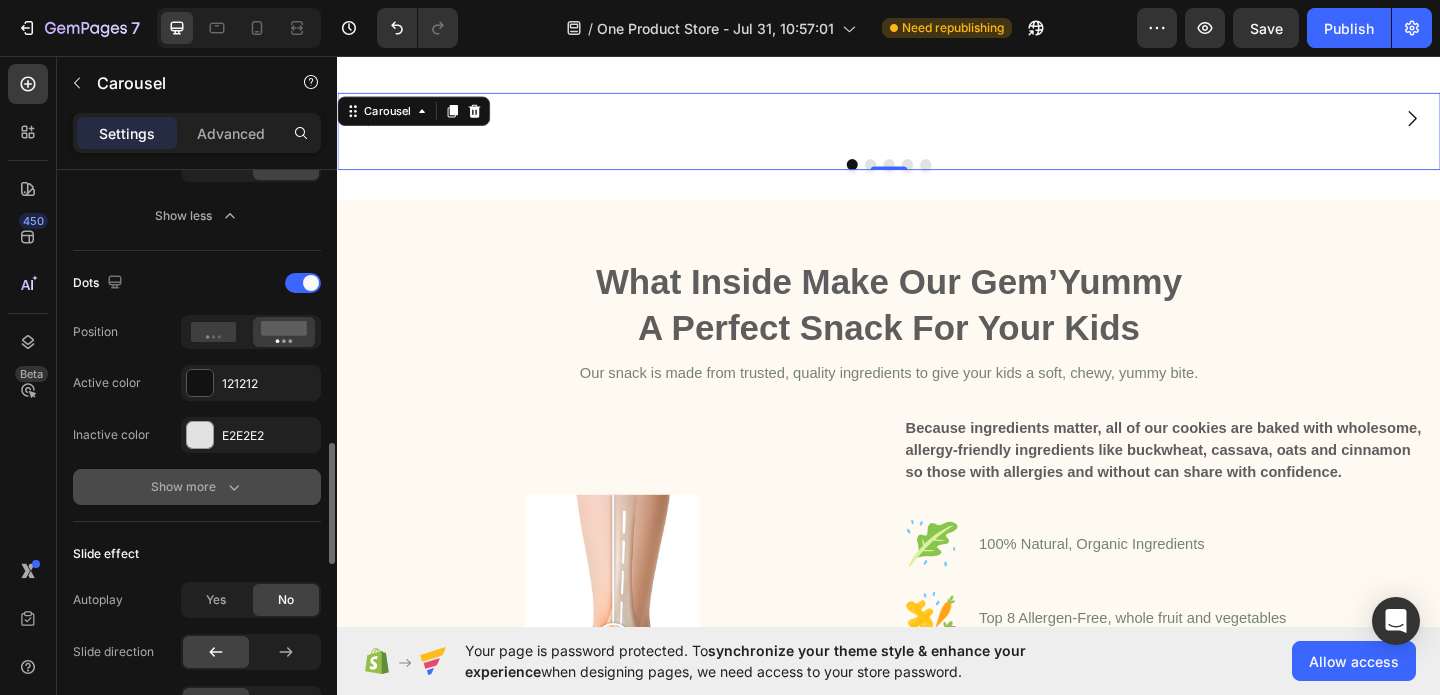 click on "Show more" at bounding box center [197, 487] 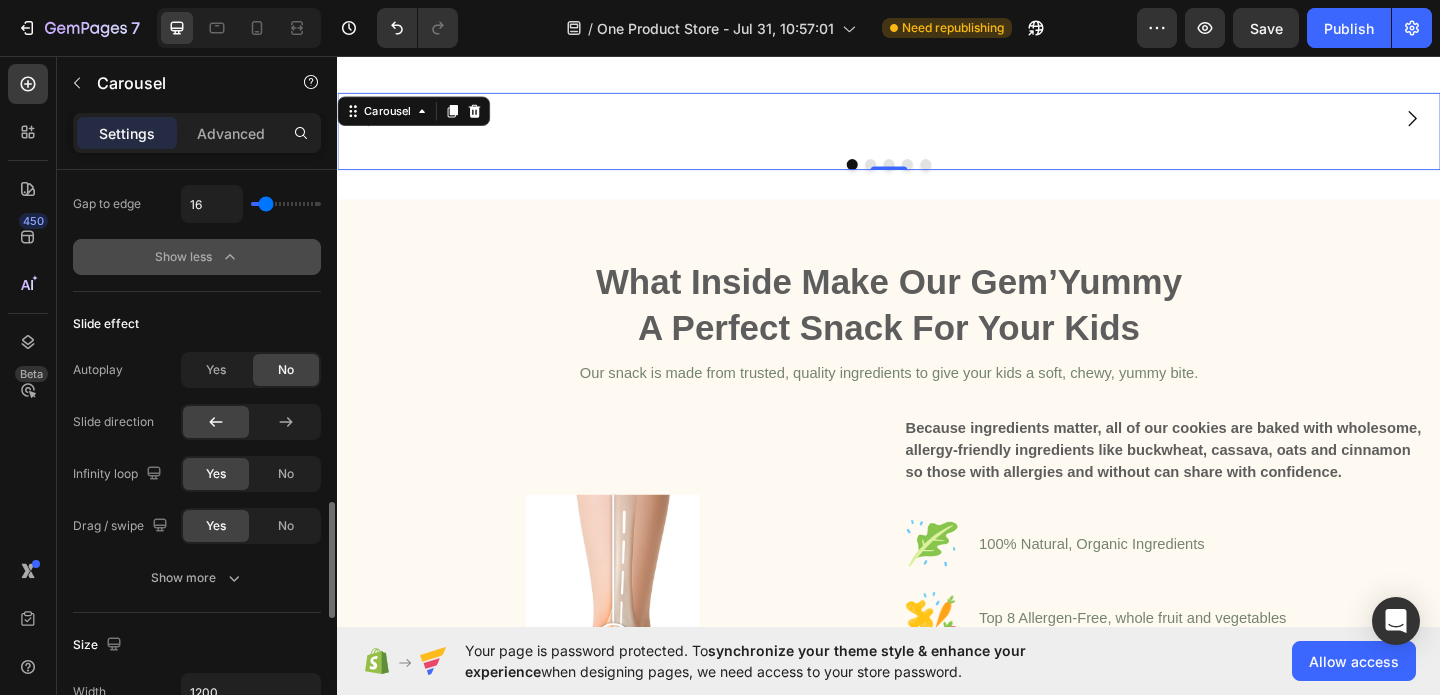 scroll, scrollTop: 1650, scrollLeft: 0, axis: vertical 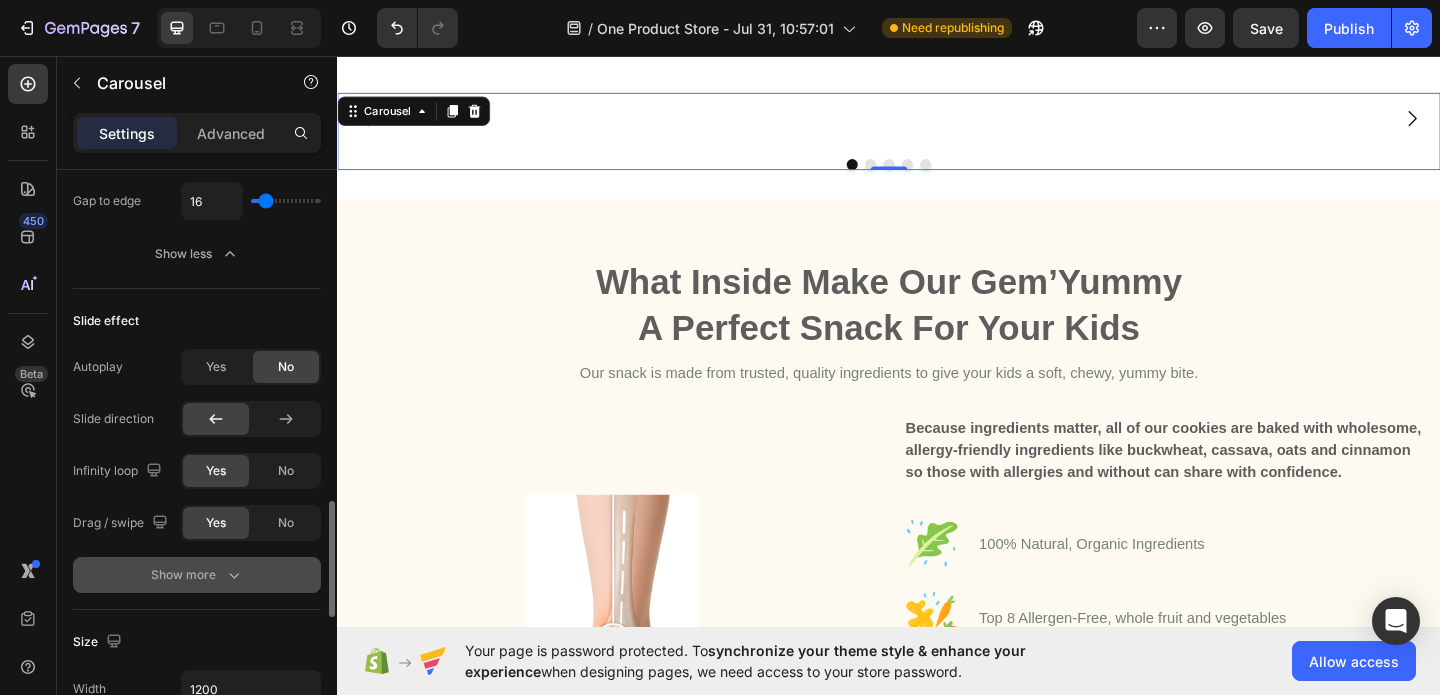 click on "Show more" at bounding box center (197, 575) 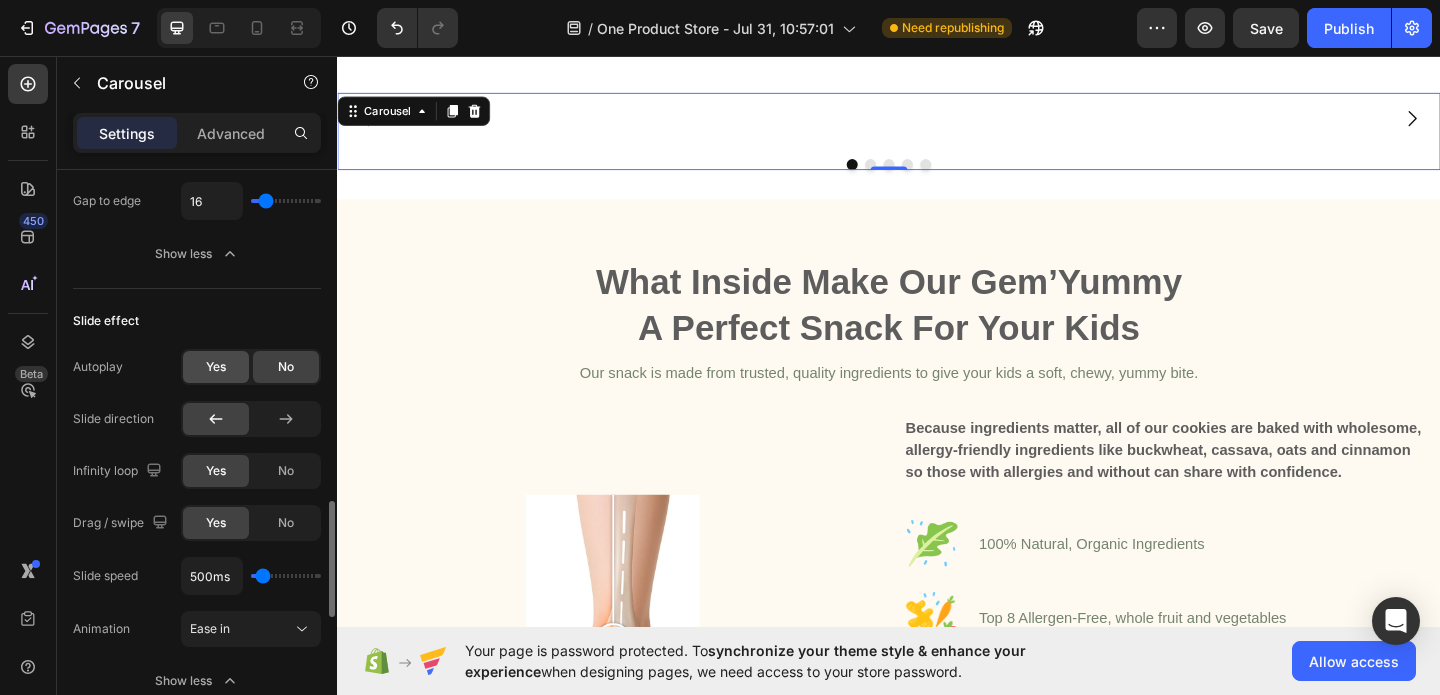 click on "Yes" 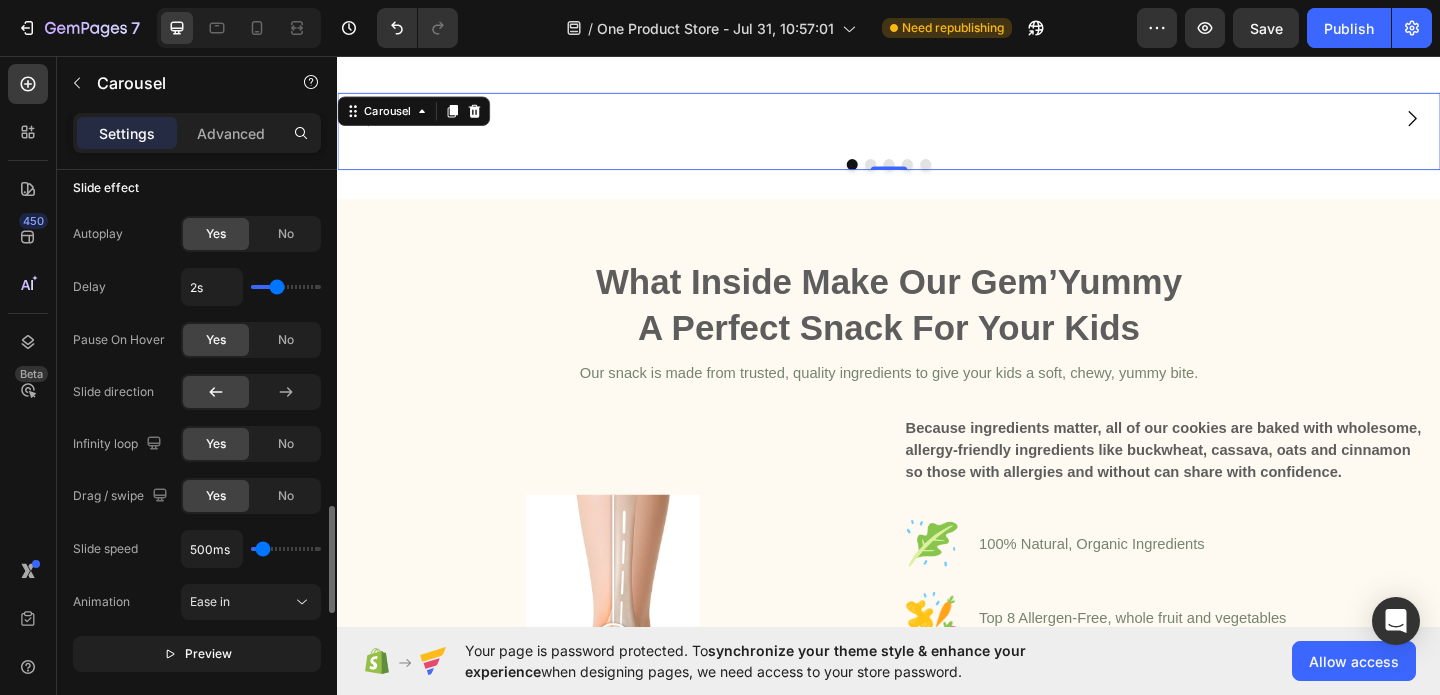 scroll, scrollTop: 1790, scrollLeft: 0, axis: vertical 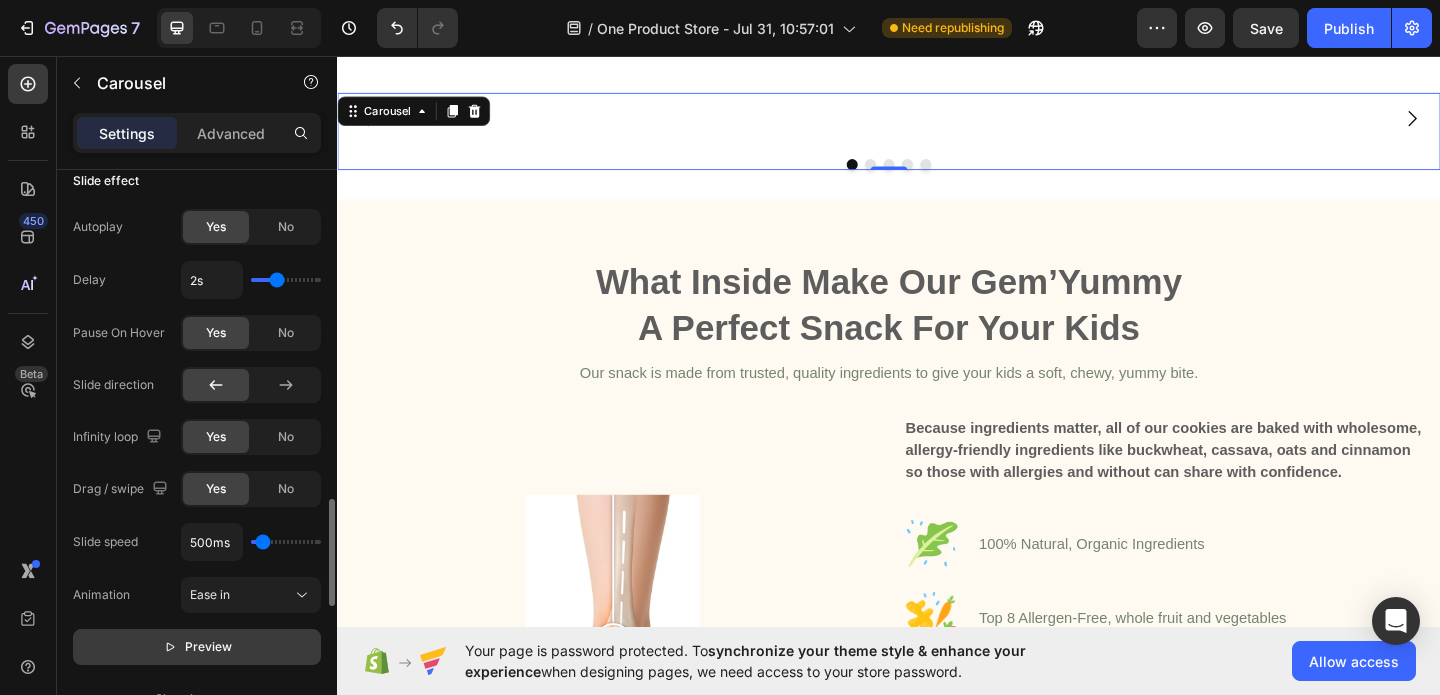 click on "Preview" at bounding box center (197, 647) 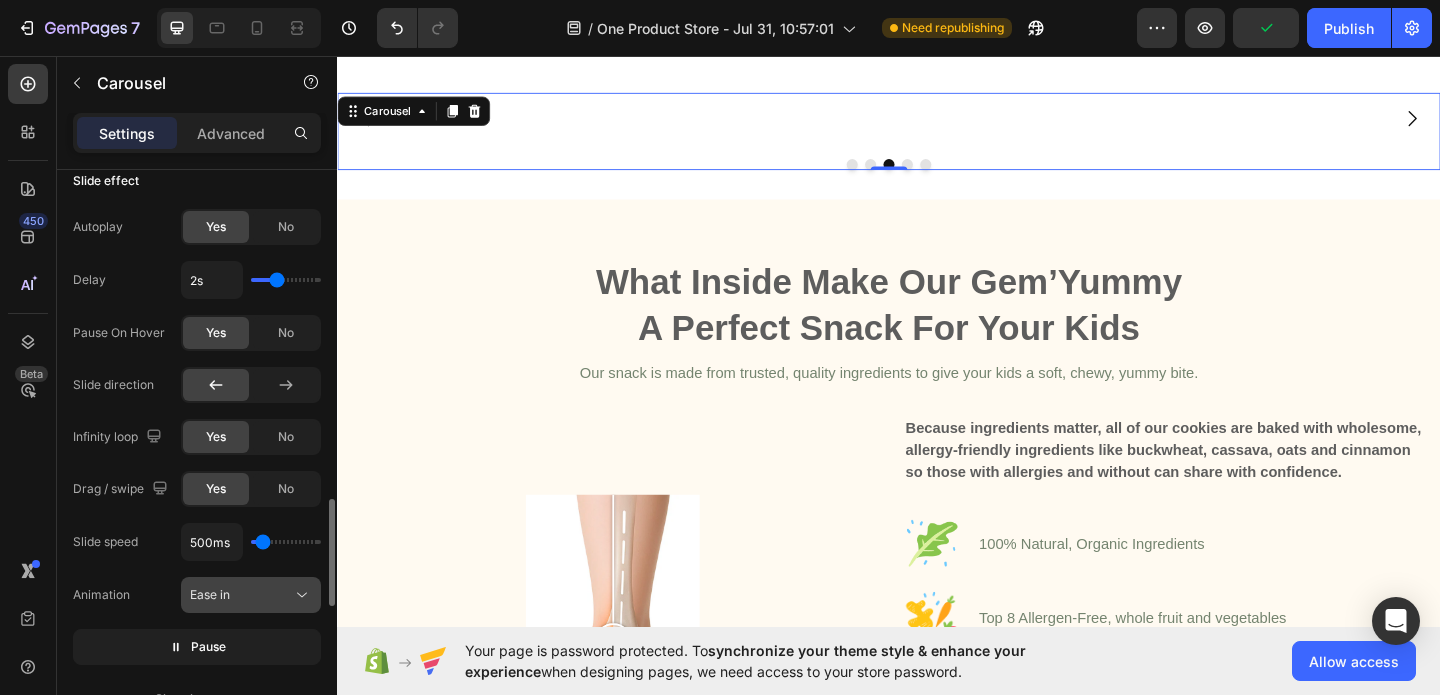 click on "Ease in" at bounding box center (241, 595) 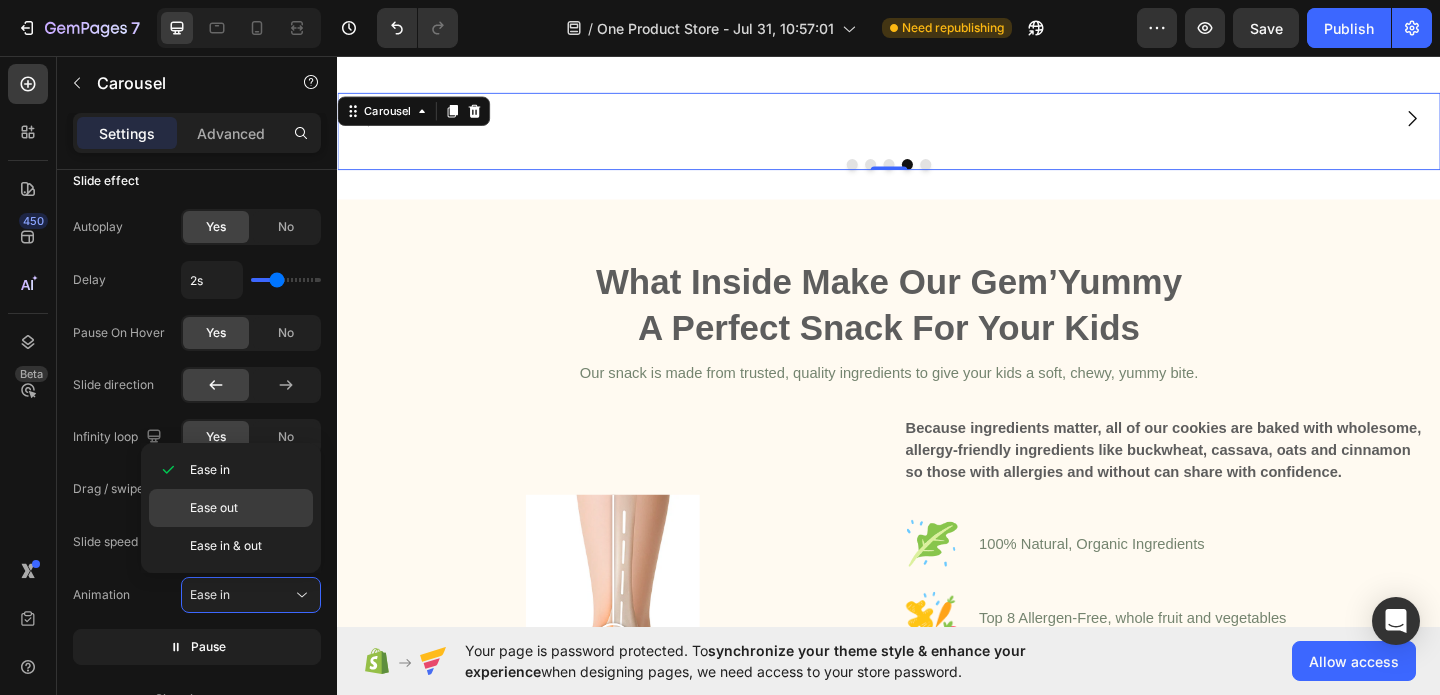 click on "Ease out" at bounding box center [214, 508] 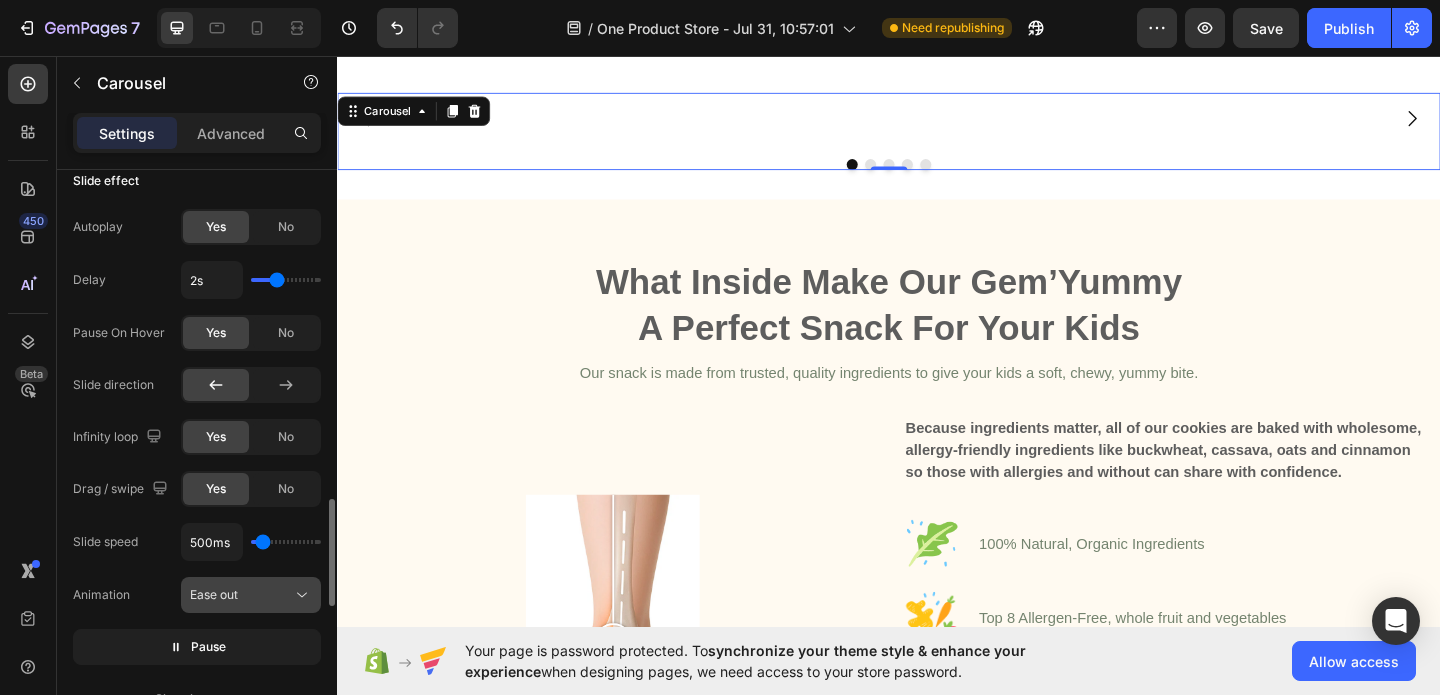 click on "Ease out" at bounding box center (241, 595) 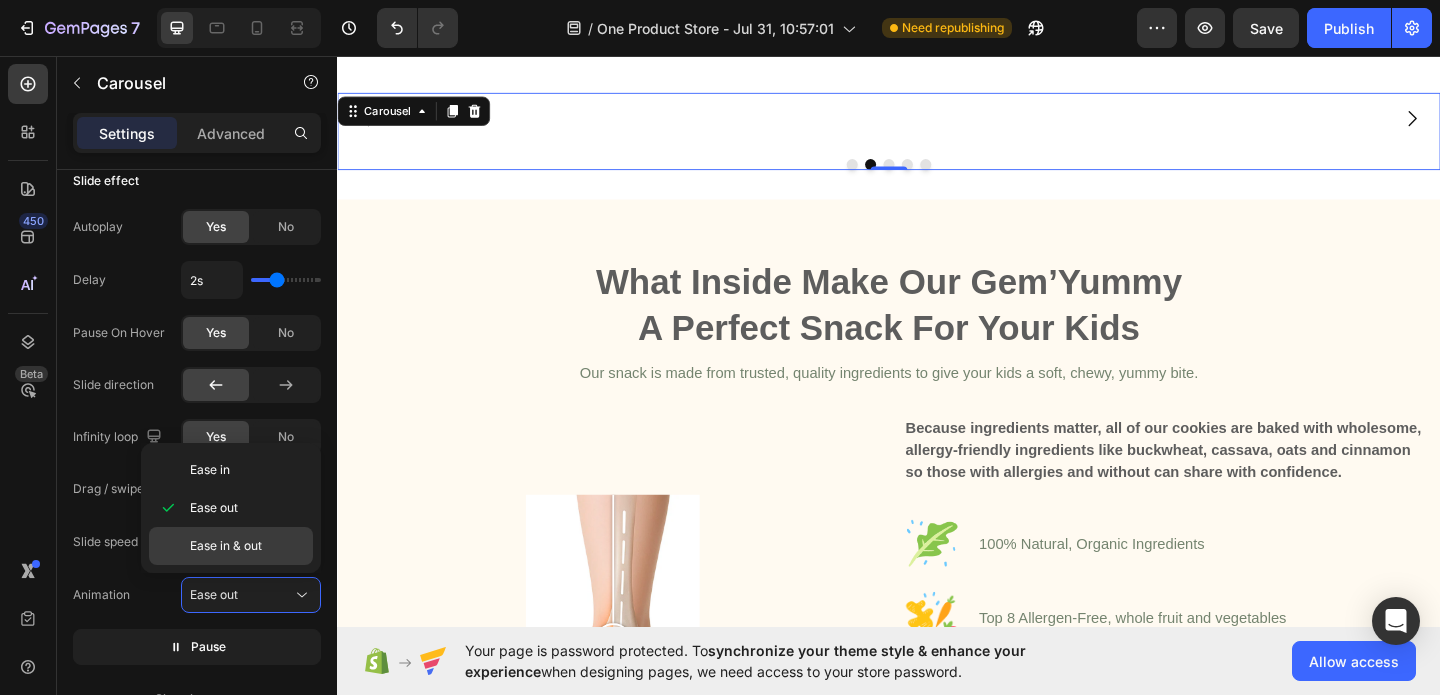click on "Ease in & out" at bounding box center [226, 546] 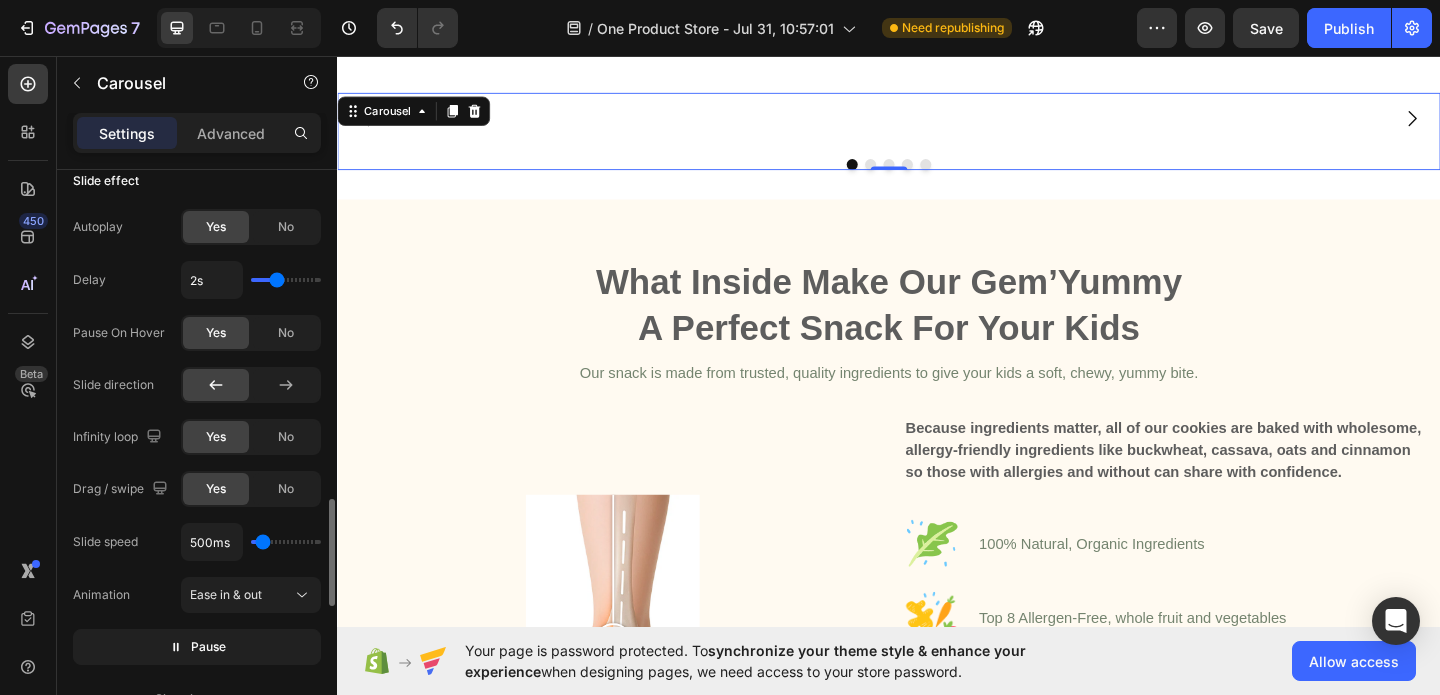 type on "2.3s" 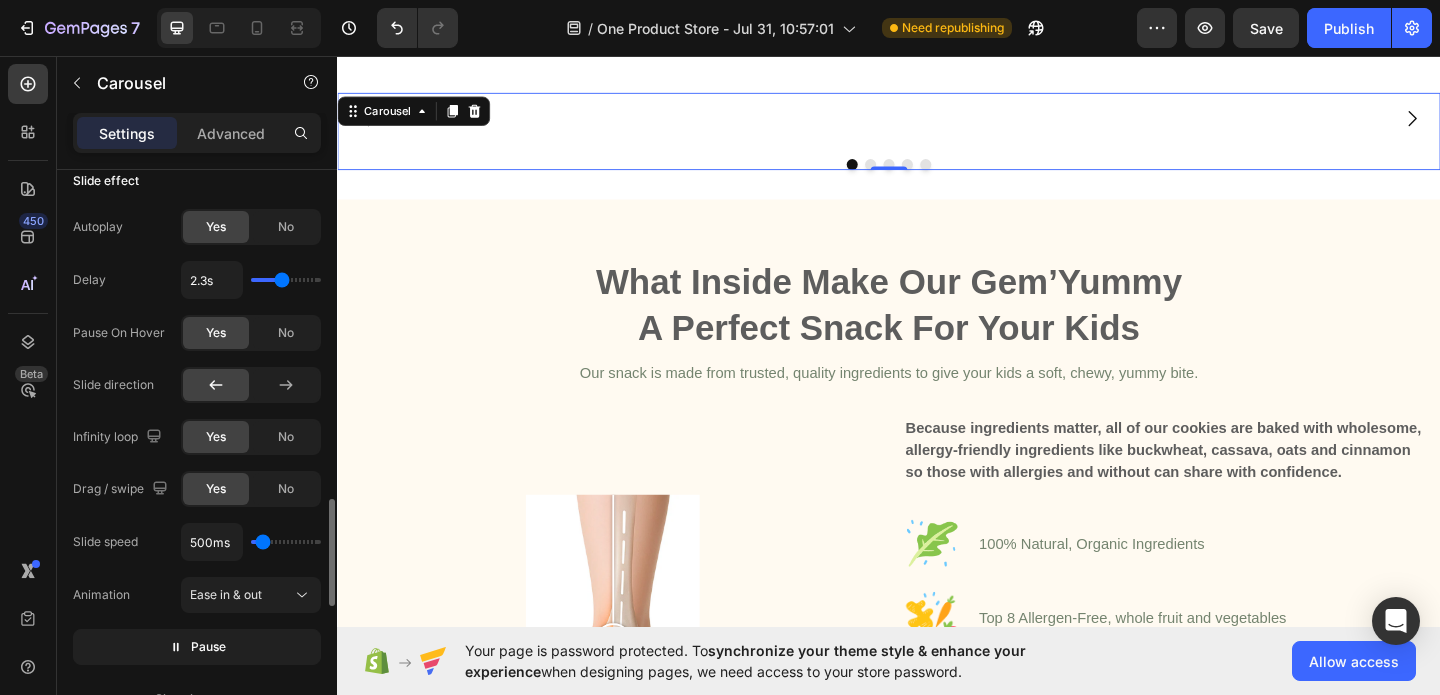 type on "2.2s" 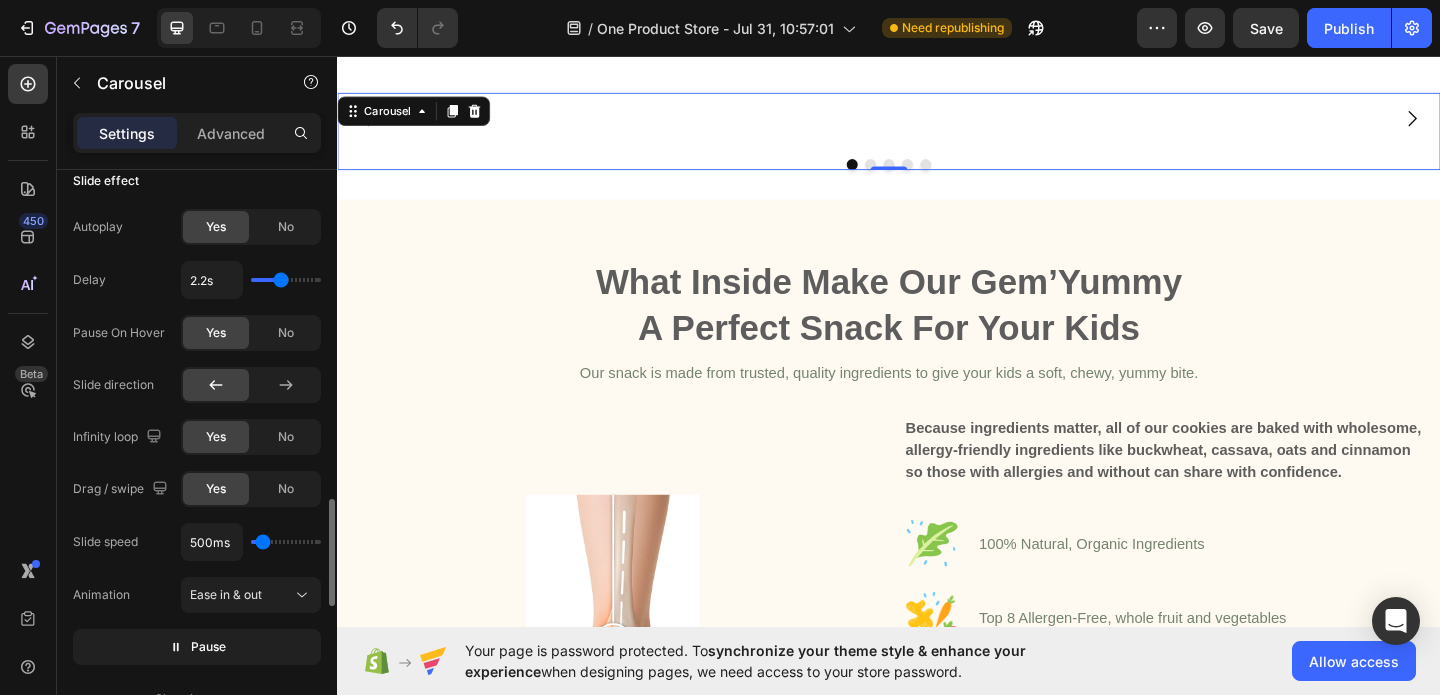 type on "2.3s" 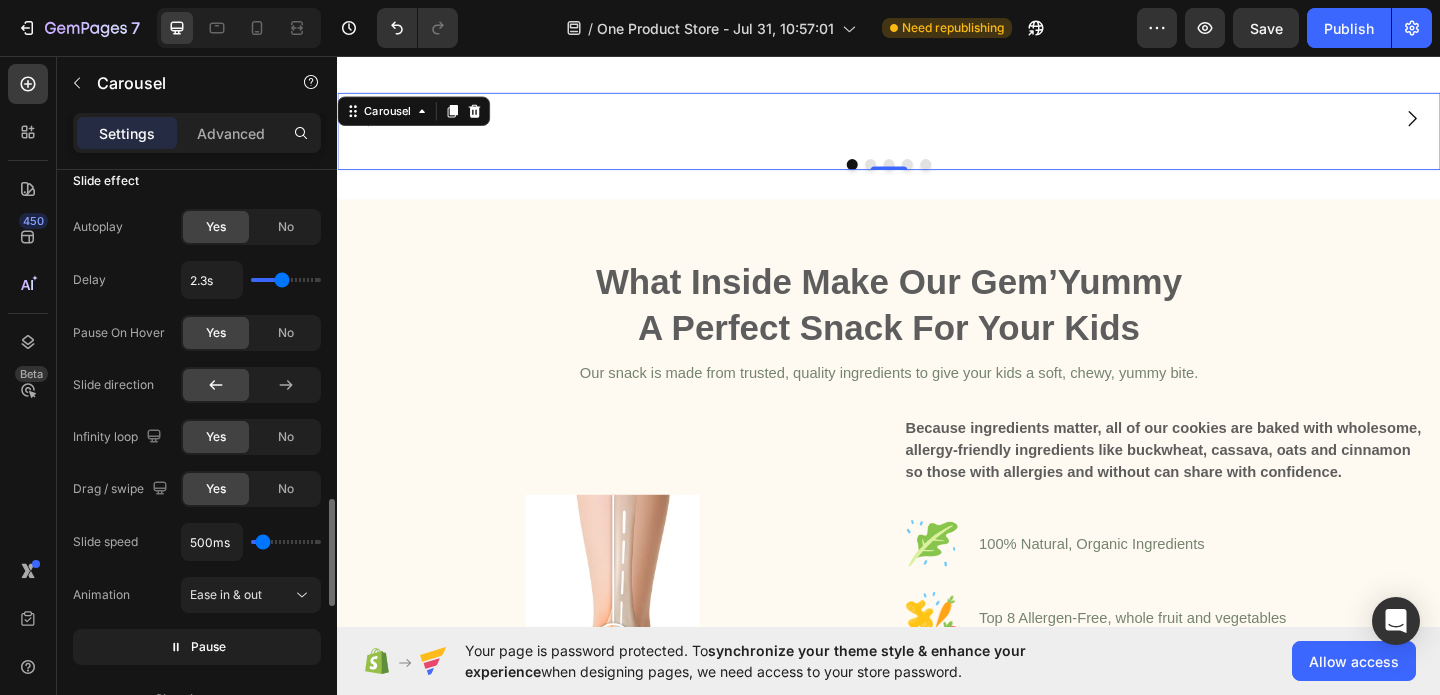 type on "2.4s" 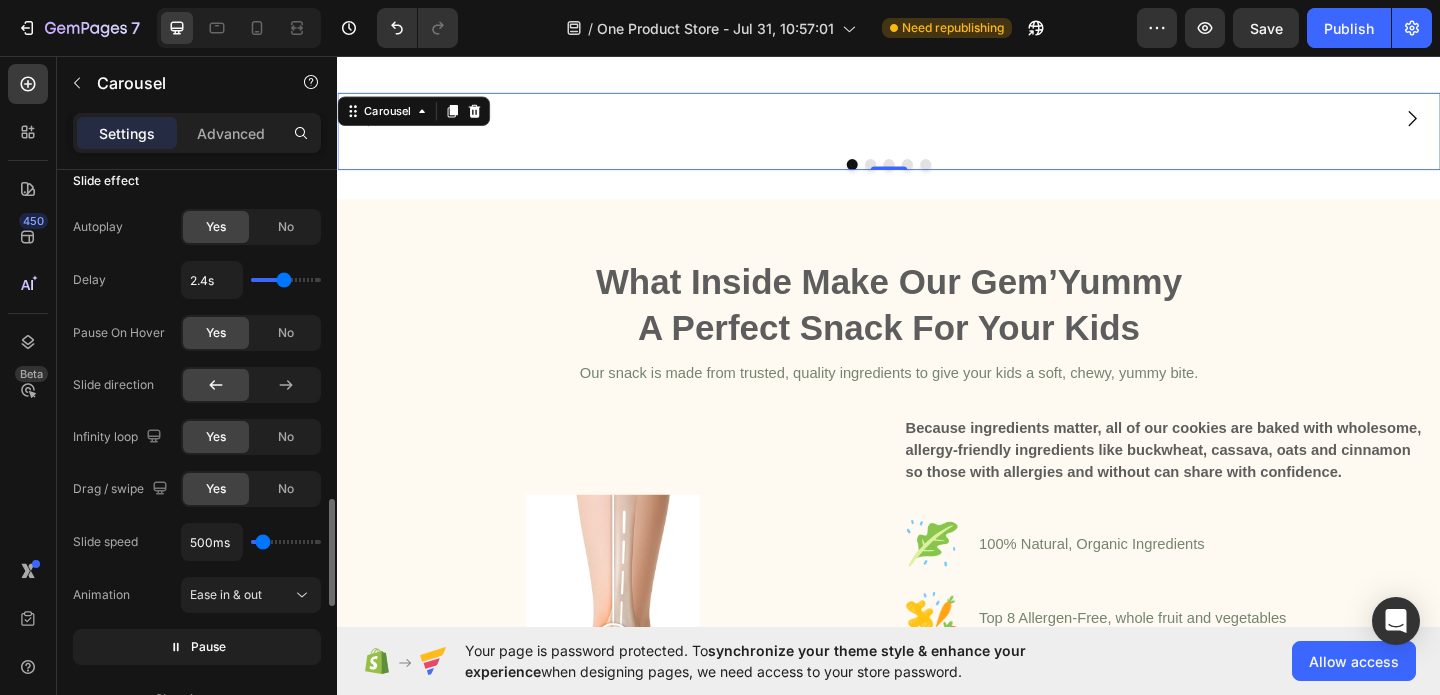 type on "2.9s" 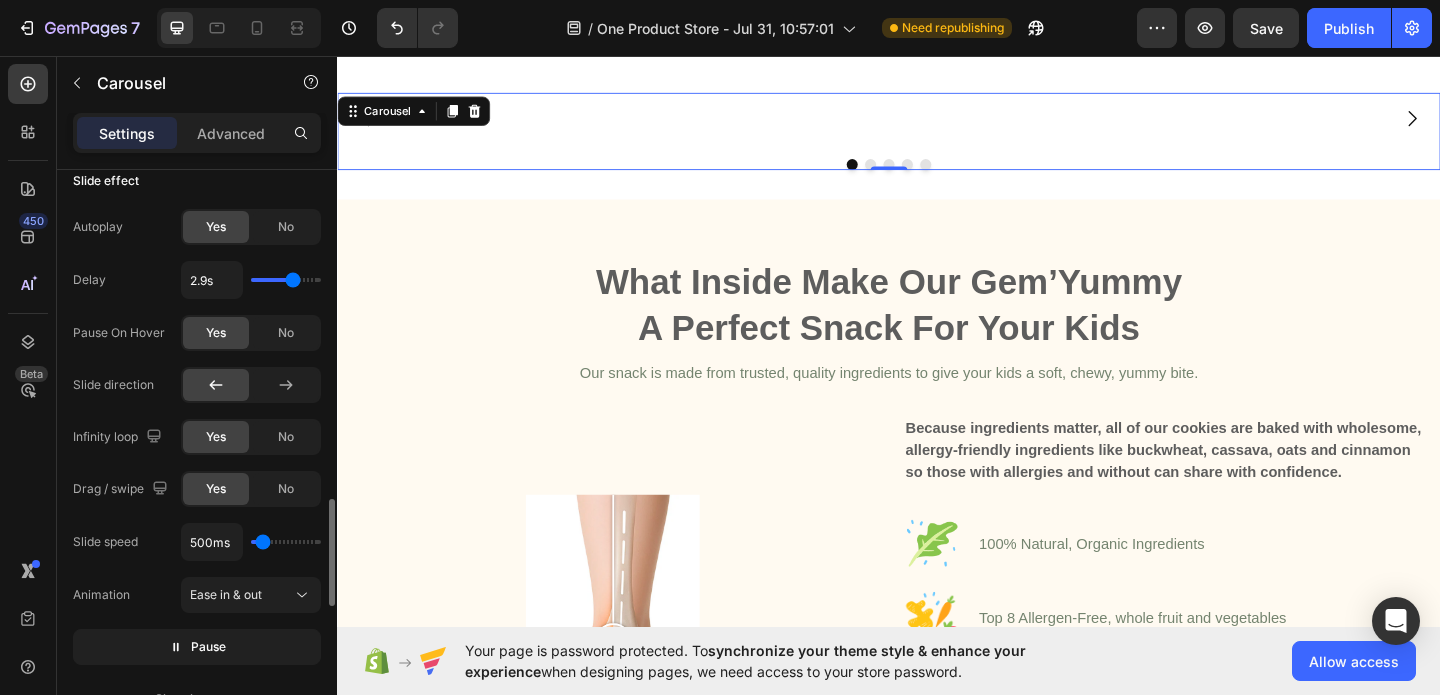 type on "3.4s" 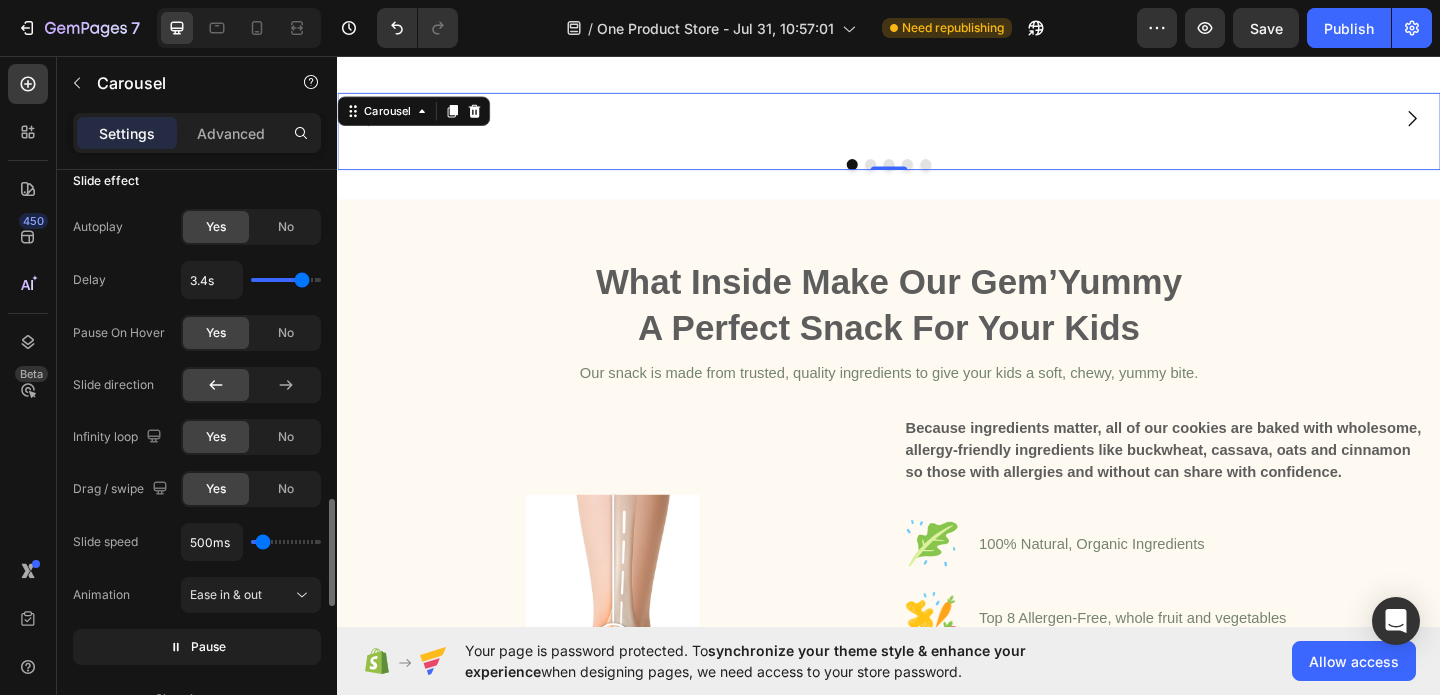 type on "3.3s" 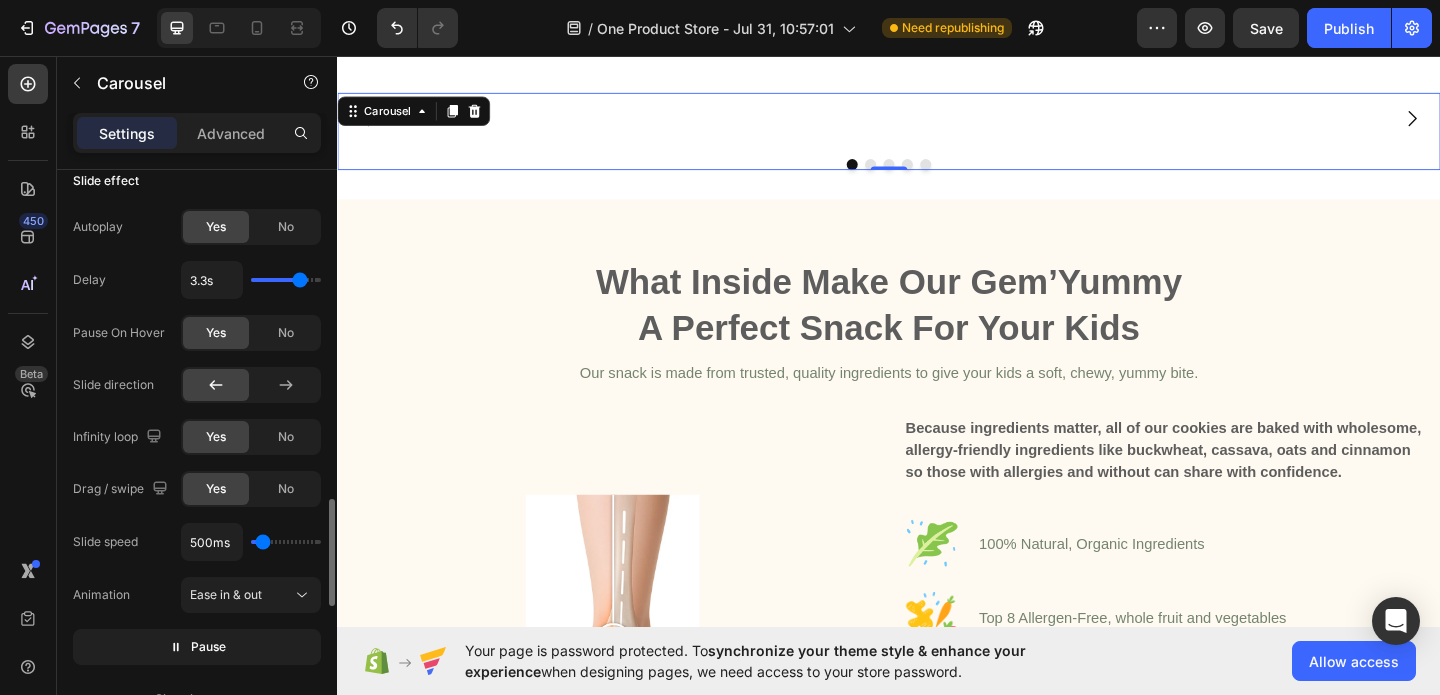 type on "3.2s" 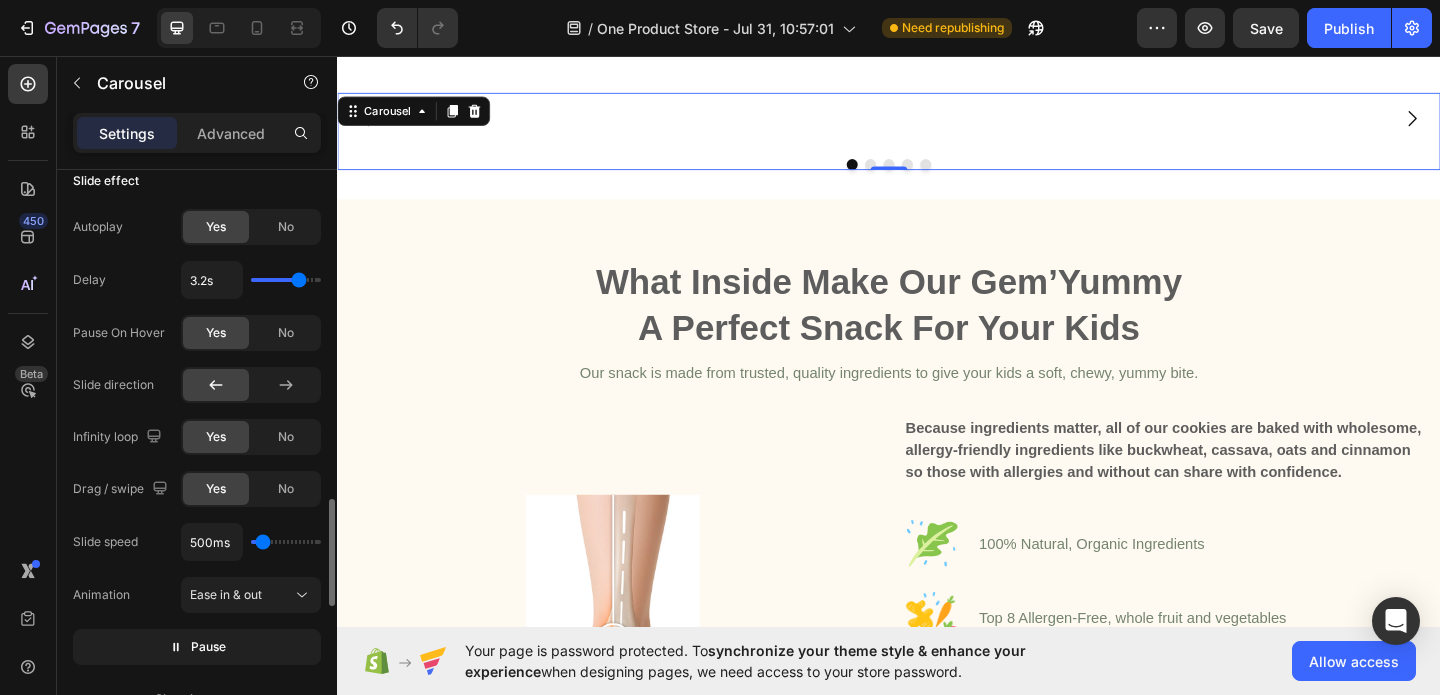 type on "3.1s" 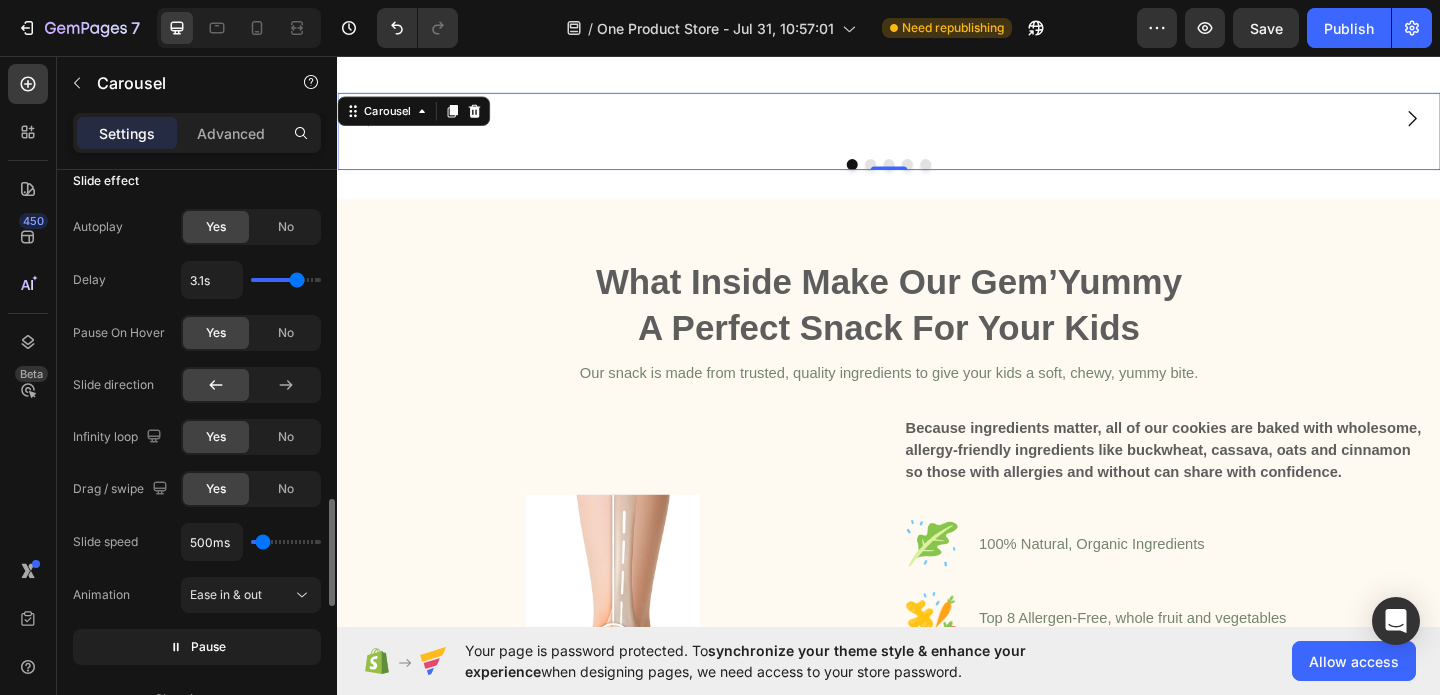 type on "3s" 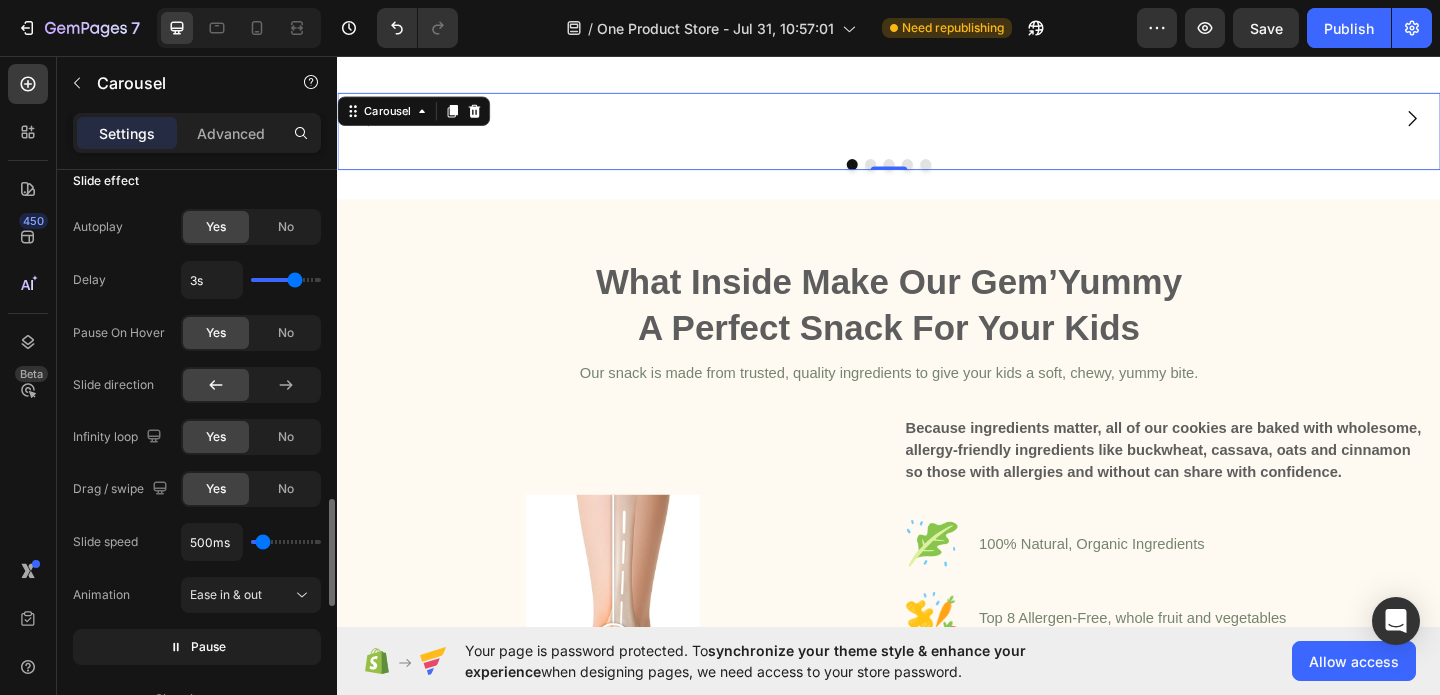 drag, startPoint x: 275, startPoint y: 279, endPoint x: 295, endPoint y: 283, distance: 20.396078 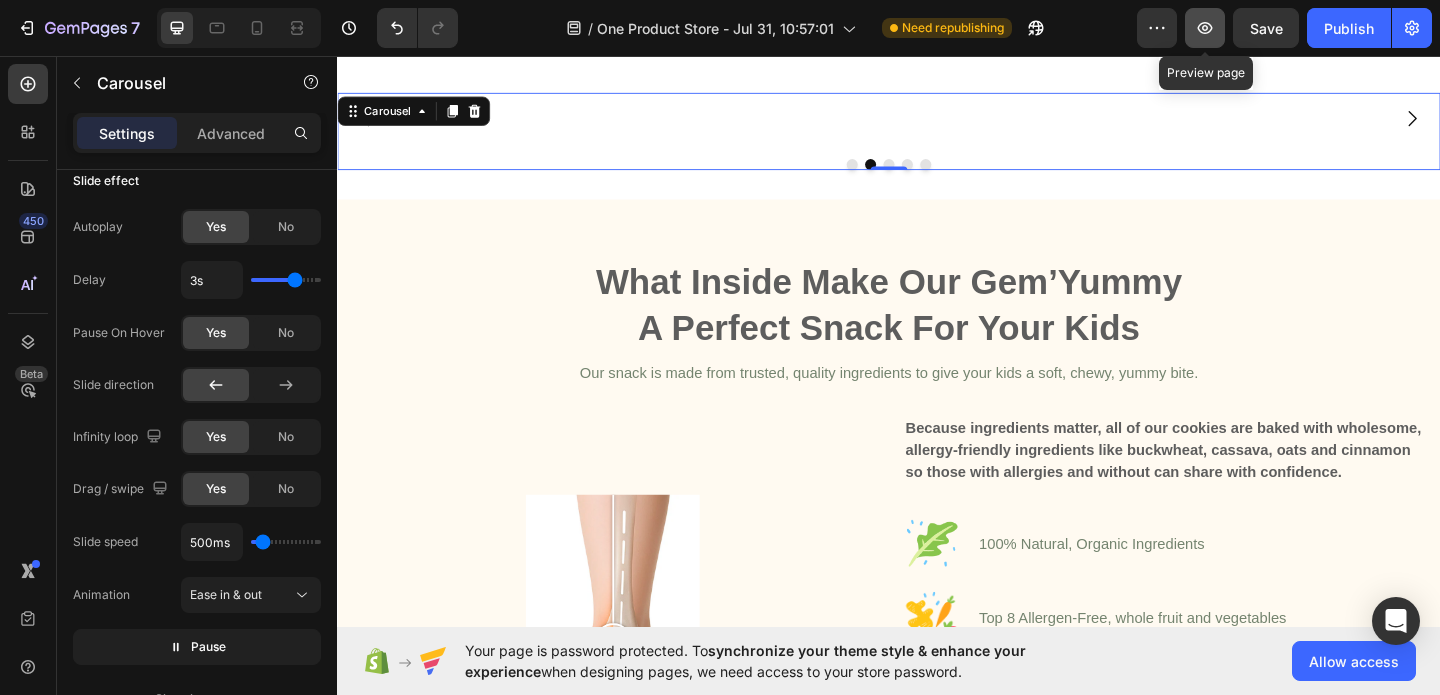 click 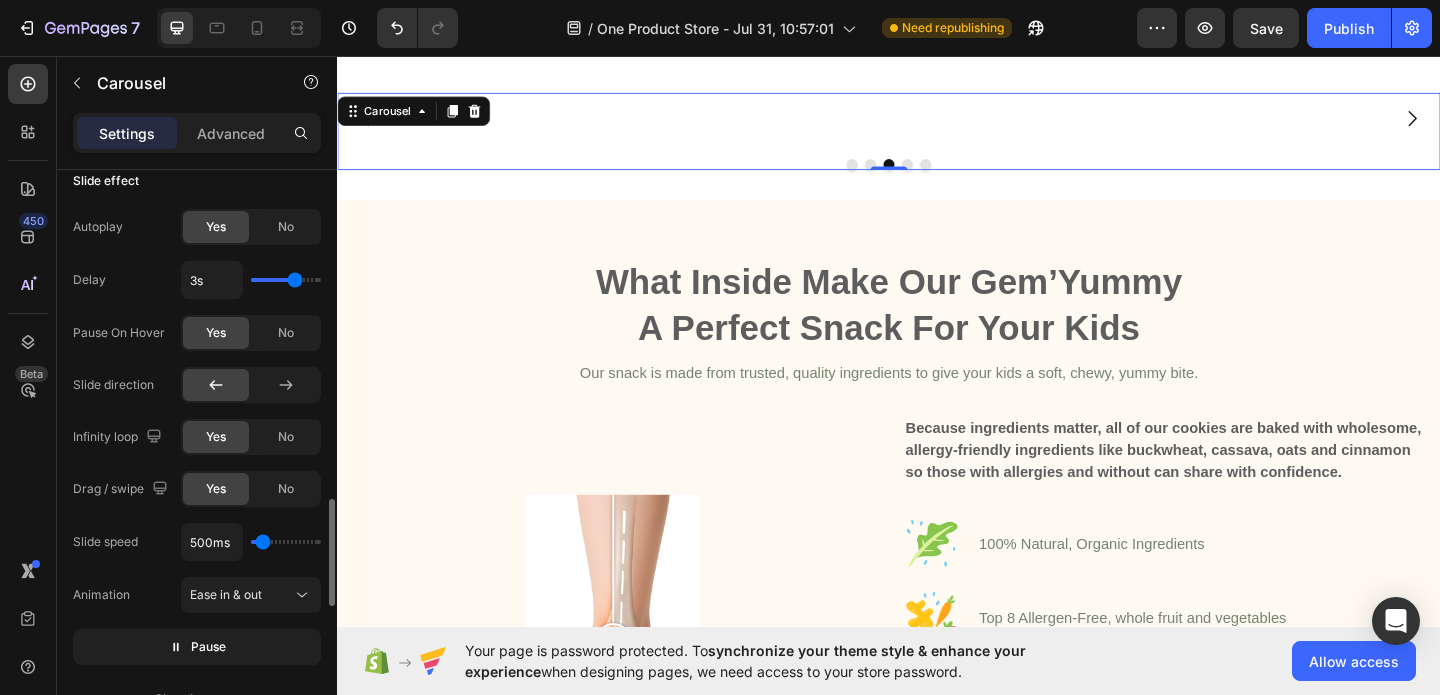 drag, startPoint x: 280, startPoint y: 285, endPoint x: 254, endPoint y: 283, distance: 26.076809 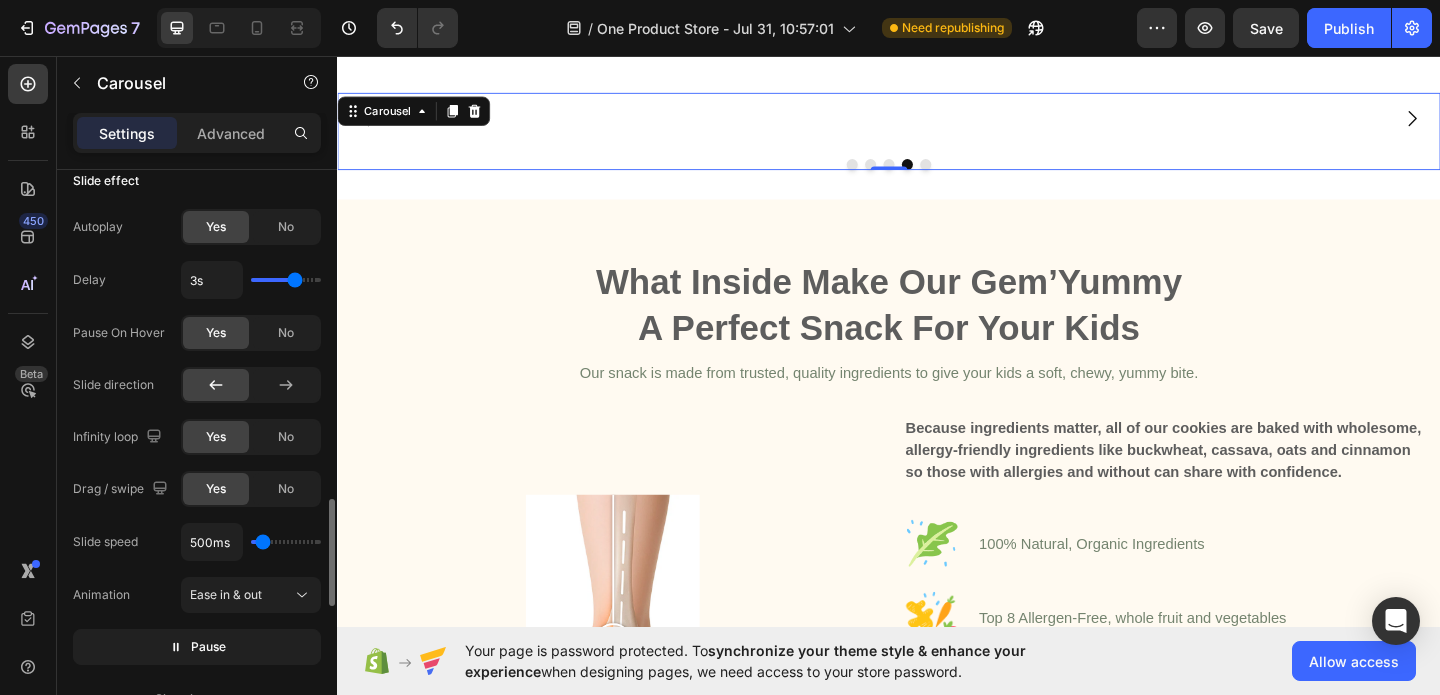 type on "3.1s" 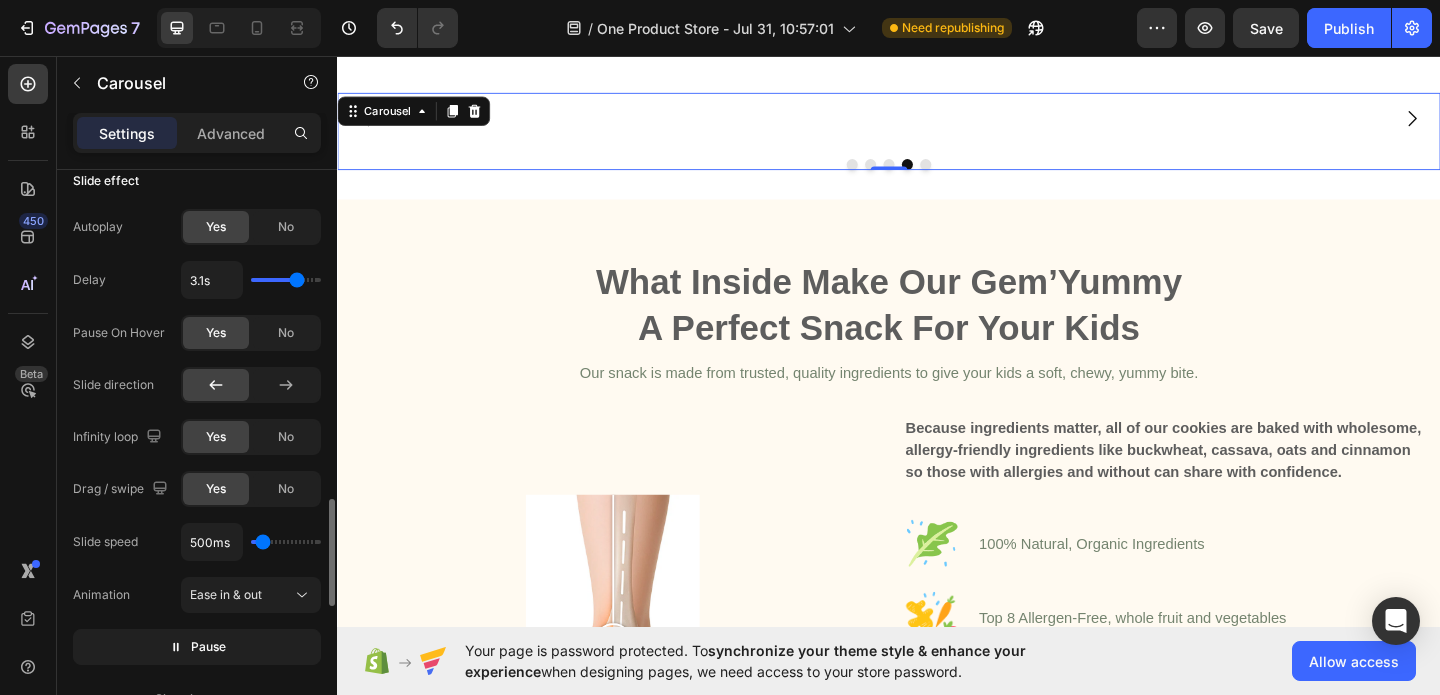 type on "2.2s" 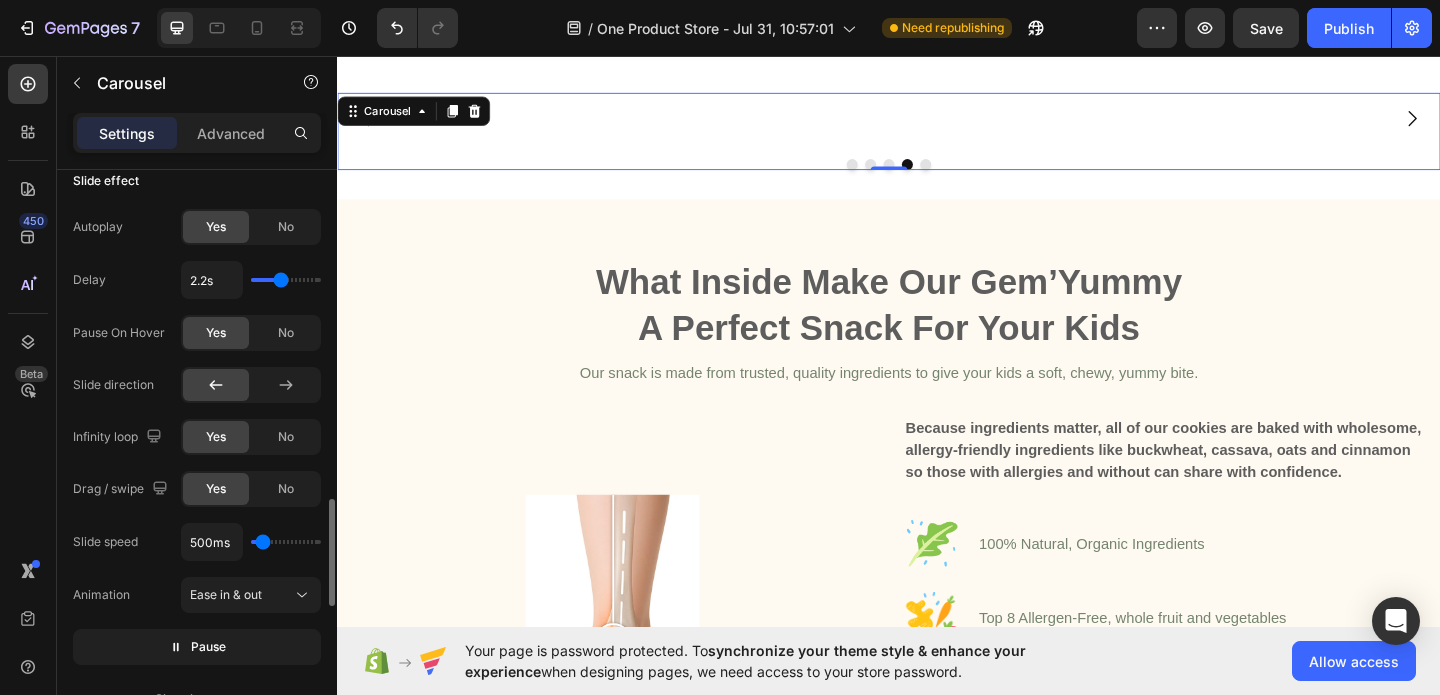 type on "2.1s" 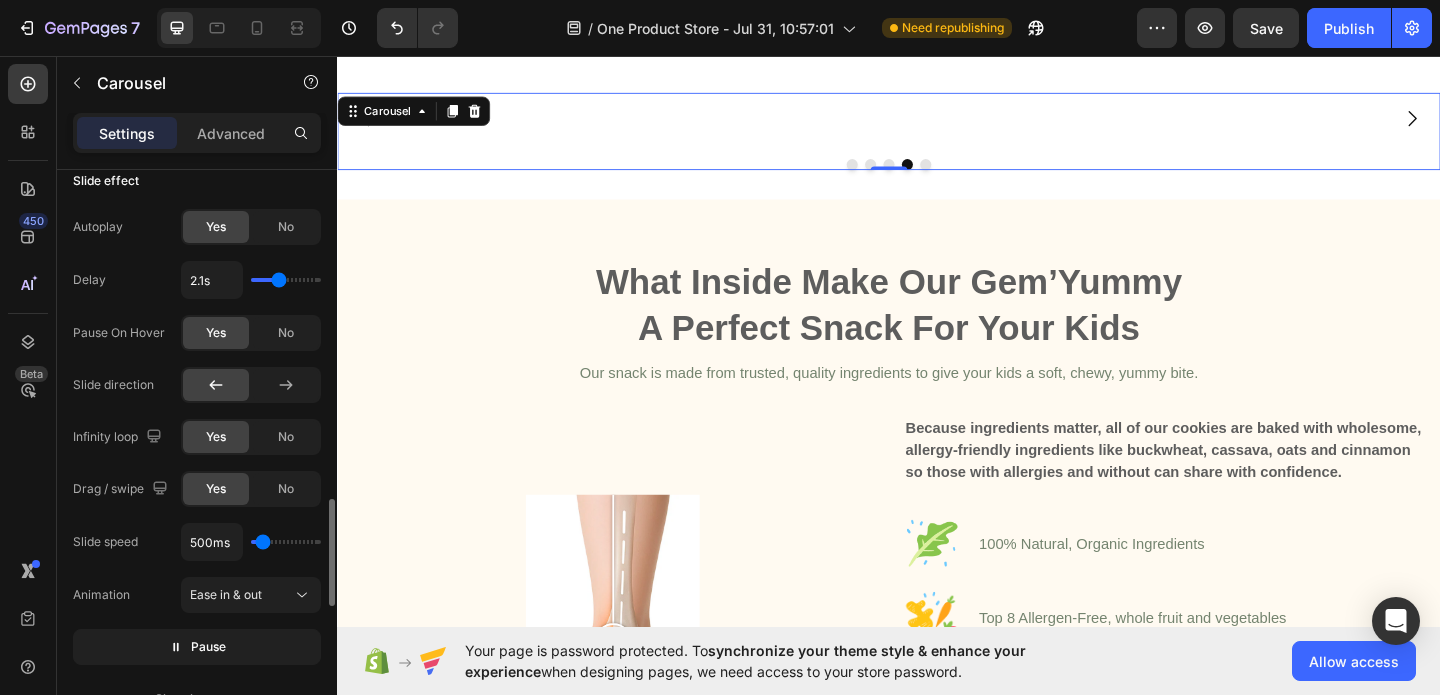 type on "2s" 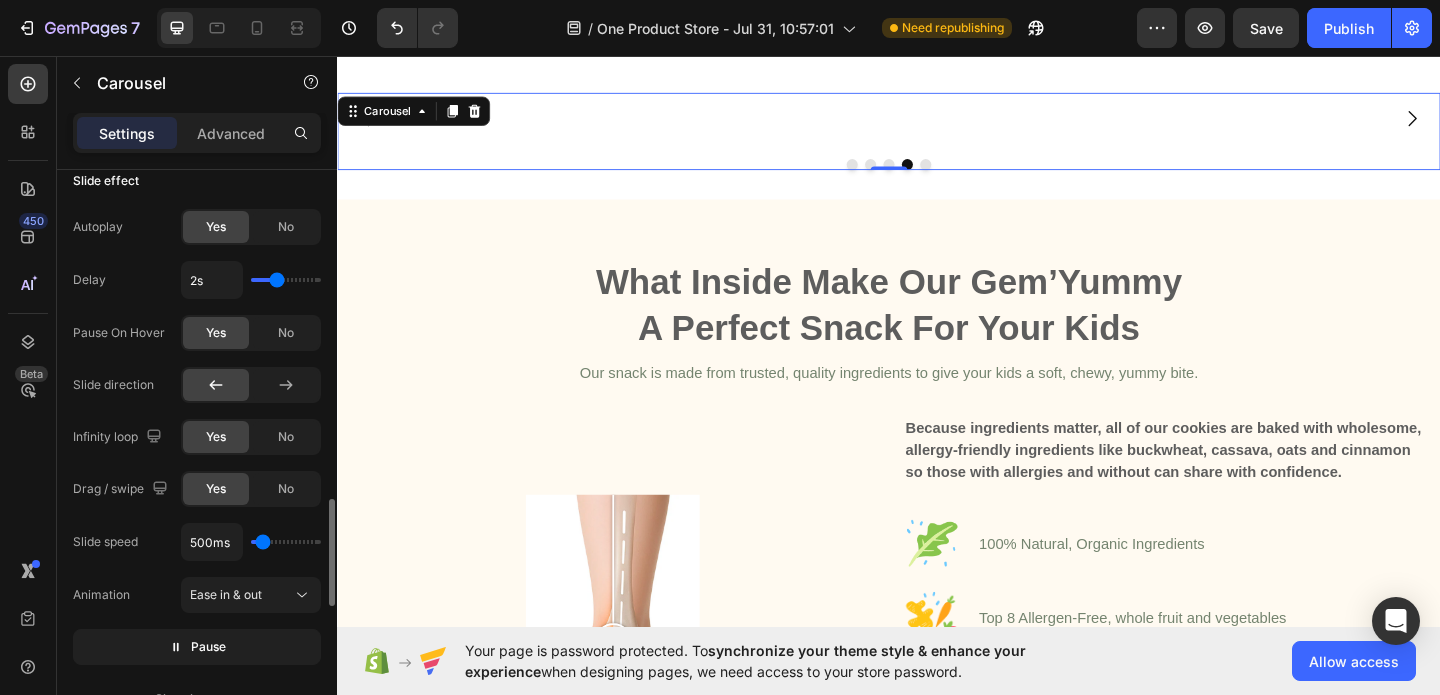 type on "1.6s" 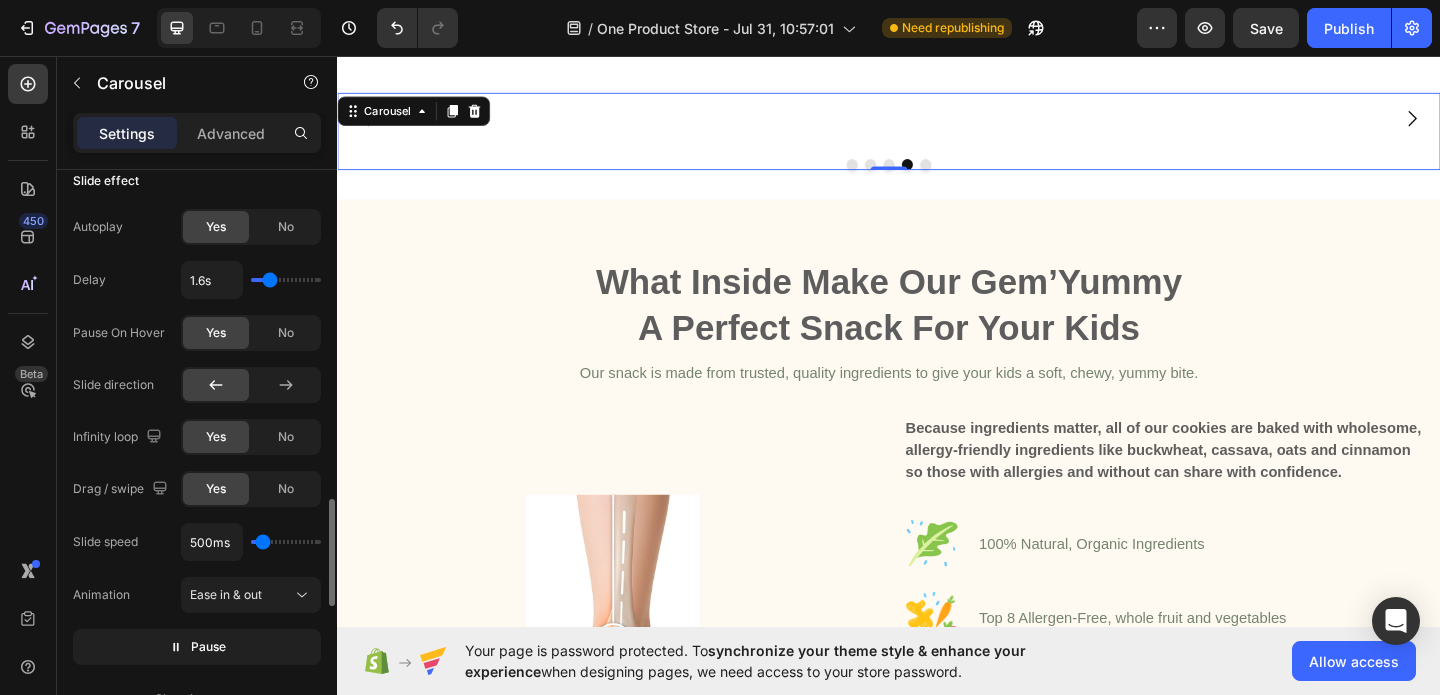 type on "1.7s" 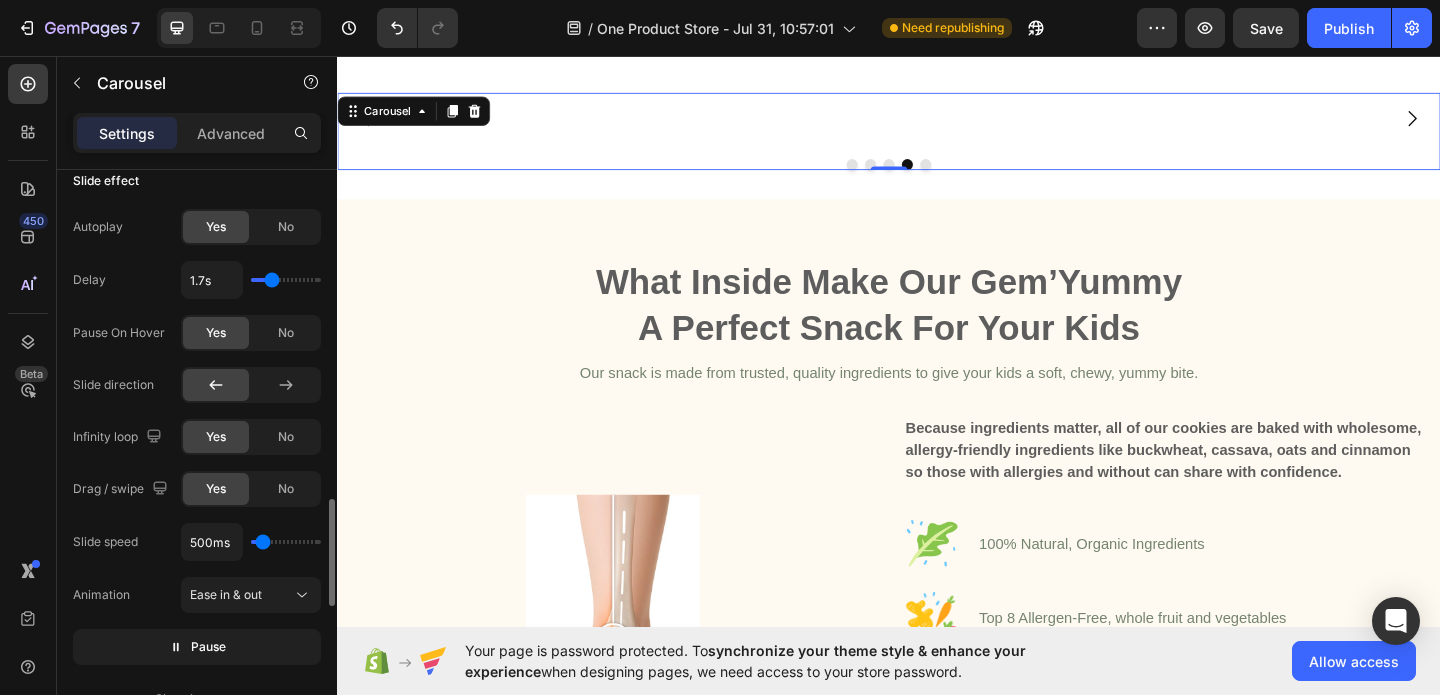 type on "1.8s" 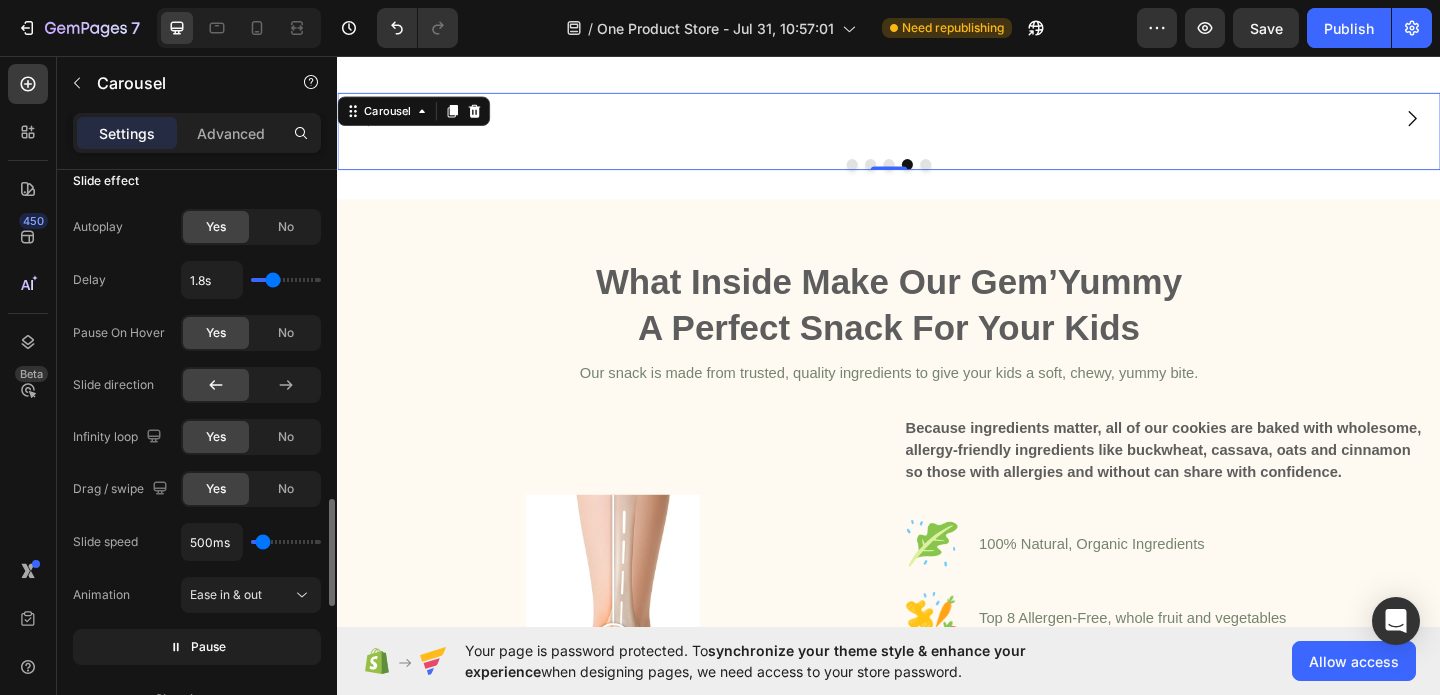 type on "1.9s" 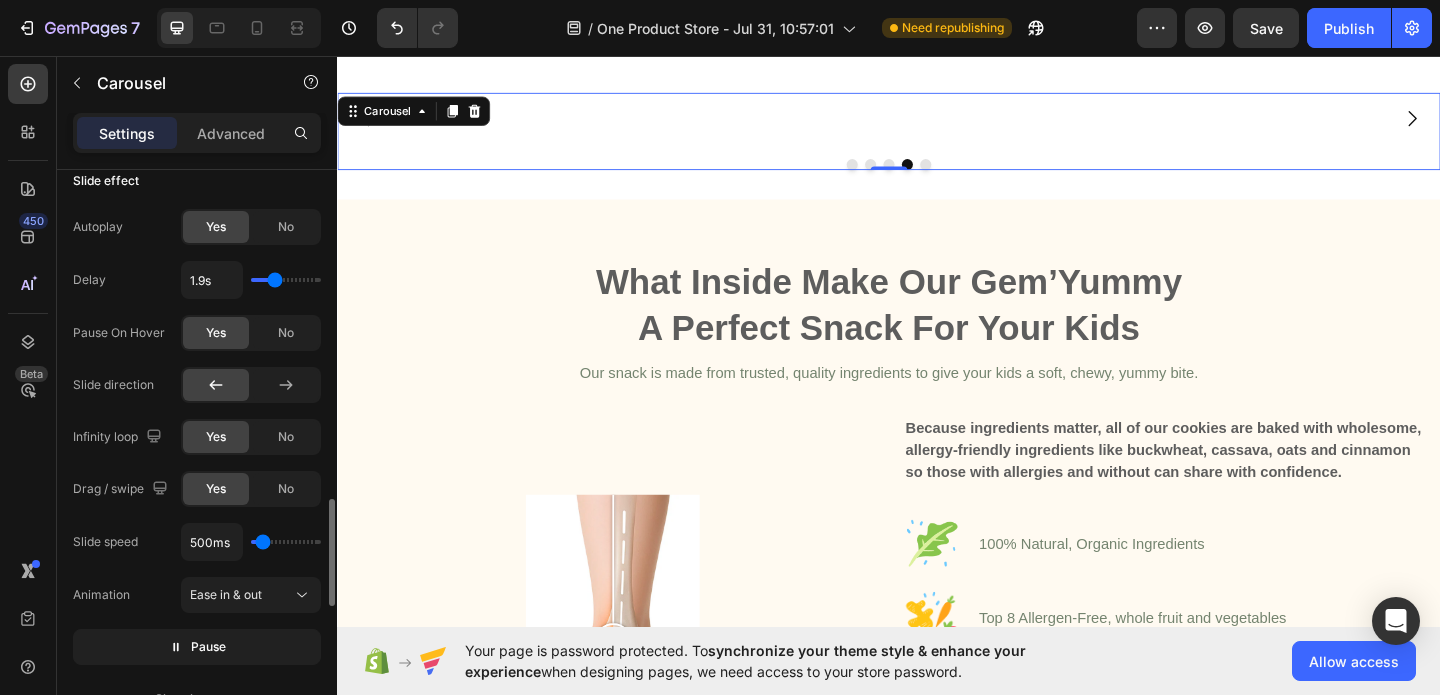 drag, startPoint x: 296, startPoint y: 284, endPoint x: 275, endPoint y: 282, distance: 21.095022 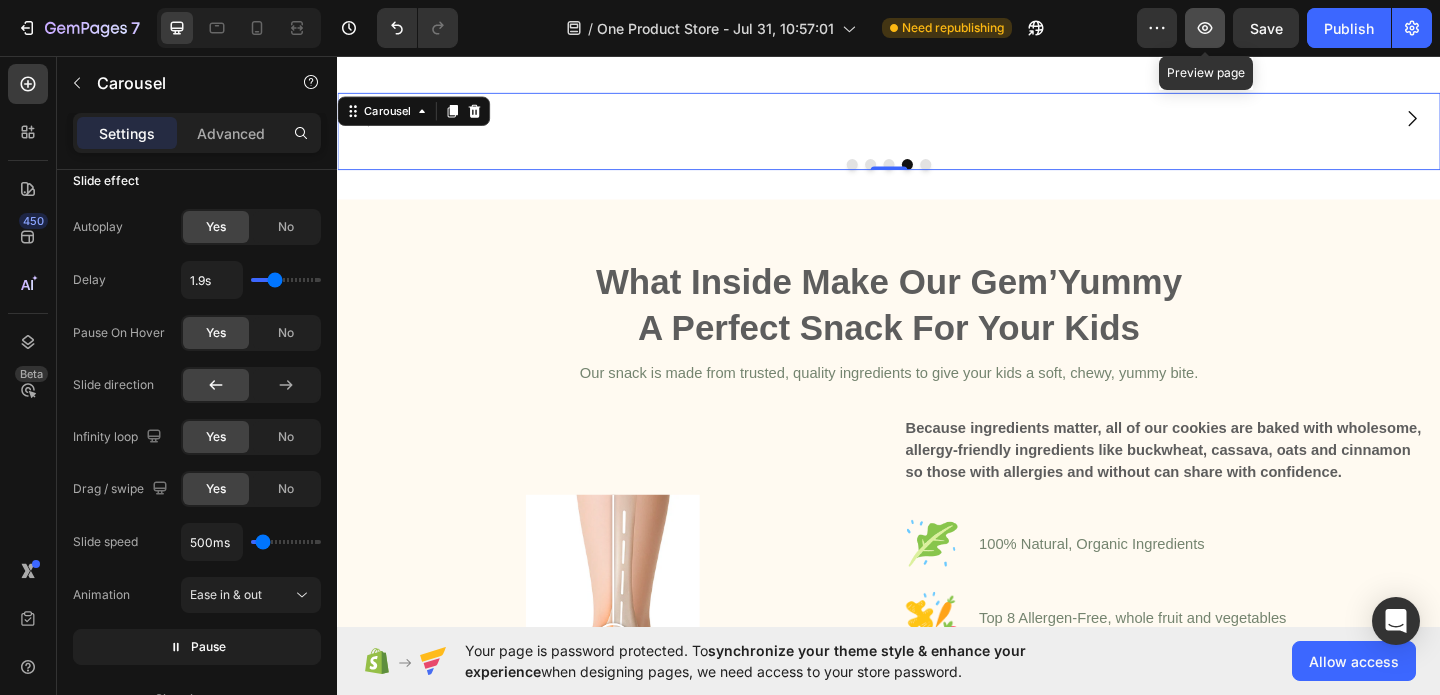 click 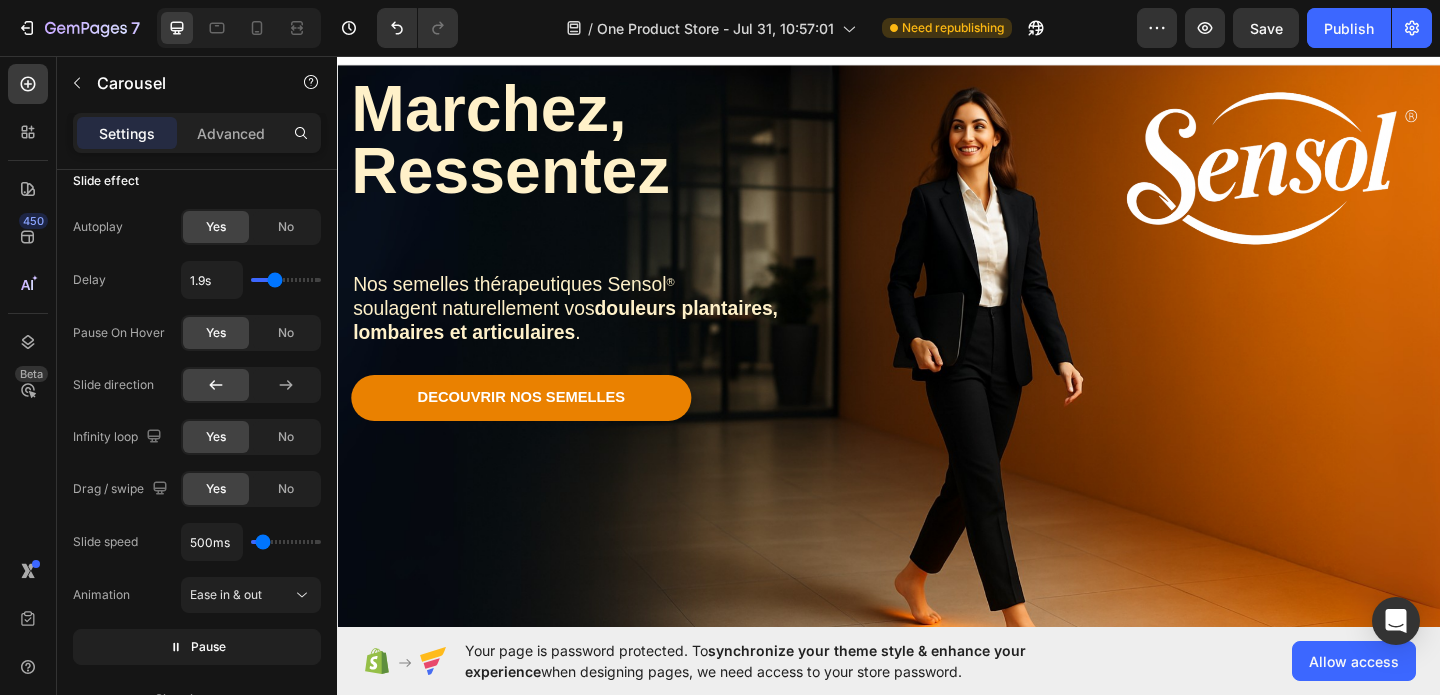 scroll, scrollTop: 0, scrollLeft: 0, axis: both 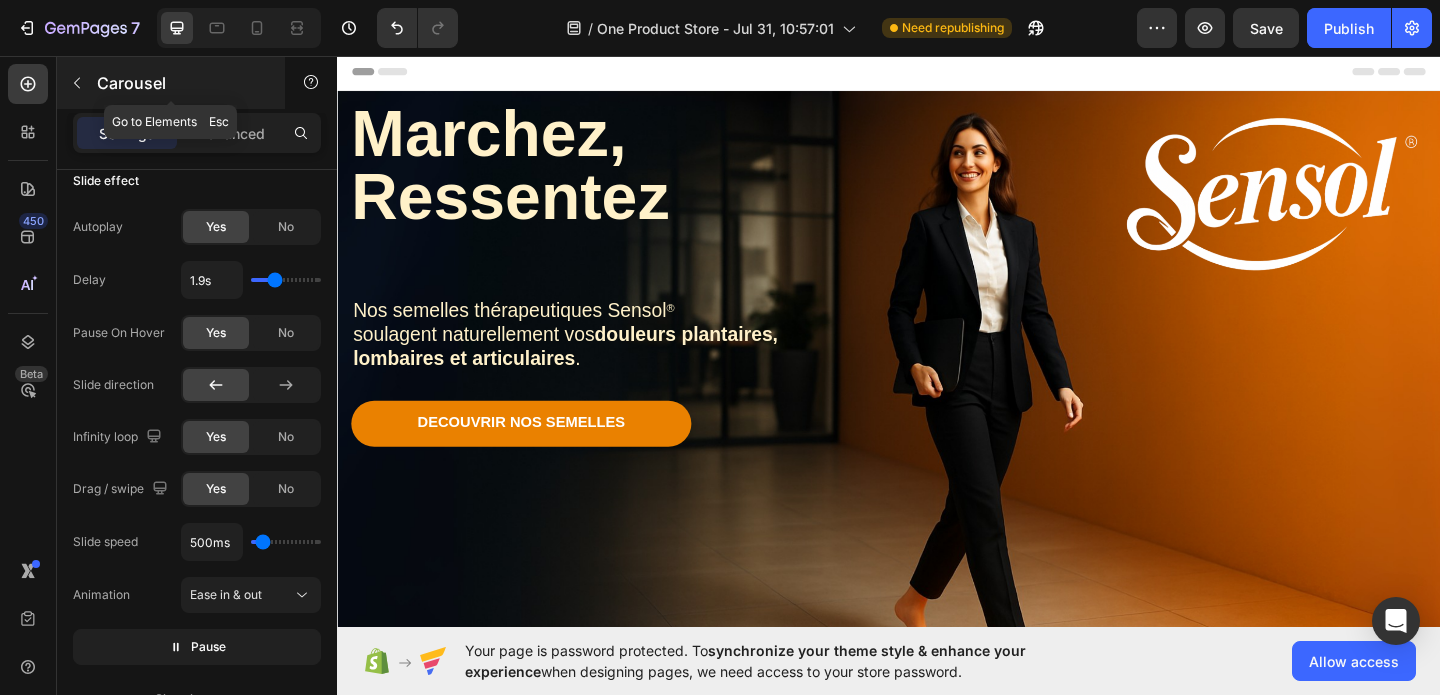 click 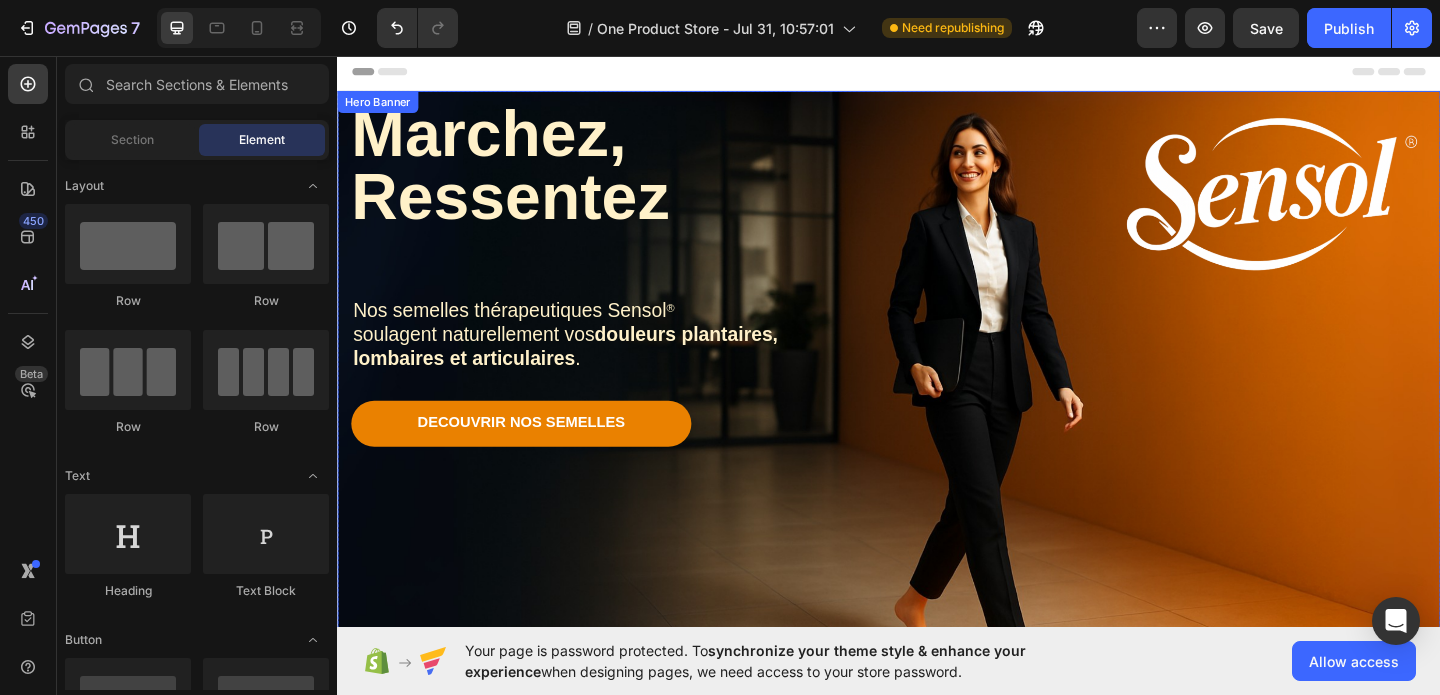 click at bounding box center [937, 431] 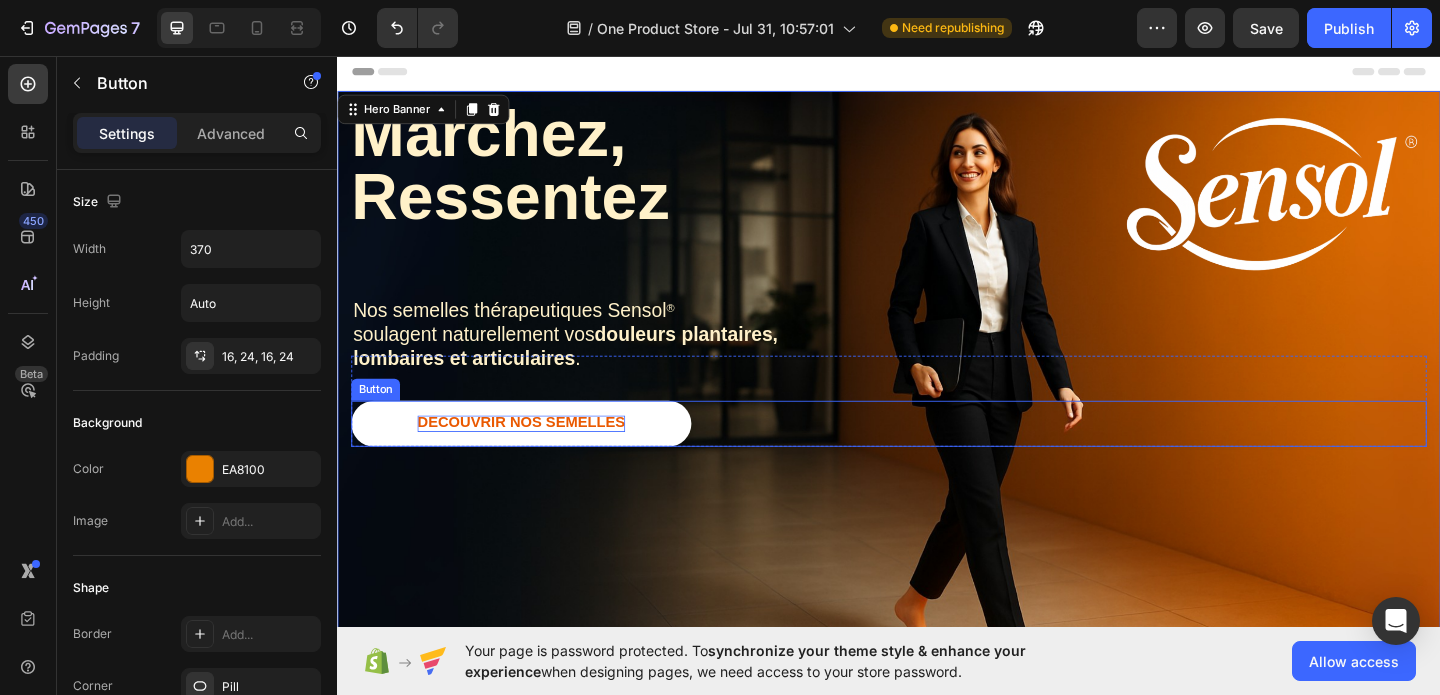 click on "DECOUVRIR NOS SEMELLES" at bounding box center [537, 454] 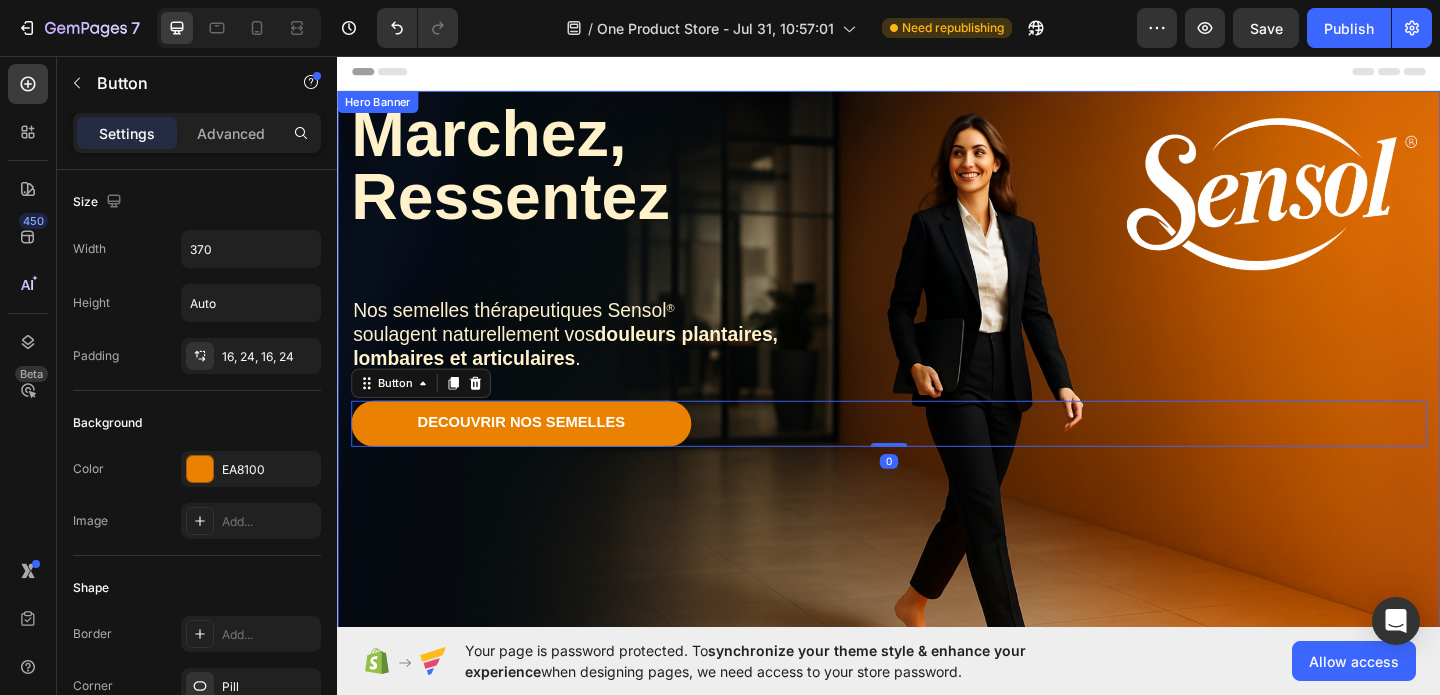 click at bounding box center (937, 431) 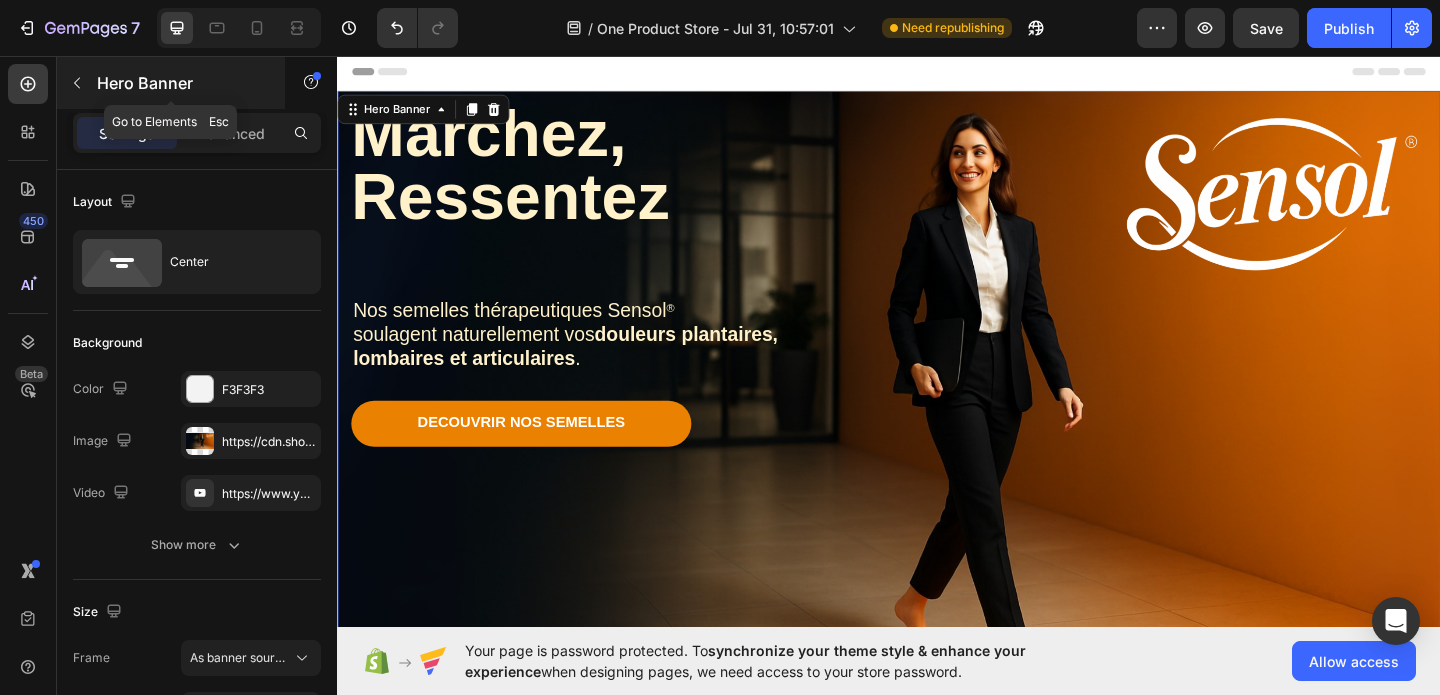 click 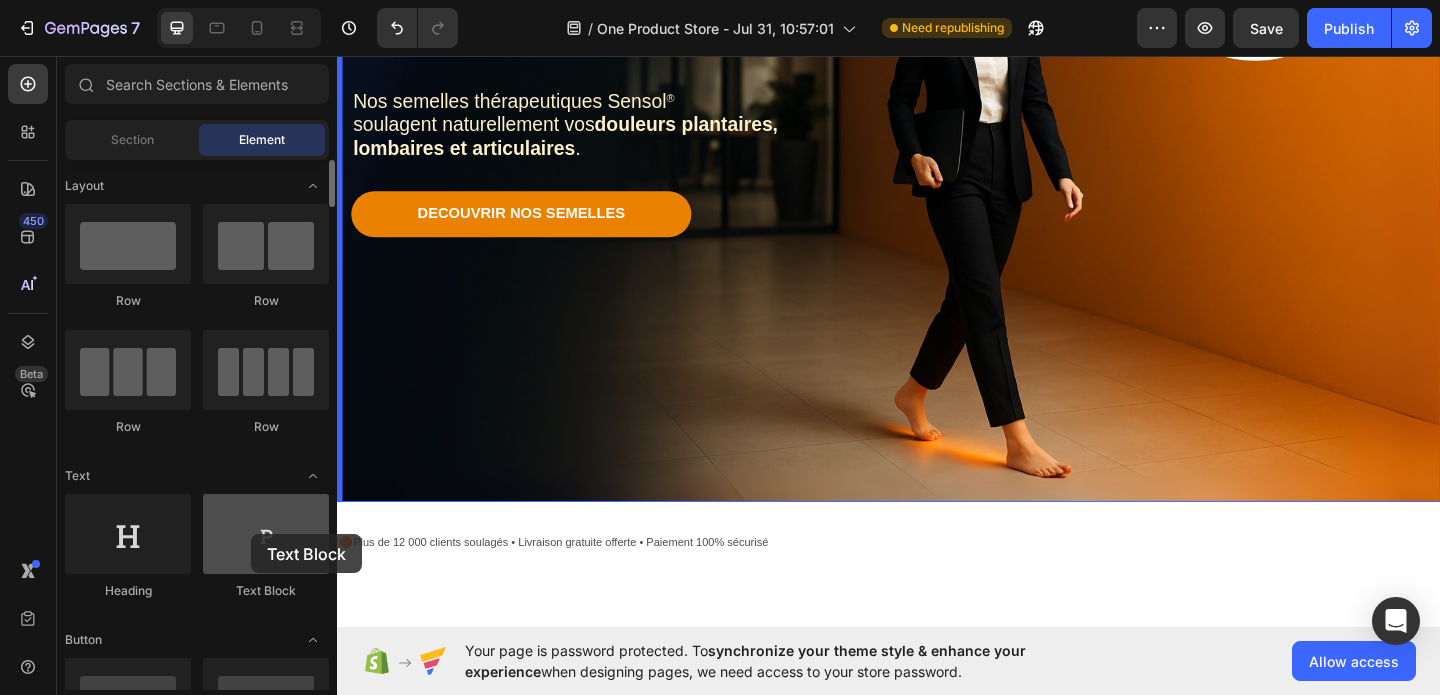 drag, startPoint x: 241, startPoint y: 539, endPoint x: 252, endPoint y: 534, distance: 12.083046 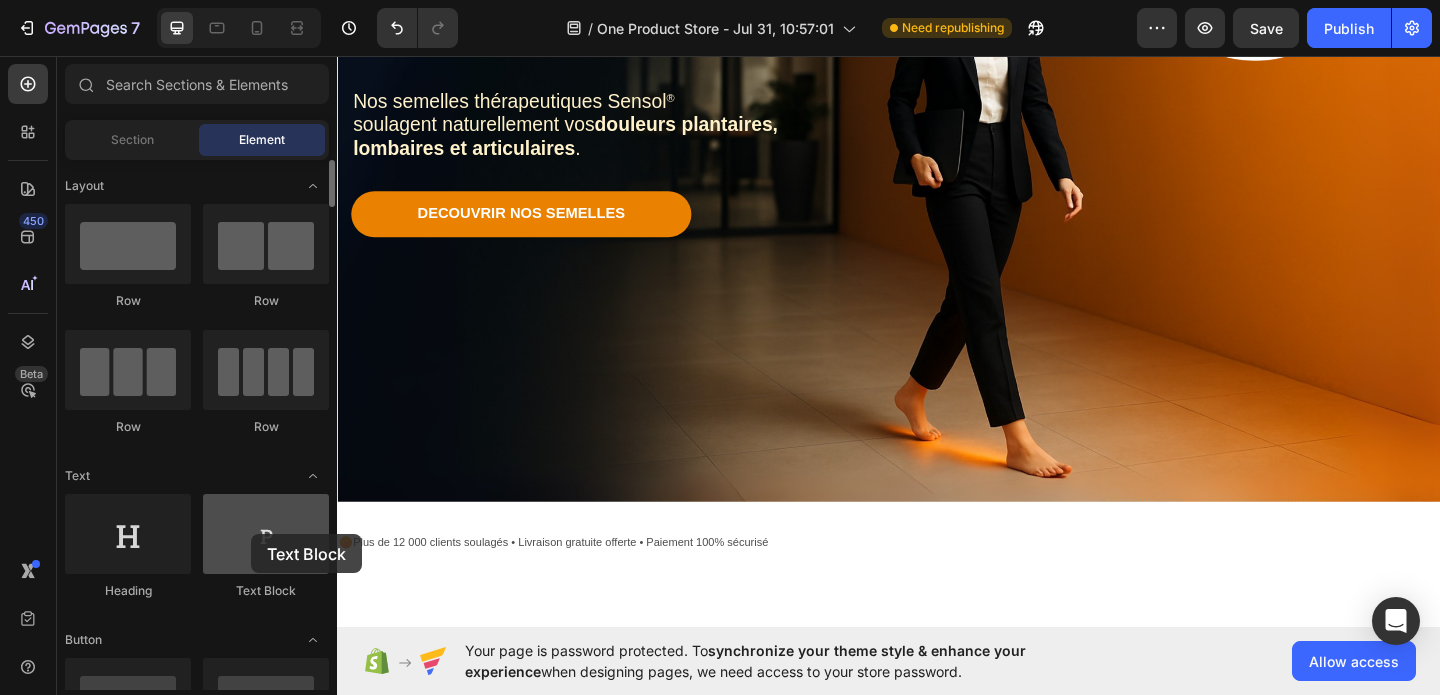 scroll, scrollTop: 238, scrollLeft: 0, axis: vertical 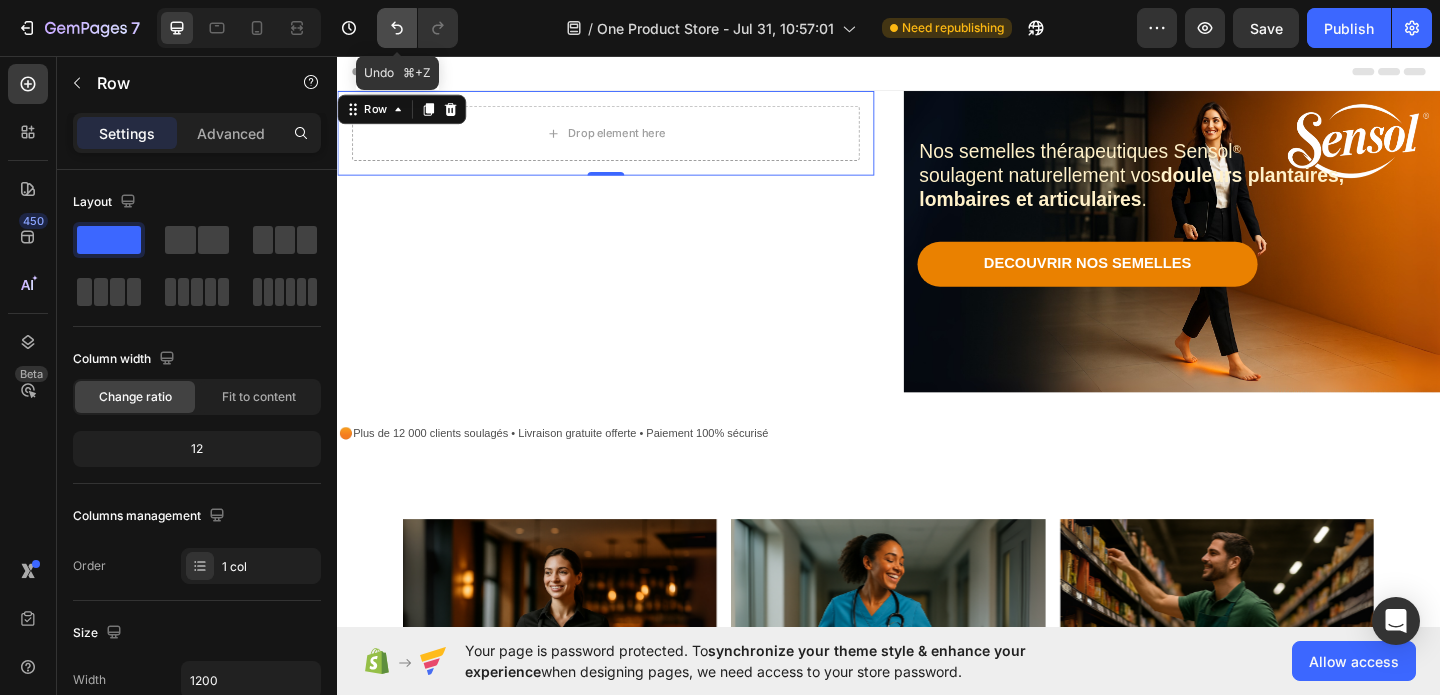 click 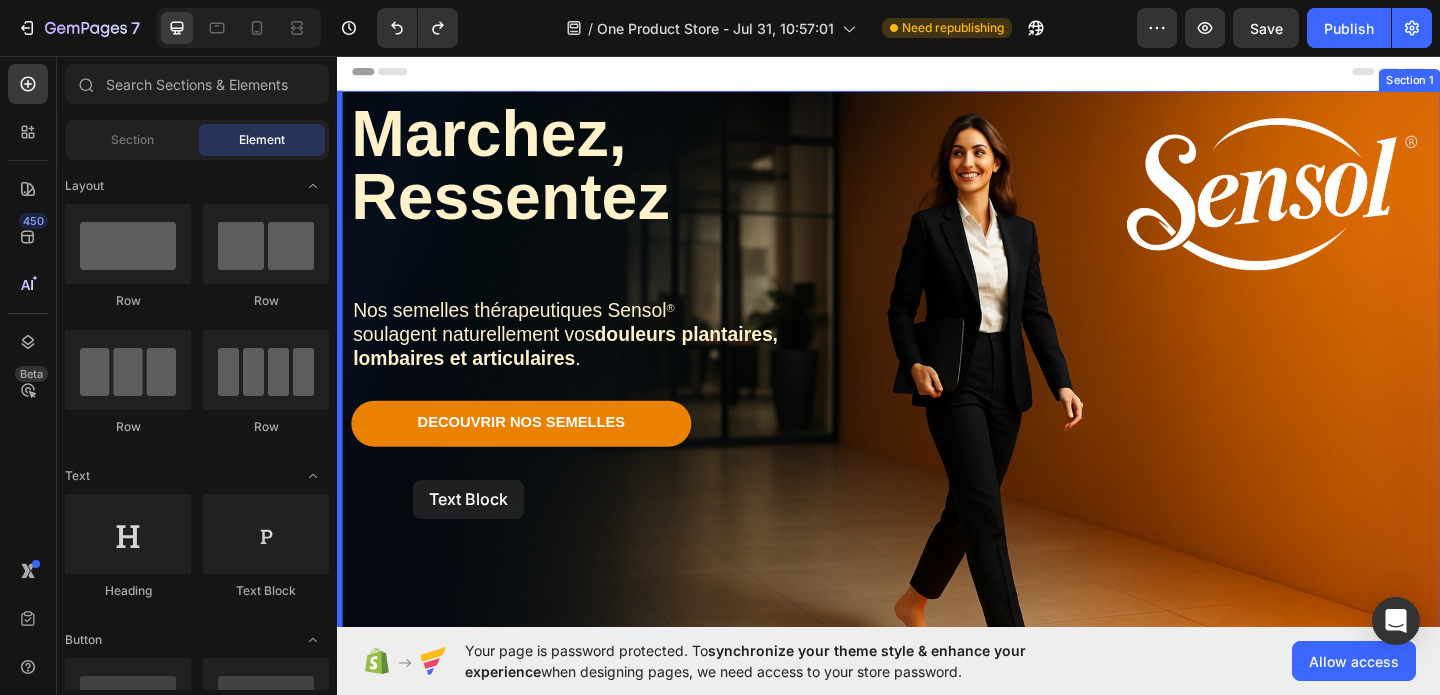 drag, startPoint x: 615, startPoint y: 600, endPoint x: 420, endPoint y: 517, distance: 211.92923 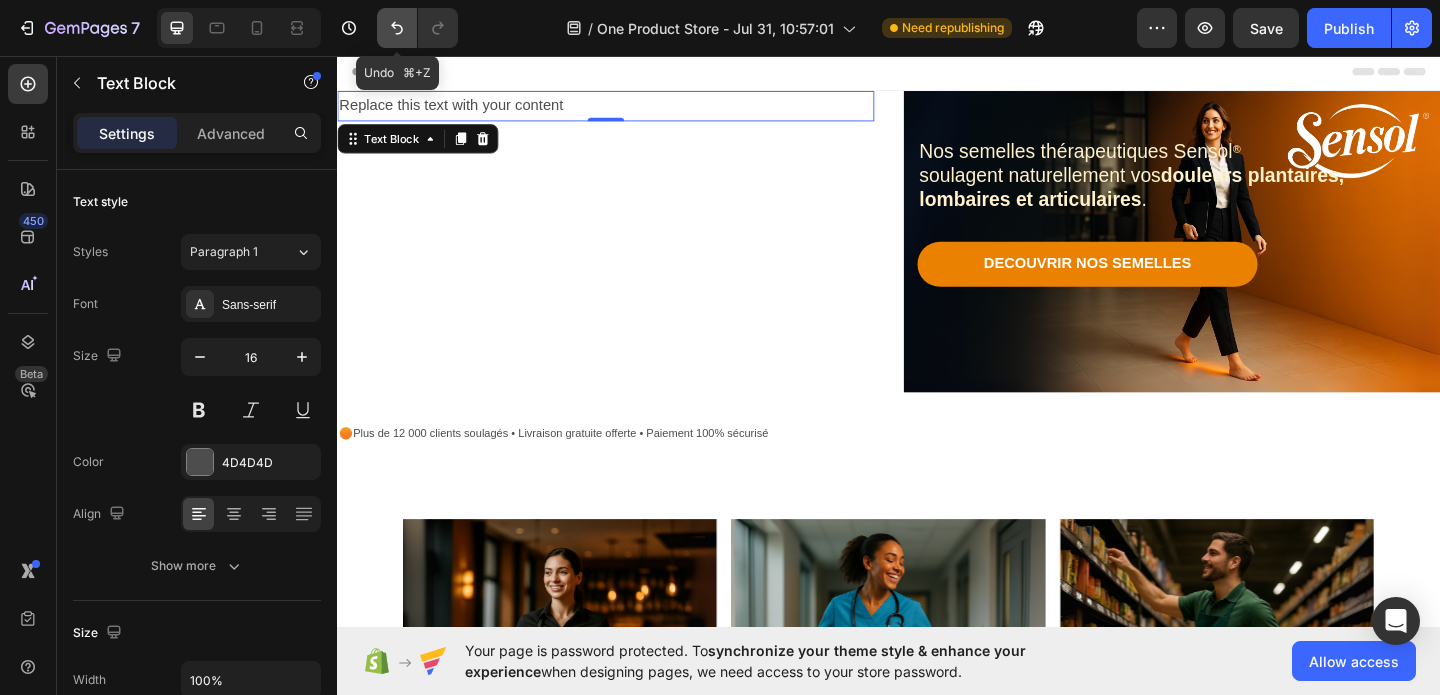 click 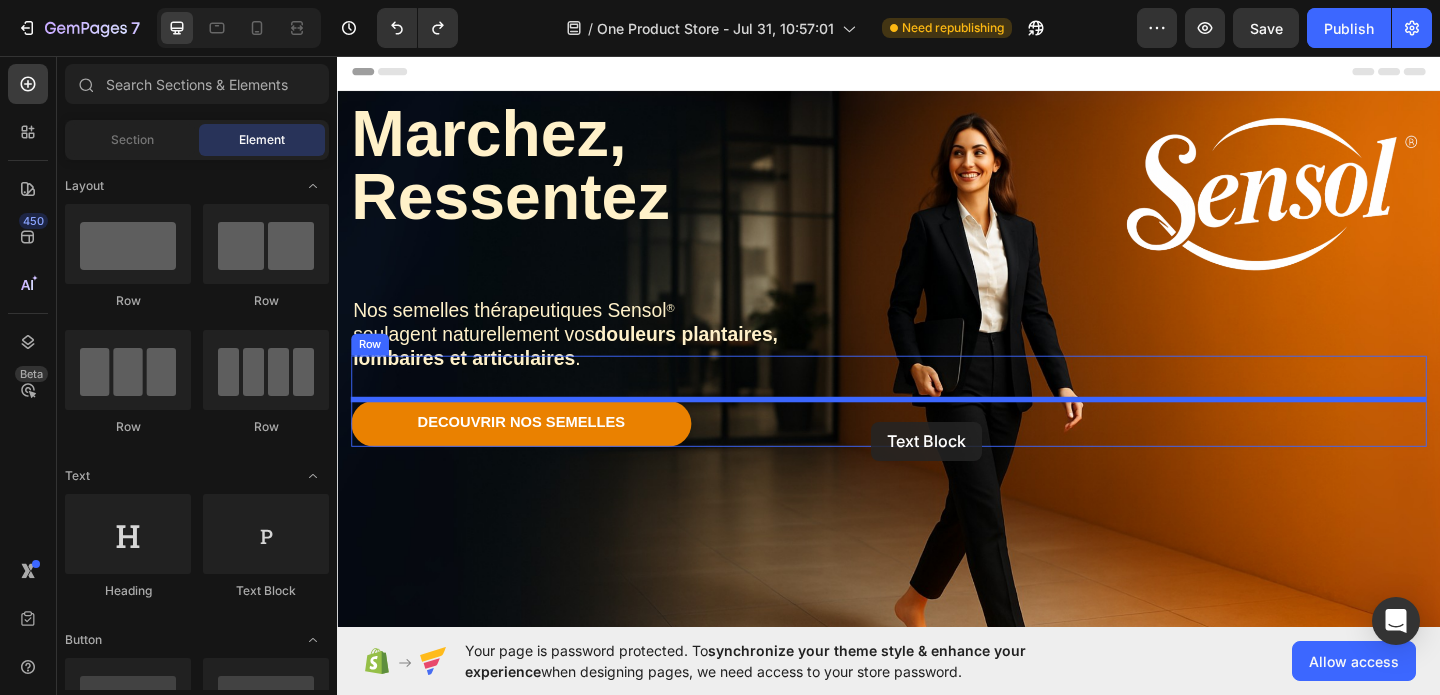 drag, startPoint x: 618, startPoint y: 592, endPoint x: 918, endPoint y: 454, distance: 330.2181 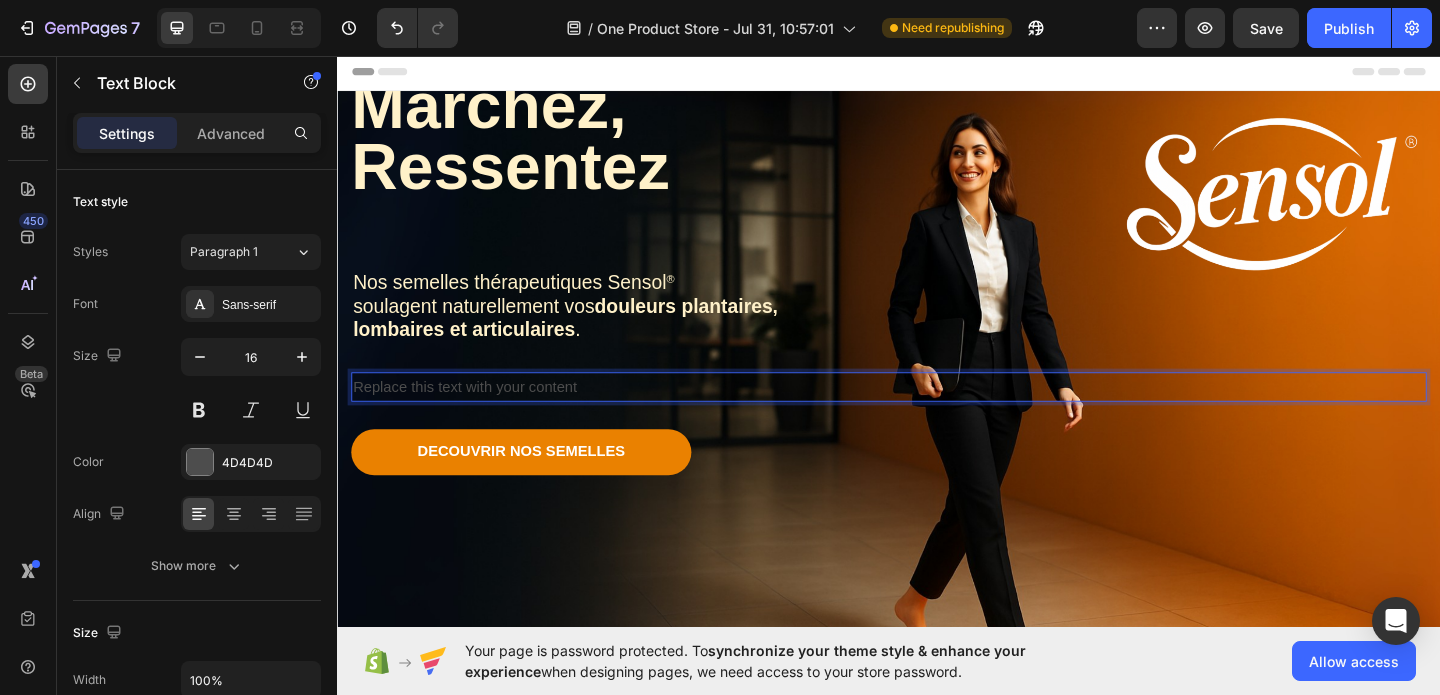 click on "Replace this text with your content" at bounding box center (937, 416) 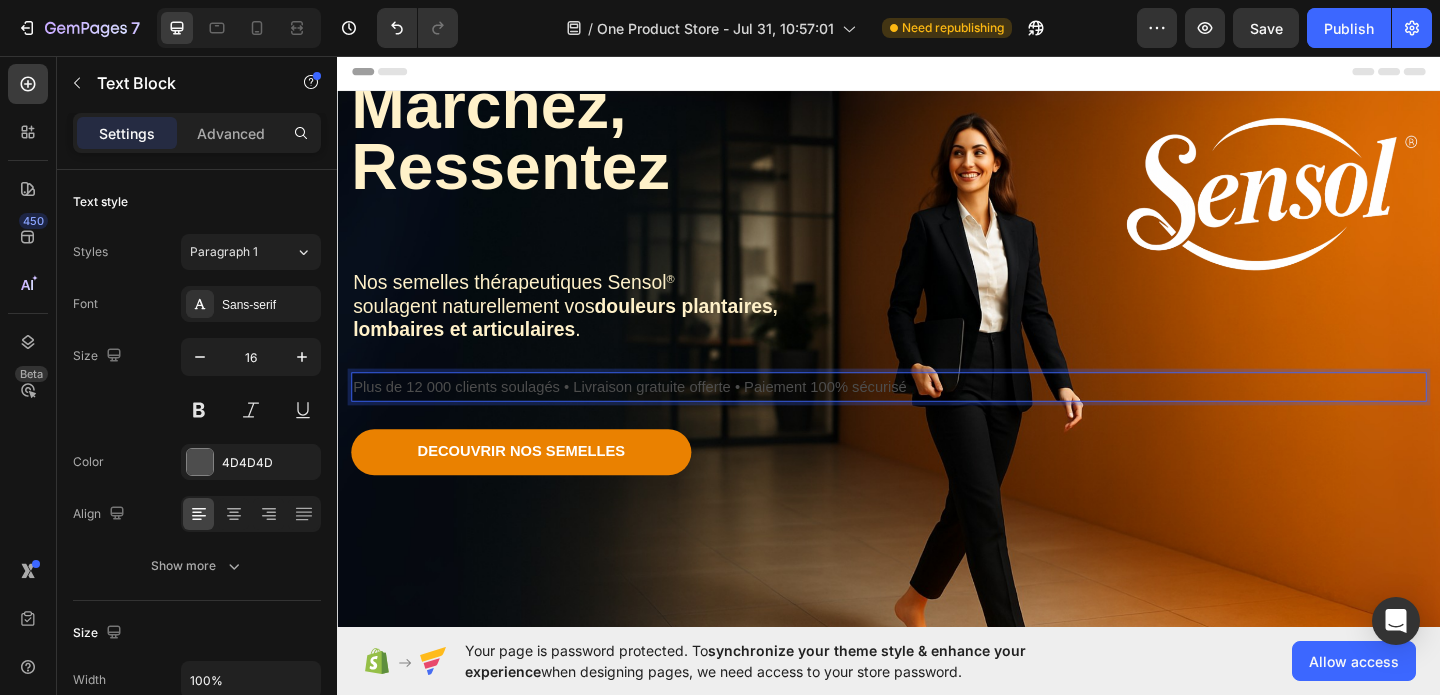 click on "Plus de 12 000 clients soulagés • Livraison gratuite offerte • Paiement 100% sécurisé" at bounding box center (937, 416) 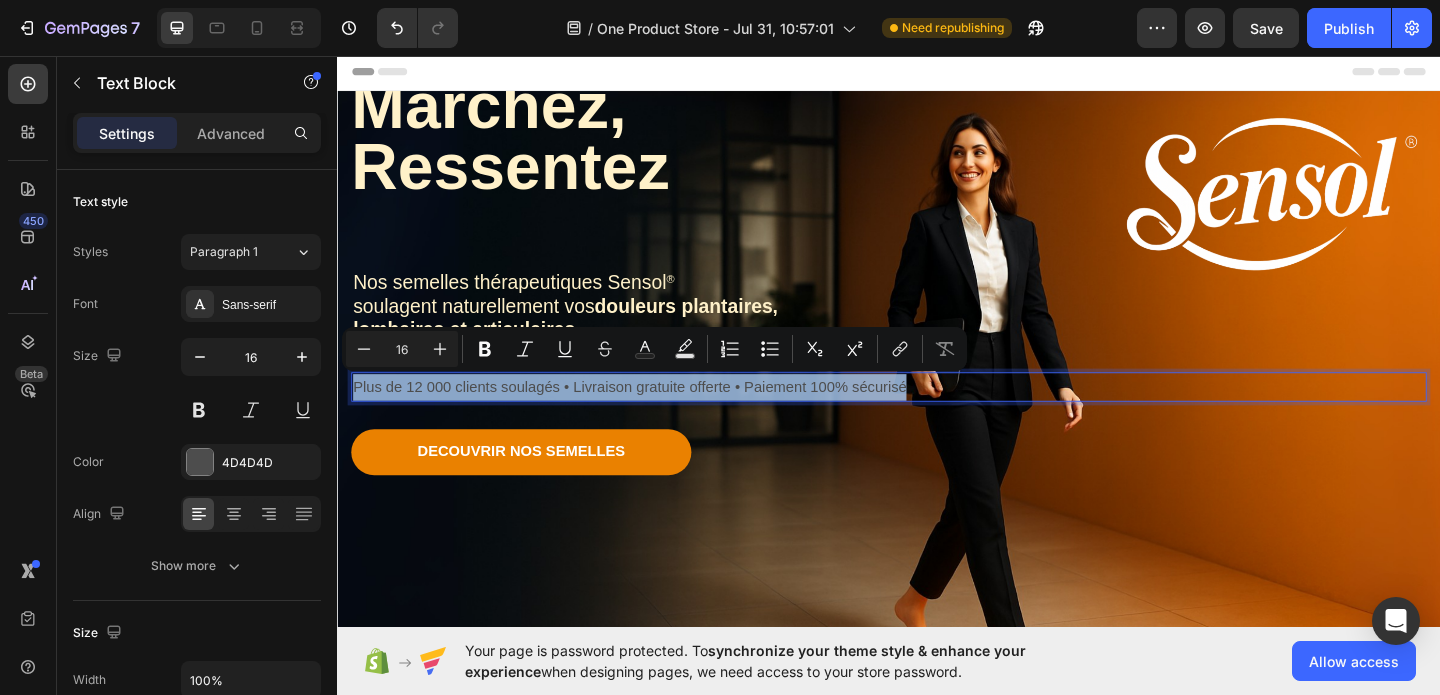 drag, startPoint x: 986, startPoint y: 417, endPoint x: 354, endPoint y: 409, distance: 632.05066 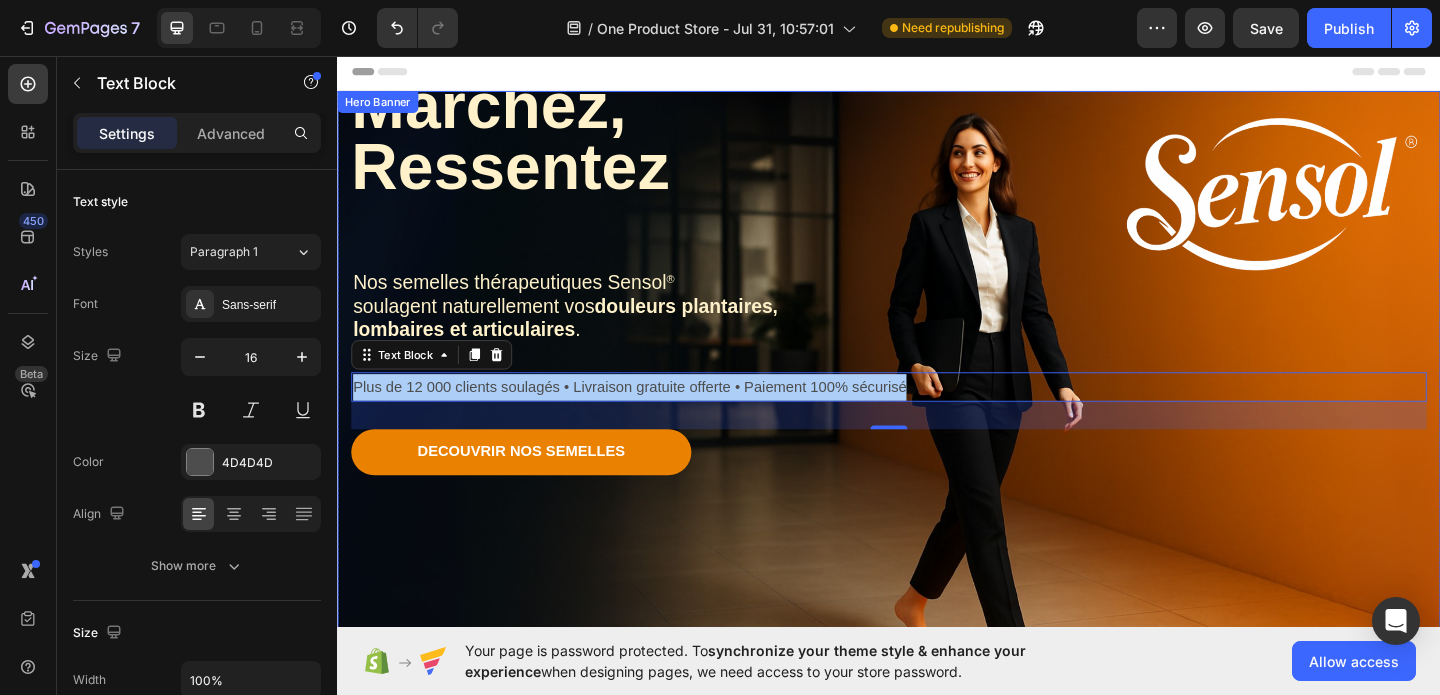 drag, startPoint x: 353, startPoint y: 419, endPoint x: 364, endPoint y: 510, distance: 91.66242 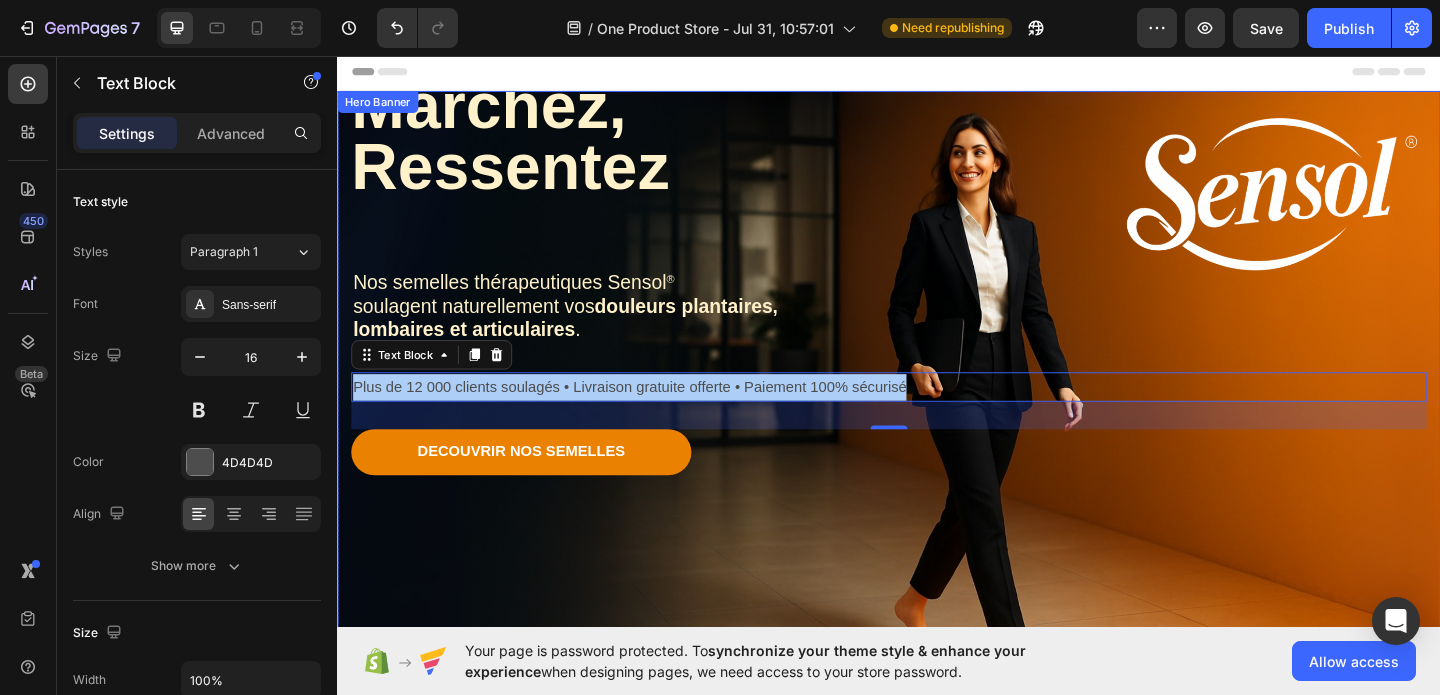 click on "Marchez, Ressentez Text Block Nos semelles thérapeutiques Sensol ®   soulagent naturellement vos  douleurs plantaires,  lombaires et articulaires . Text Block Plus de 12 000 clients soulagés • Livraison gratuite offerte • Paiement 100% sécurisé Text Block   30 DECOUVRIR NOS SEMELLES Button" at bounding box center [937, 431] 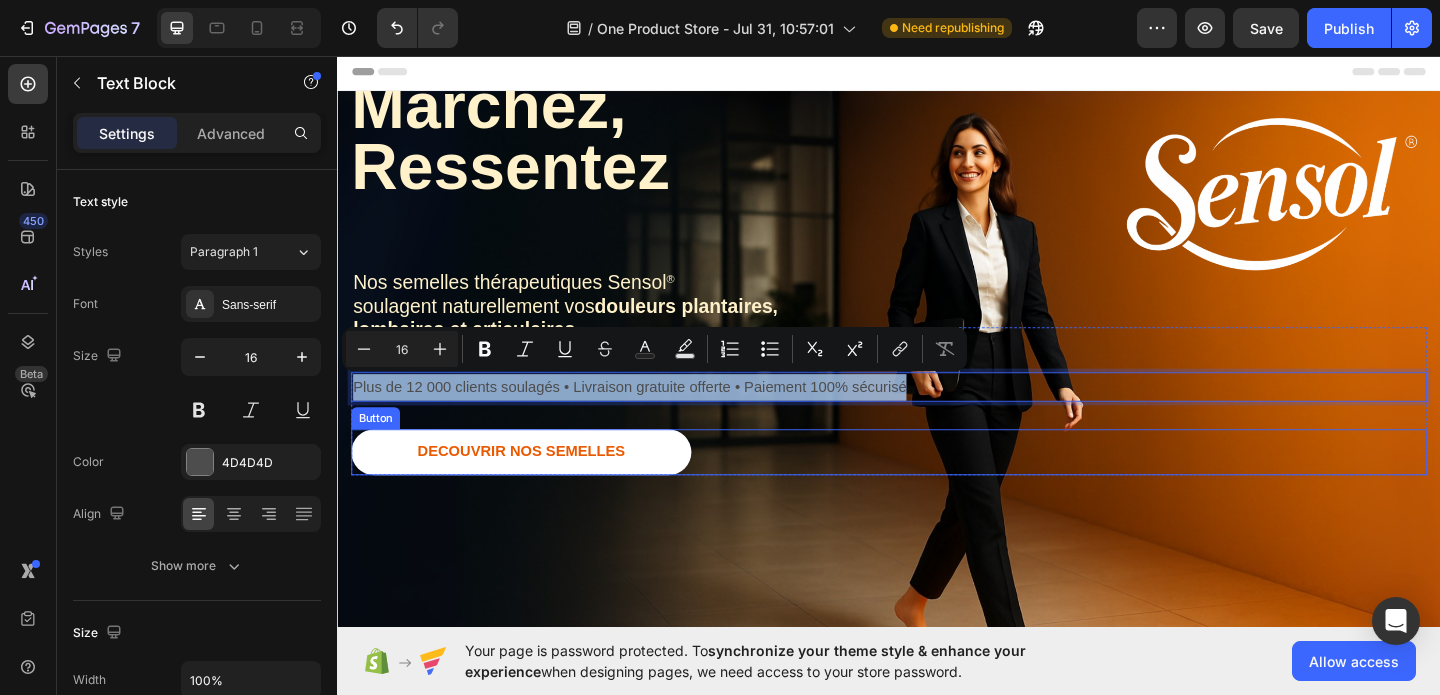 click on "DECOUVRIR NOS SEMELLES" at bounding box center (537, 487) 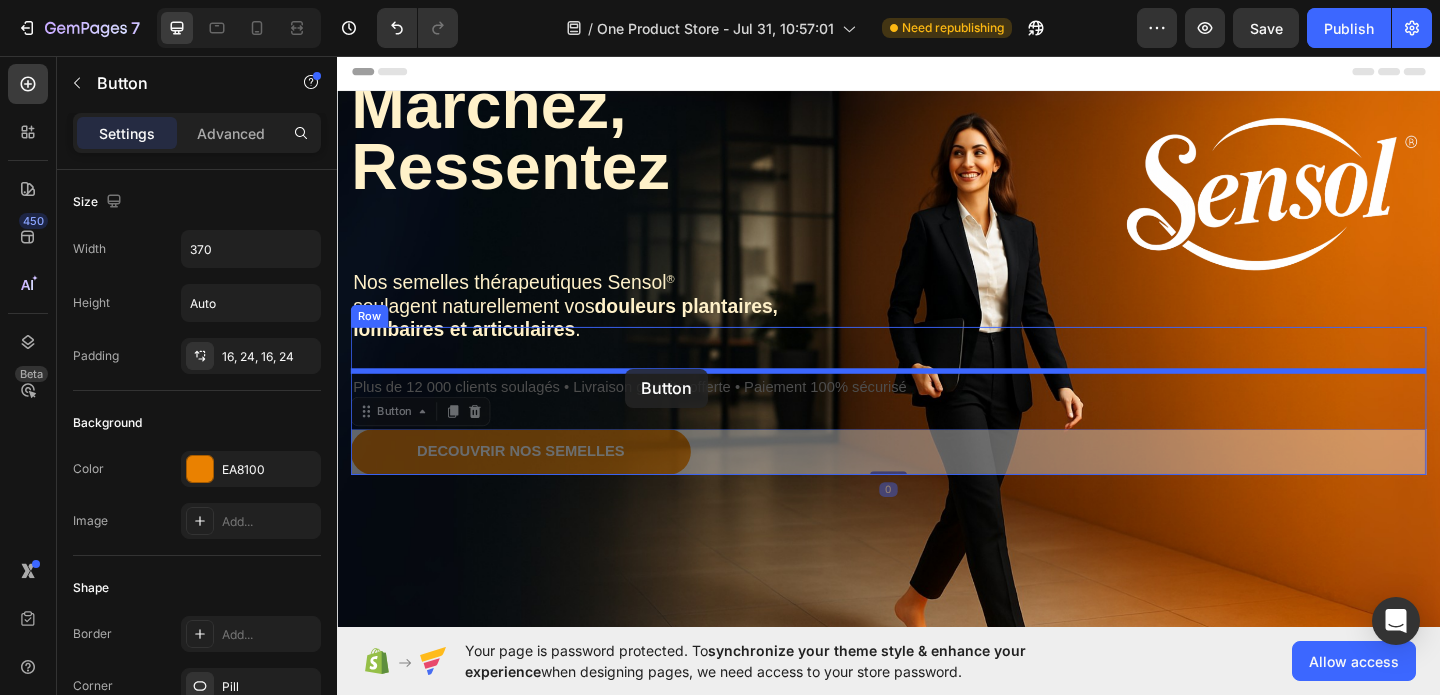 drag, startPoint x: 720, startPoint y: 487, endPoint x: 650, endPoint y: 396, distance: 114.80853 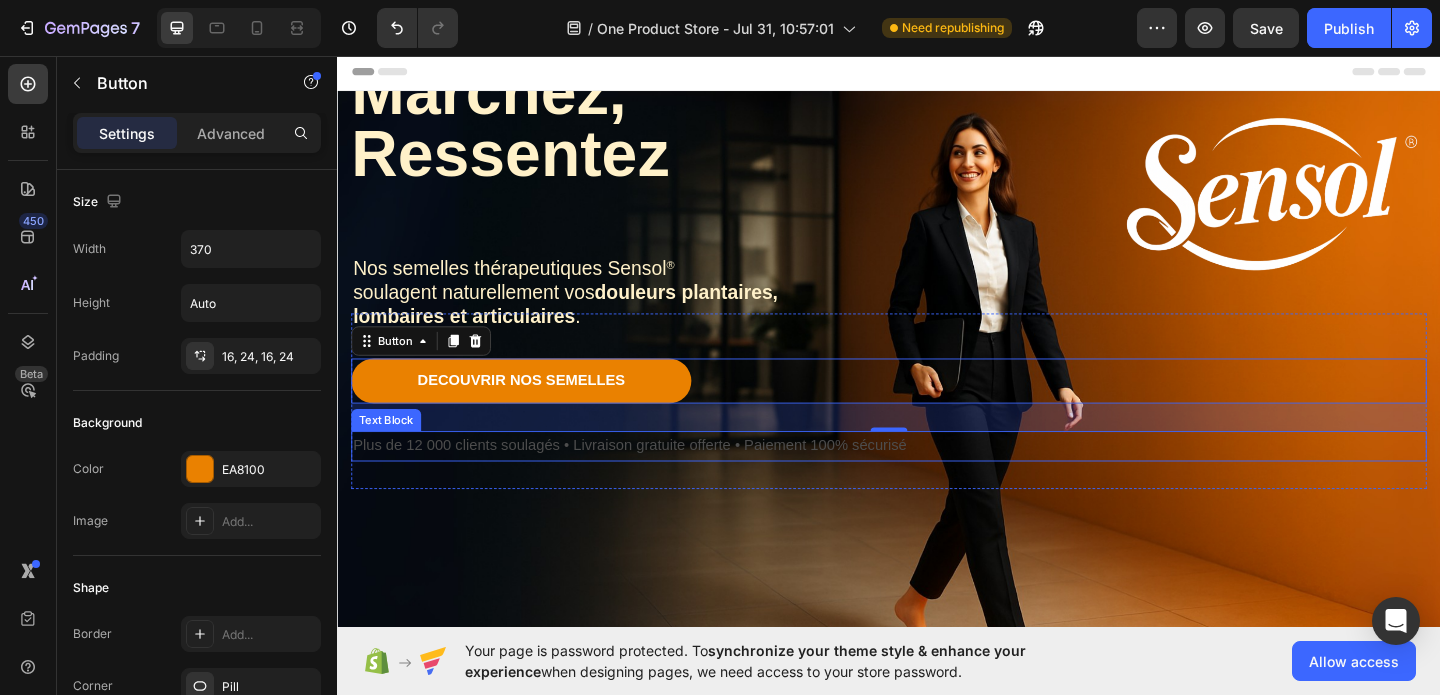 click on "Plus de 12 000 clients soulagés • Livraison gratuite offerte • Paiement 100% sécurisé" at bounding box center (937, 480) 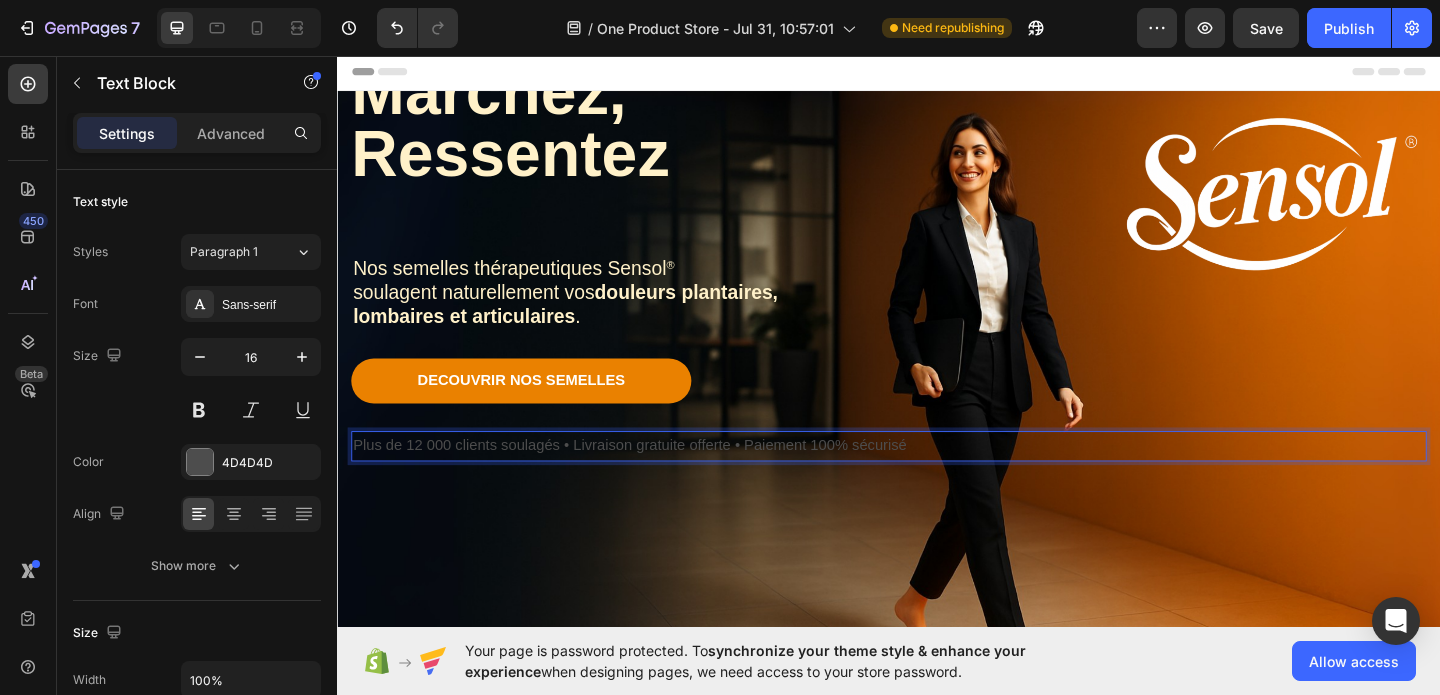 click on "Plus de 12 000 clients soulagés • Livraison gratuite offerte • Paiement 100% sécurisé" at bounding box center (937, 480) 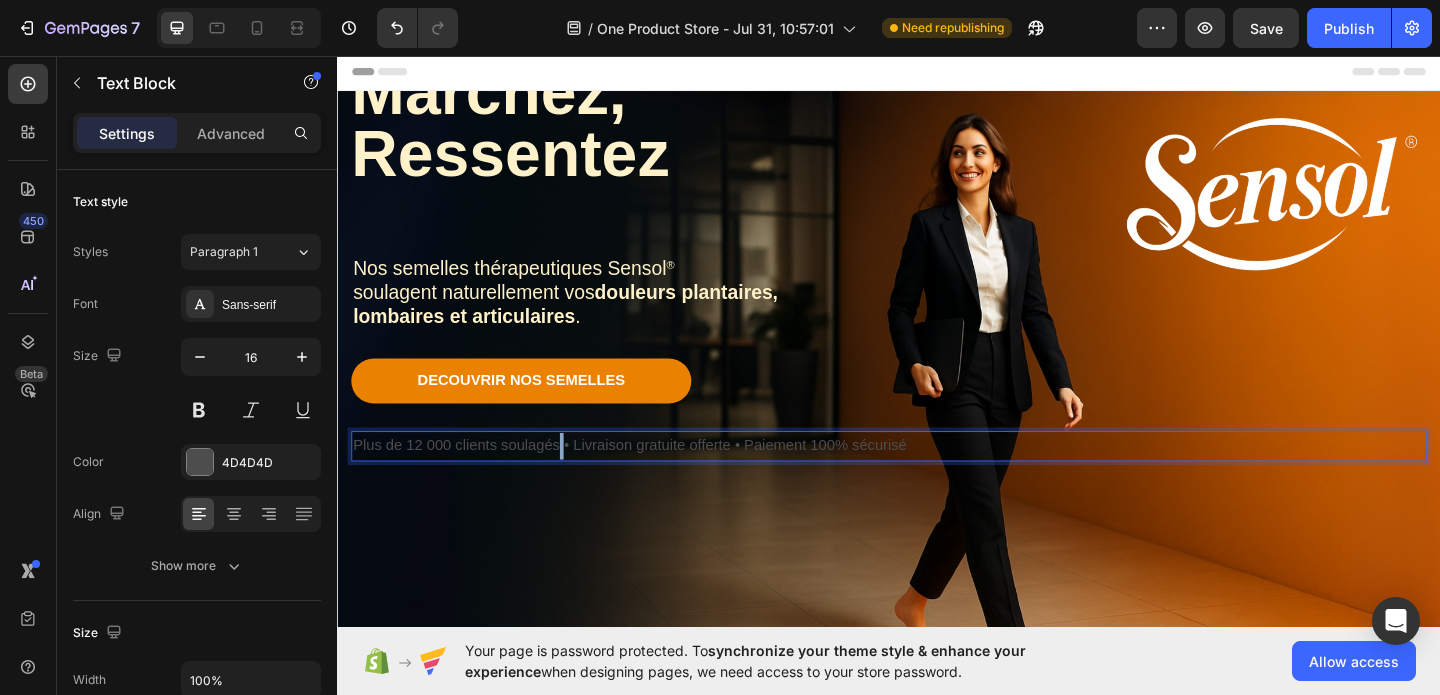 click on "Plus de 12 000 clients soulagés • Livraison gratuite offerte • Paiement 100% sécurisé" at bounding box center [937, 480] 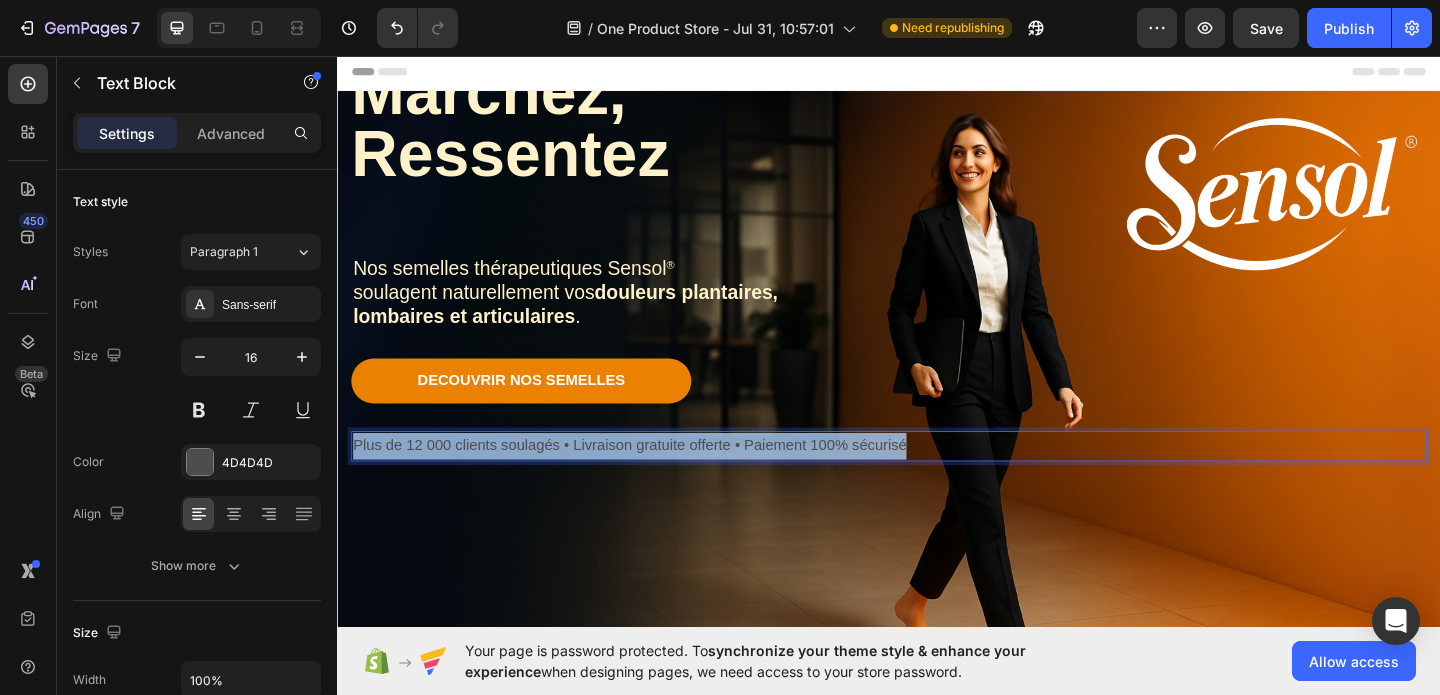 click on "Plus de 12 000 clients soulagés • Livraison gratuite offerte • Paiement 100% sécurisé" at bounding box center [937, 480] 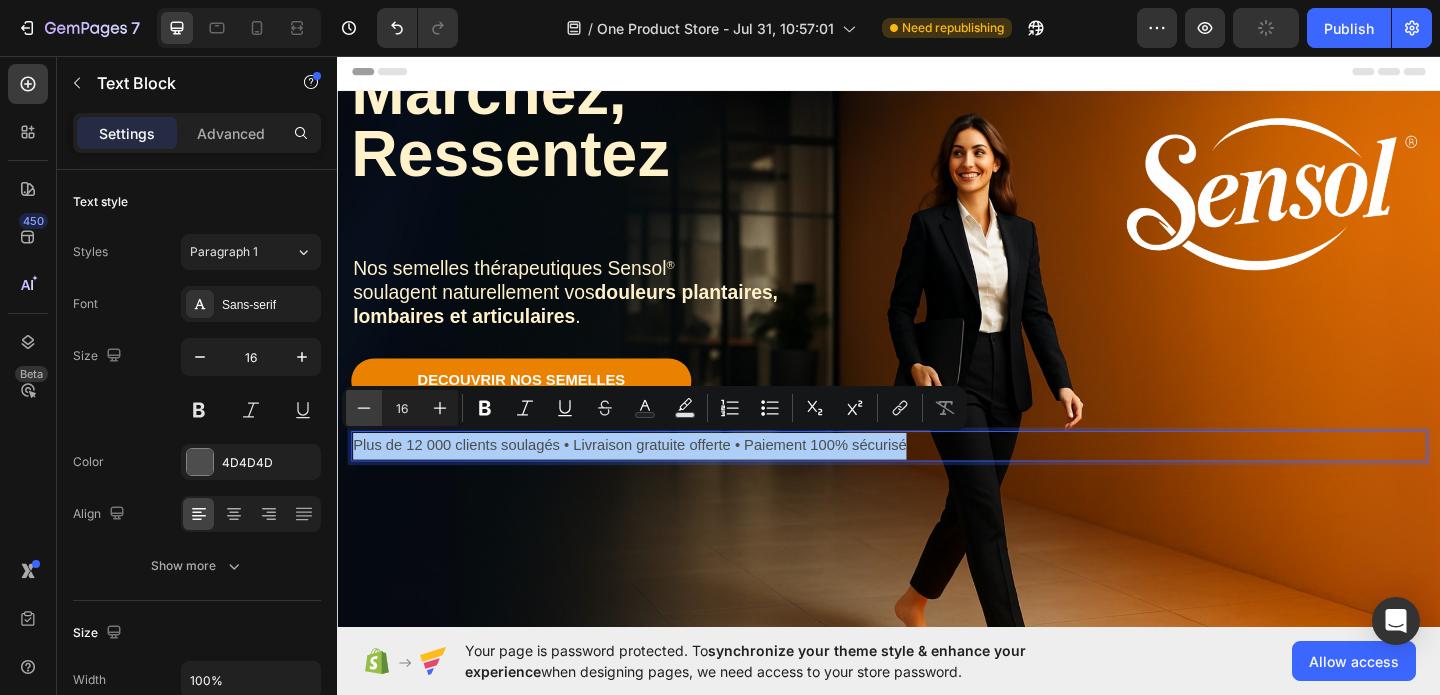 click 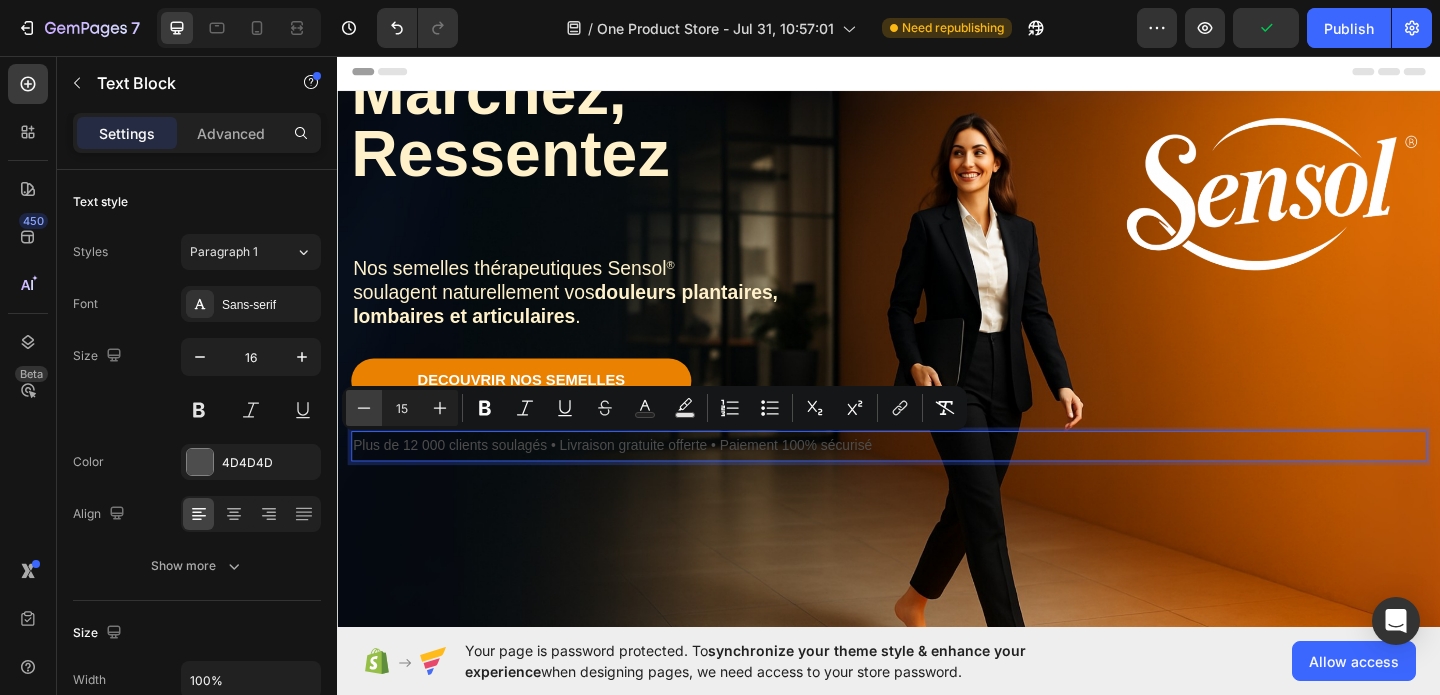 click 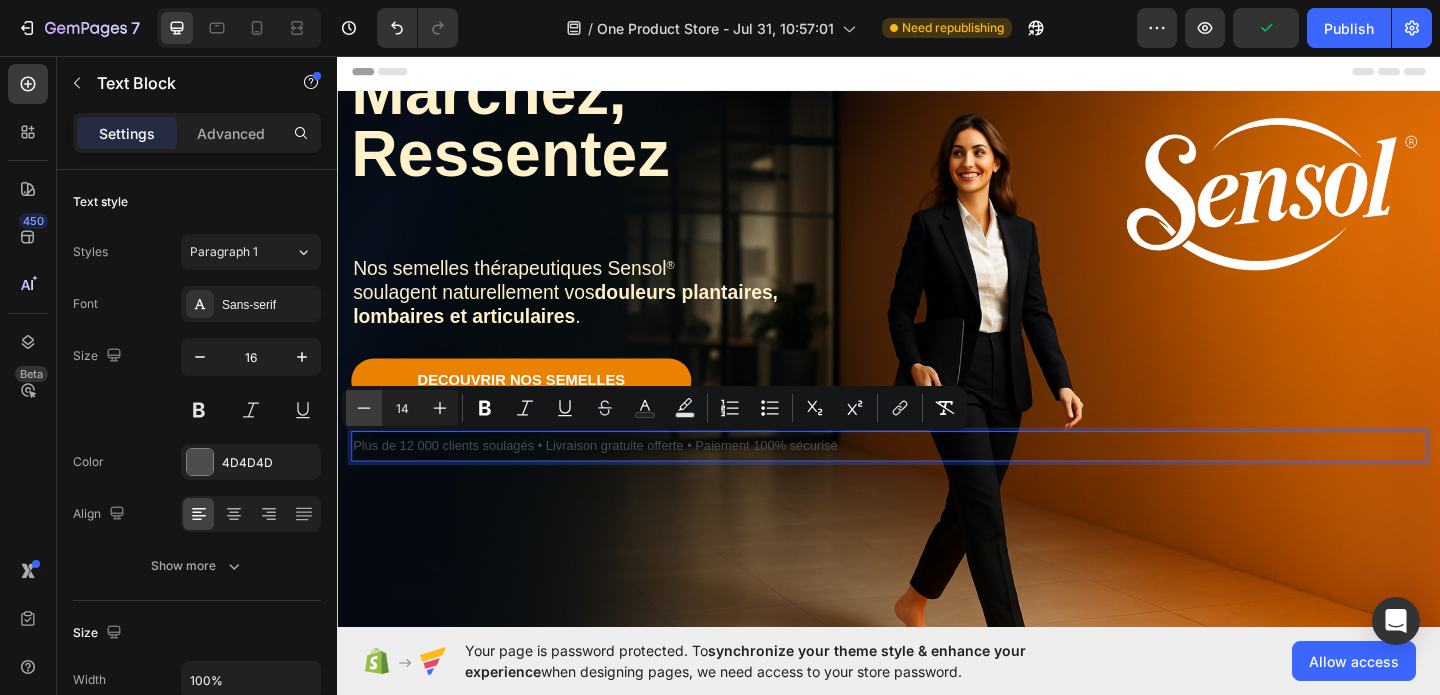 click 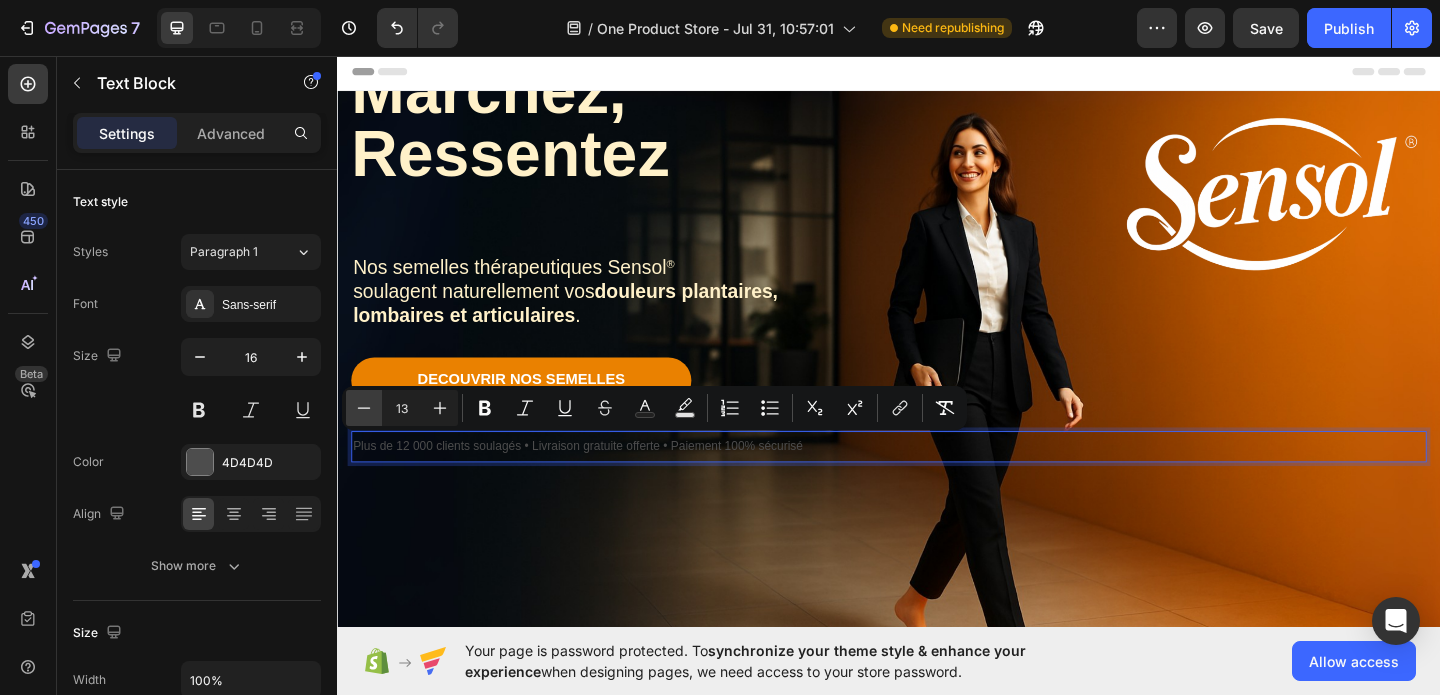 click 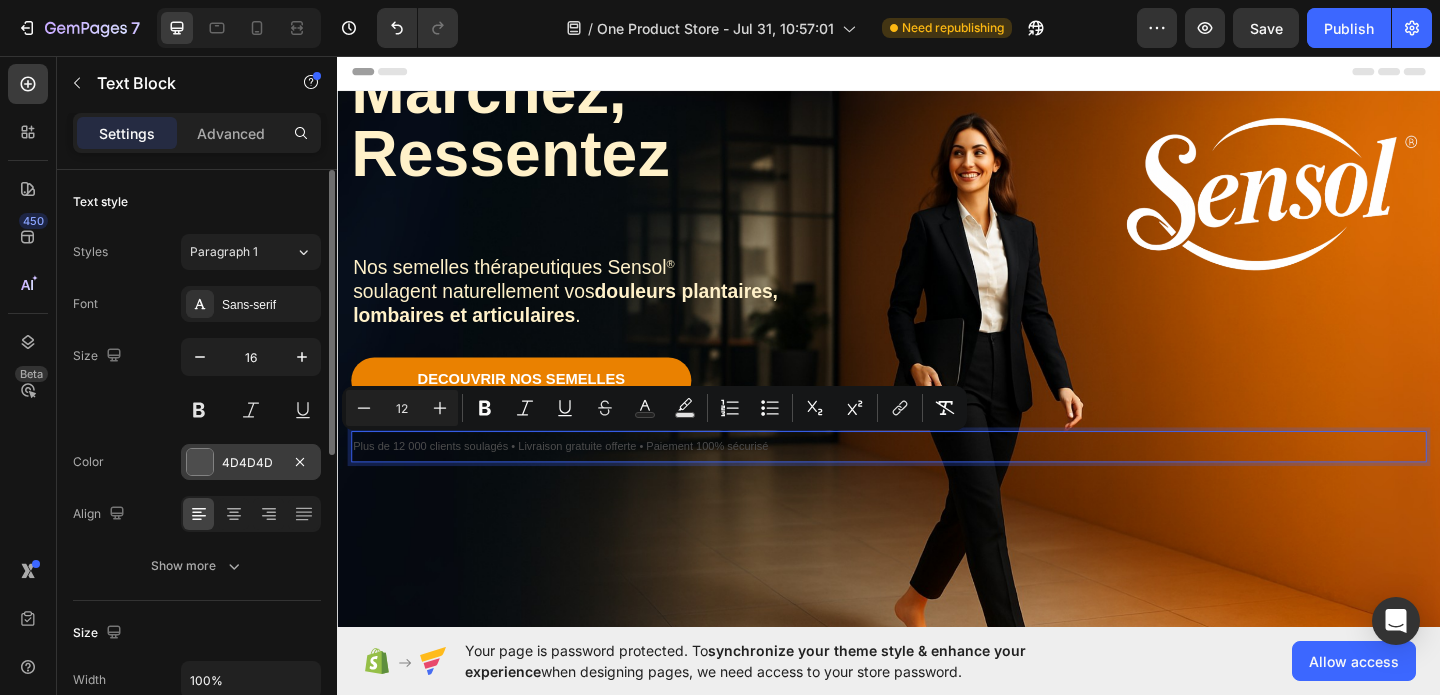 click at bounding box center [200, 462] 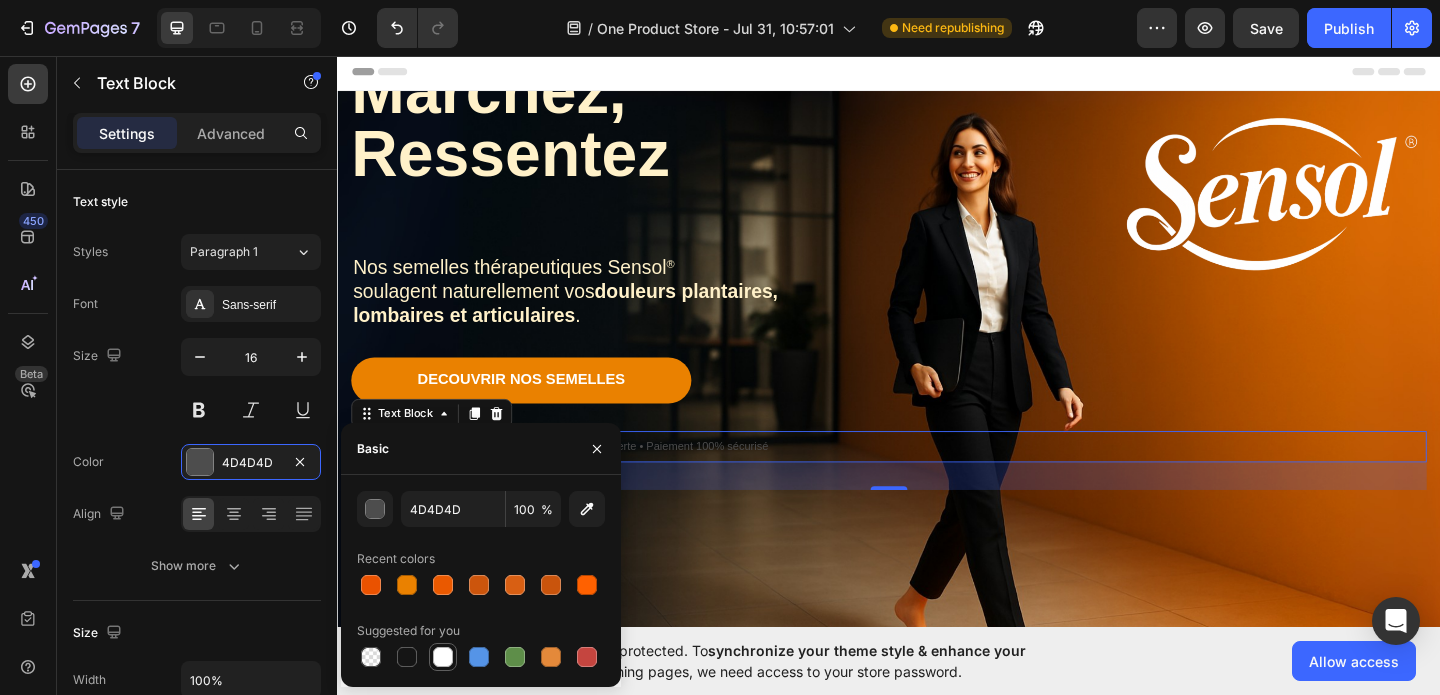 click at bounding box center (443, 657) 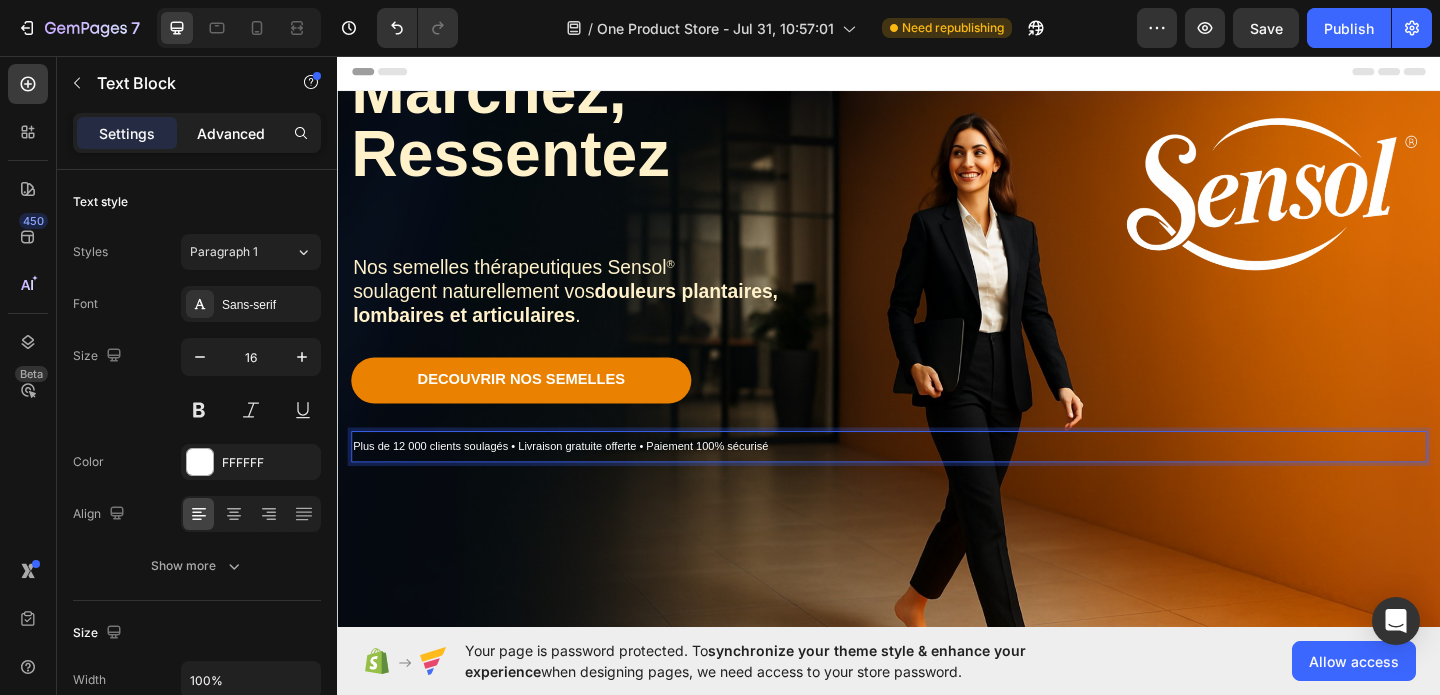 click on "Advanced" at bounding box center [231, 133] 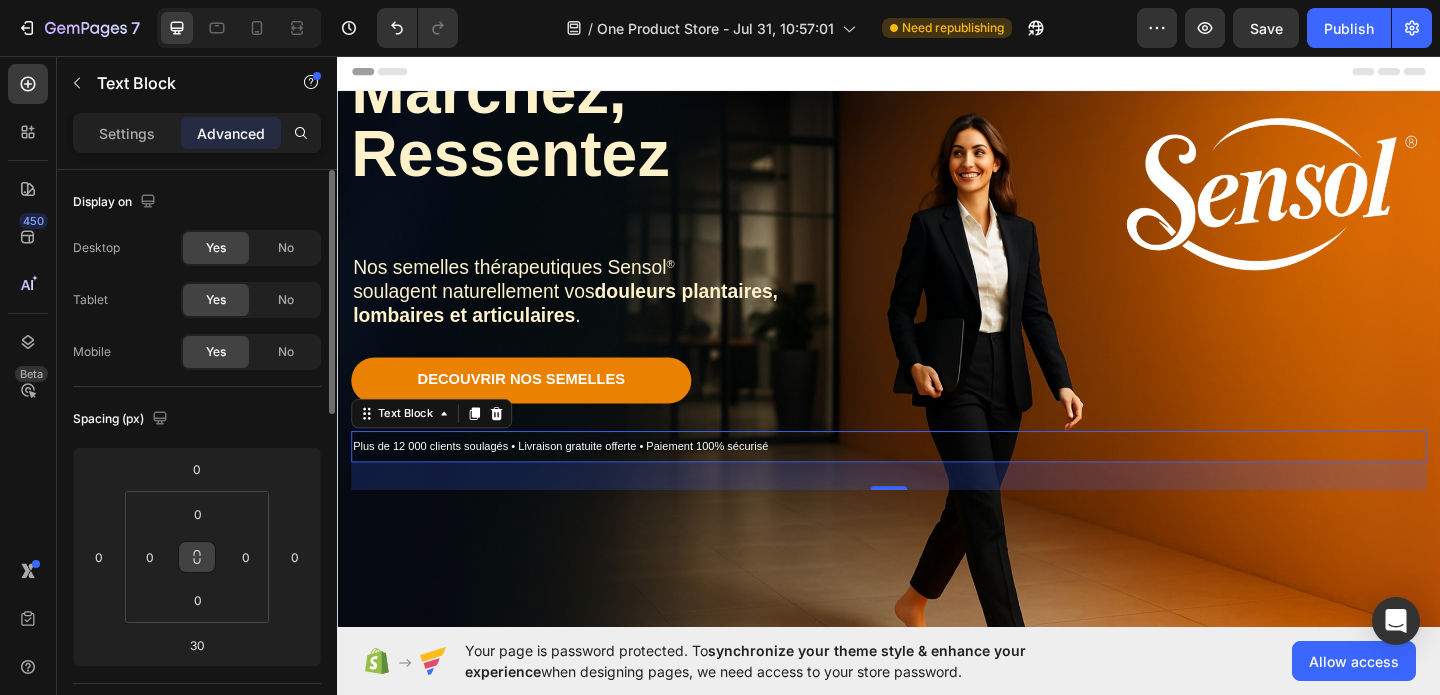 click 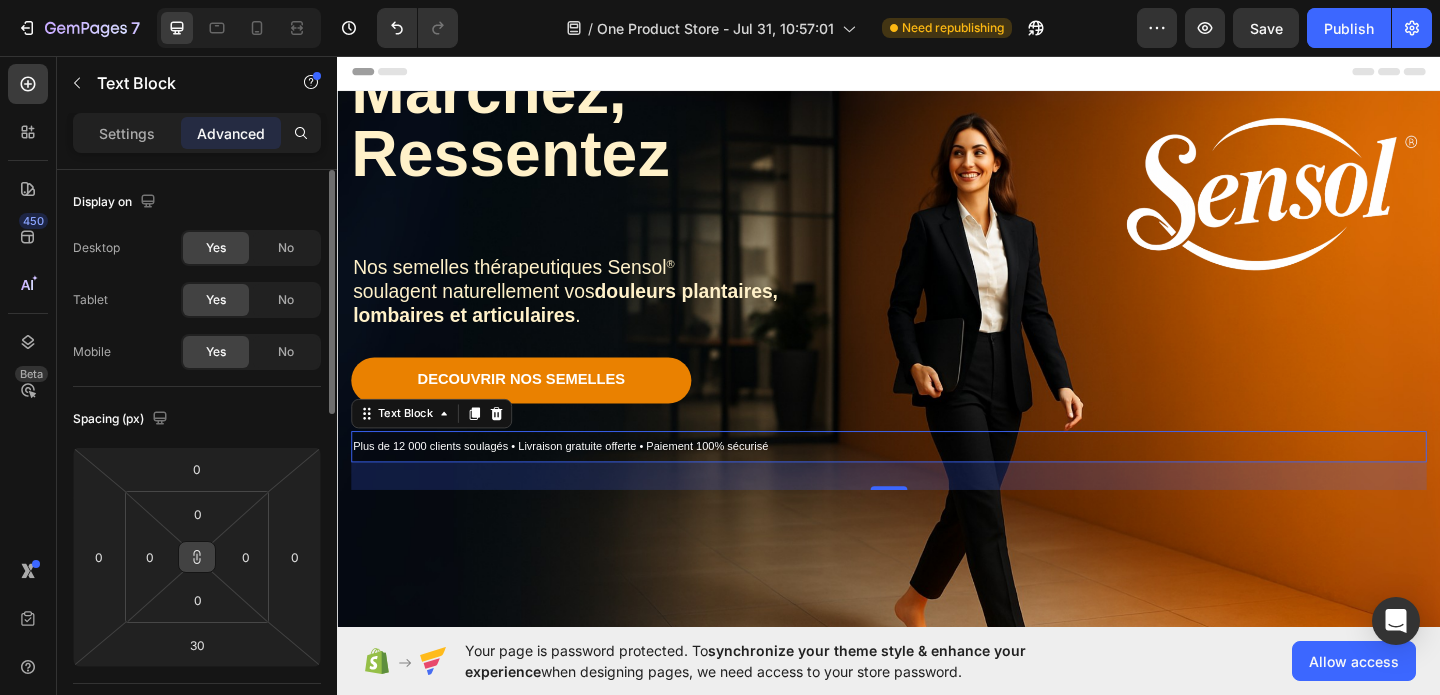 click 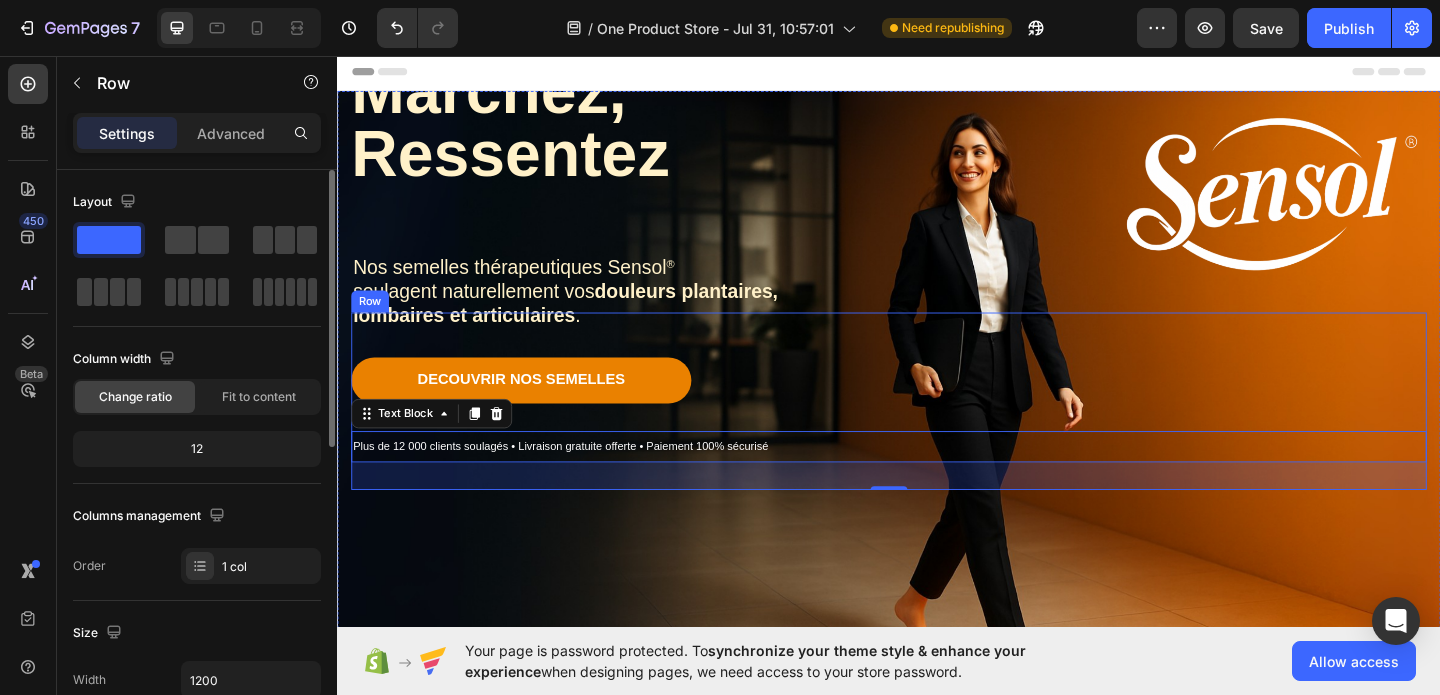 click on "DECOUVRIR NOS SEMELLES Button" at bounding box center [937, 424] 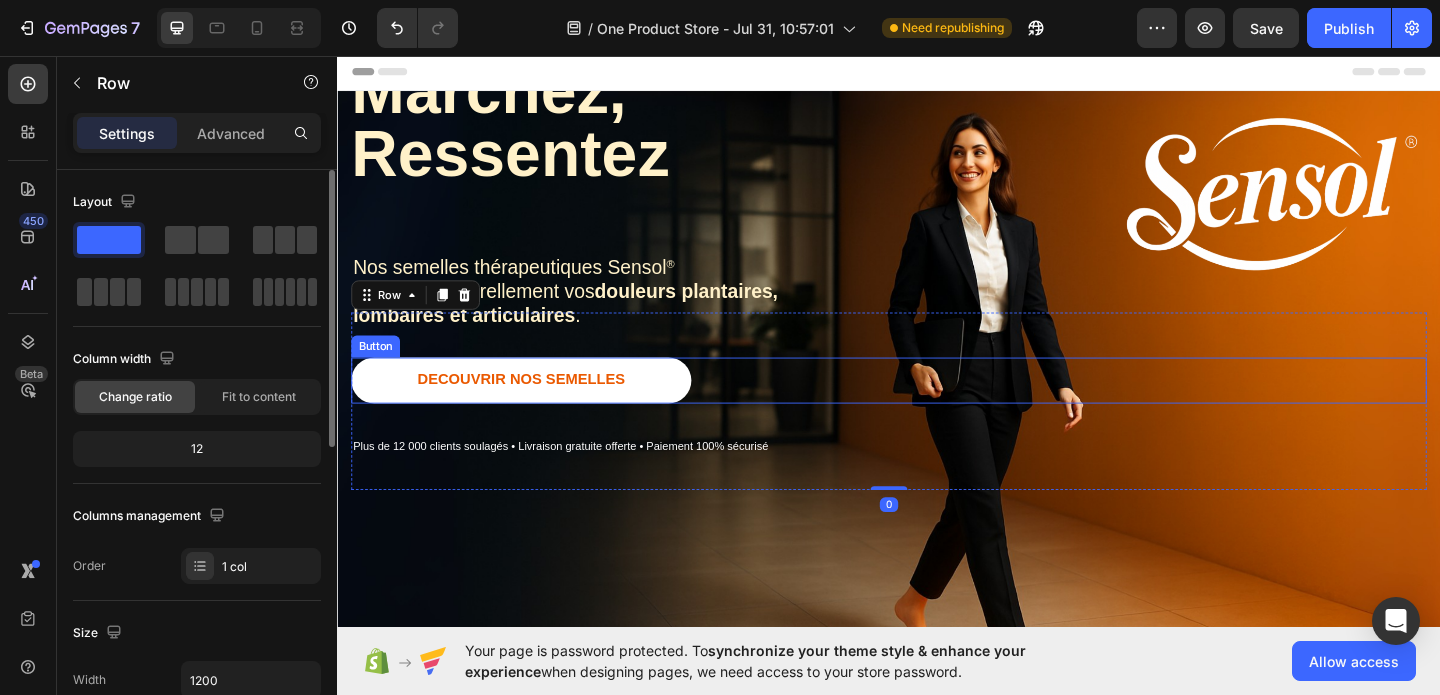 click on "DECOUVRIR NOS SEMELLES" at bounding box center [537, 409] 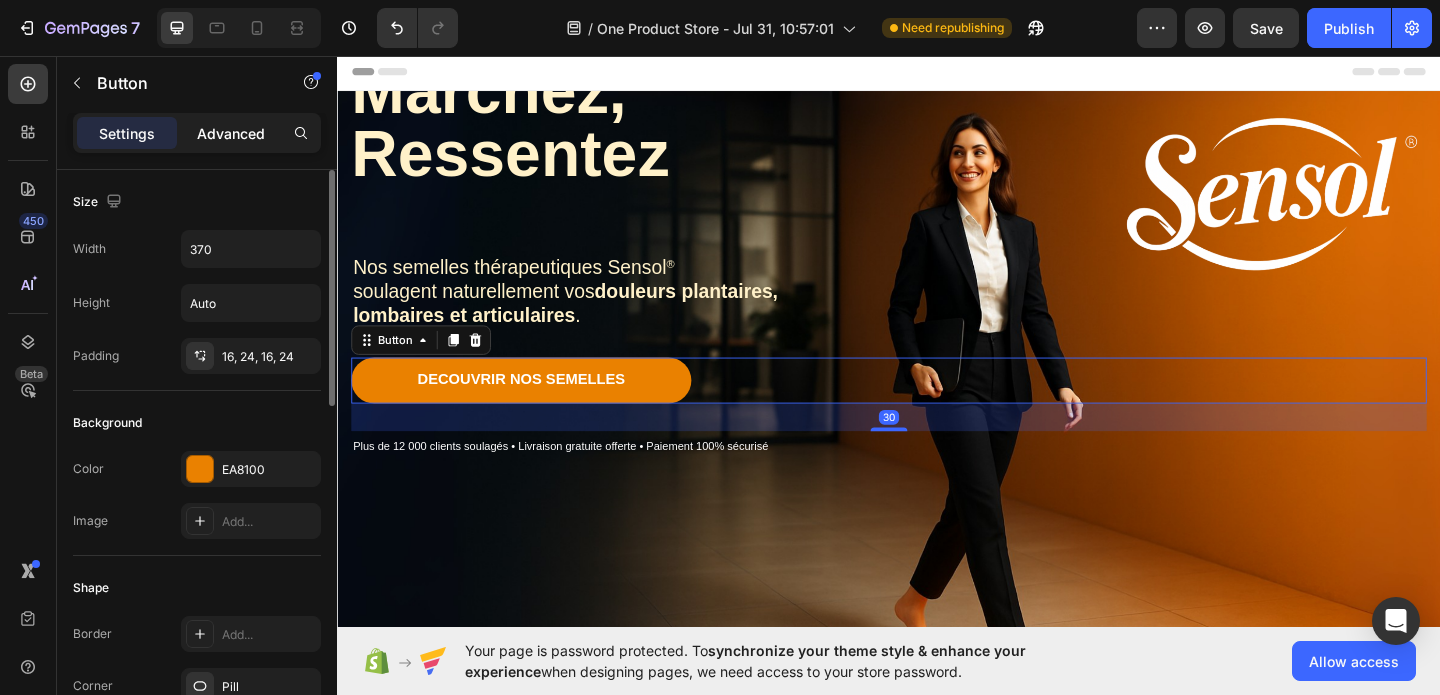 click on "Advanced" 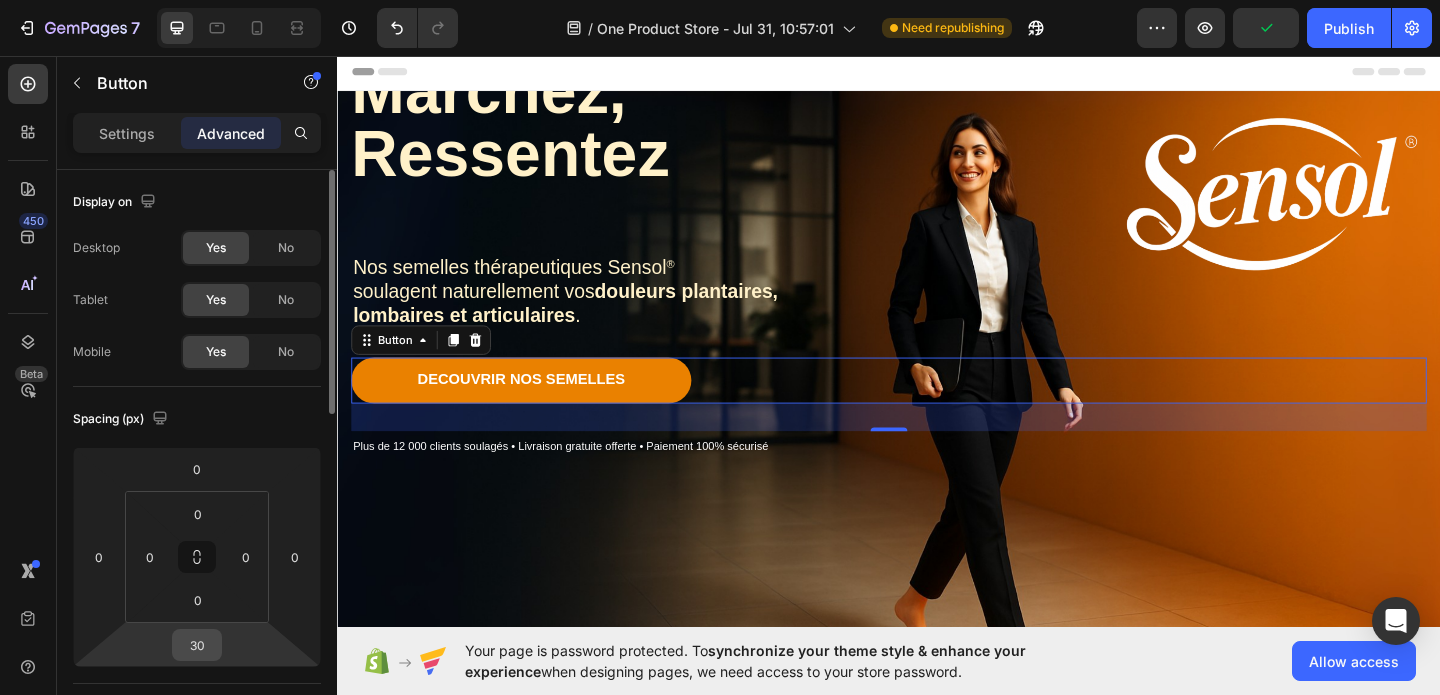 click on "30" at bounding box center [197, 645] 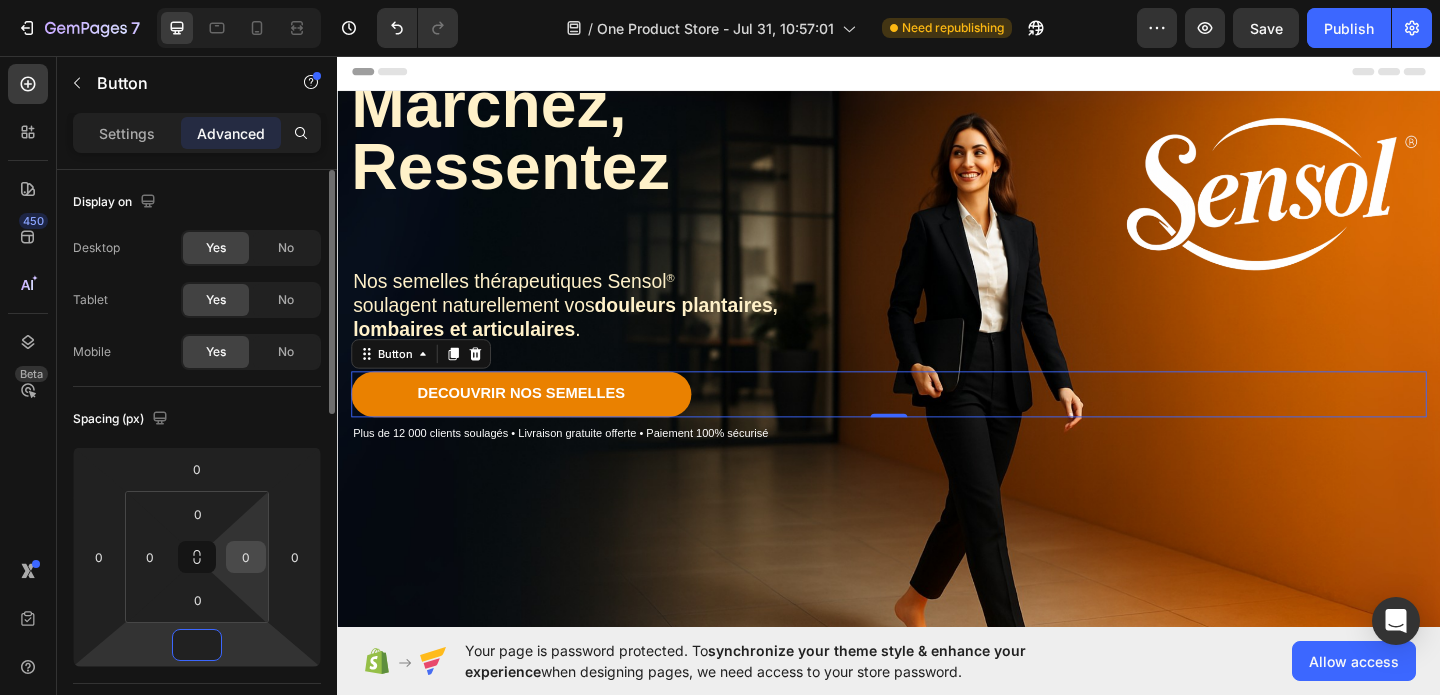 type on "-6" 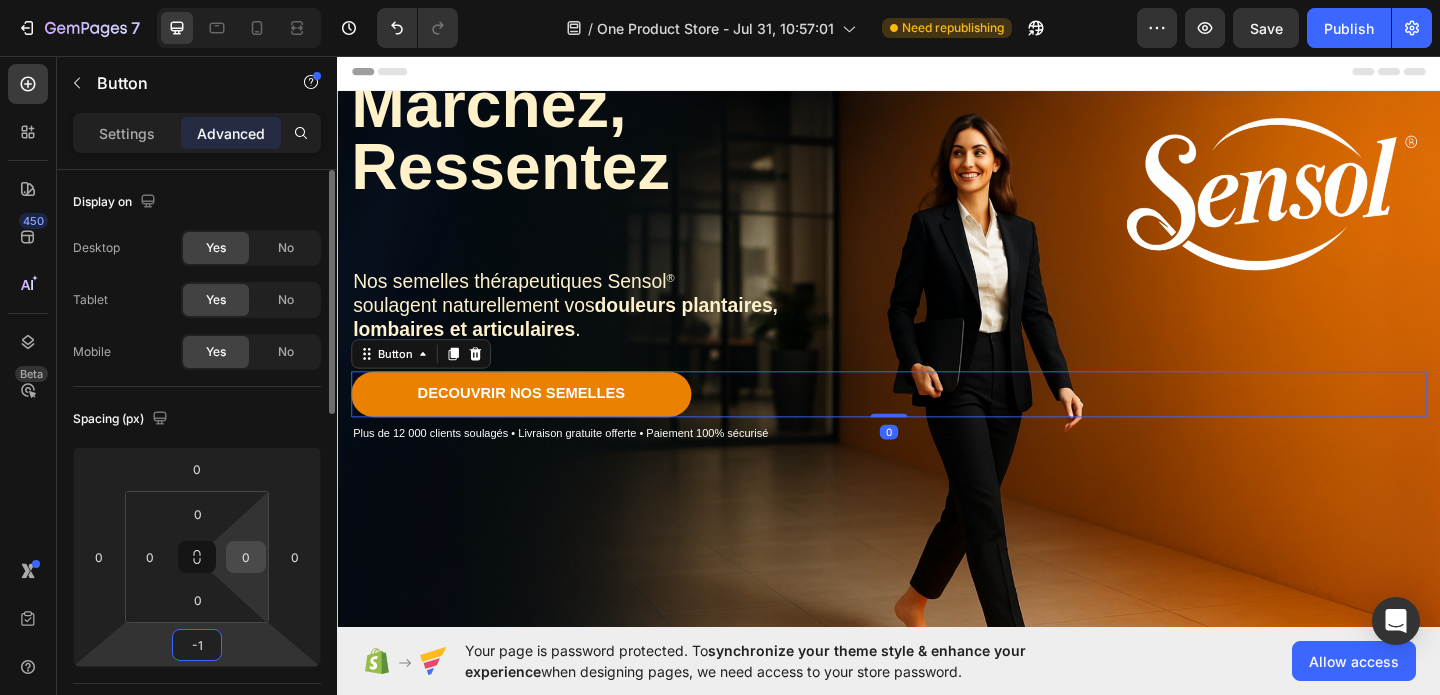 type on "-10" 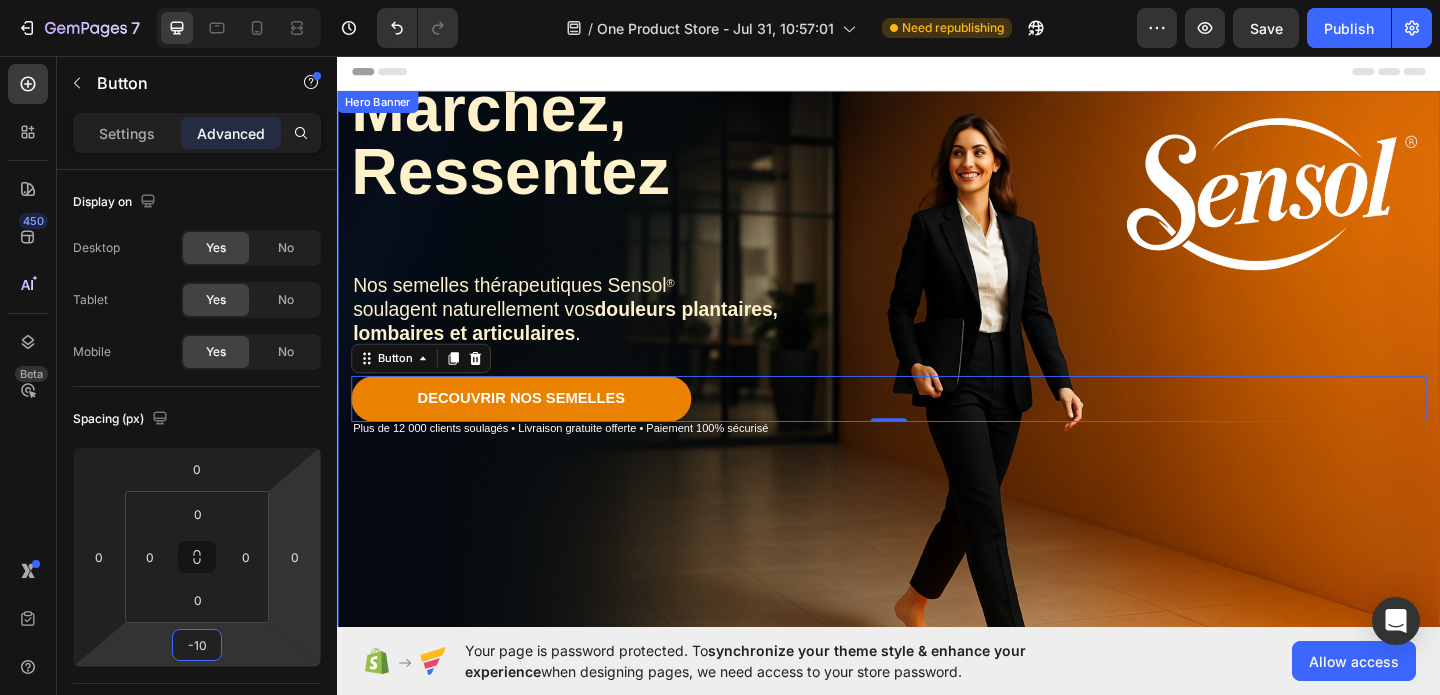 click at bounding box center [937, 431] 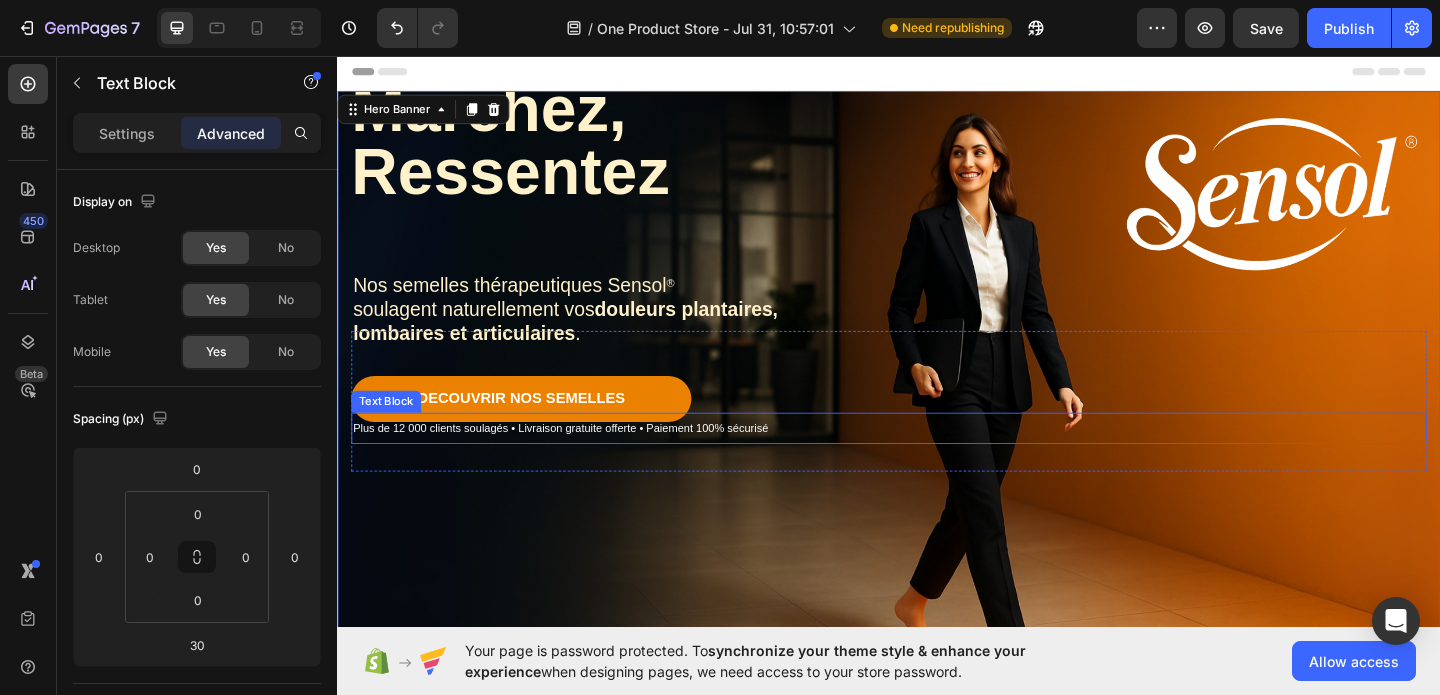 click on "Plus de 12 000 clients soulagés • Livraison gratuite offerte • Paiement 100% sécurisé" at bounding box center [580, 461] 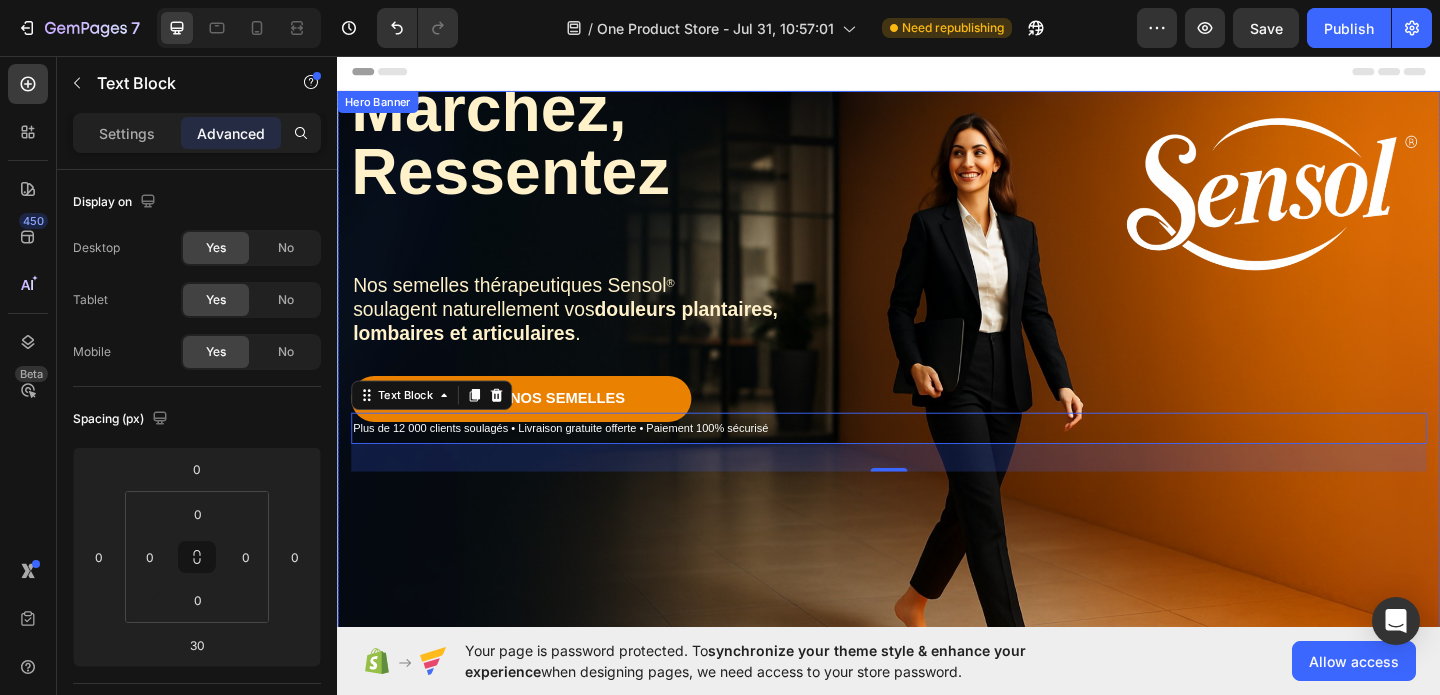 click at bounding box center [937, 431] 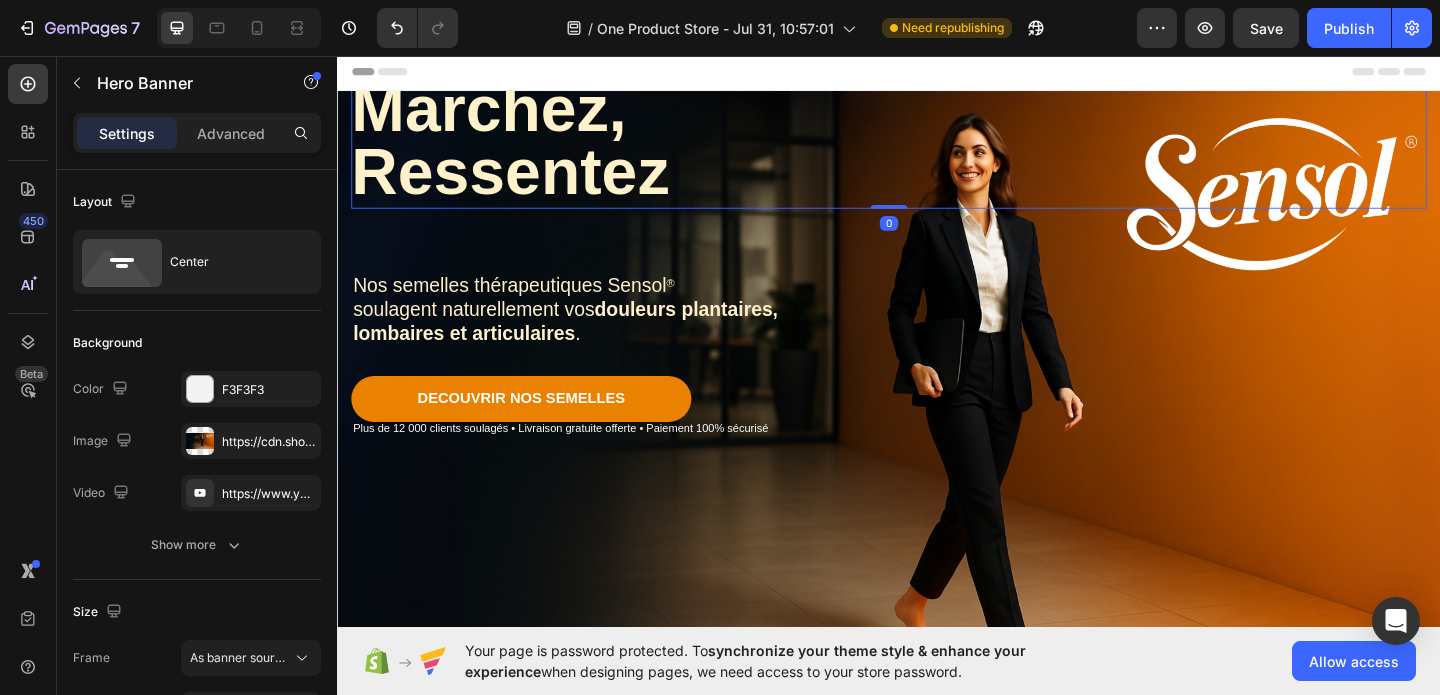 click on "Ressentez" at bounding box center (525, 182) 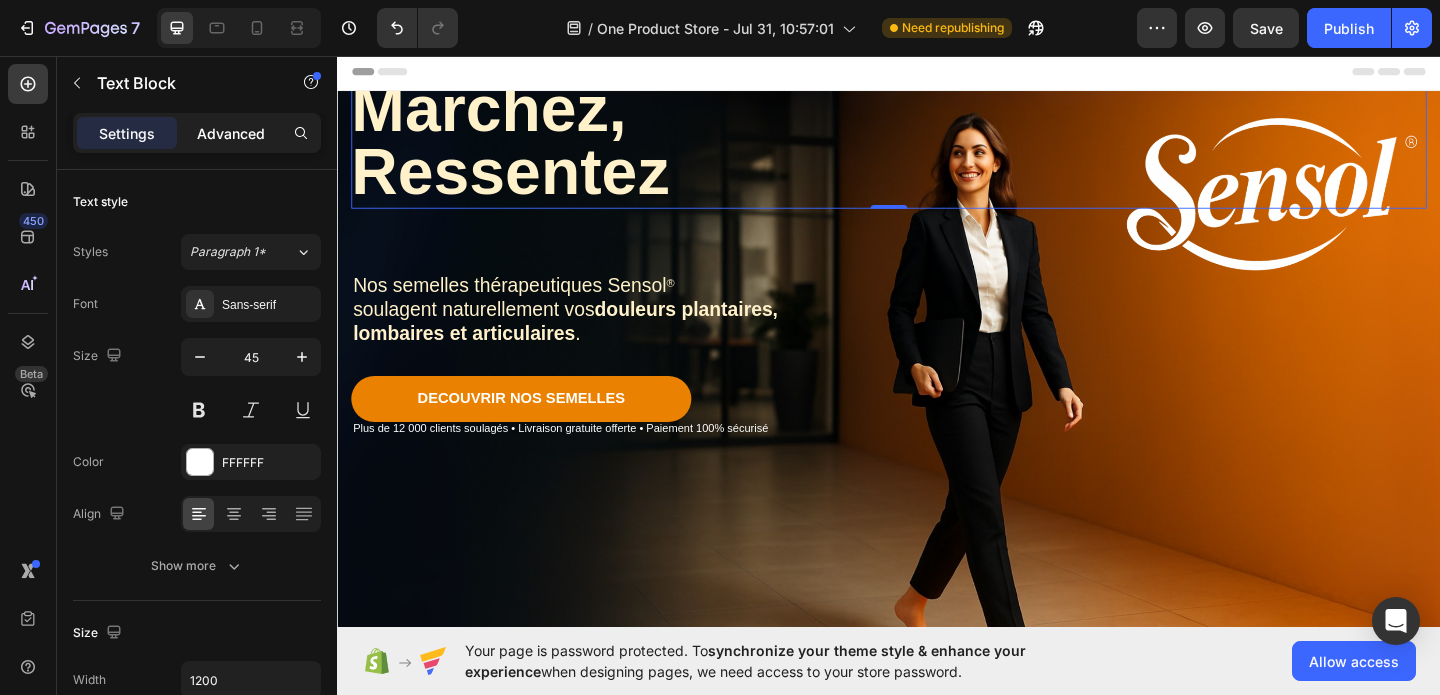 click on "Advanced" 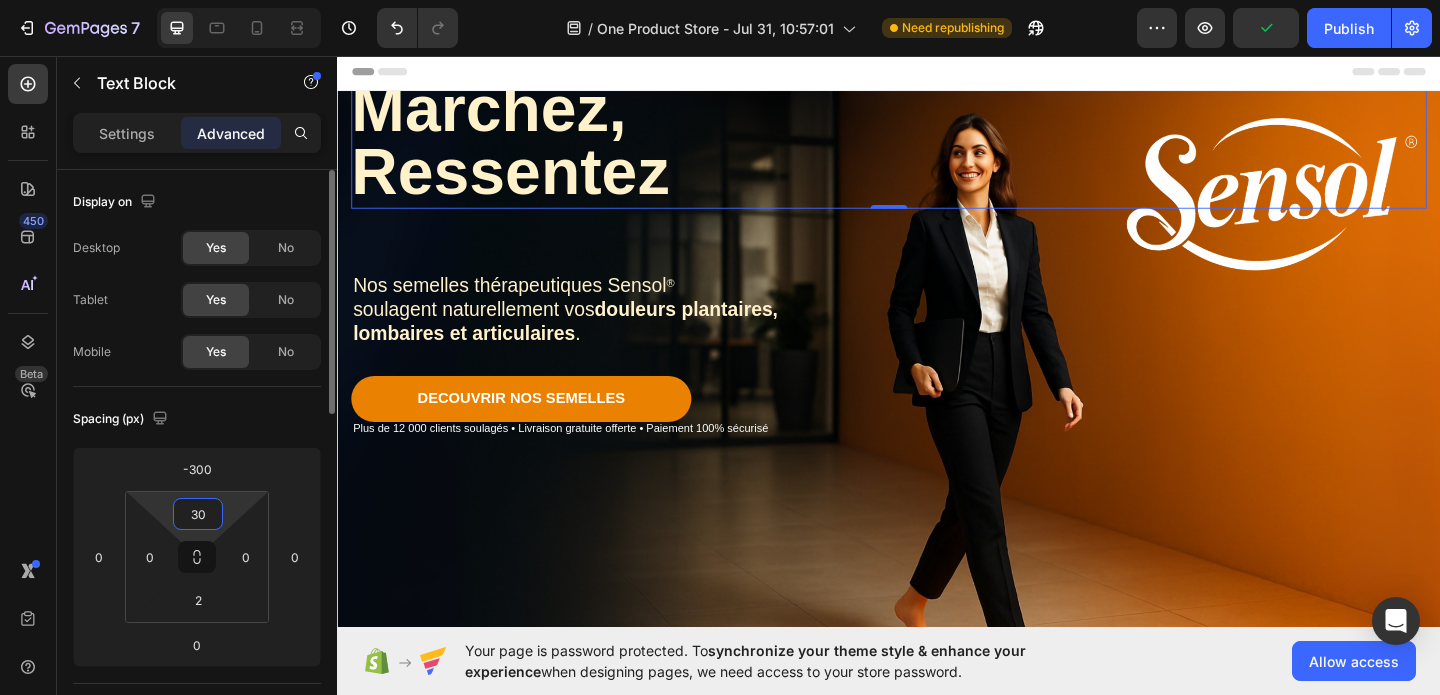 click on "30" at bounding box center (198, 514) 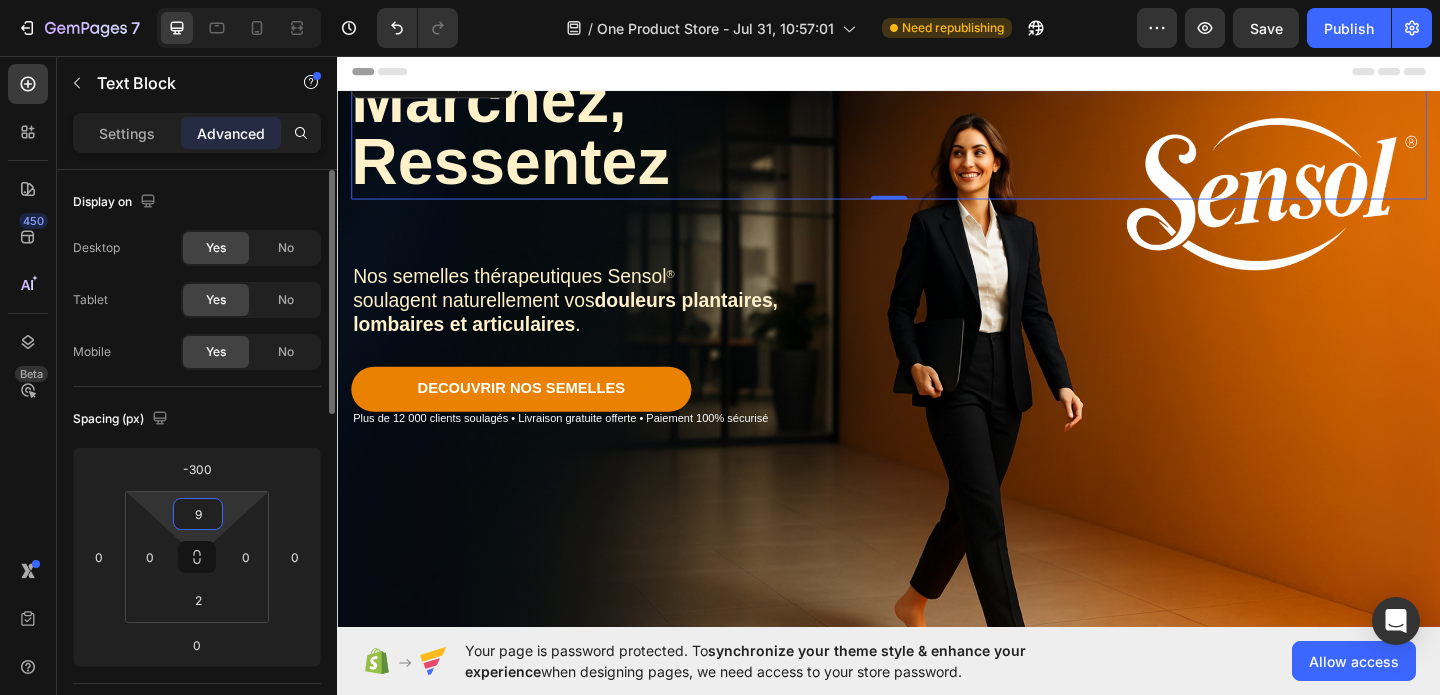 type on "90" 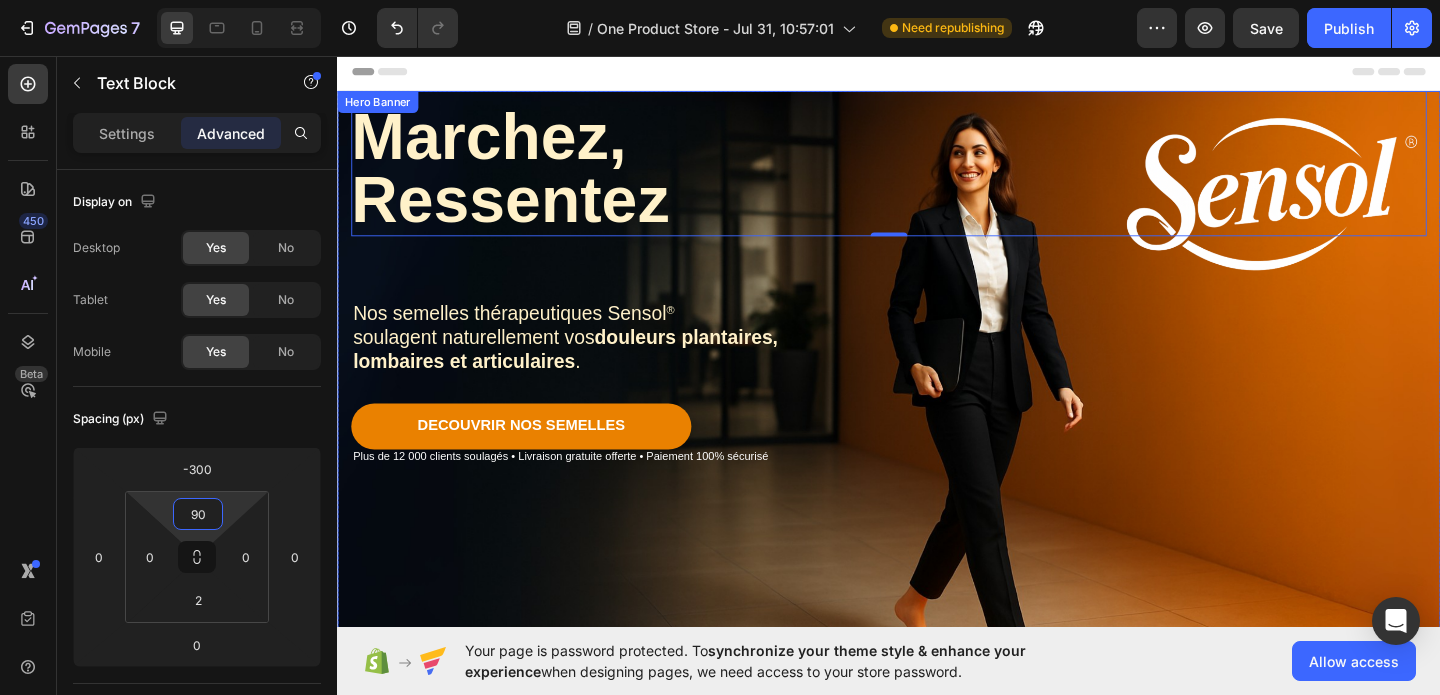 click at bounding box center (937, 431) 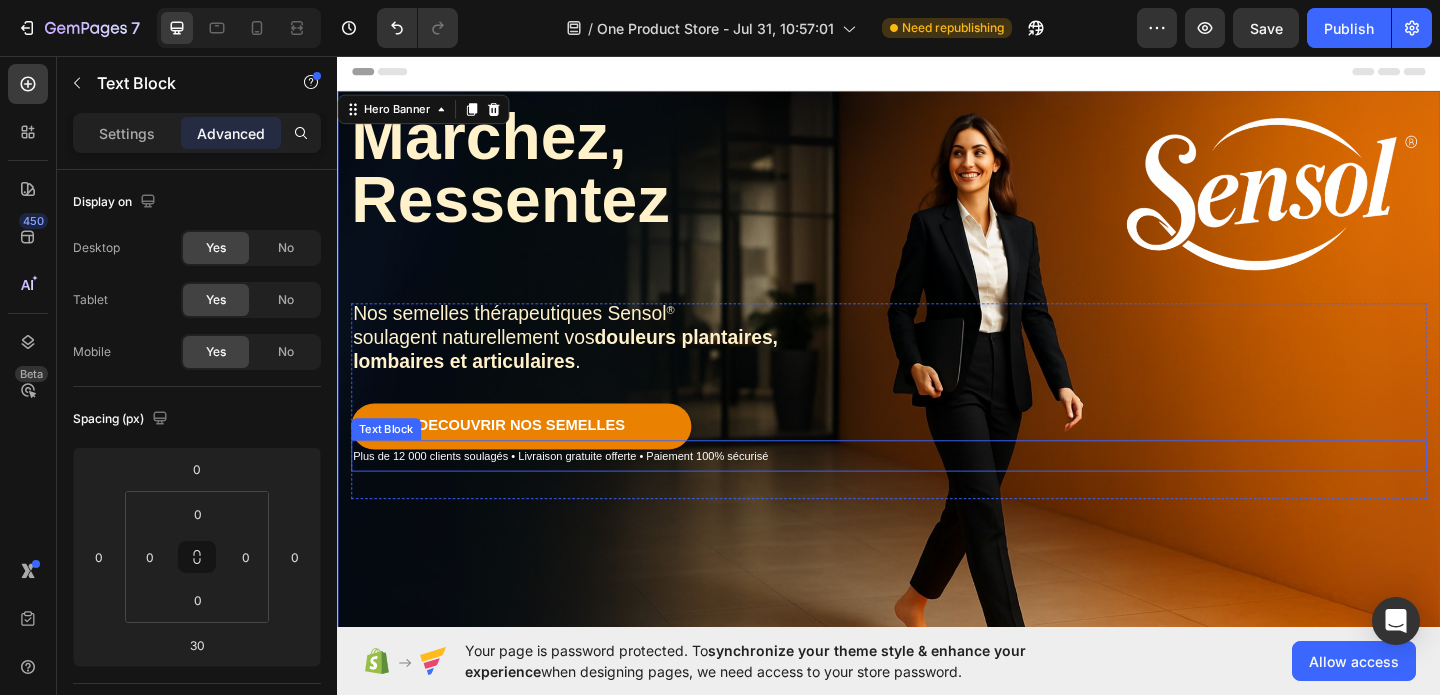 click on "Plus de 12 000 clients soulagés • Livraison gratuite offerte • Paiement 100% sécurisé" at bounding box center [937, 491] 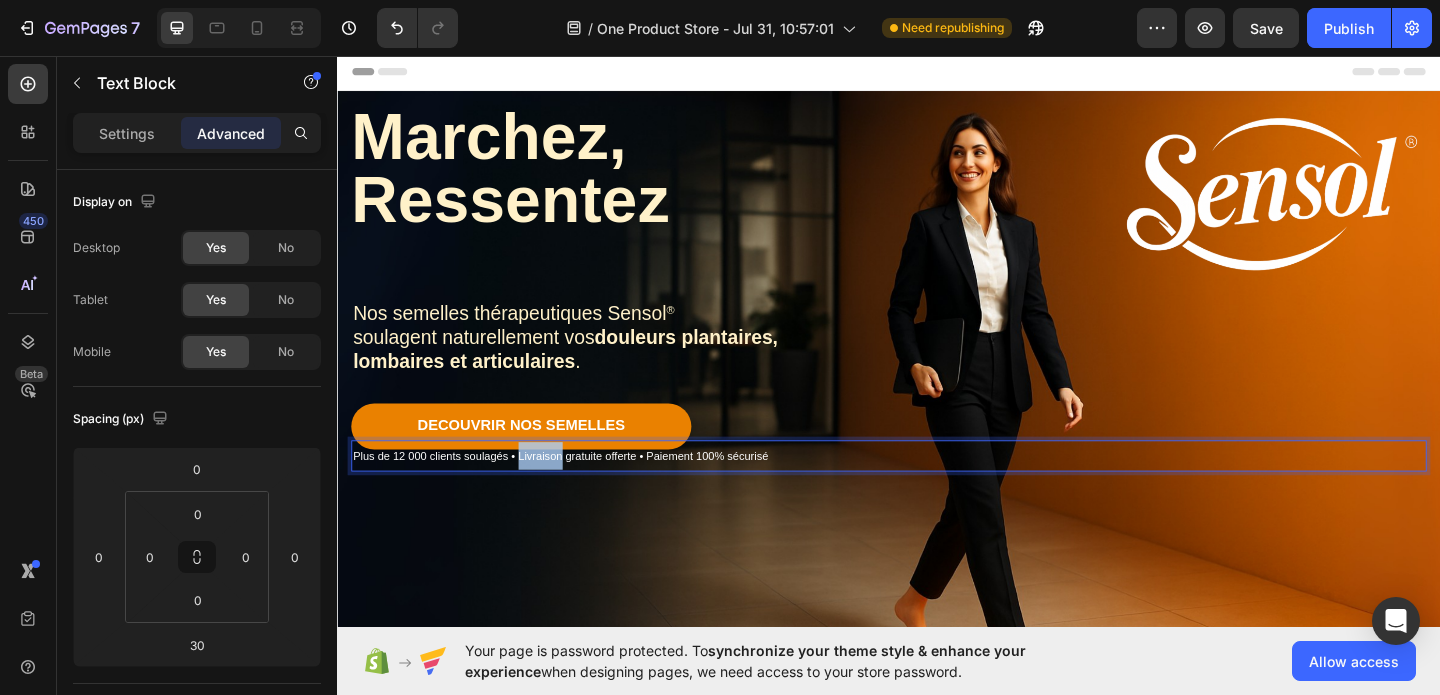 click on "Plus de 12 000 clients soulagés • Livraison gratuite offerte • Paiement 100% sécurisé" at bounding box center (580, 491) 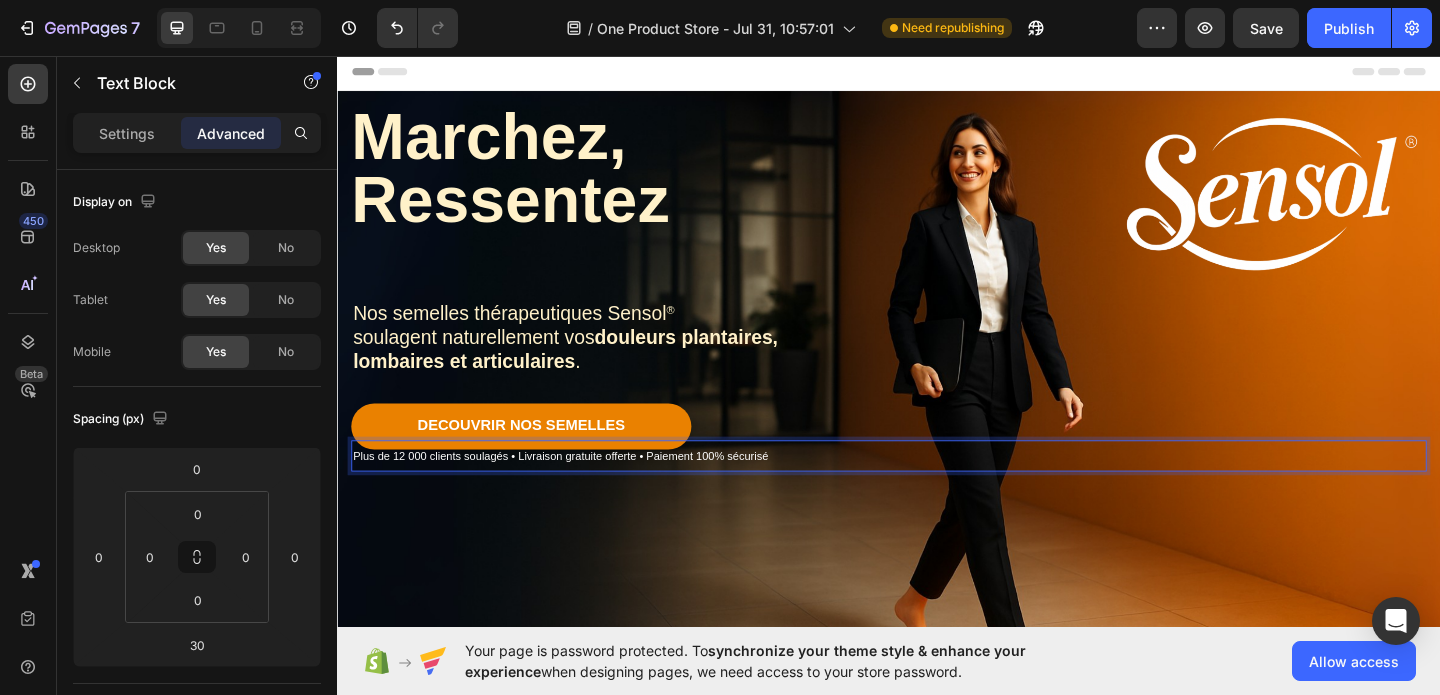 click on "Plus de 12 000 clients soulagés • Livraison gratuite offerte • Paiement 100% sécurisé" at bounding box center (580, 491) 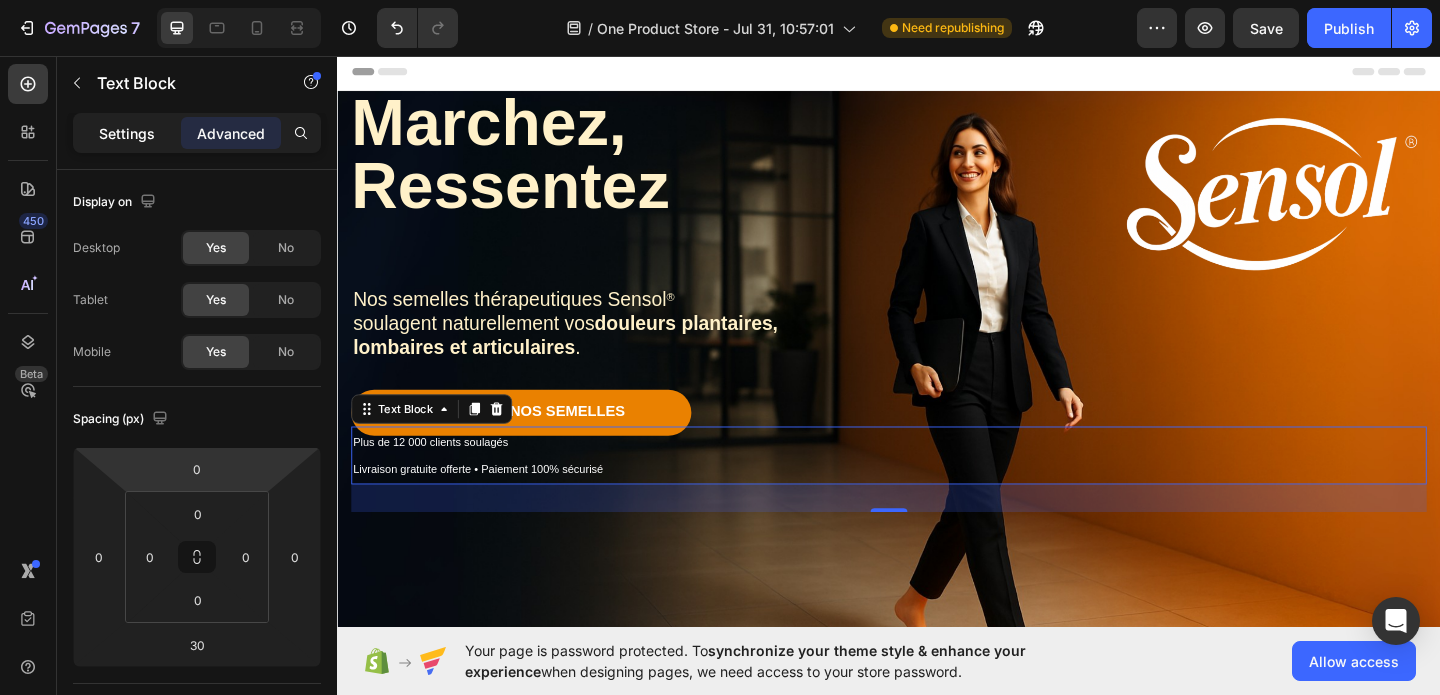 click on "Settings" 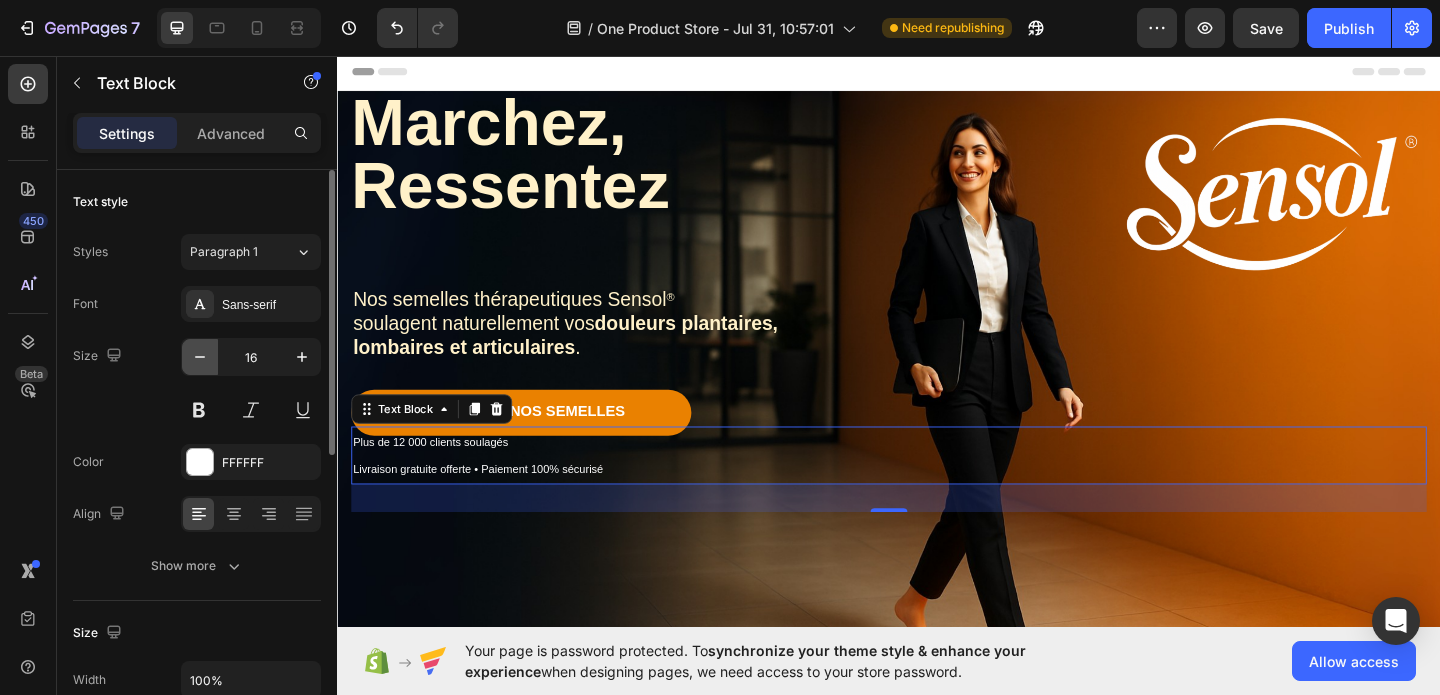 click 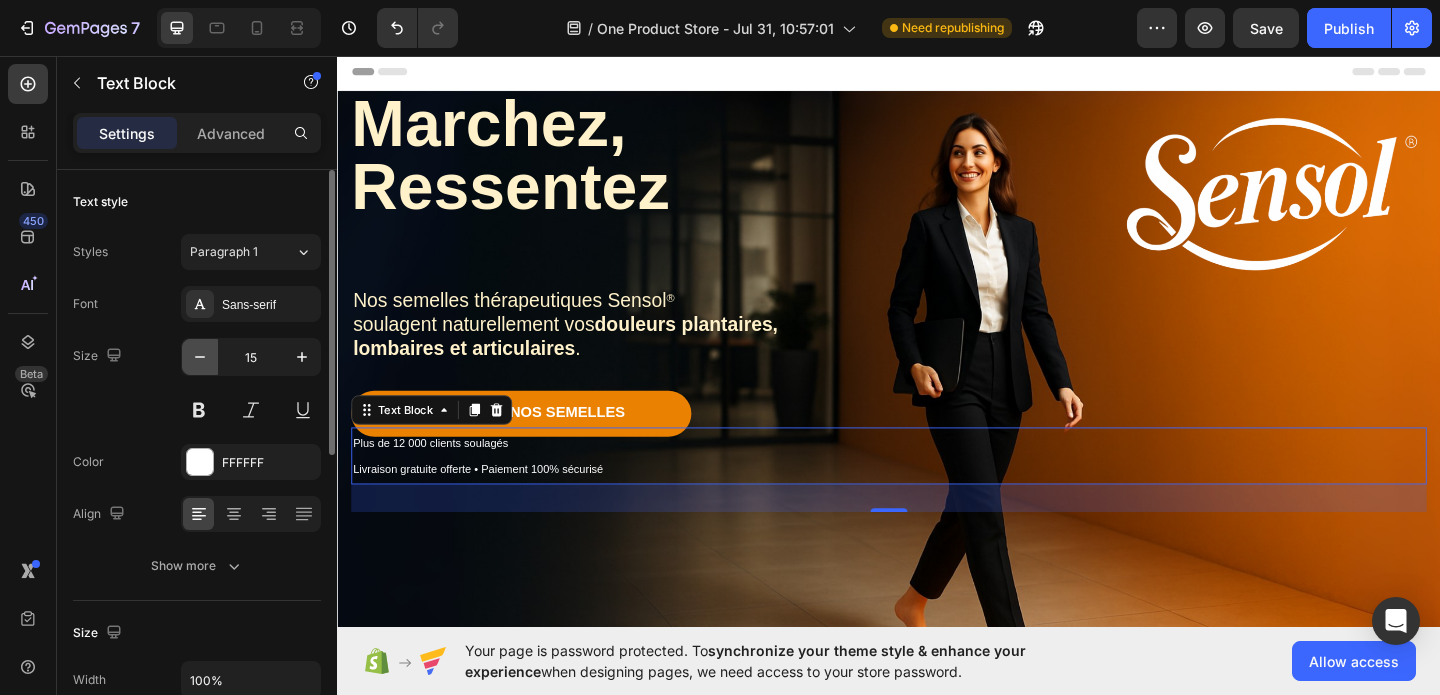 click 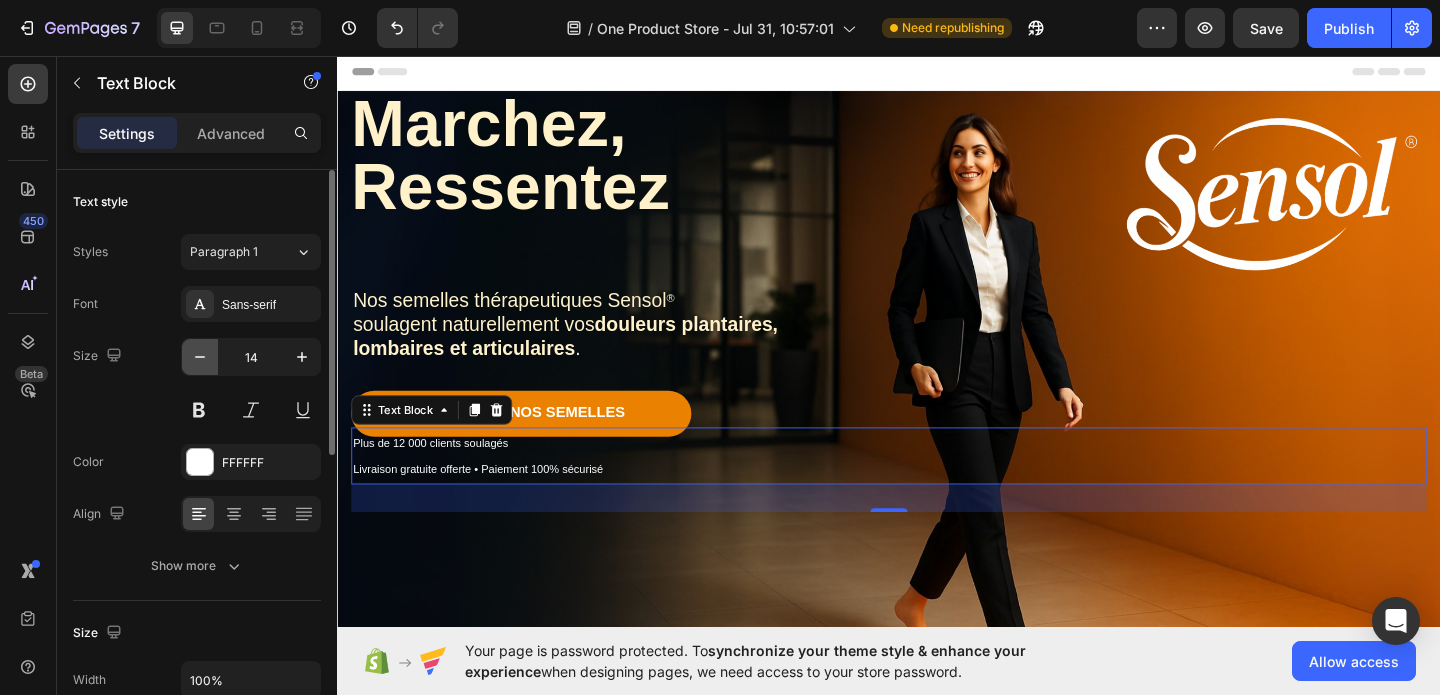 click 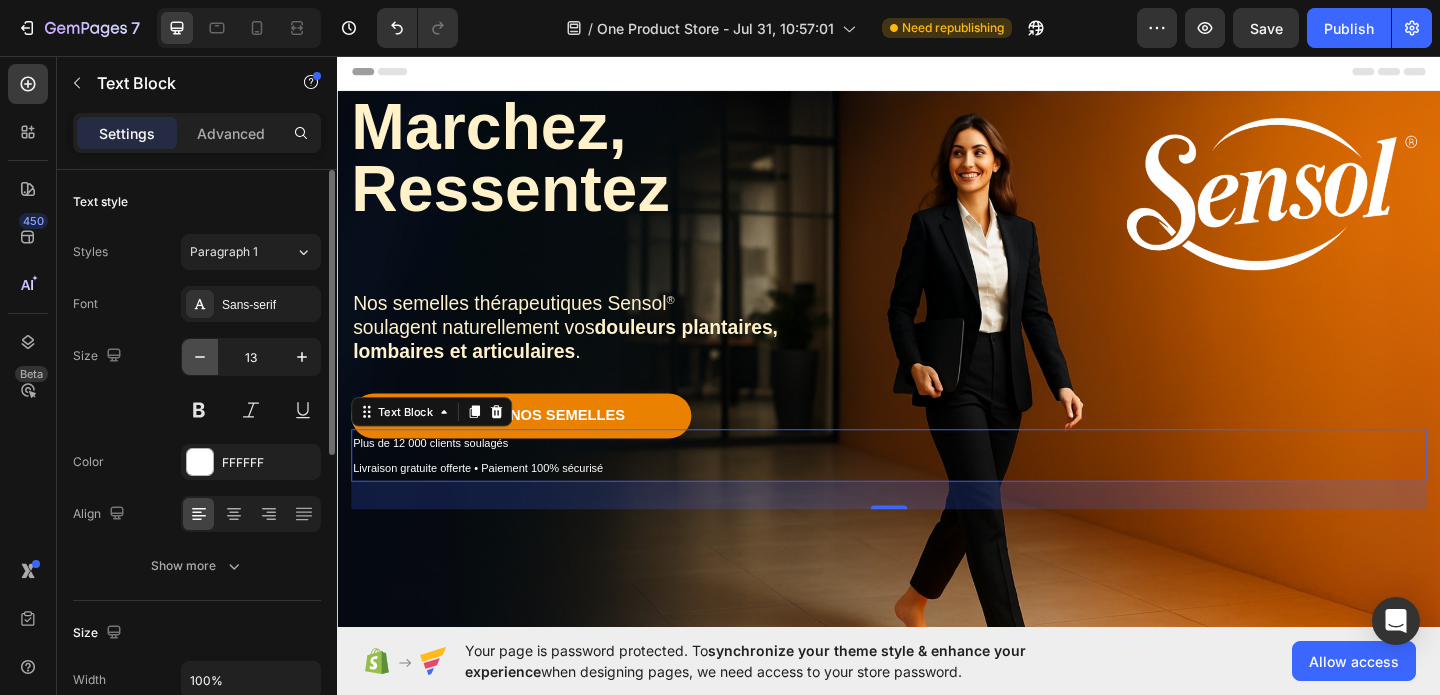click 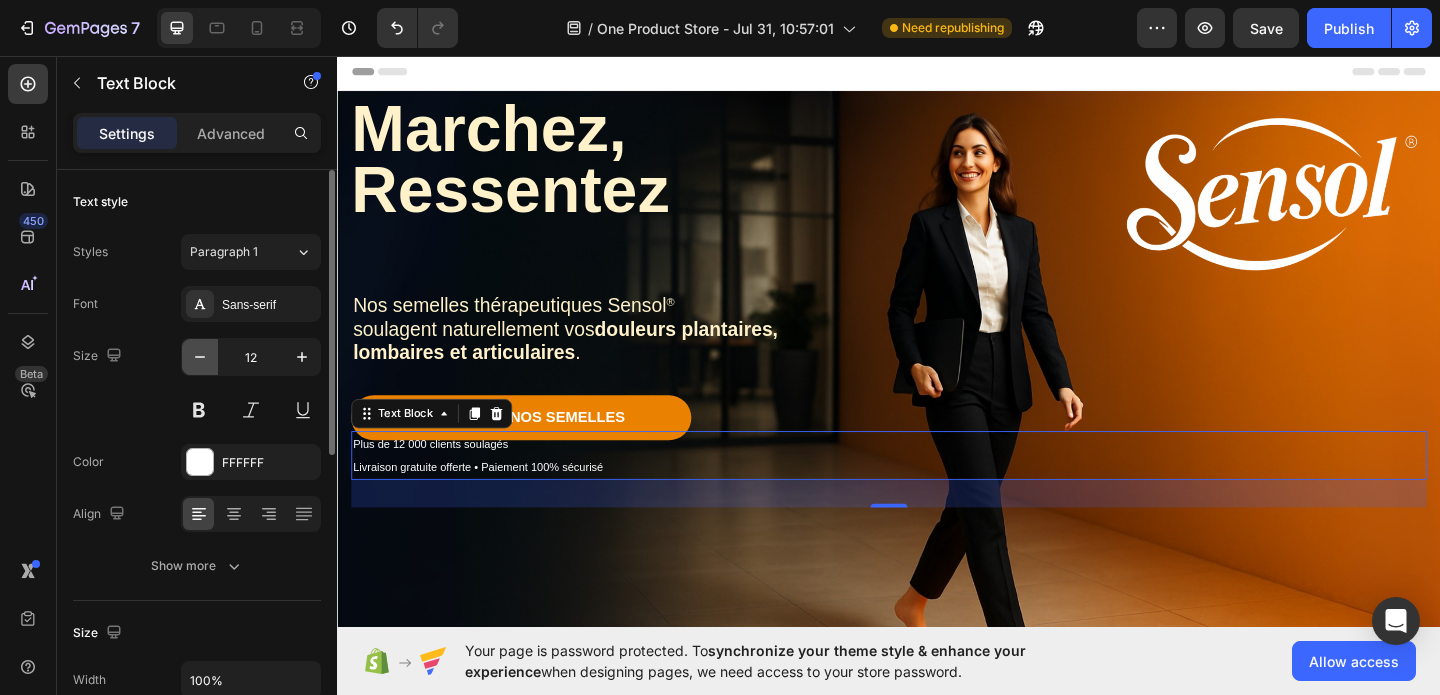 click 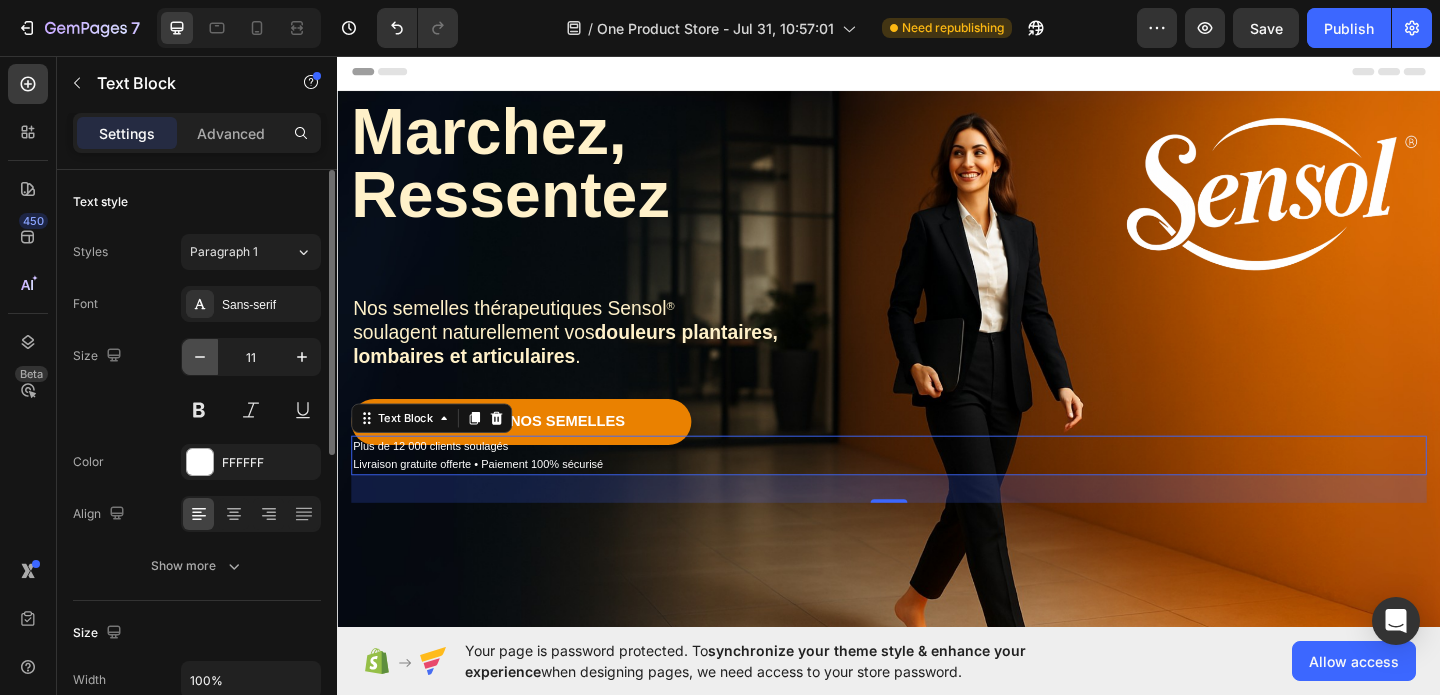 click 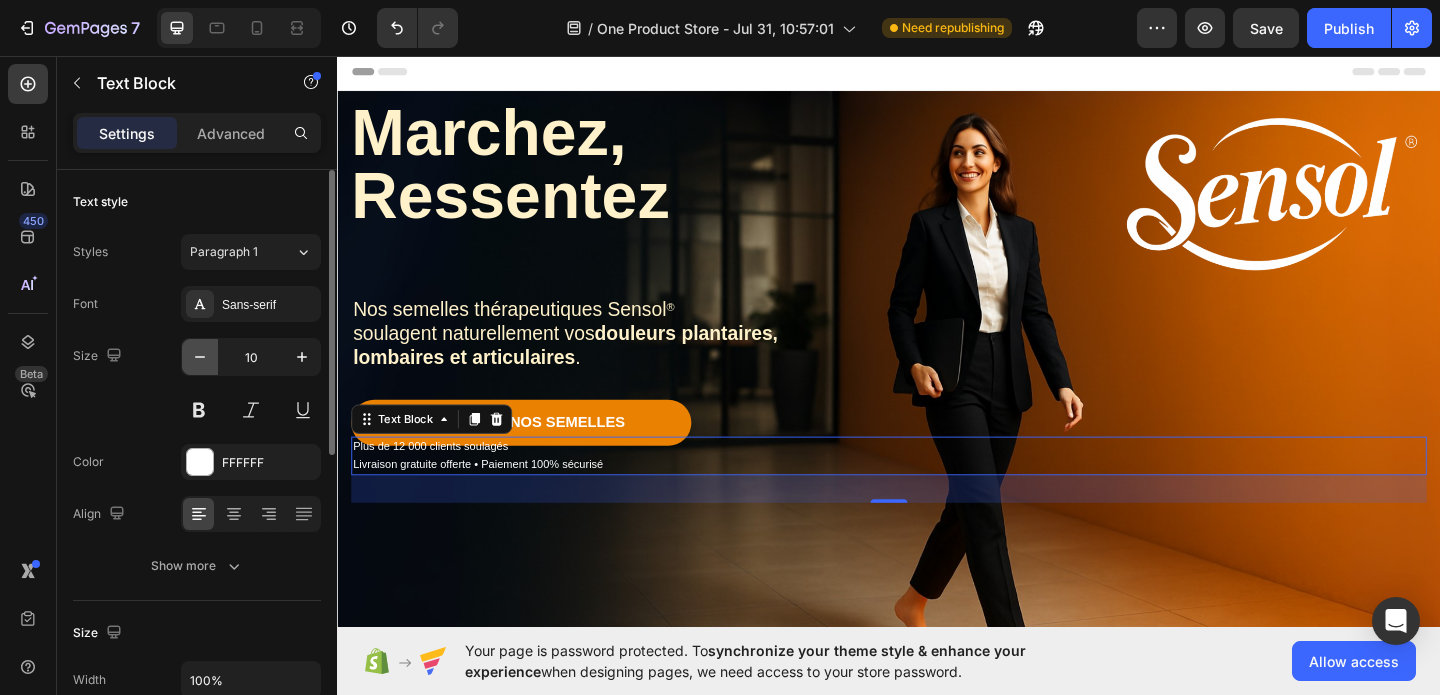 click 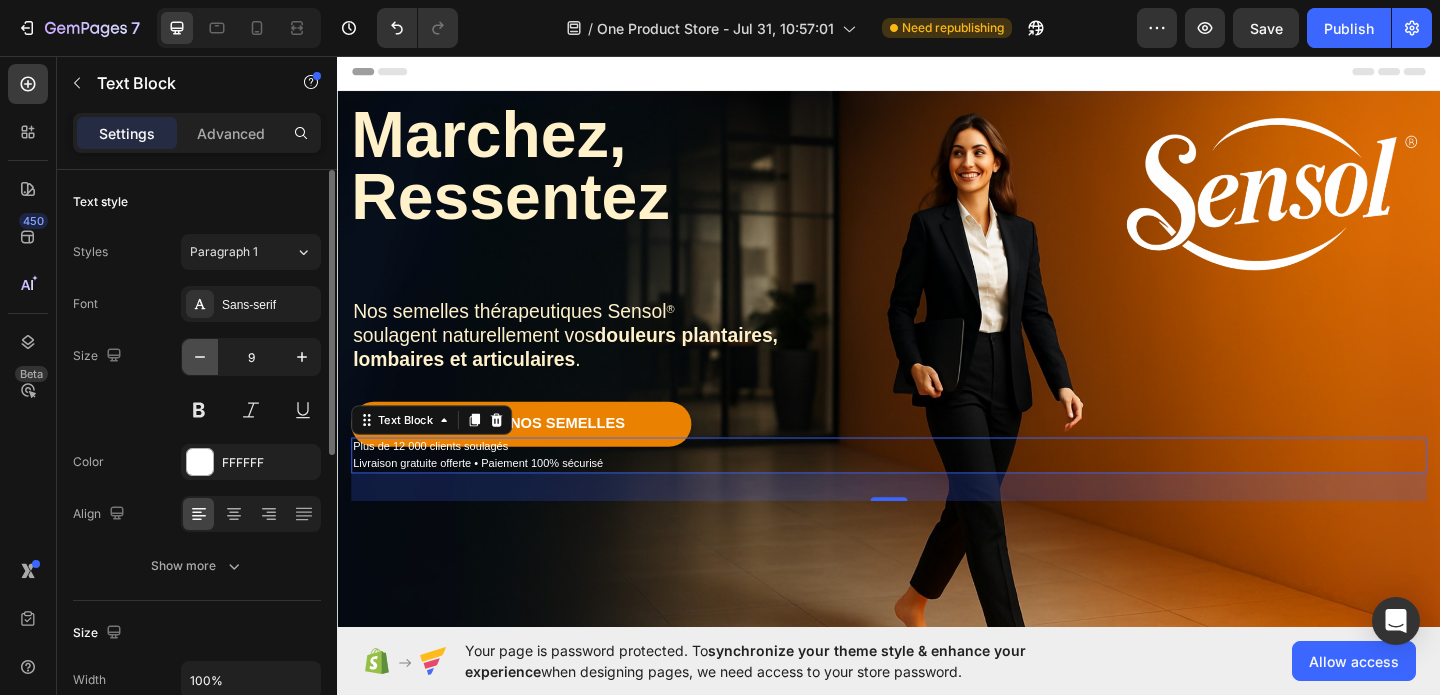 click 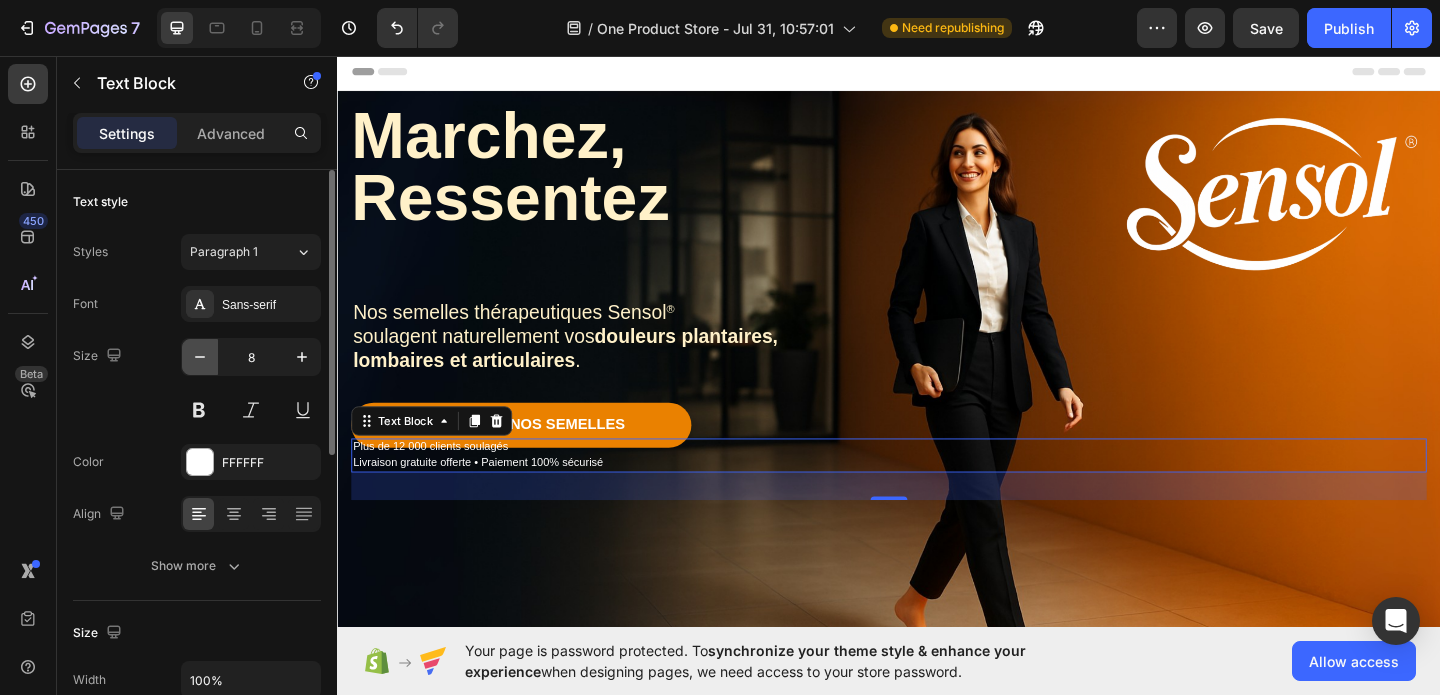 click 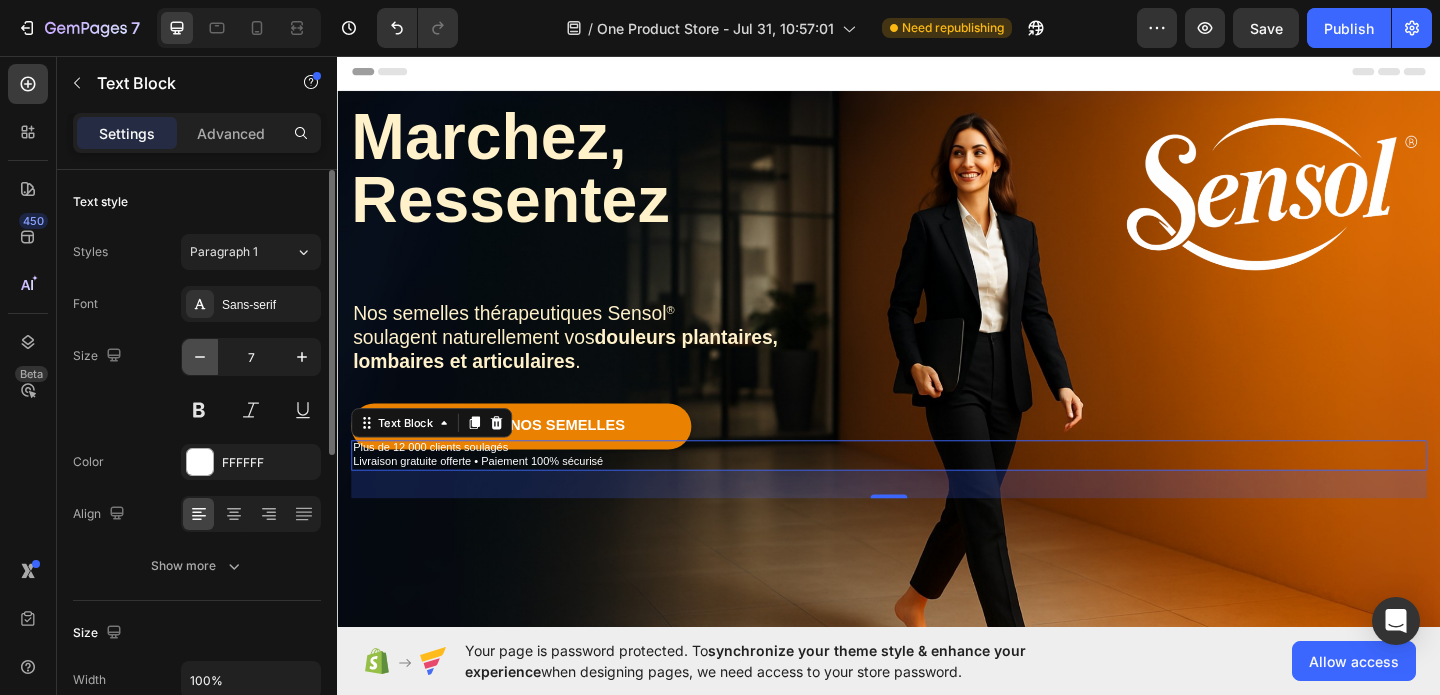click 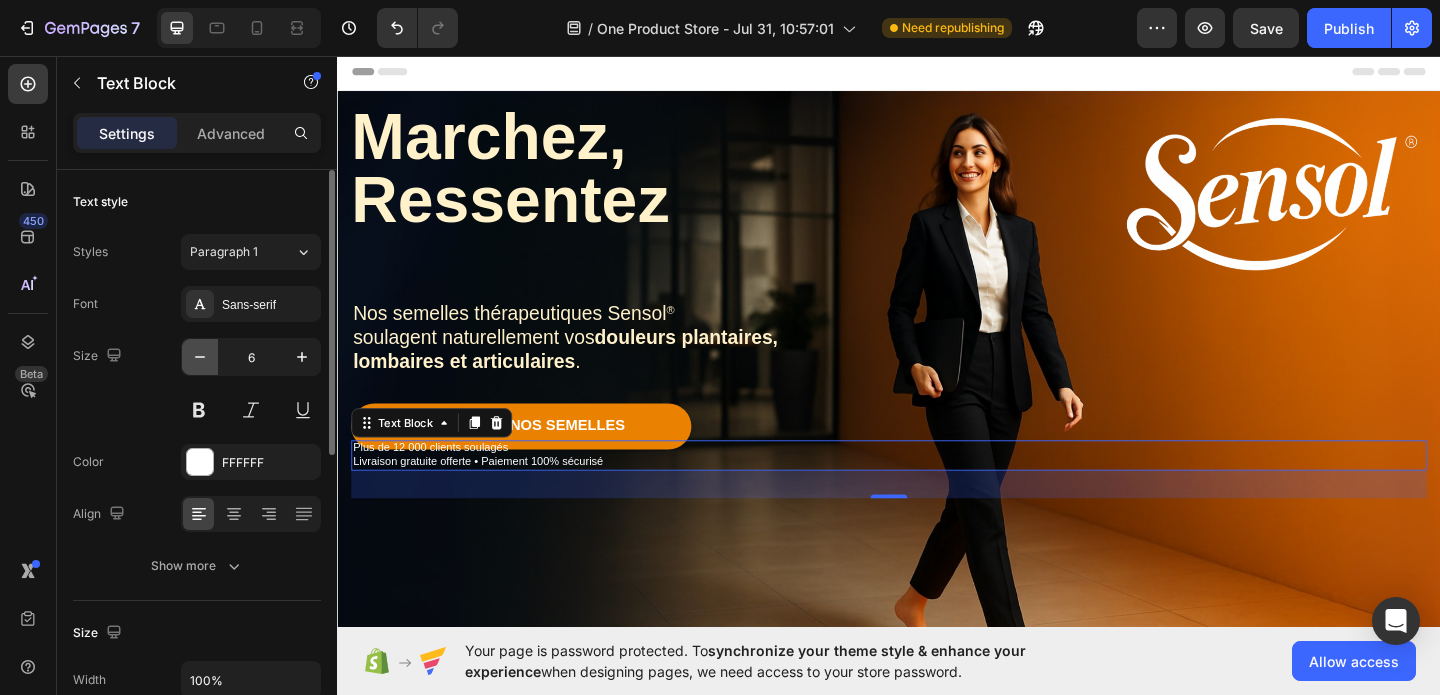 click 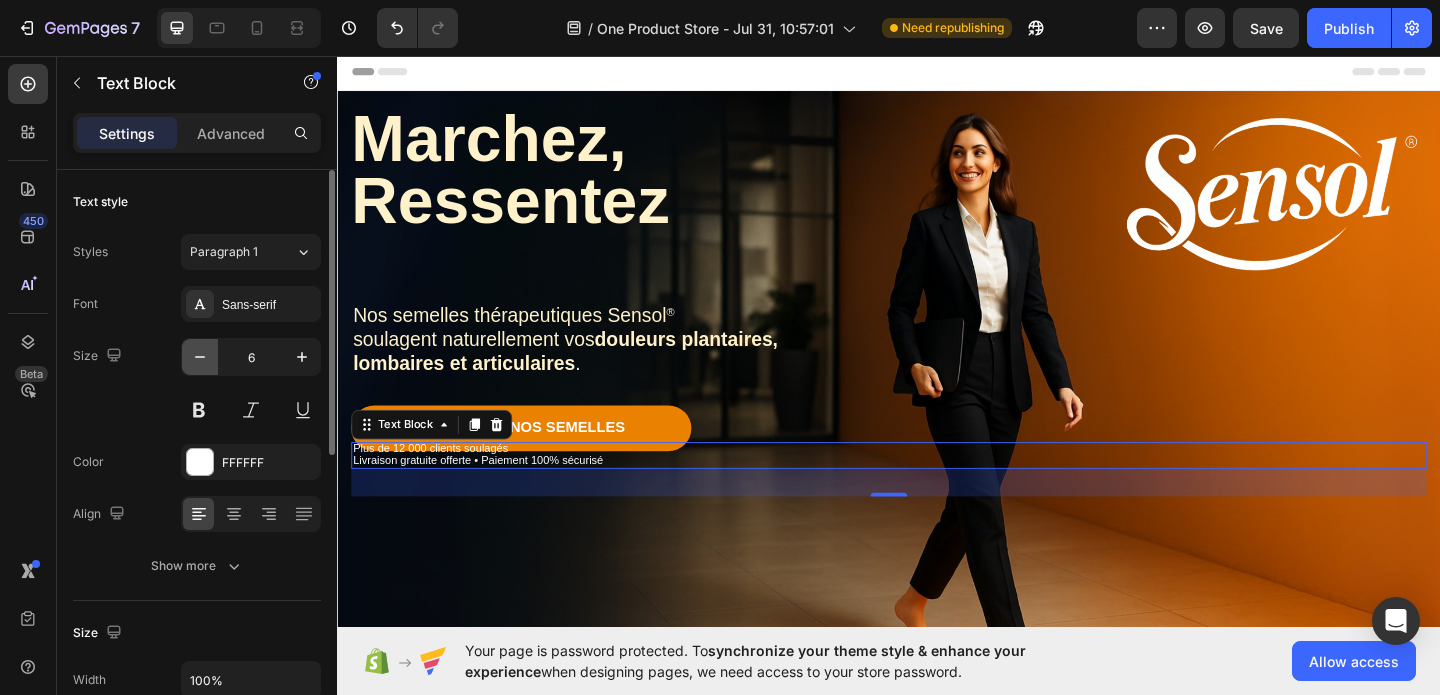 type on "5" 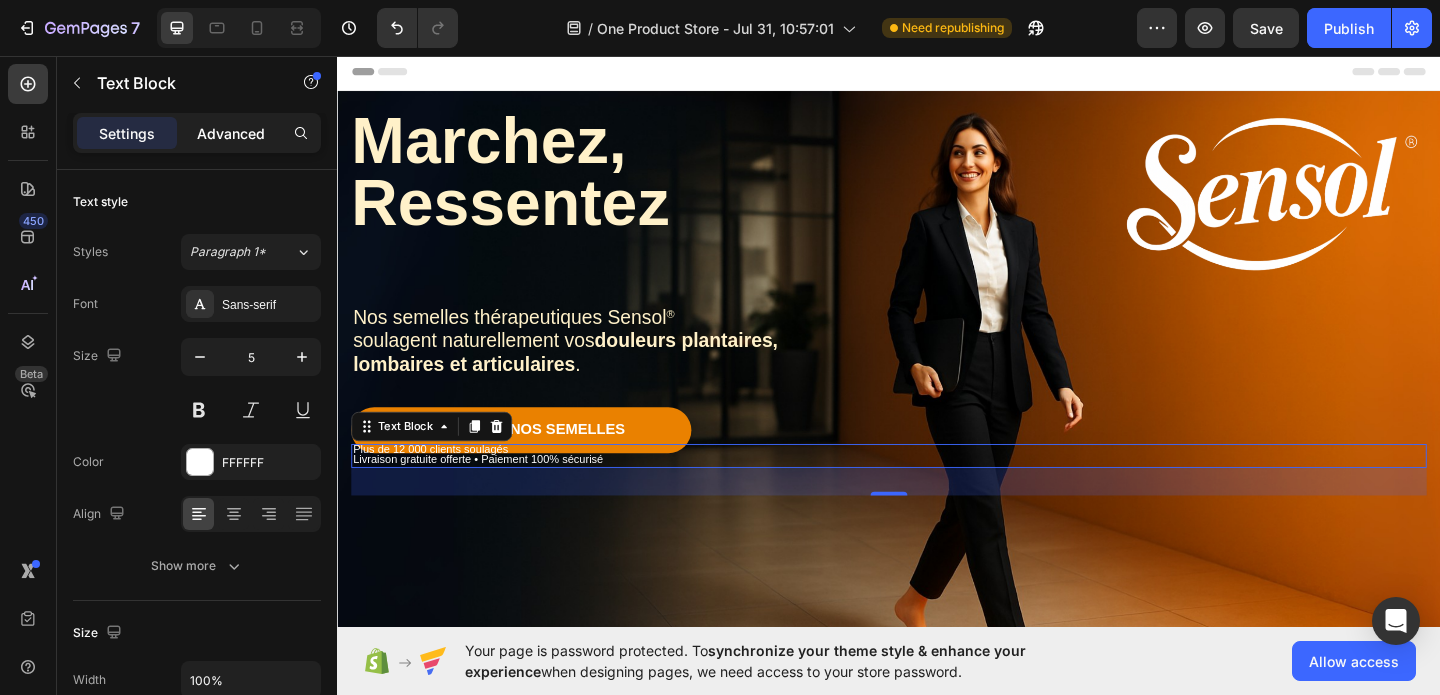 click on "Advanced" at bounding box center (231, 133) 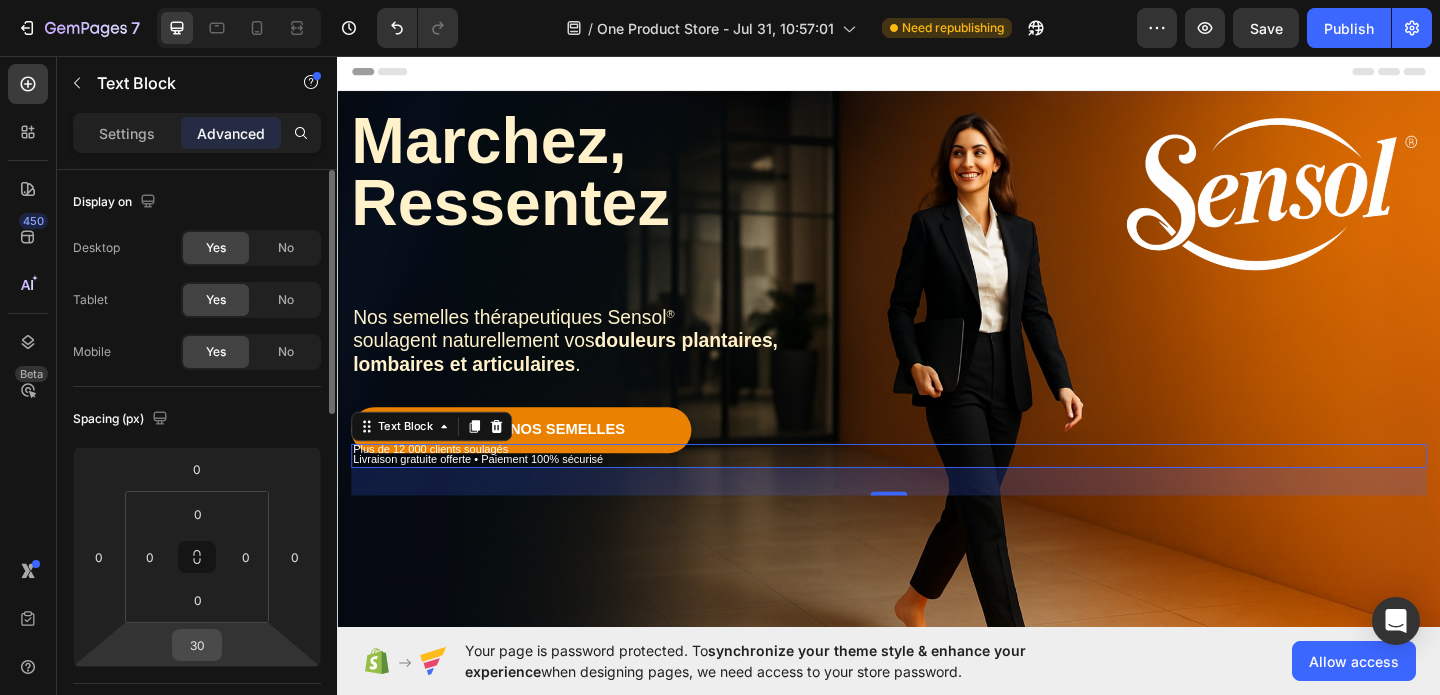 click on "30" at bounding box center [197, 645] 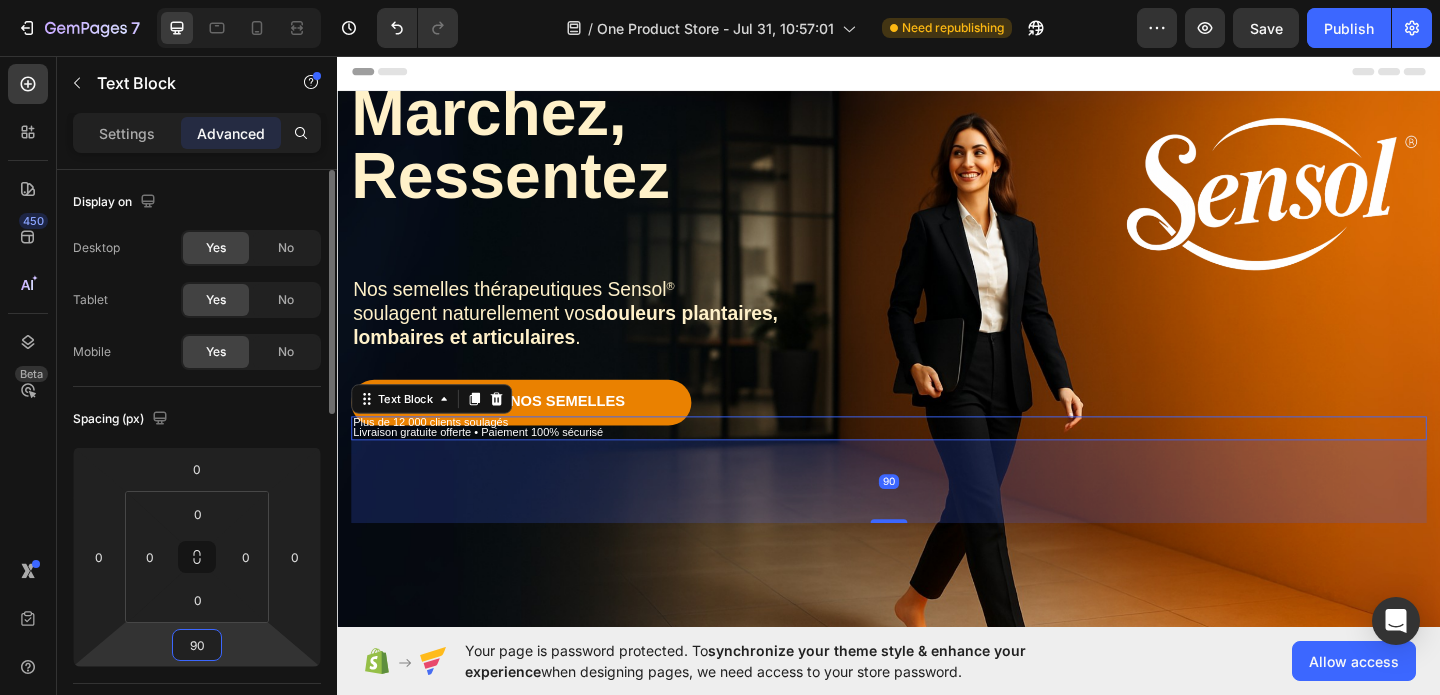 type on "9" 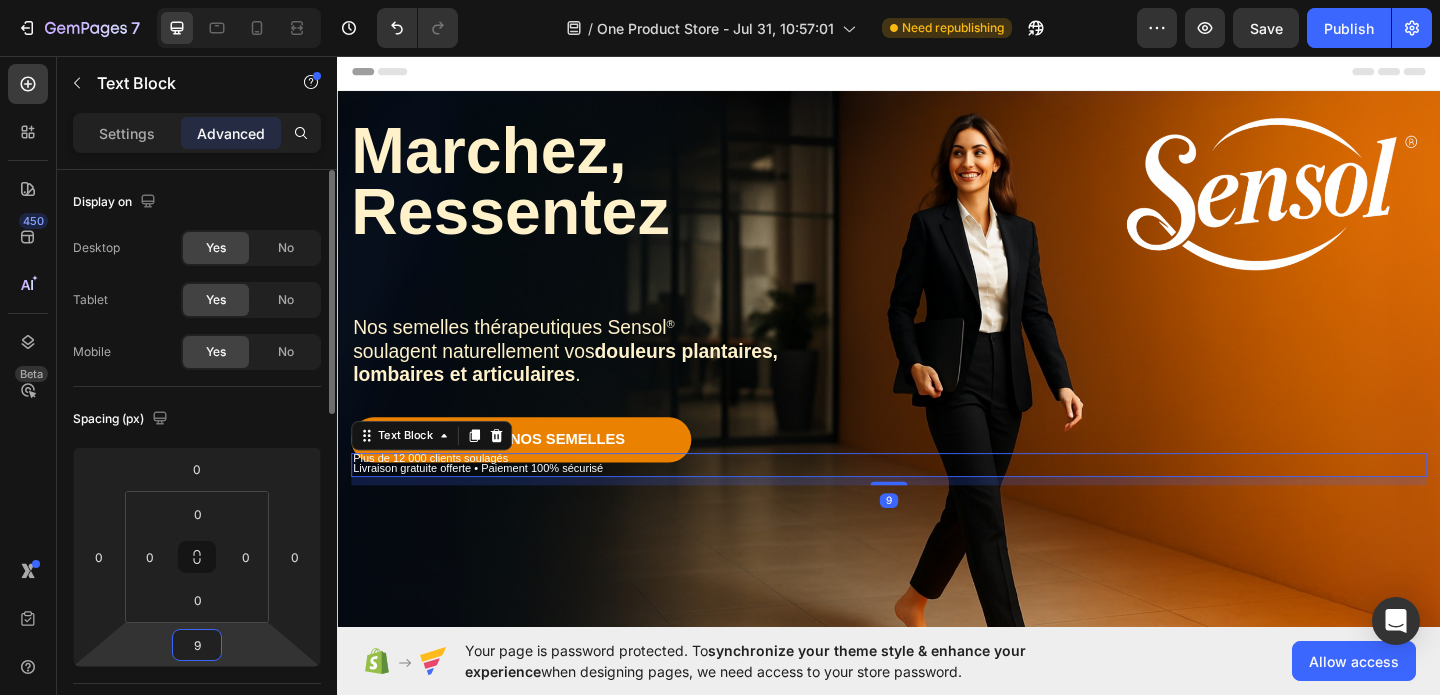 type 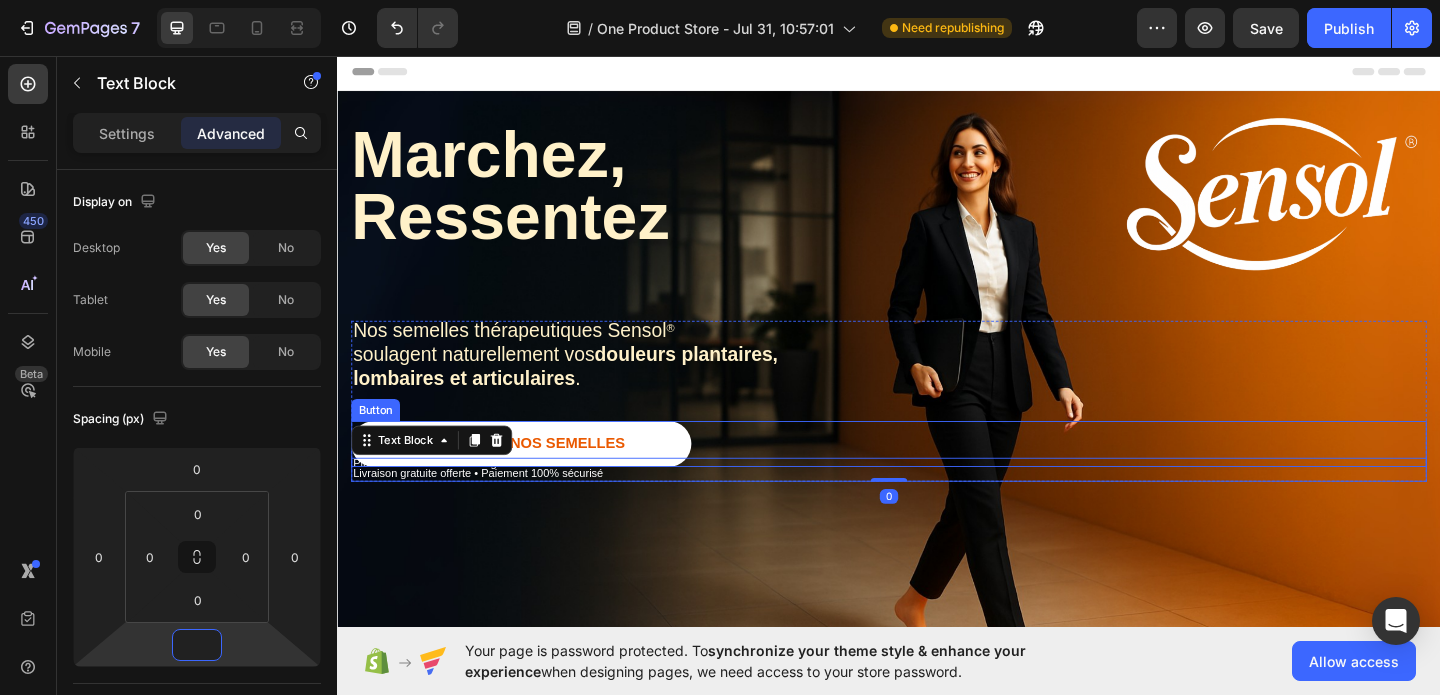 click on "DECOUVRIR NOS SEMELLES" at bounding box center [537, 478] 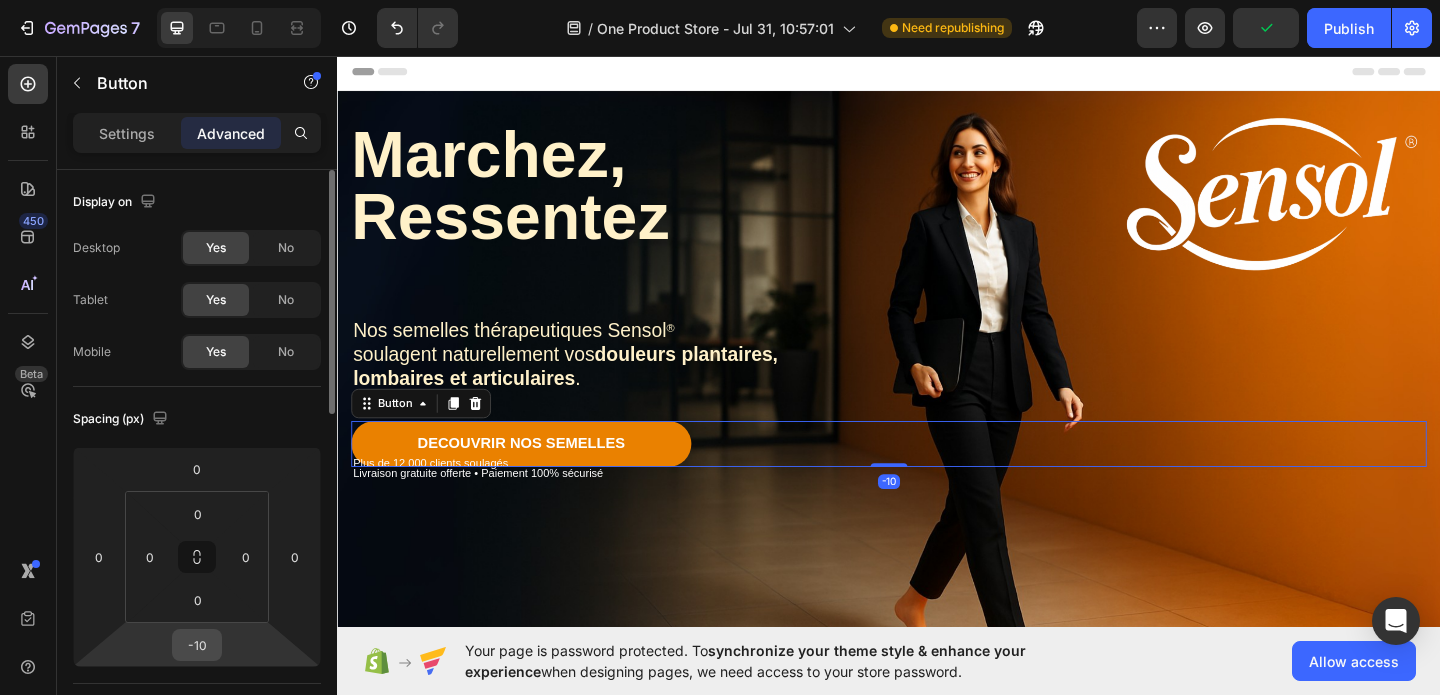 click on "-10" at bounding box center (197, 645) 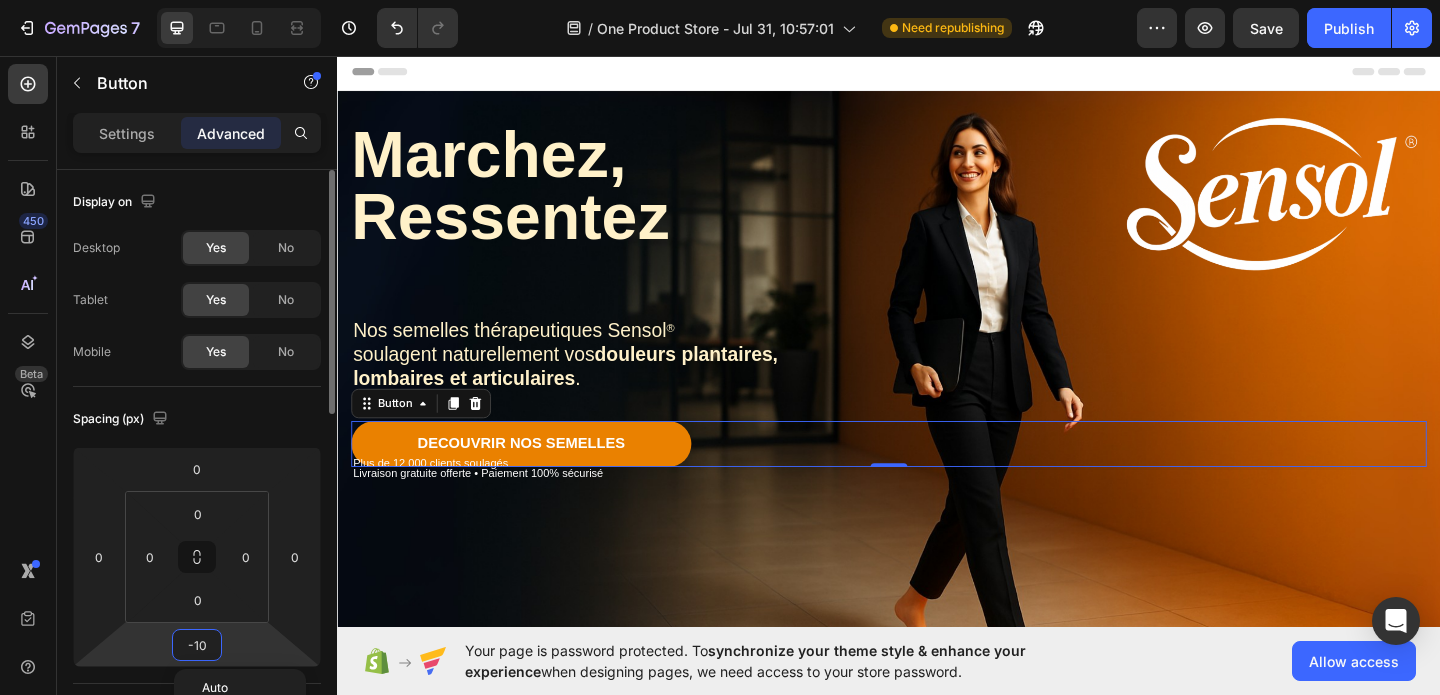 type on "0" 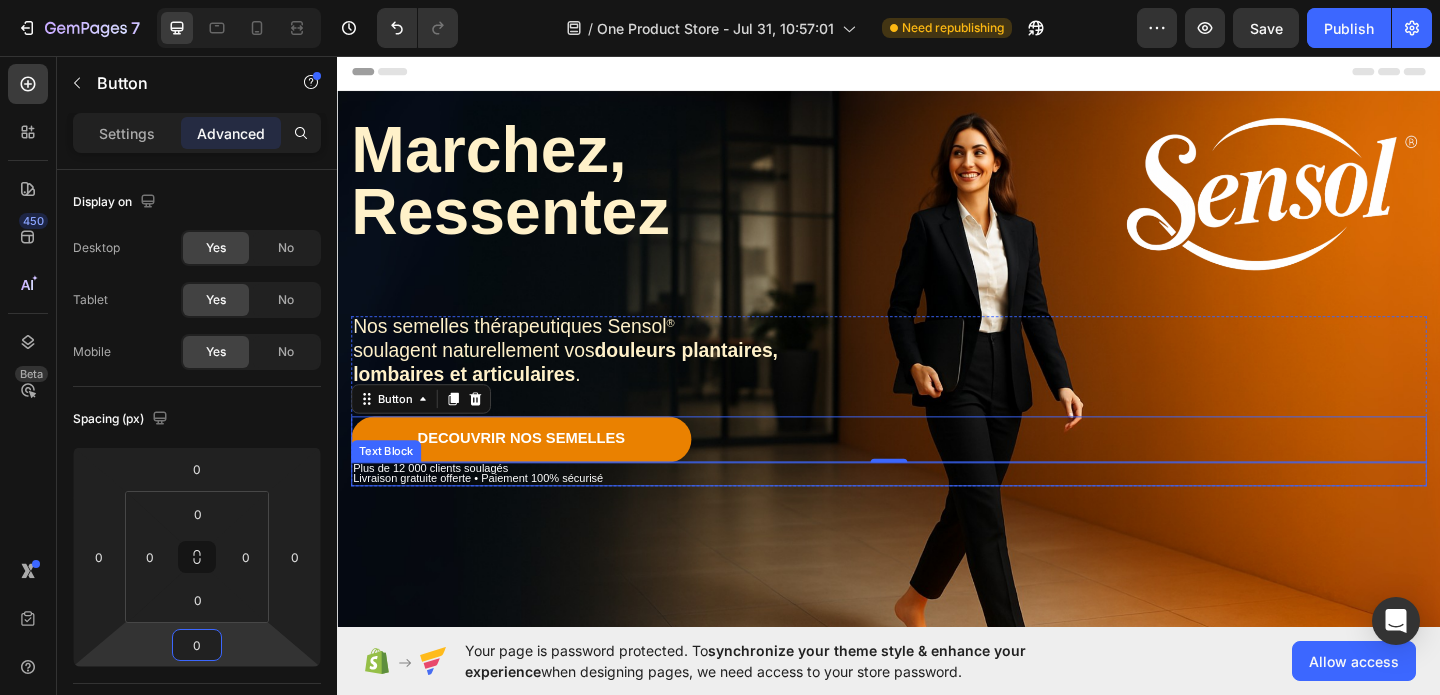 click on "Livraison gratuite offerte • Paiement 100% sécurisé" at bounding box center (490, 515) 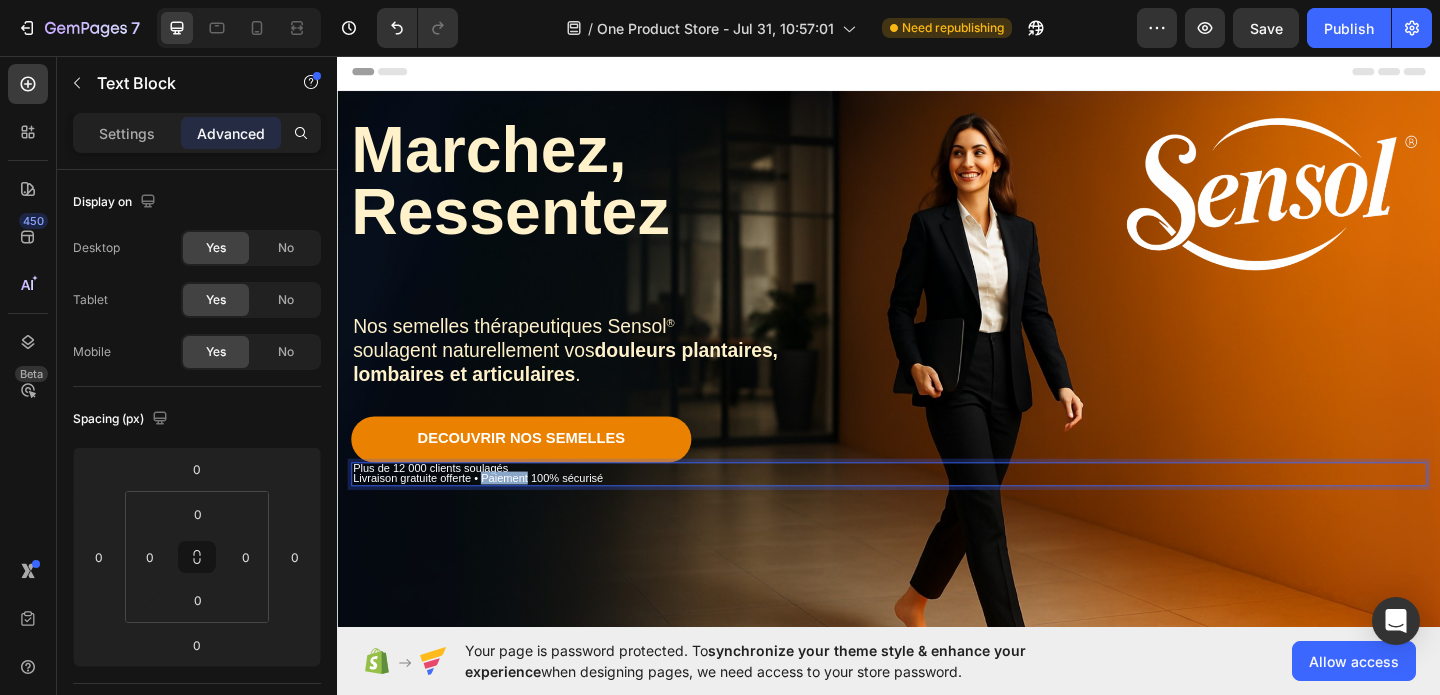 click on "Livraison gratuite offerte • Paiement 100% sécurisé" at bounding box center [490, 515] 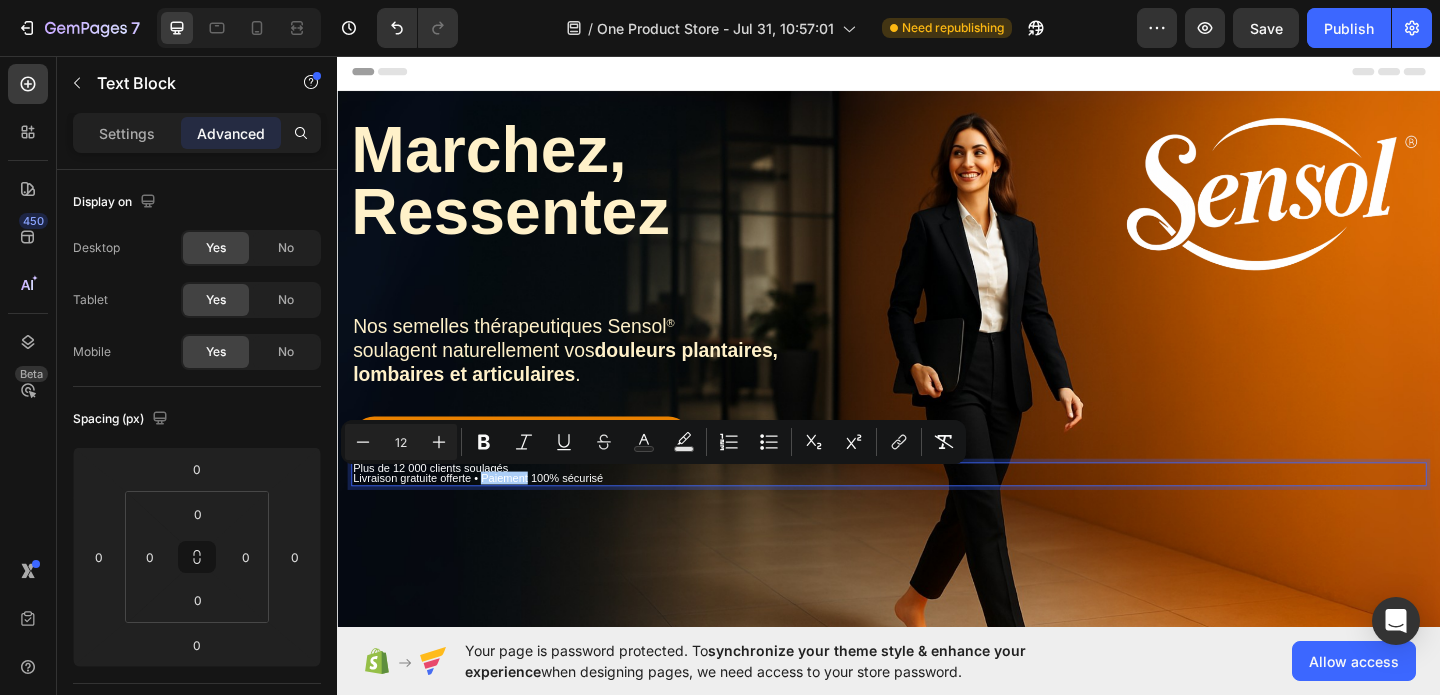 click on "Settings Advanced" at bounding box center [197, 133] 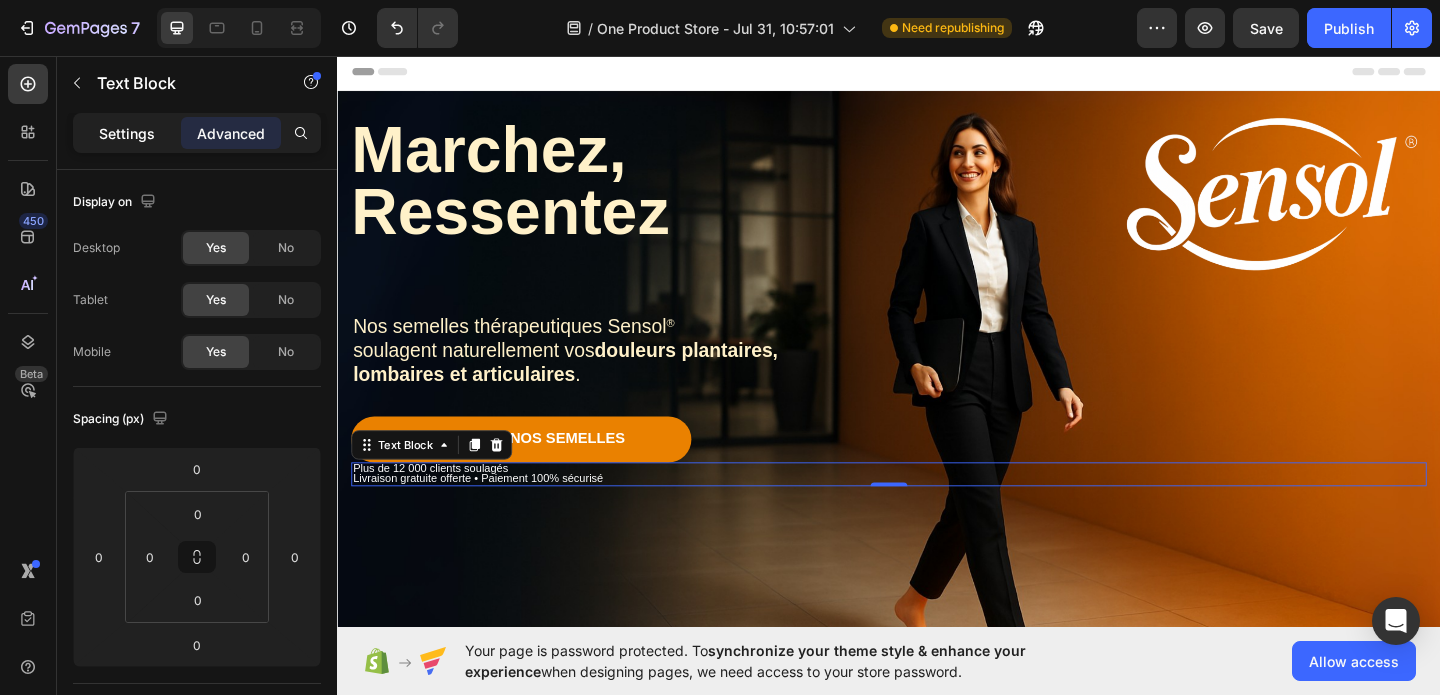 click on "Settings" at bounding box center (127, 133) 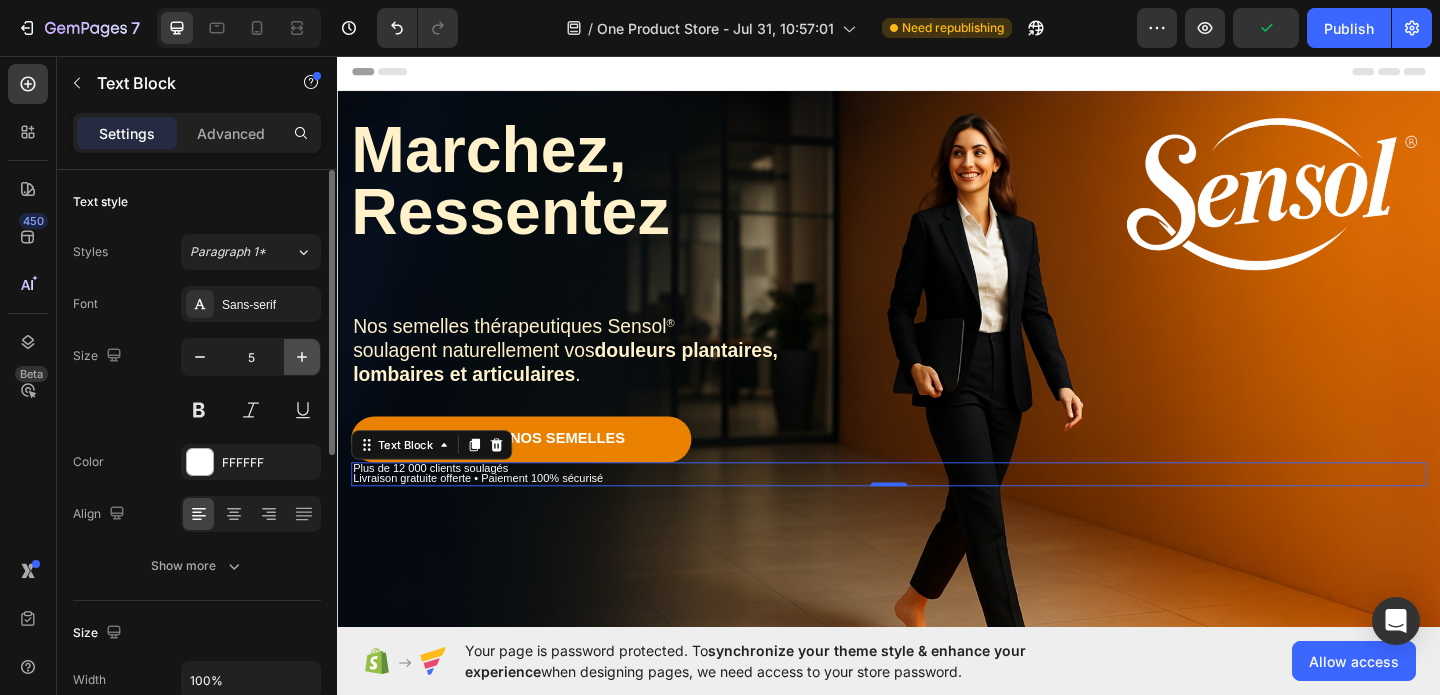 click 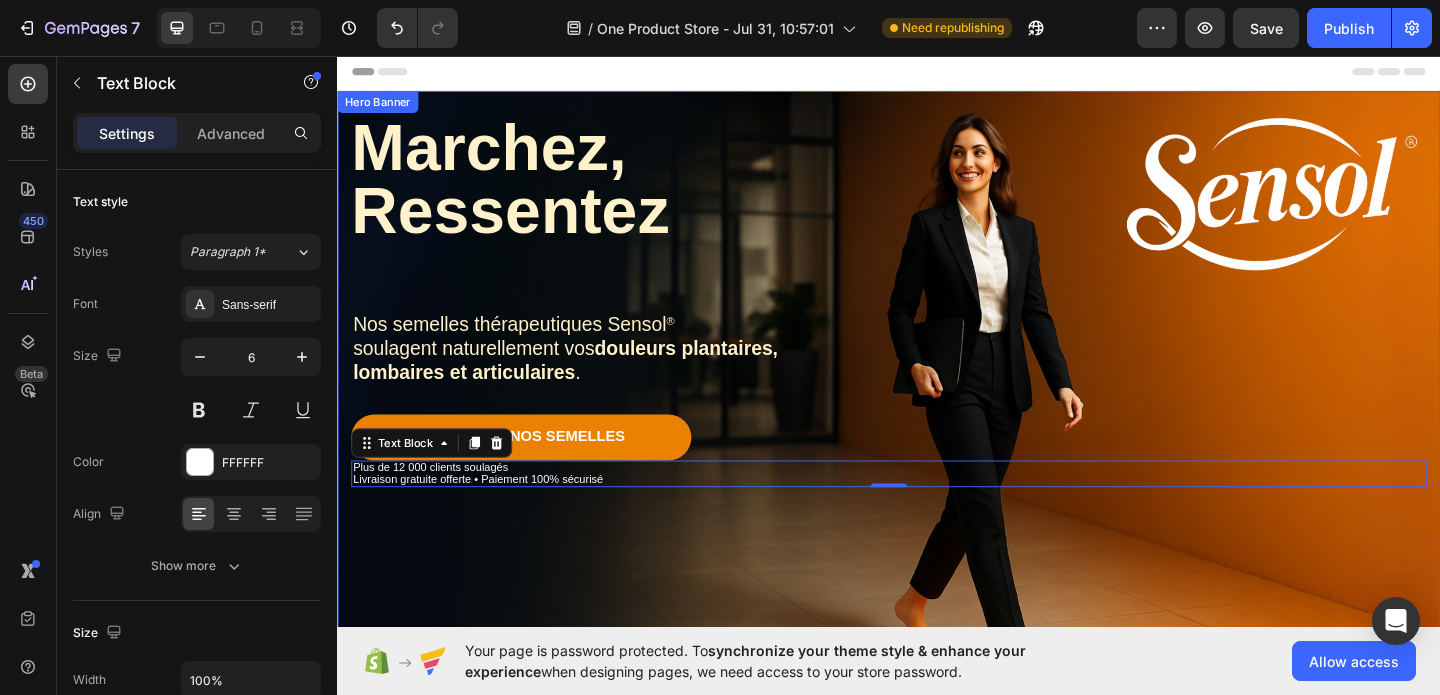 click at bounding box center (937, 431) 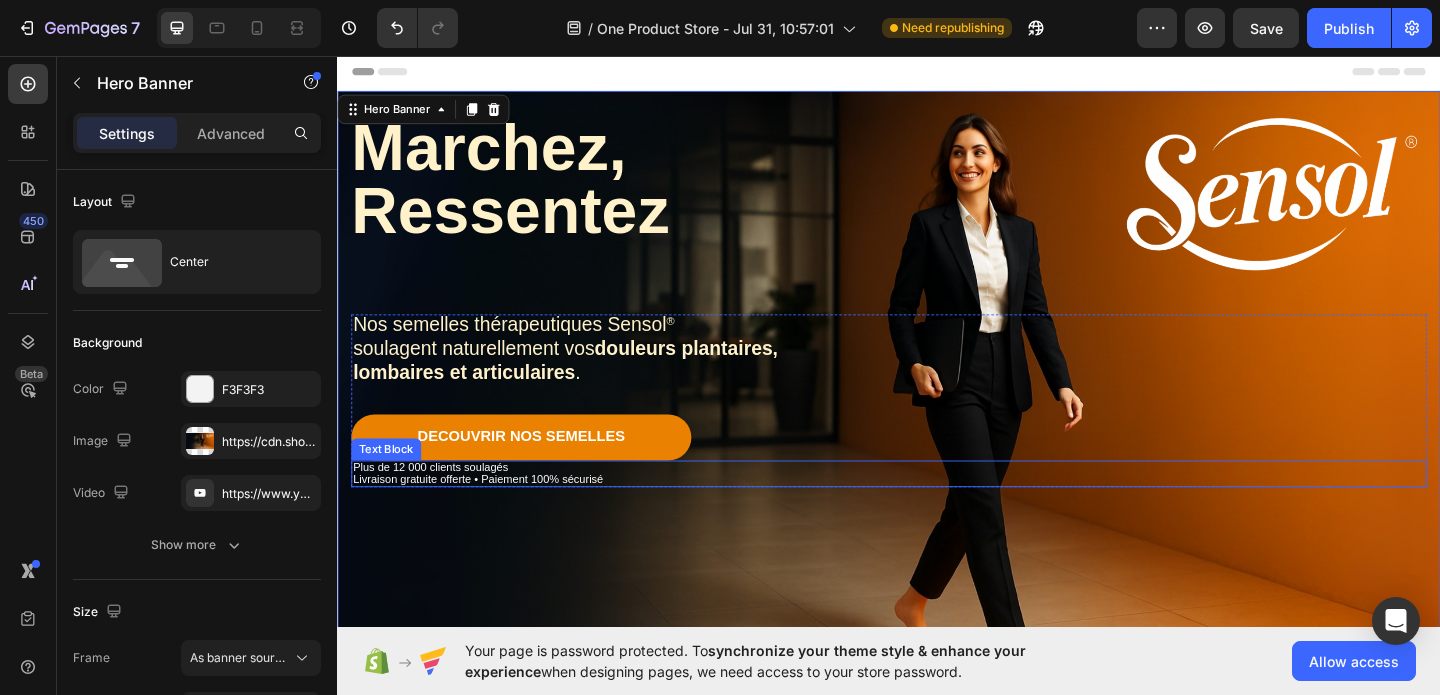 click on "Livraison gratuite offerte • Paiement 100% sécurisé" at bounding box center [490, 516] 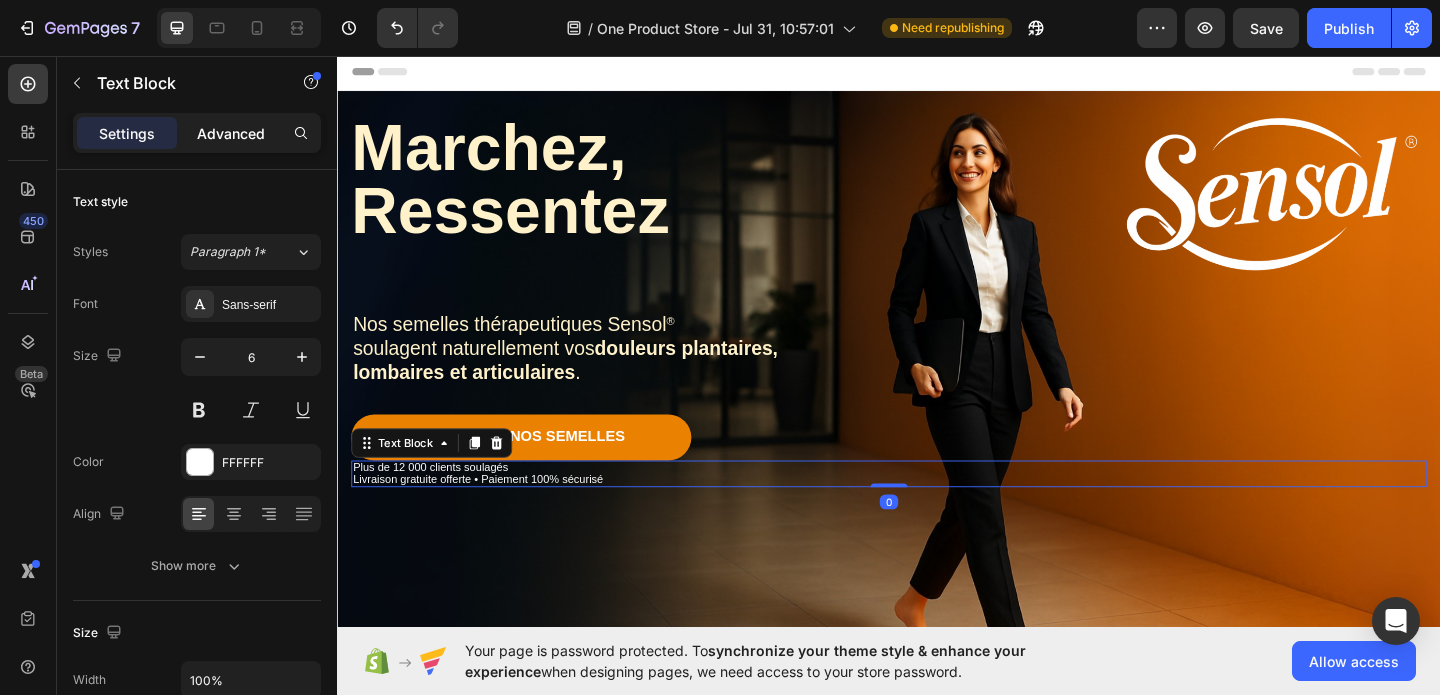 click on "Advanced" at bounding box center [231, 133] 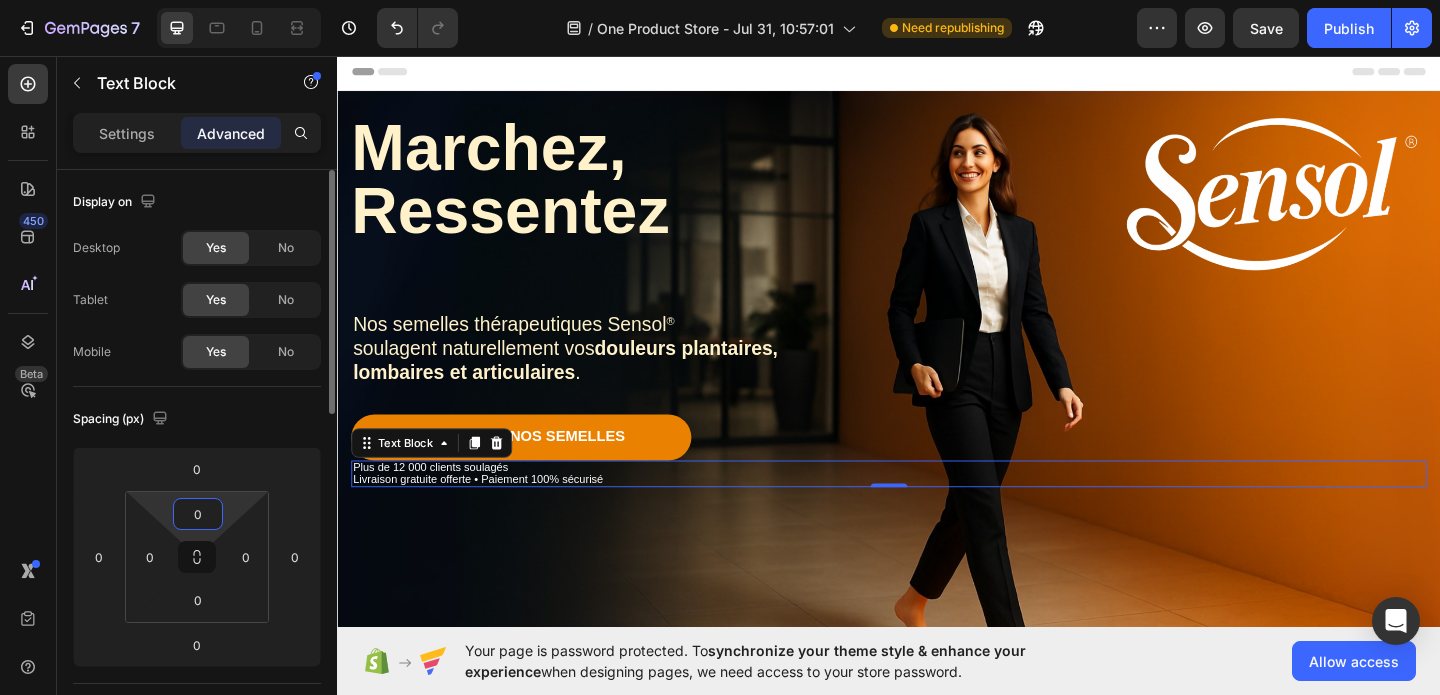 click on "0" at bounding box center [198, 514] 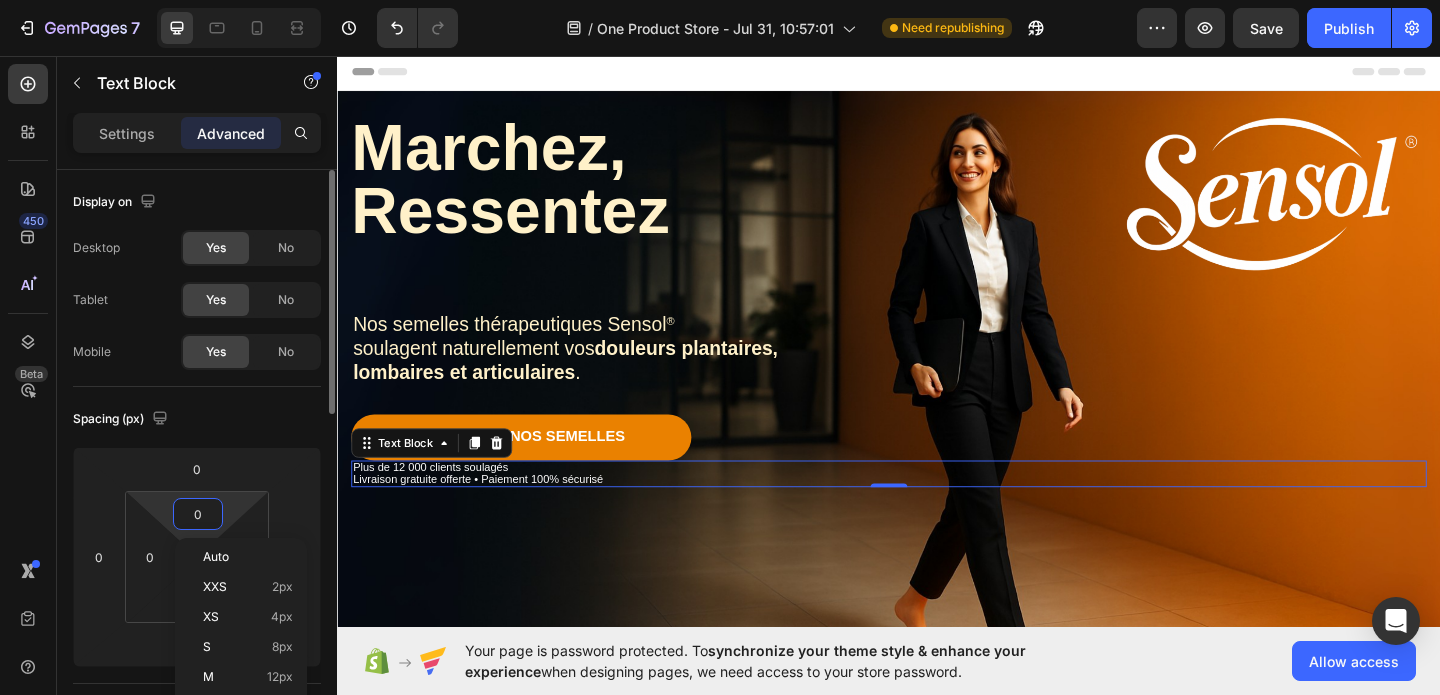 type on "5" 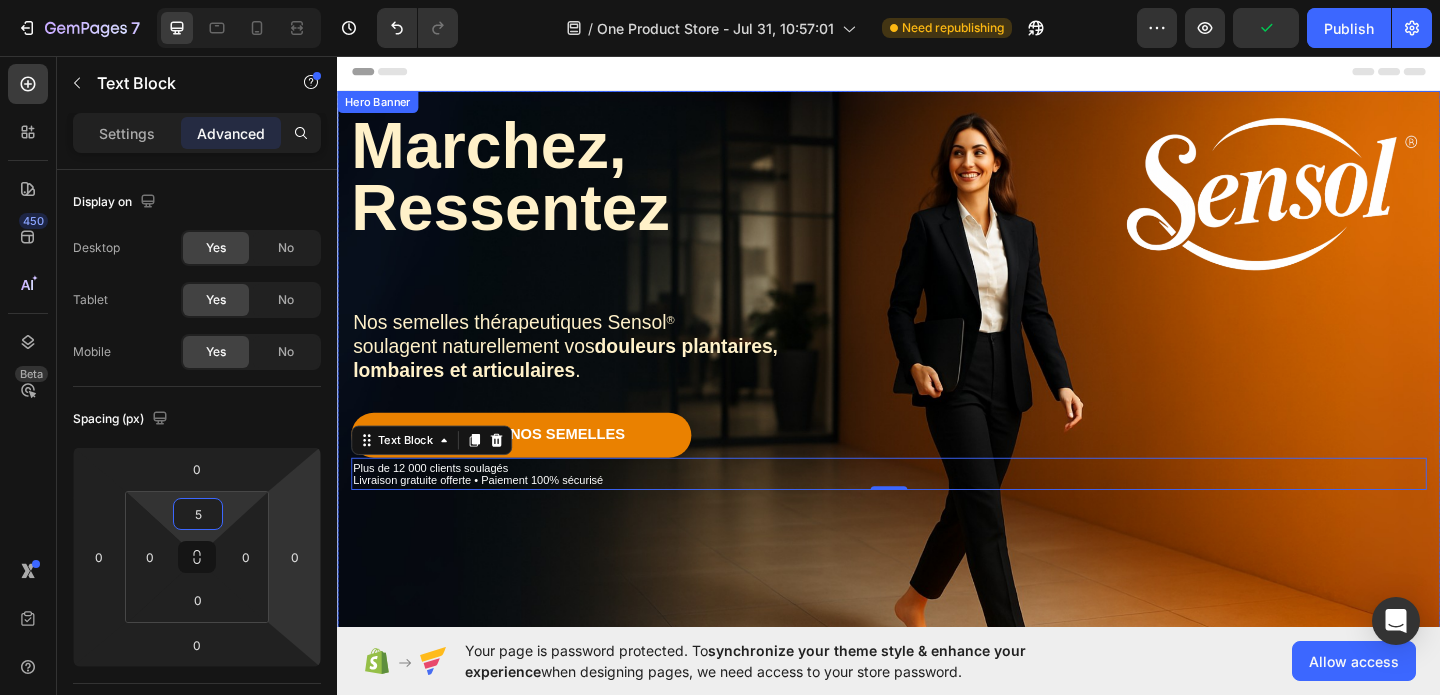 click at bounding box center (937, 431) 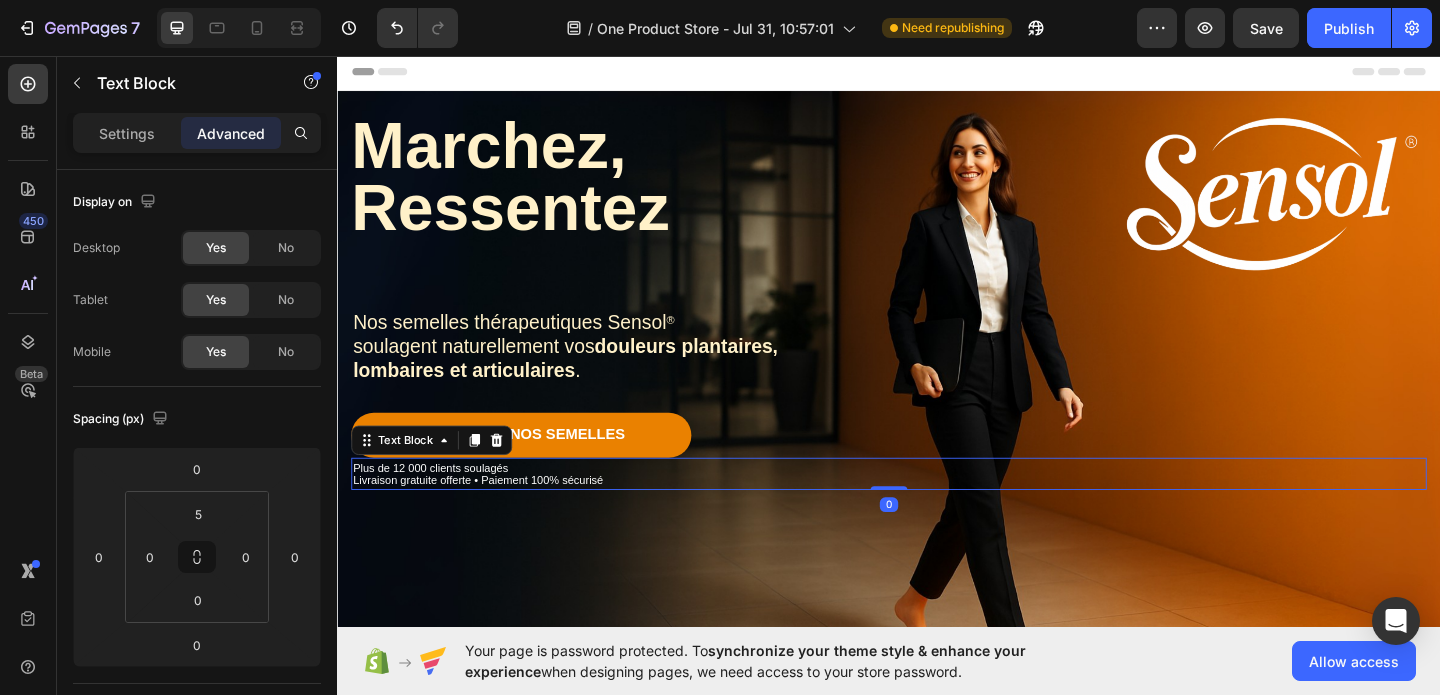 click on "Livraison gratuite offerte • Paiement 100% sécurisé" at bounding box center (490, 518) 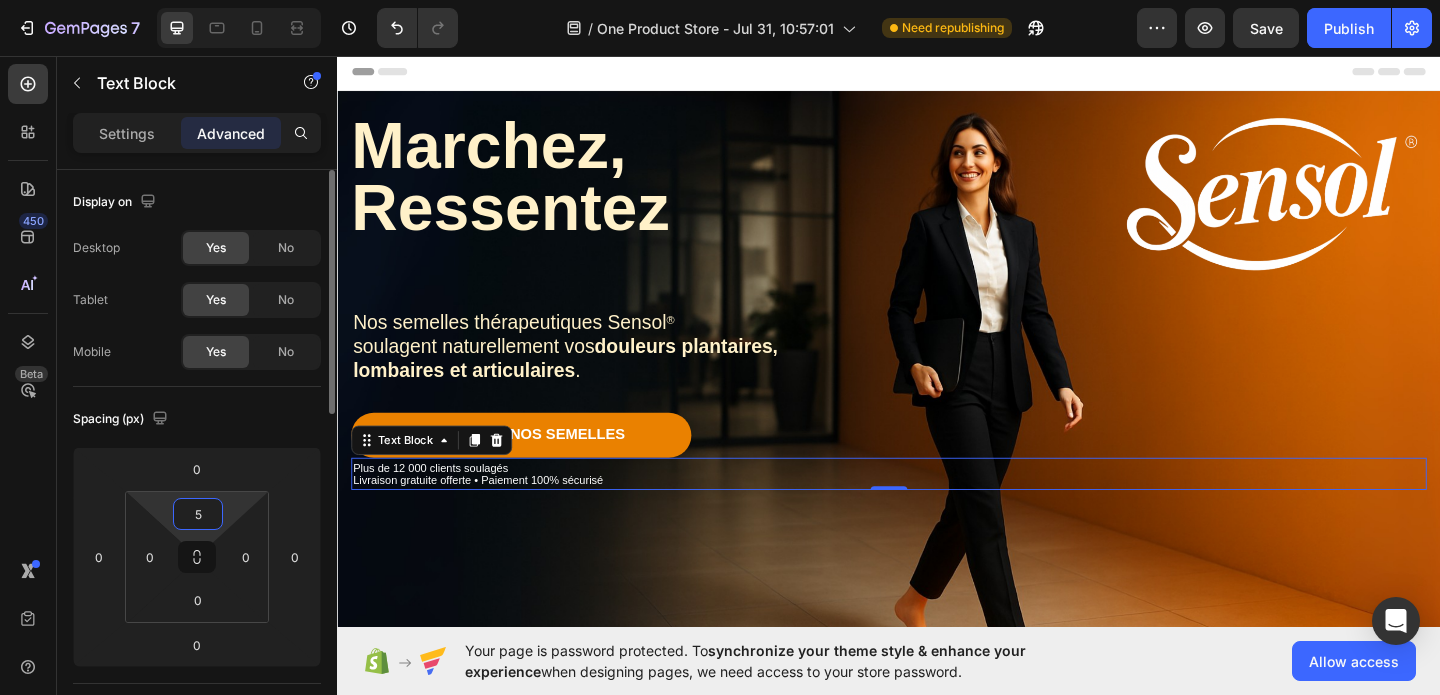 click on "5" at bounding box center [198, 514] 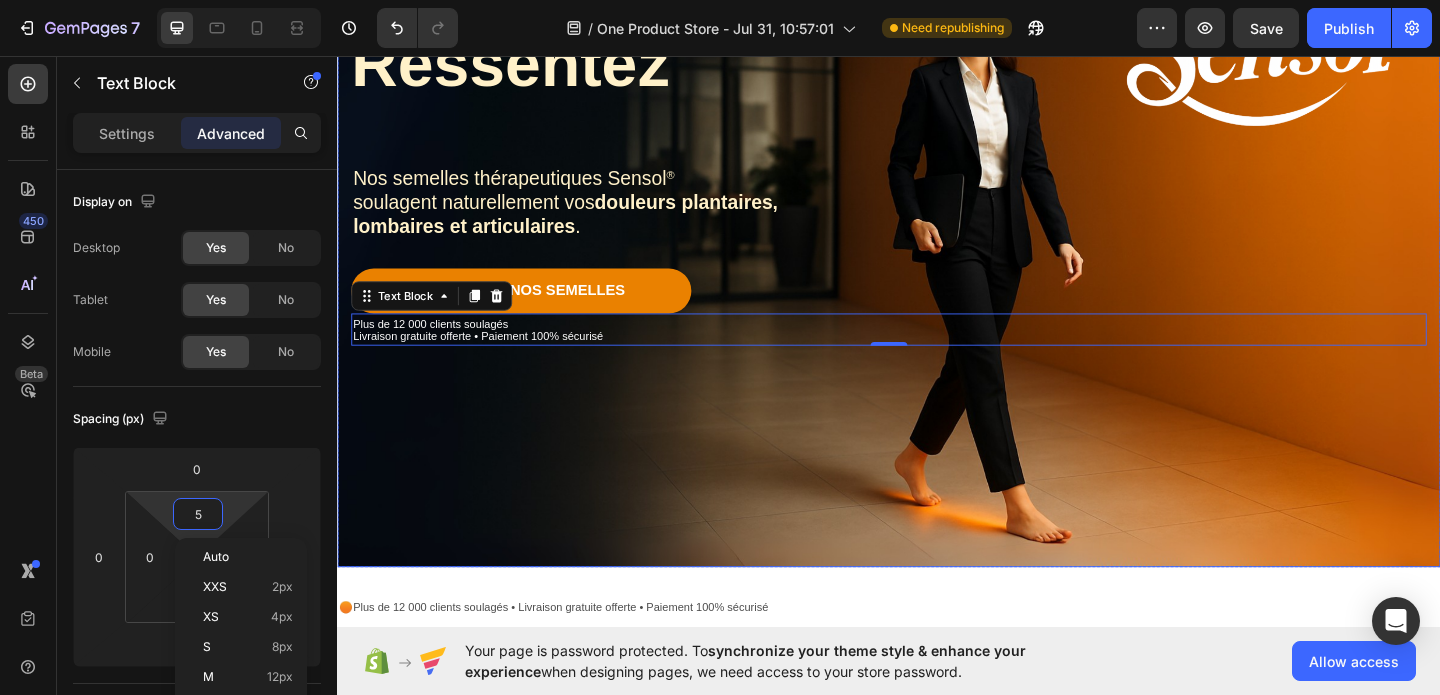 scroll, scrollTop: 156, scrollLeft: 0, axis: vertical 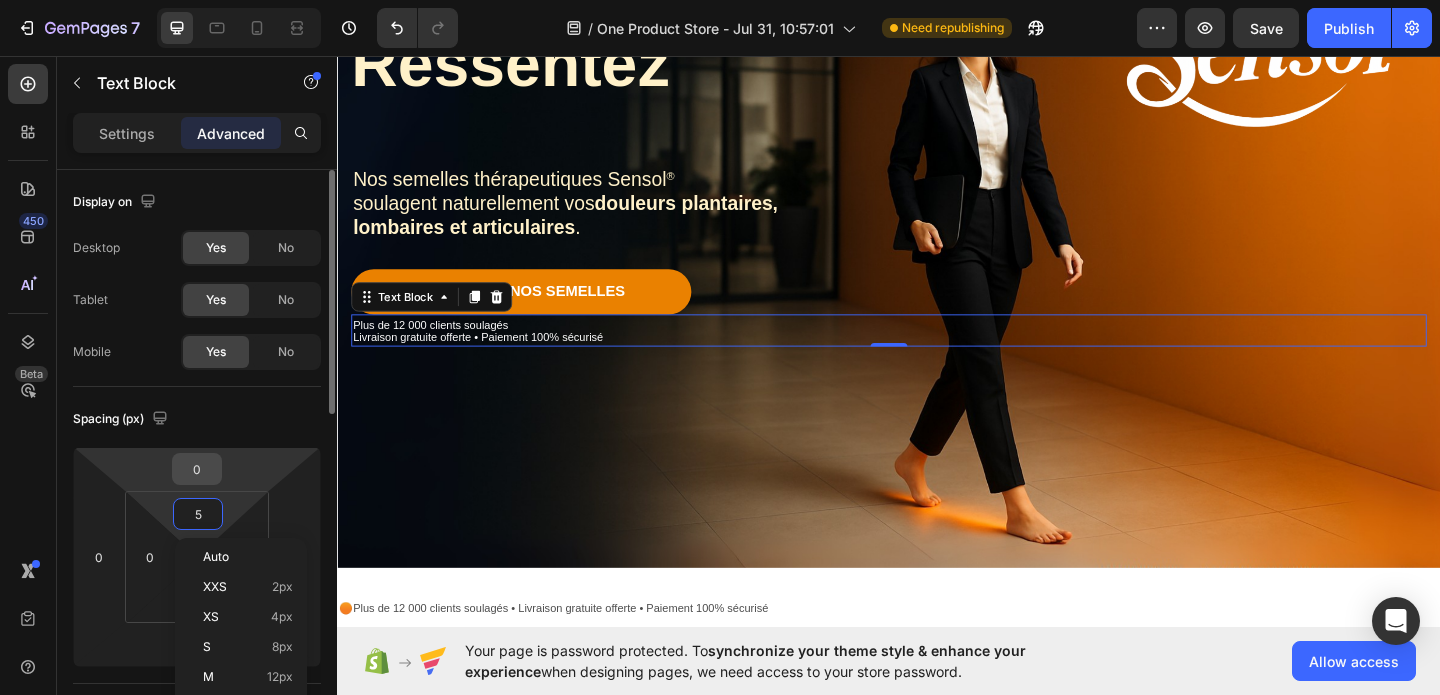 click on "0" at bounding box center [197, 469] 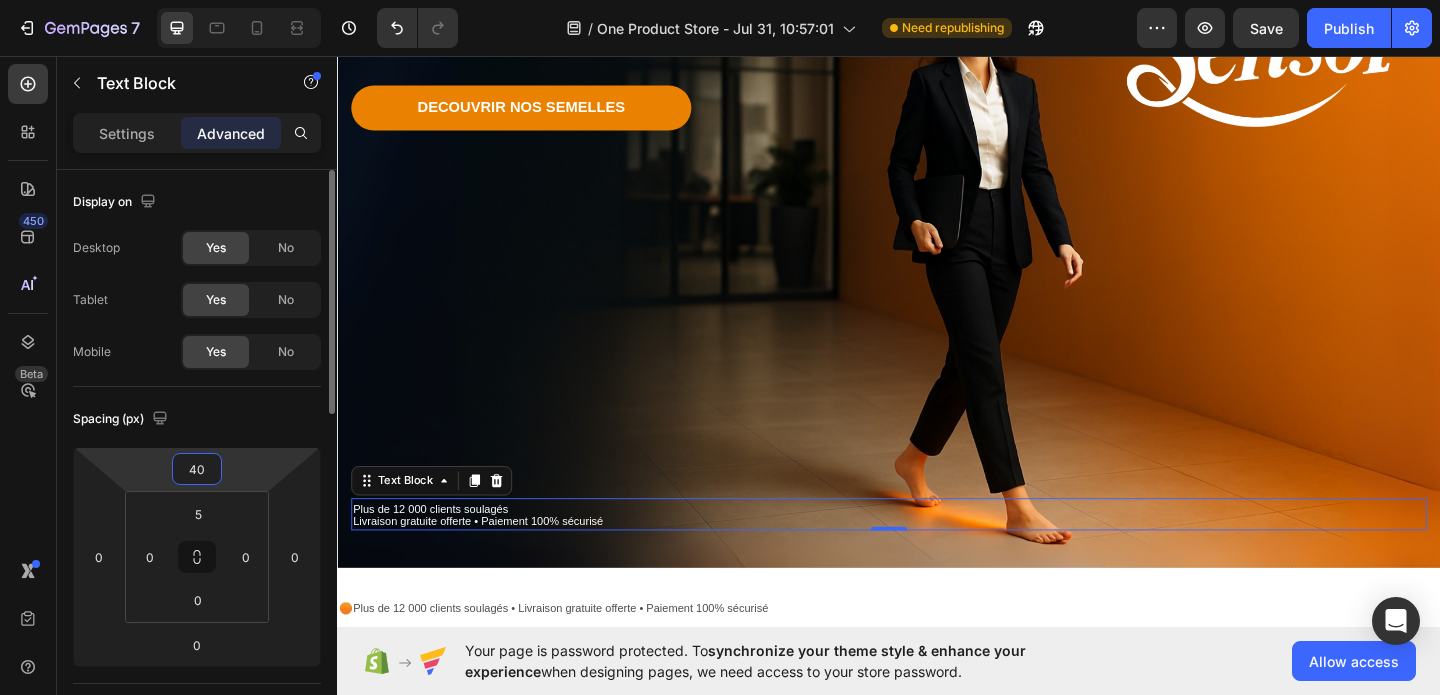 type on "4" 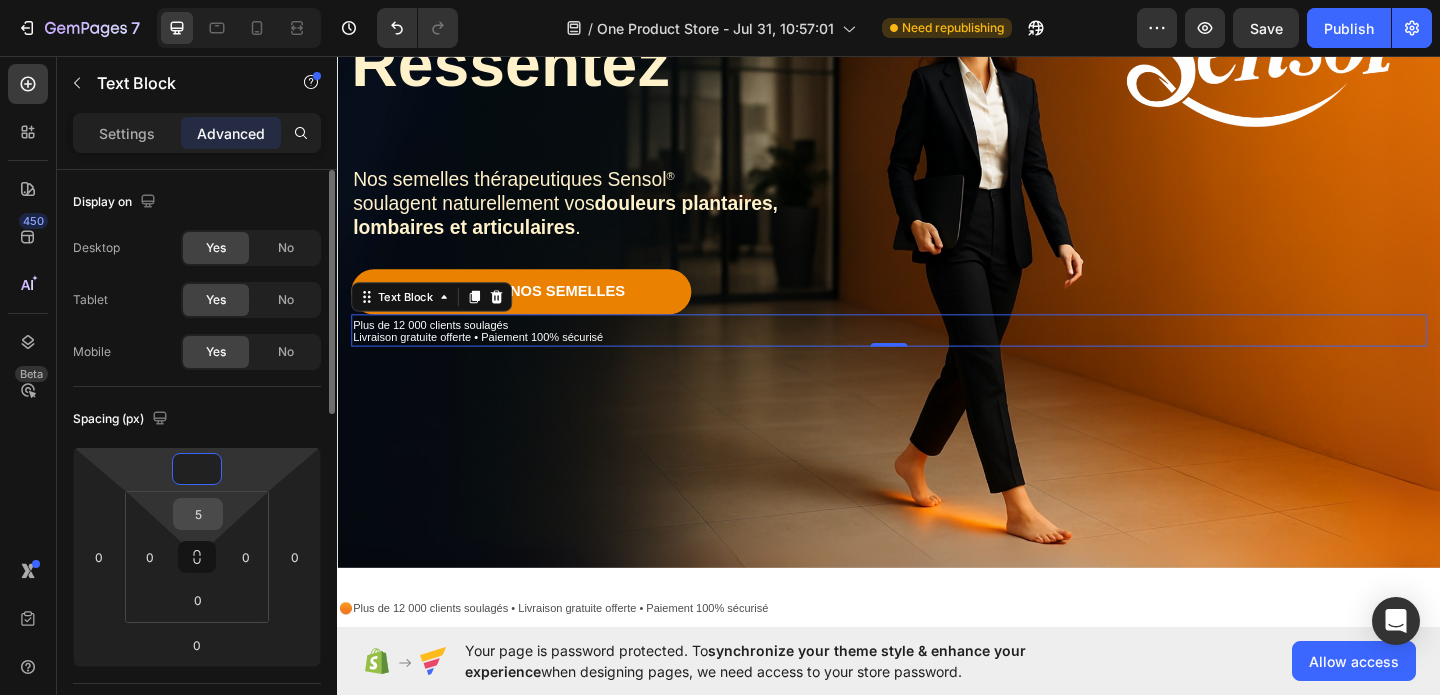 click on "5" at bounding box center (198, 514) 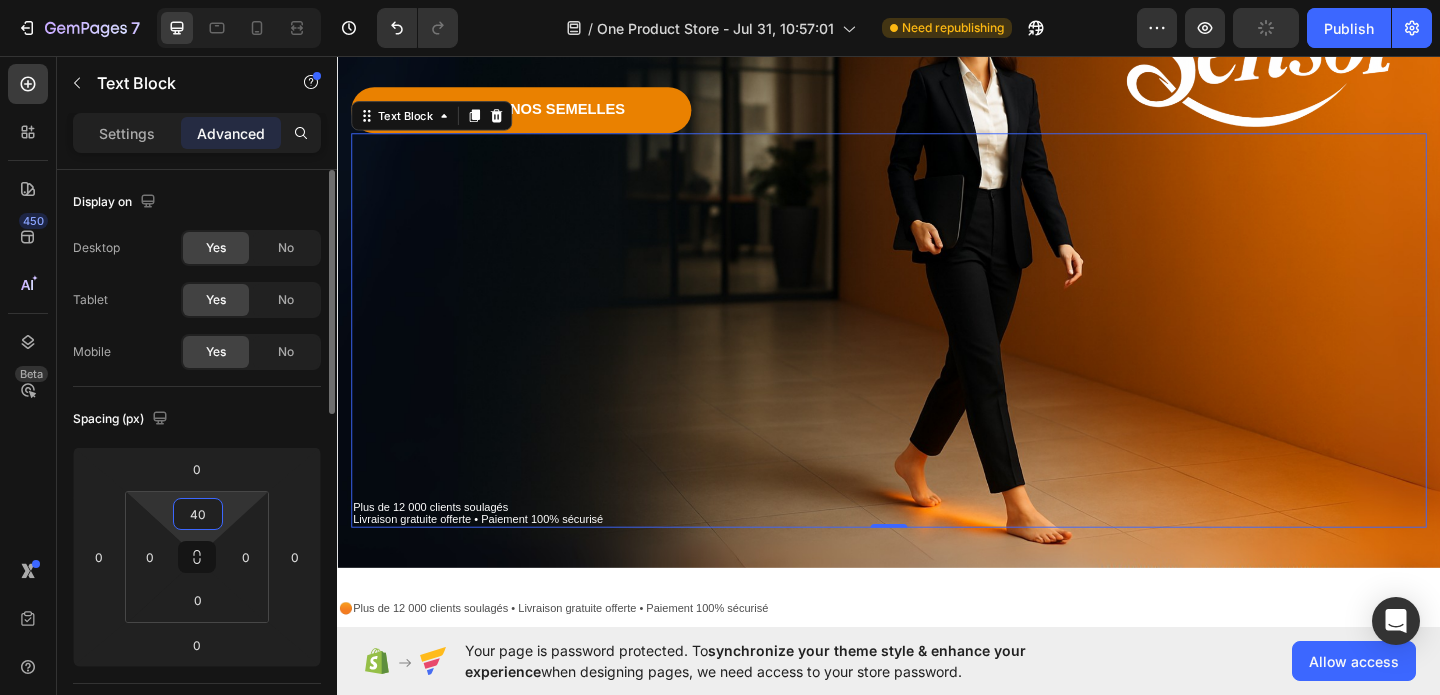 type on "4" 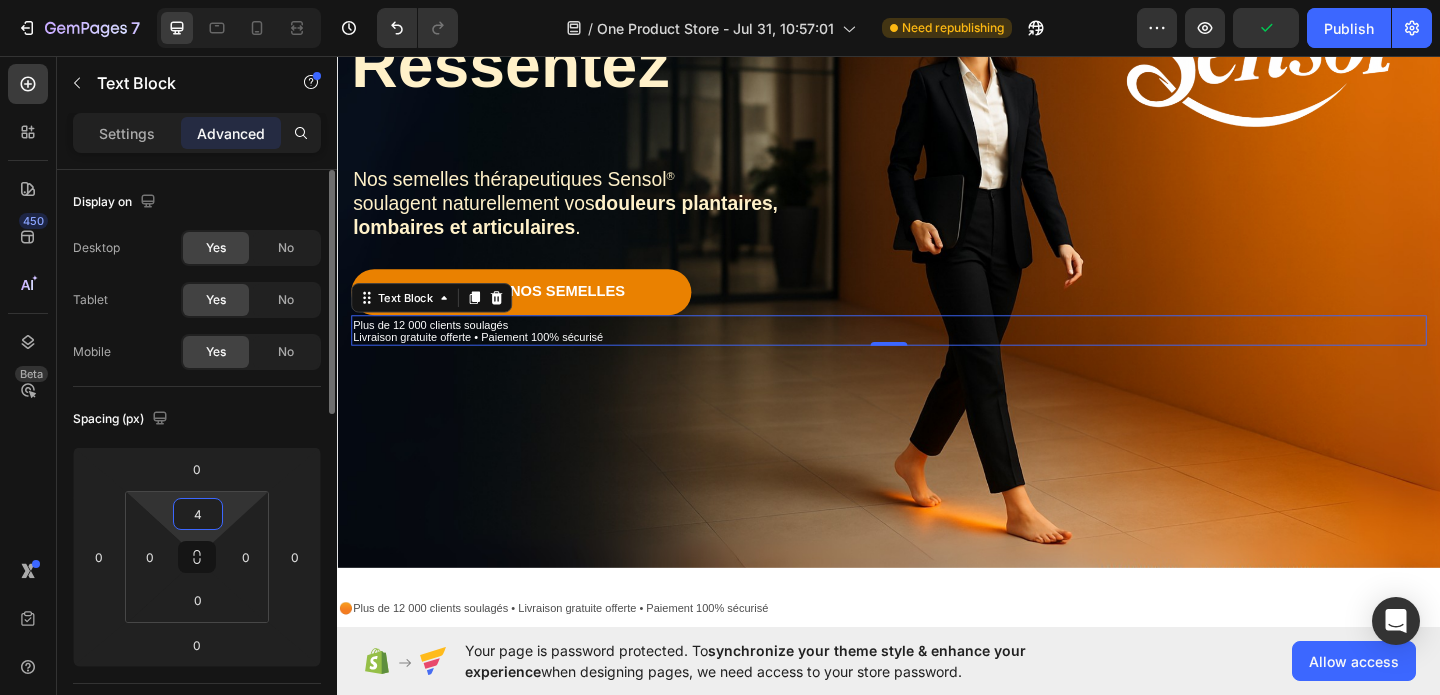 type 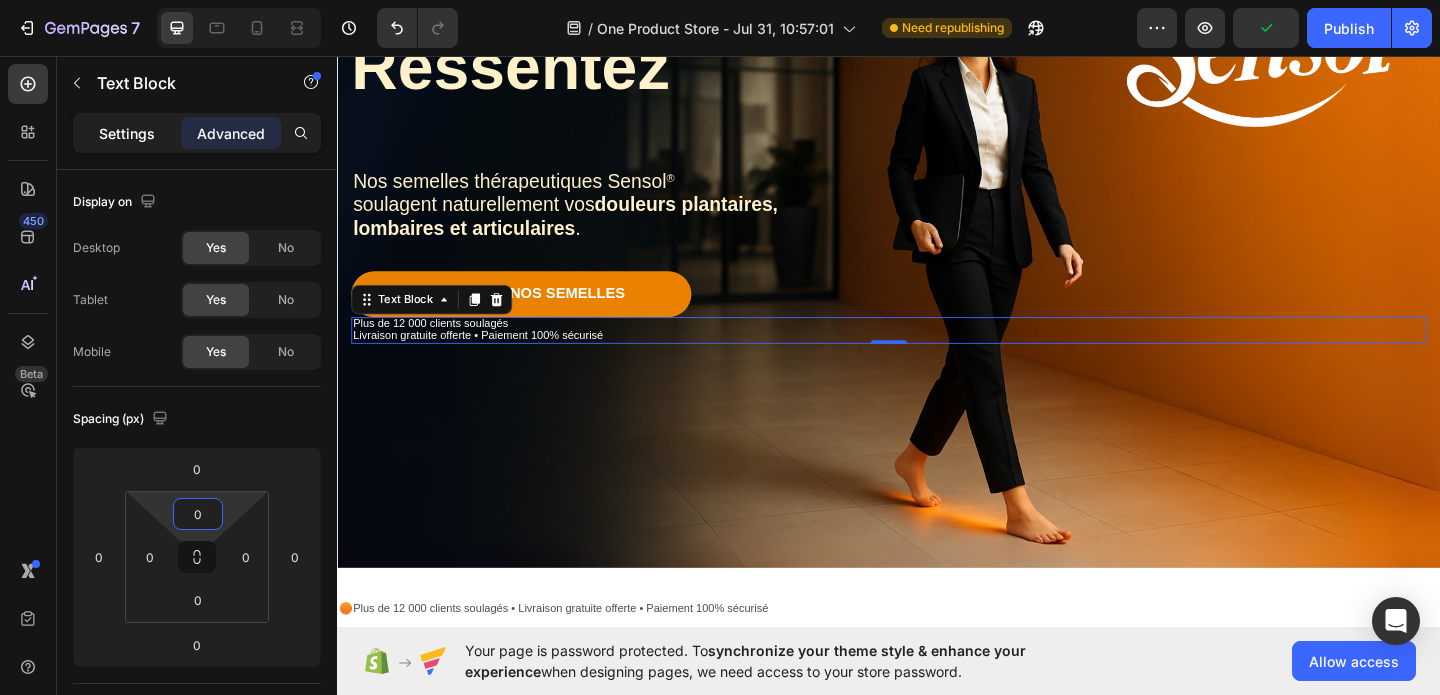 click on "Settings" at bounding box center [127, 133] 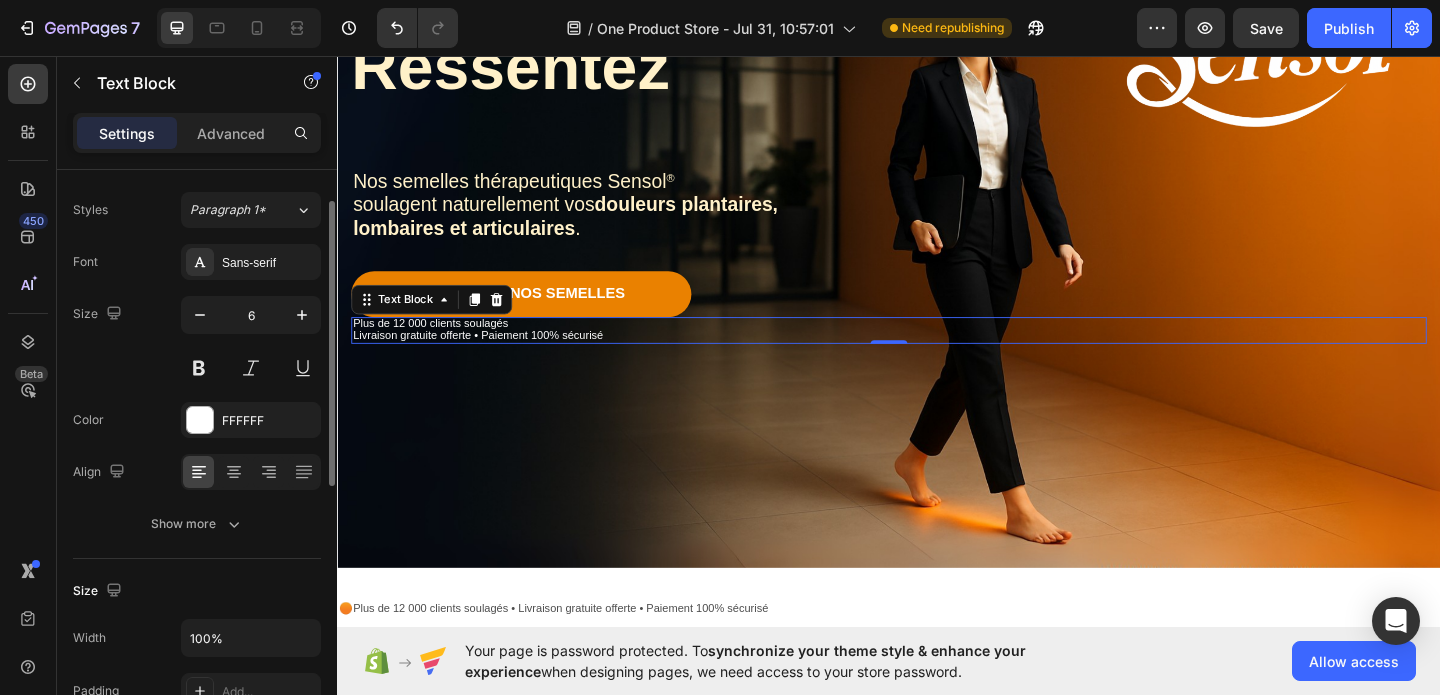 scroll, scrollTop: 49, scrollLeft: 0, axis: vertical 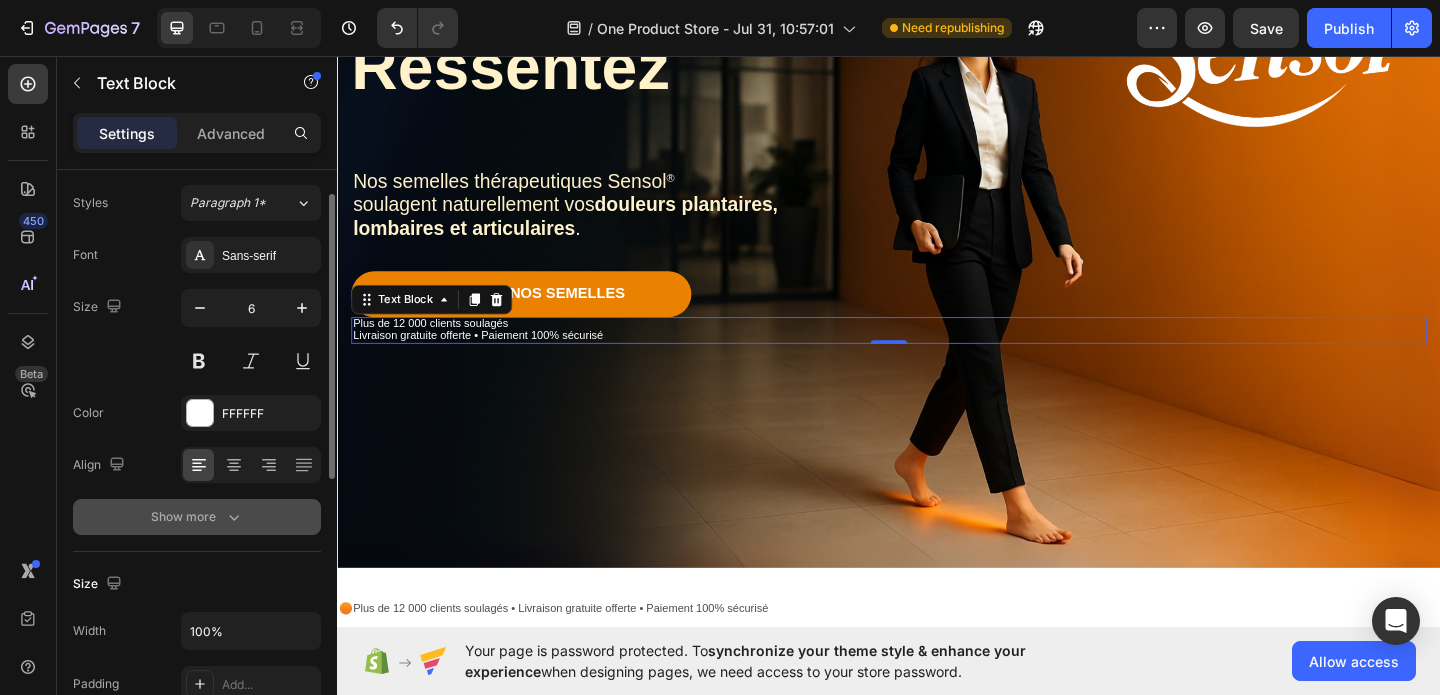 click 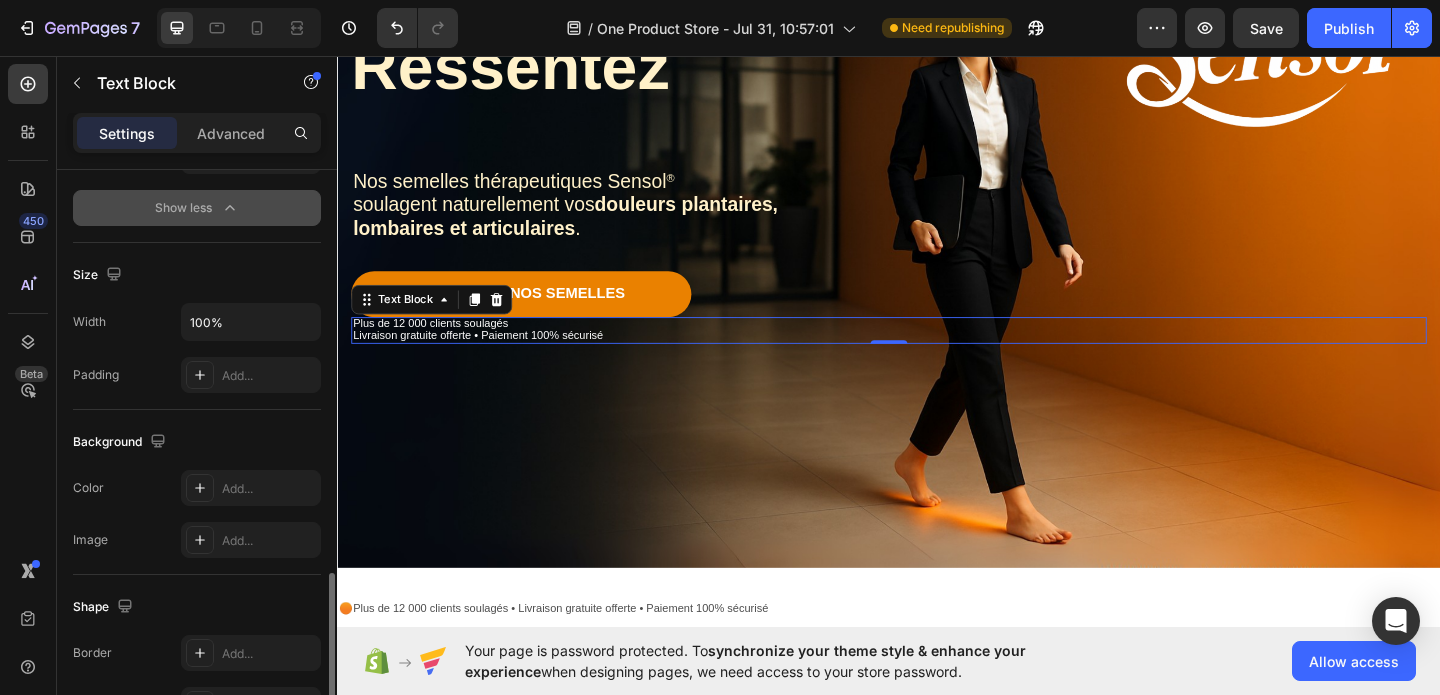 scroll, scrollTop: 867, scrollLeft: 0, axis: vertical 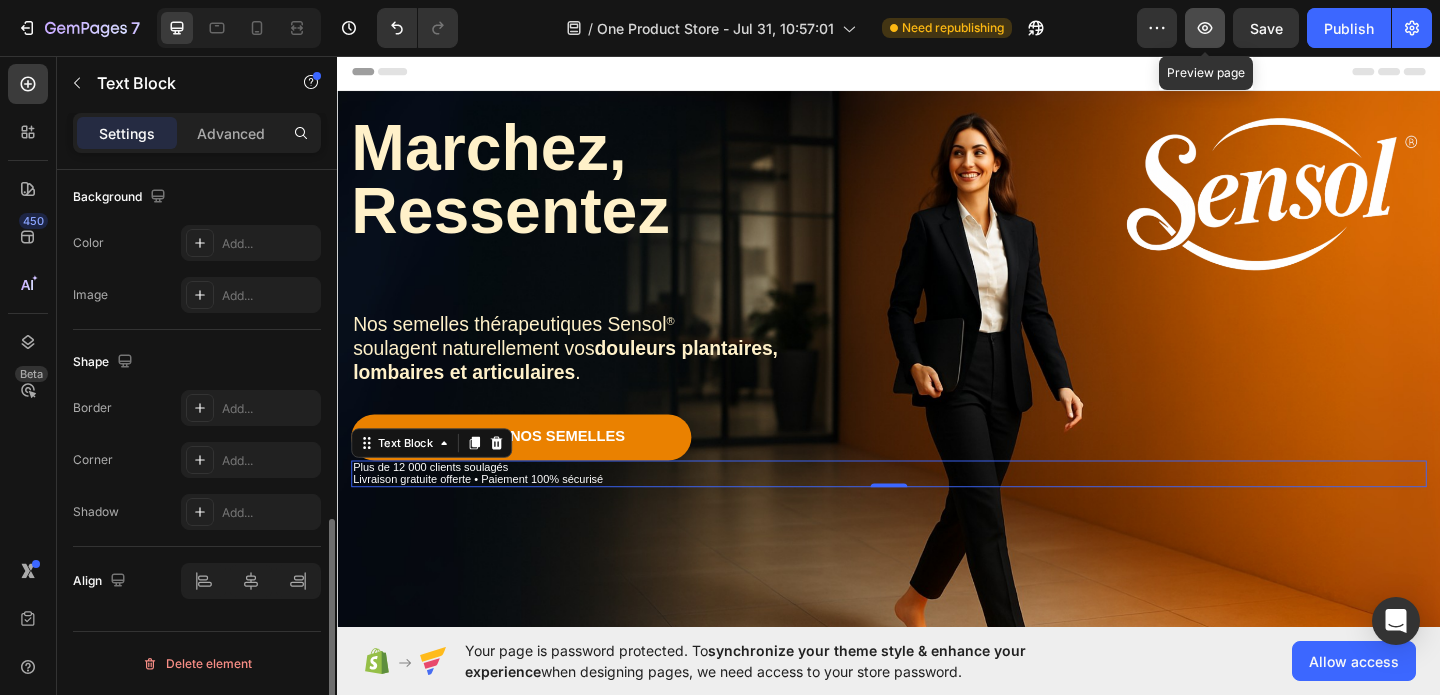 click 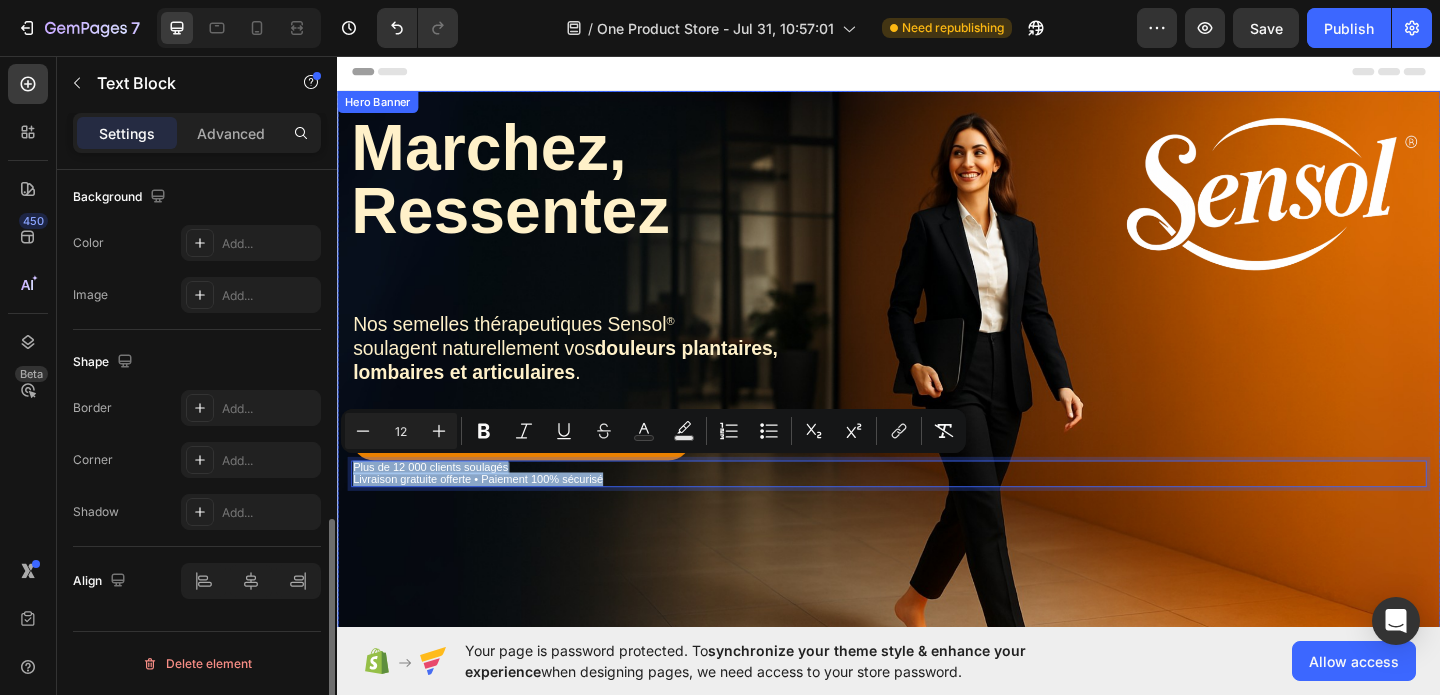 drag, startPoint x: 647, startPoint y: 517, endPoint x: 344, endPoint y: 507, distance: 303.16498 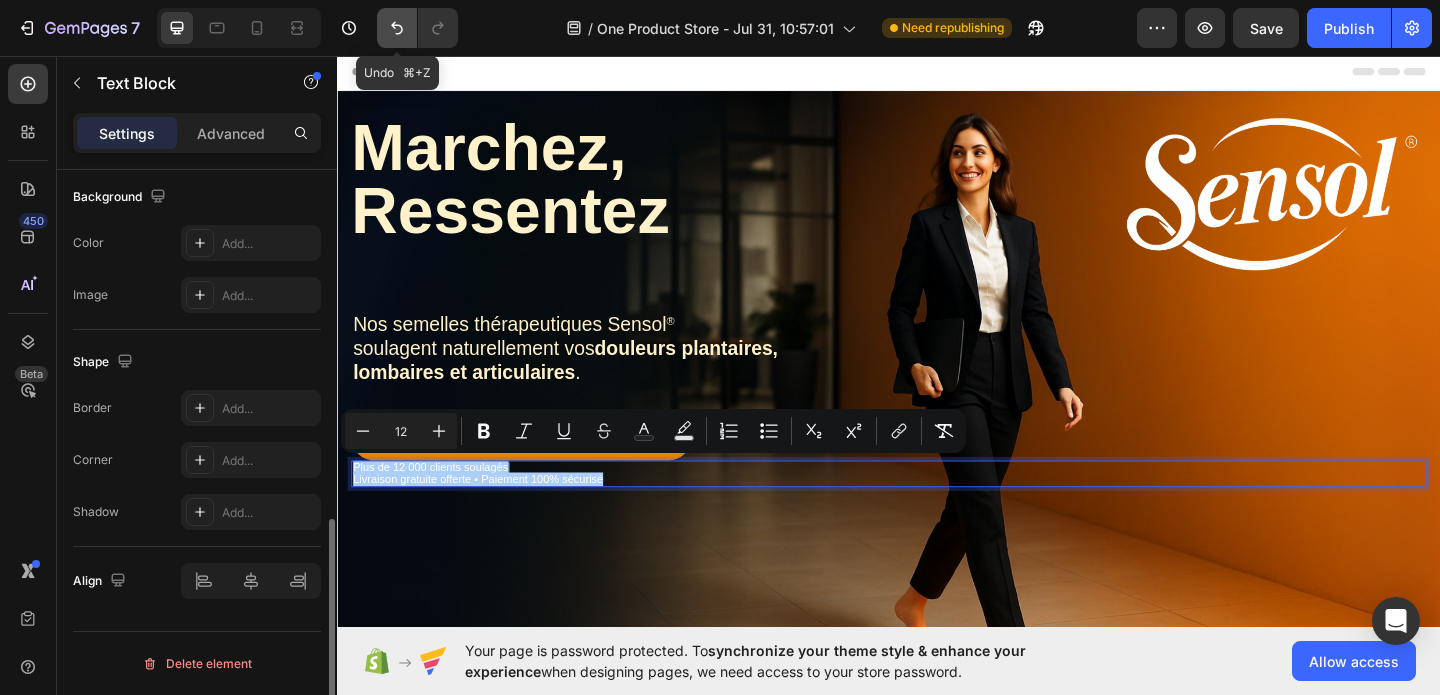 click 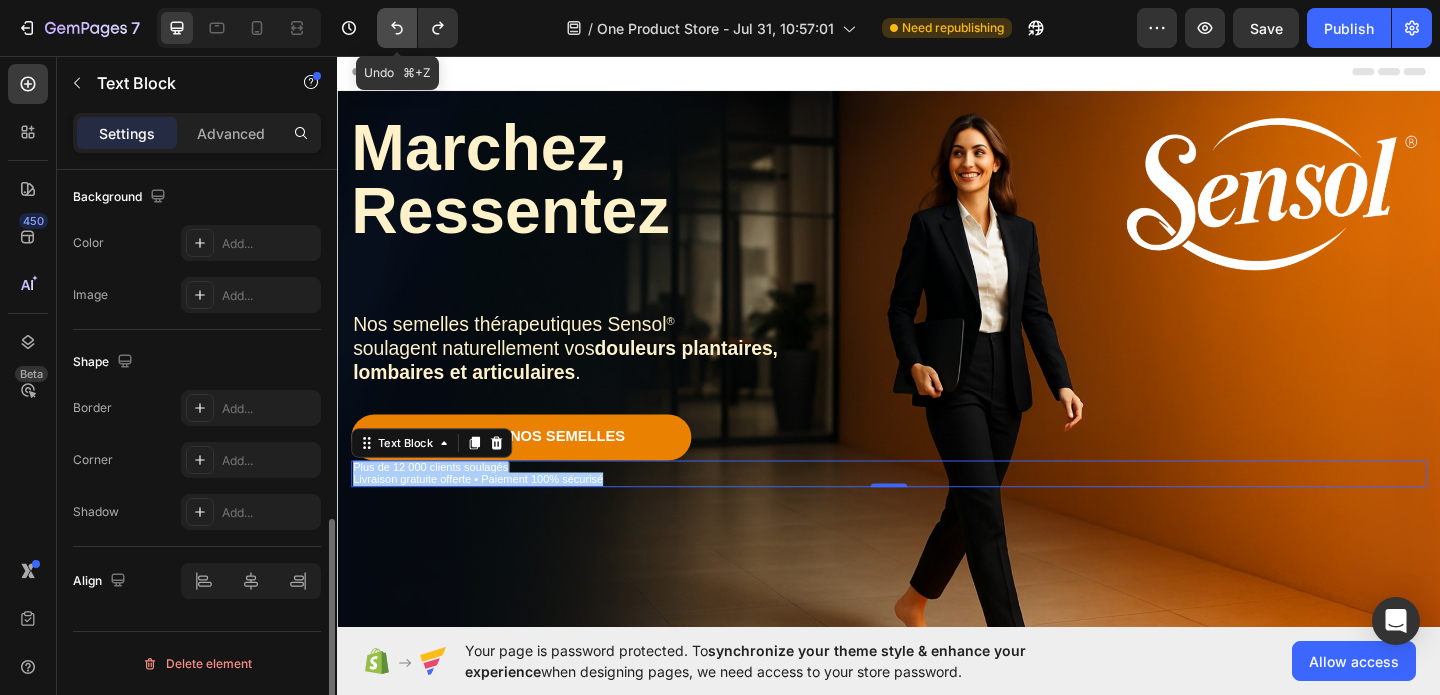 click 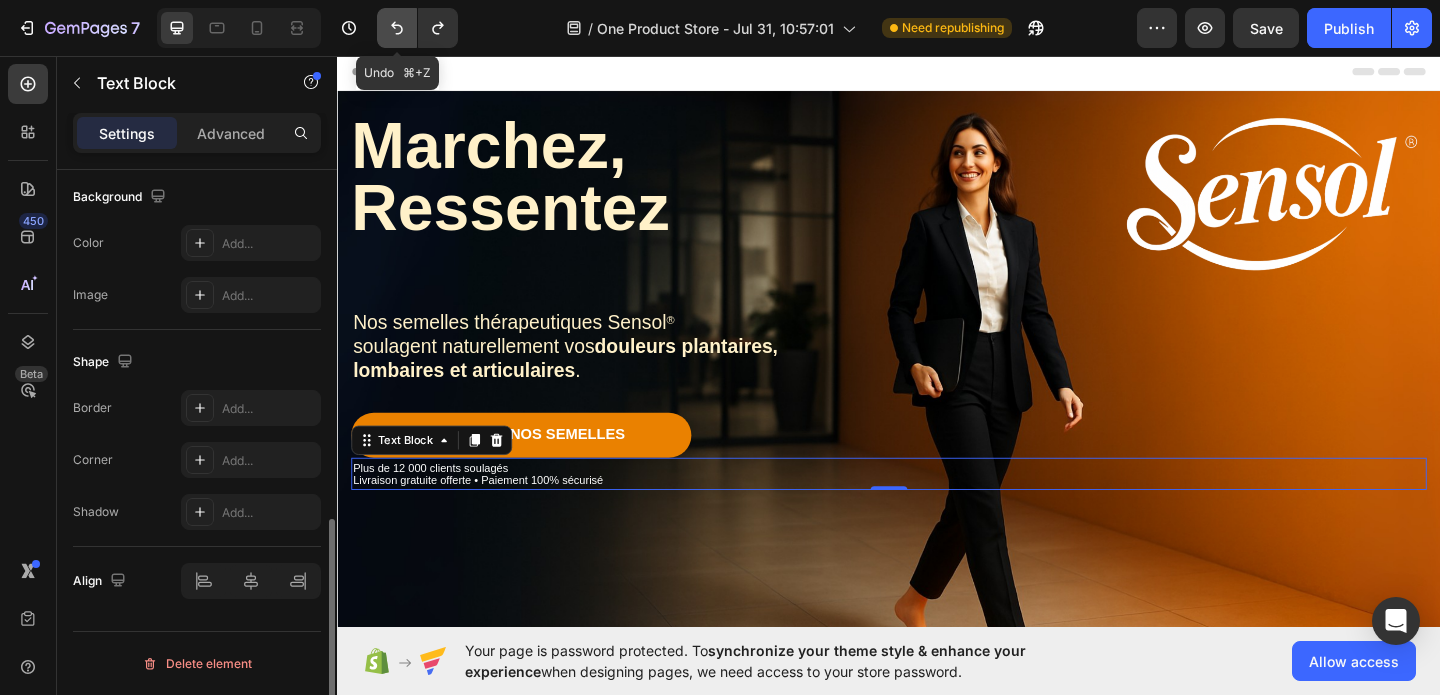 click 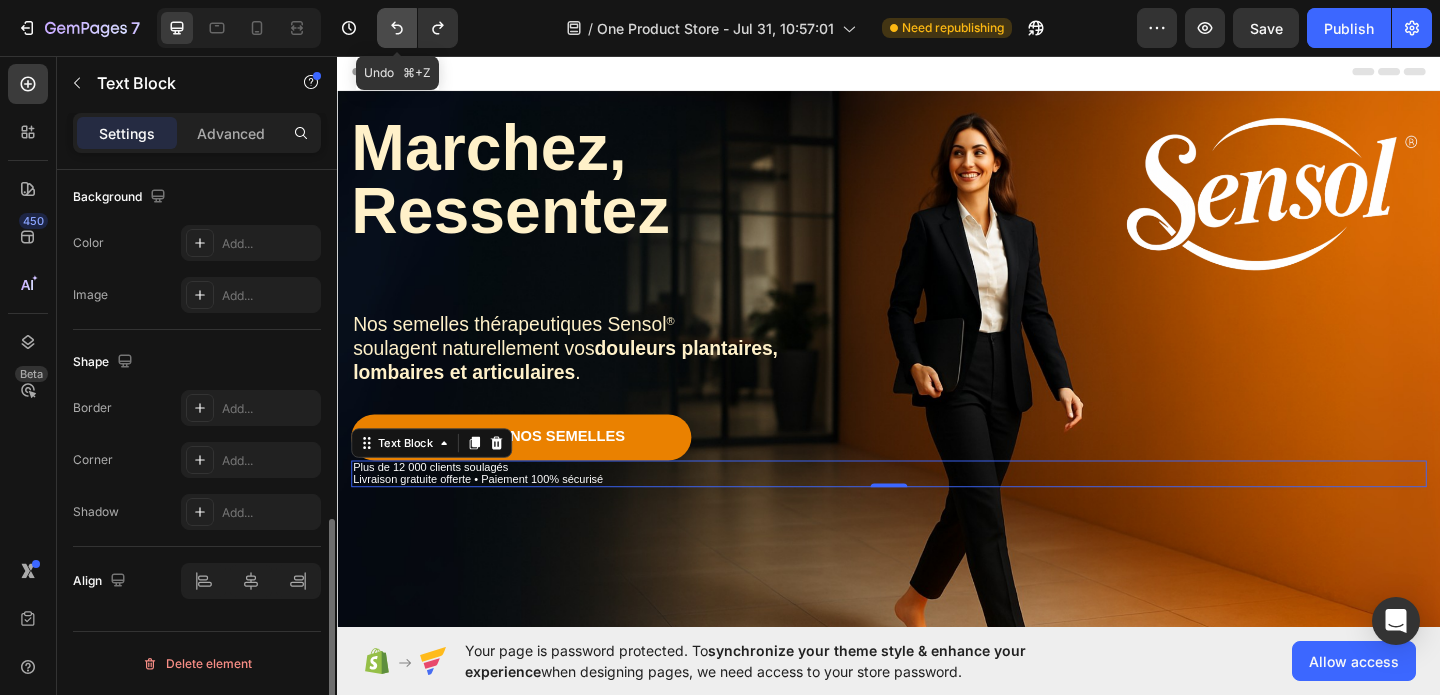 click 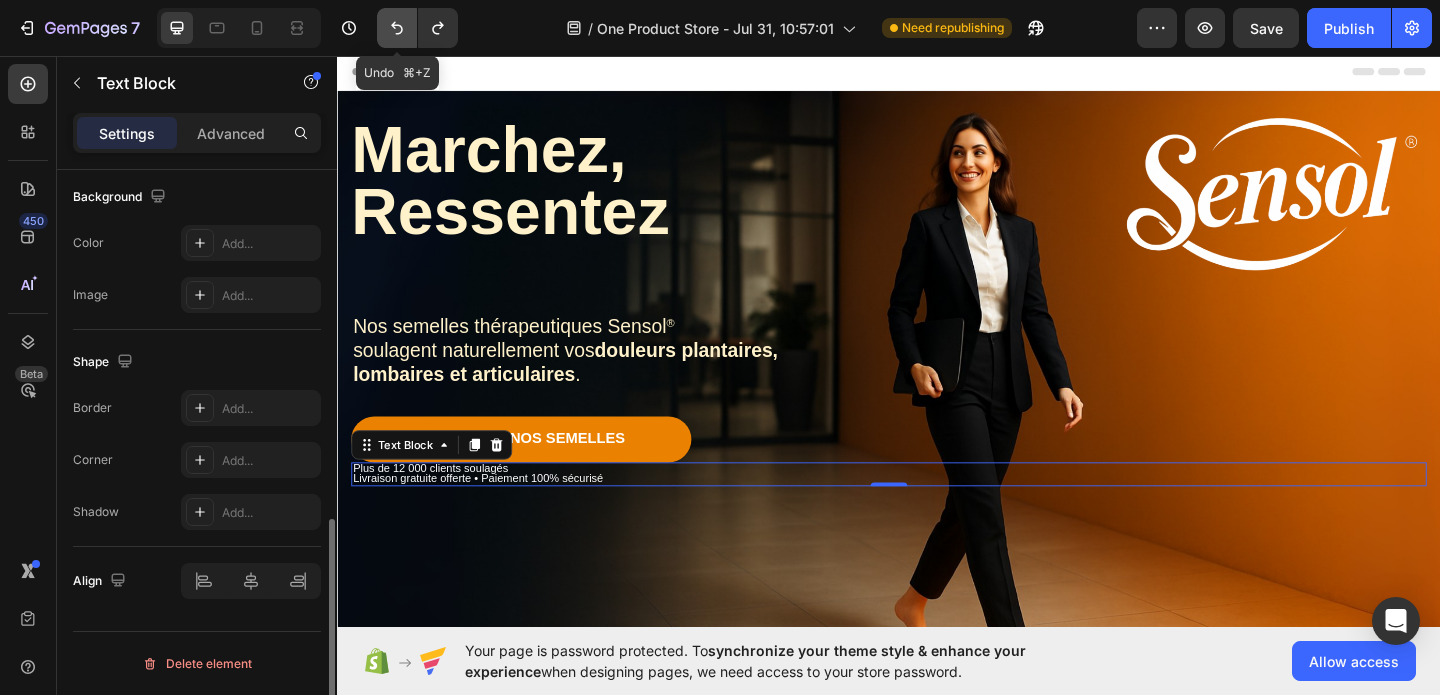 click 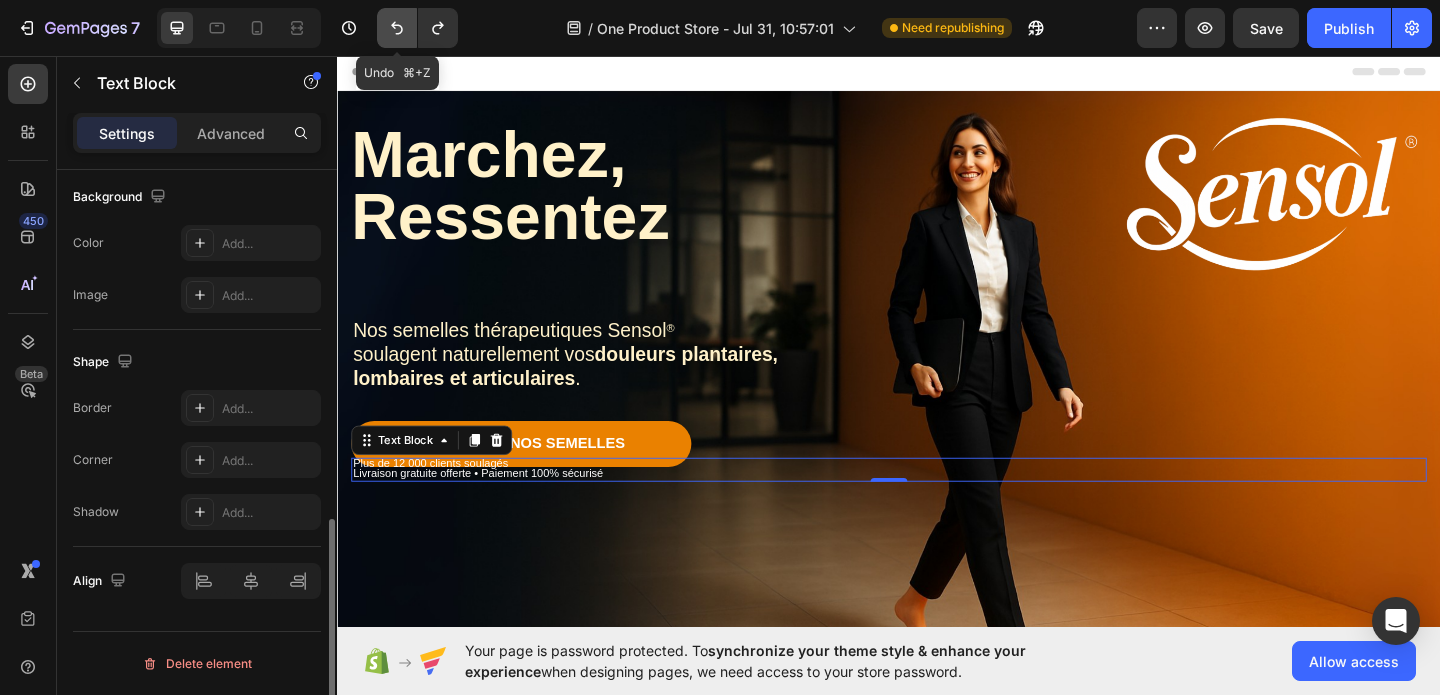 click 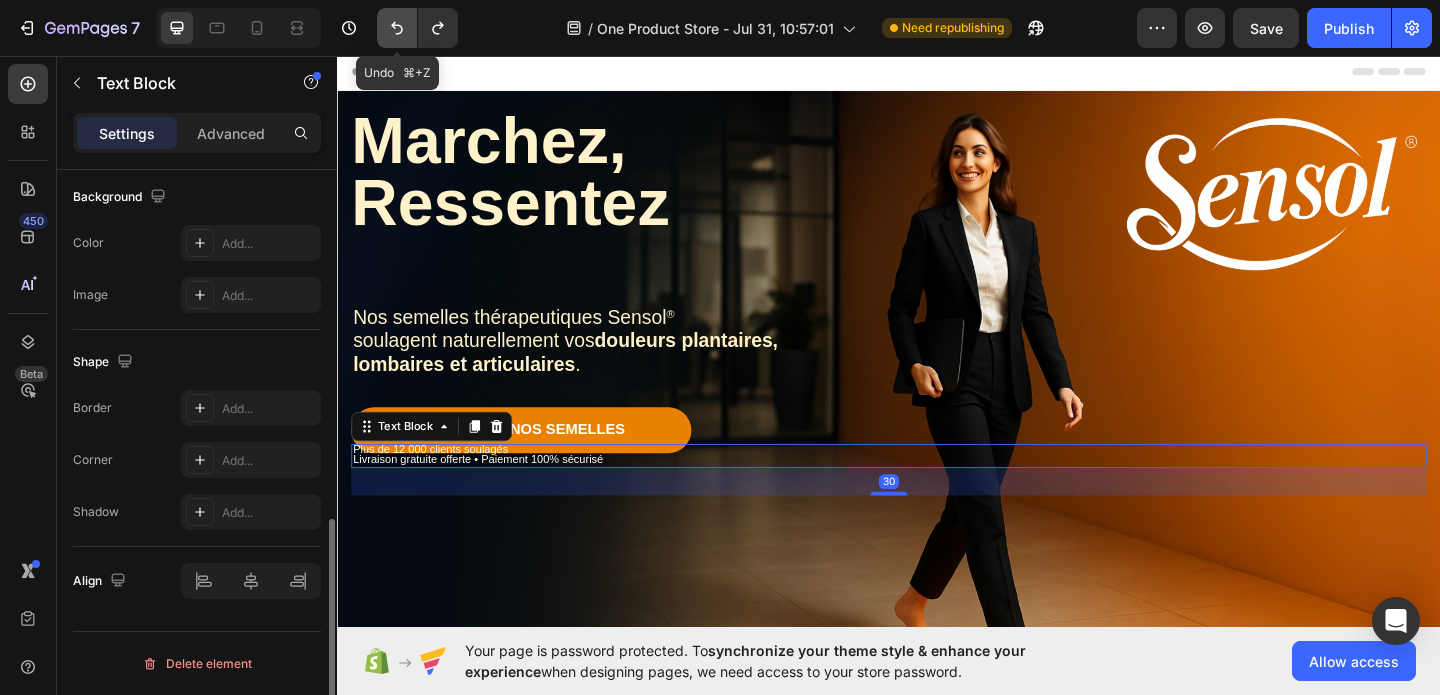 click 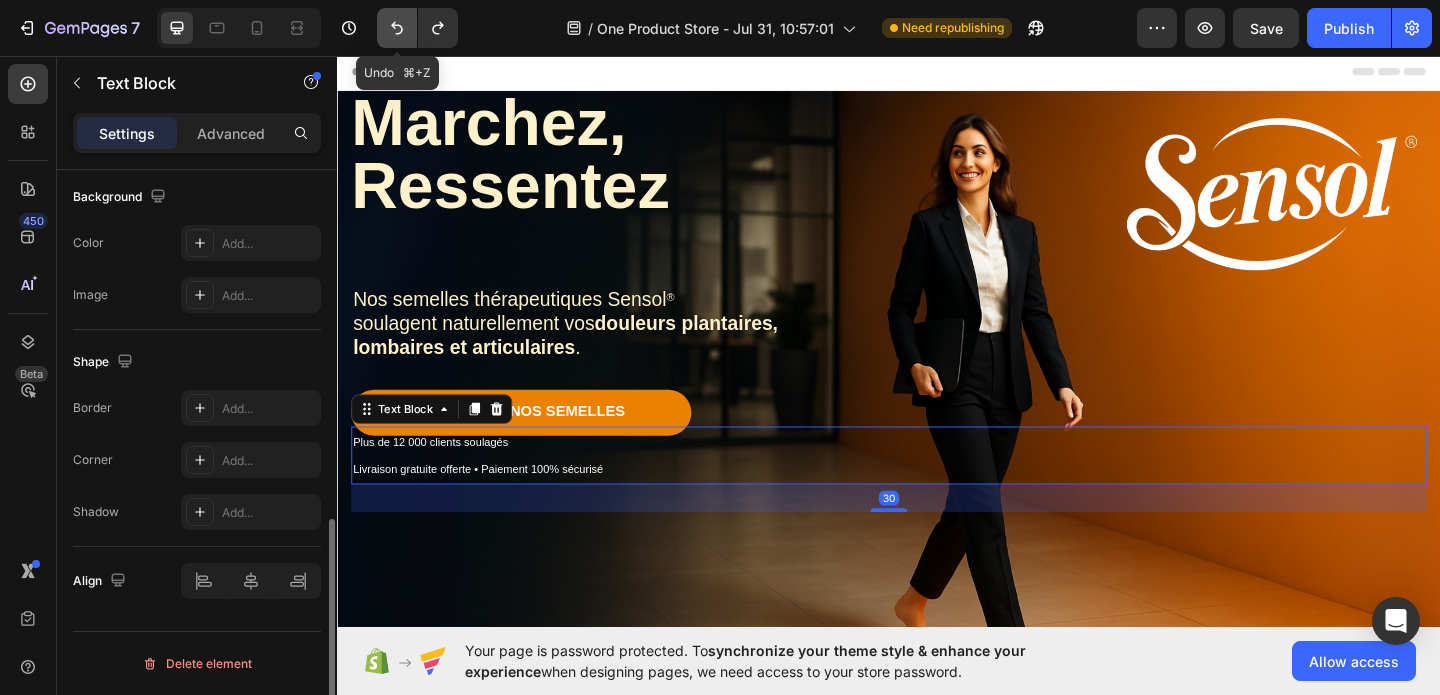 click 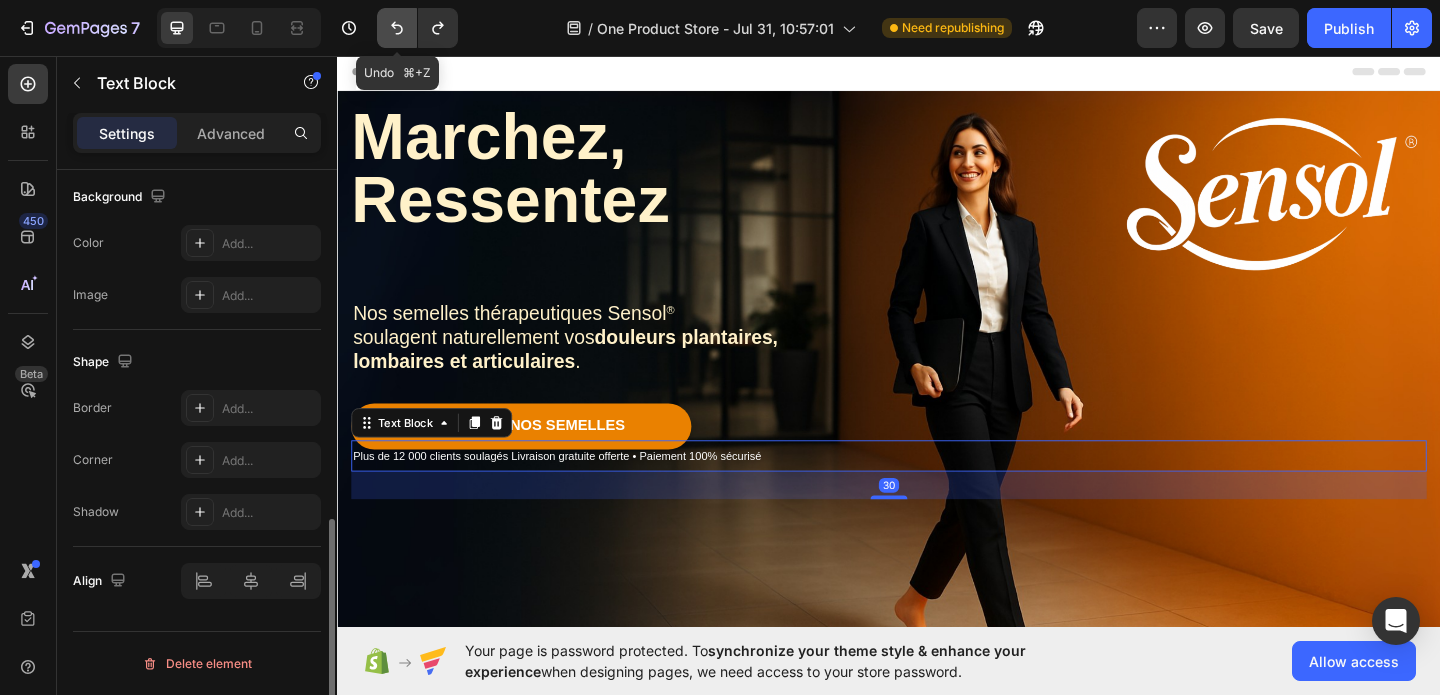 click 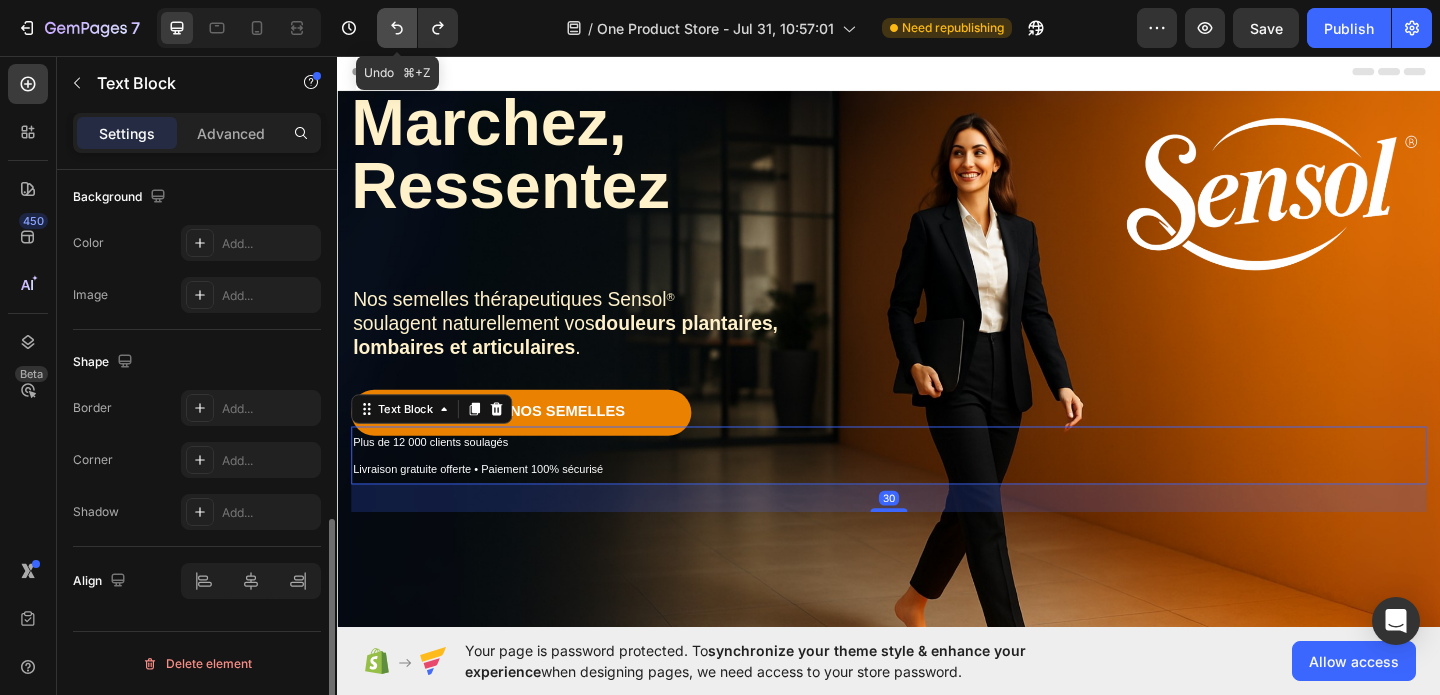 click 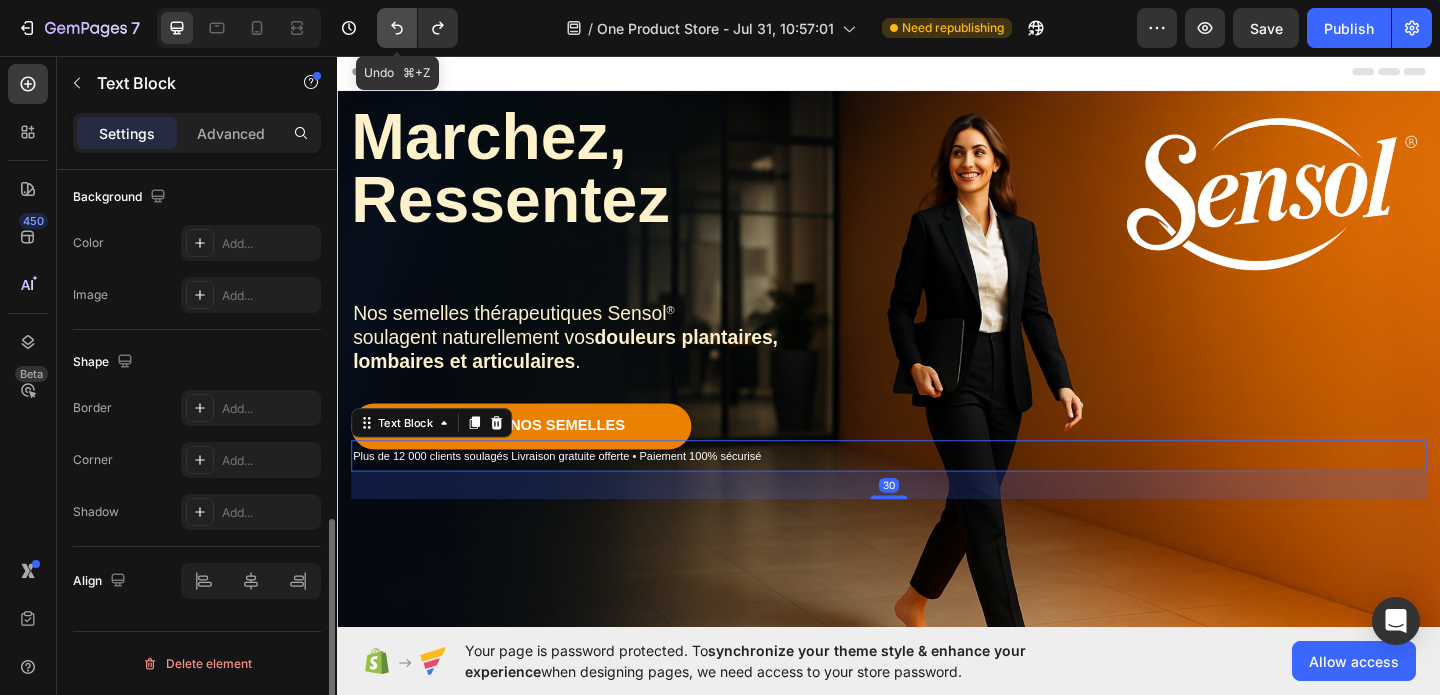 click 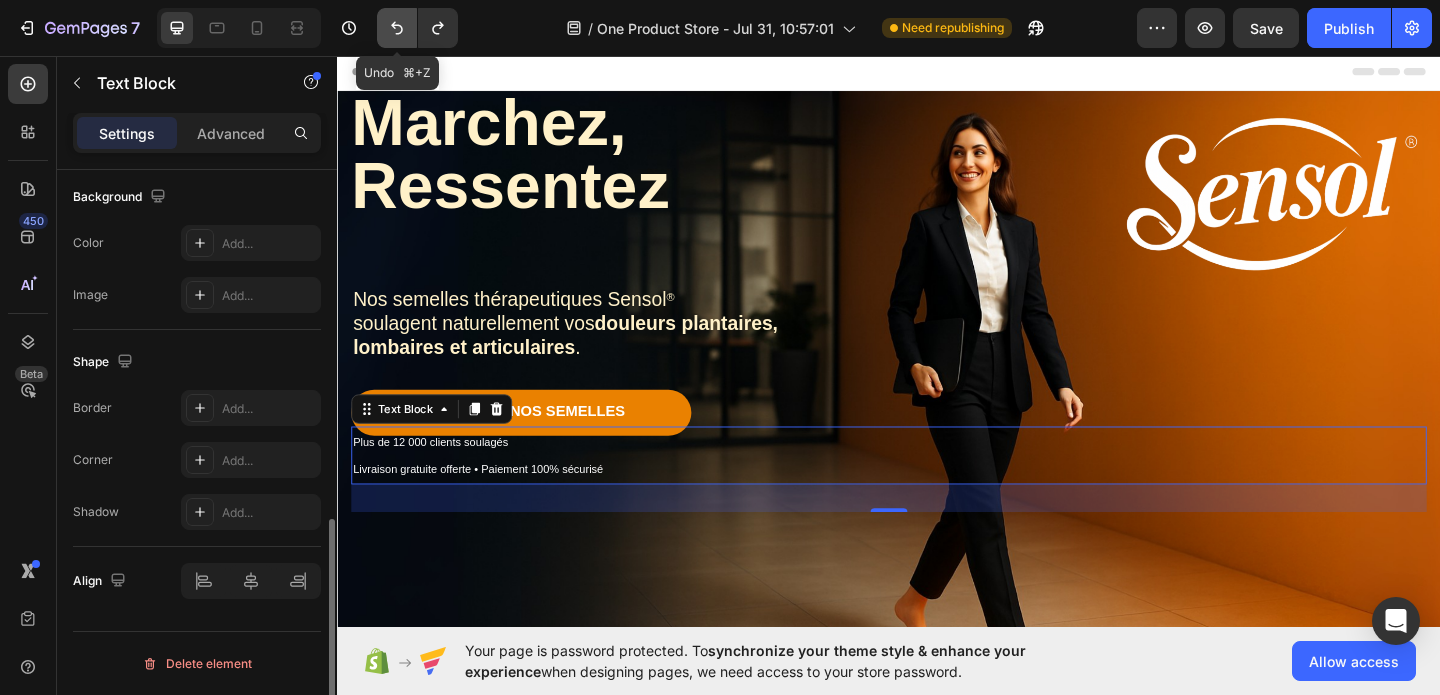 click 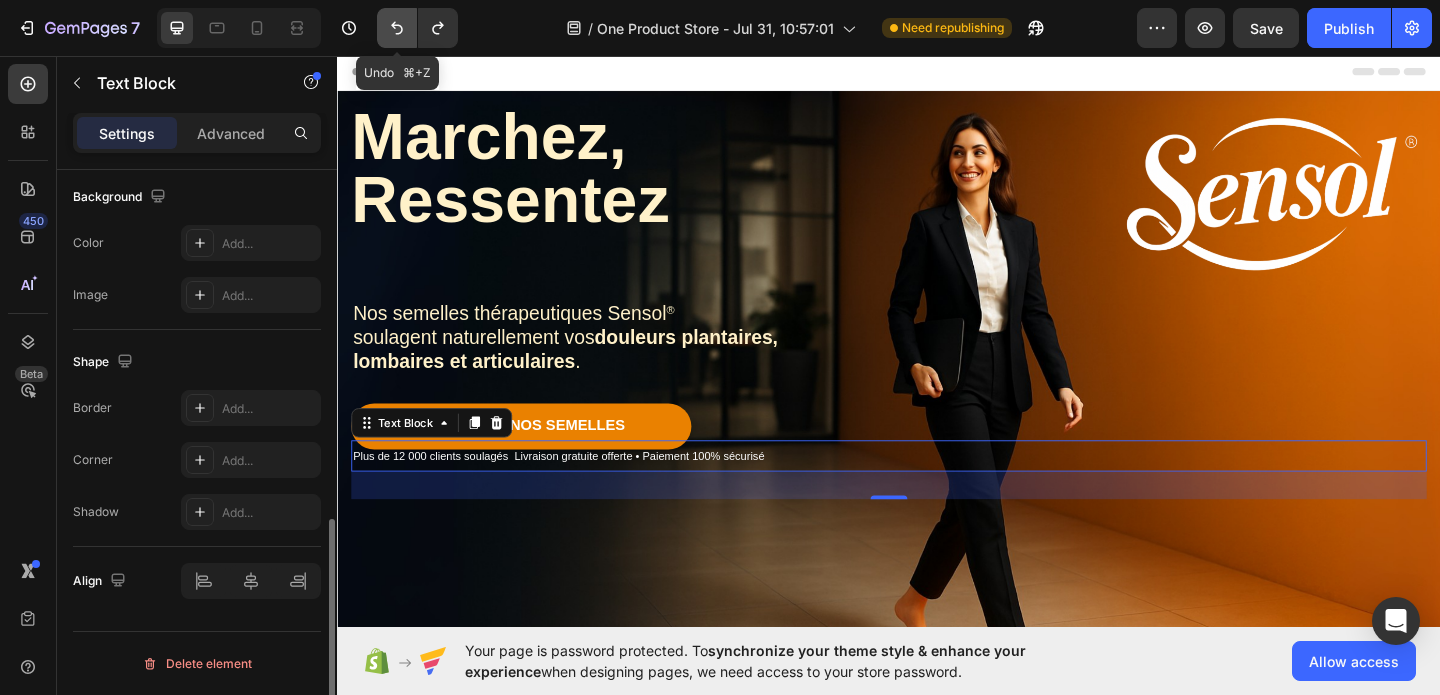 click 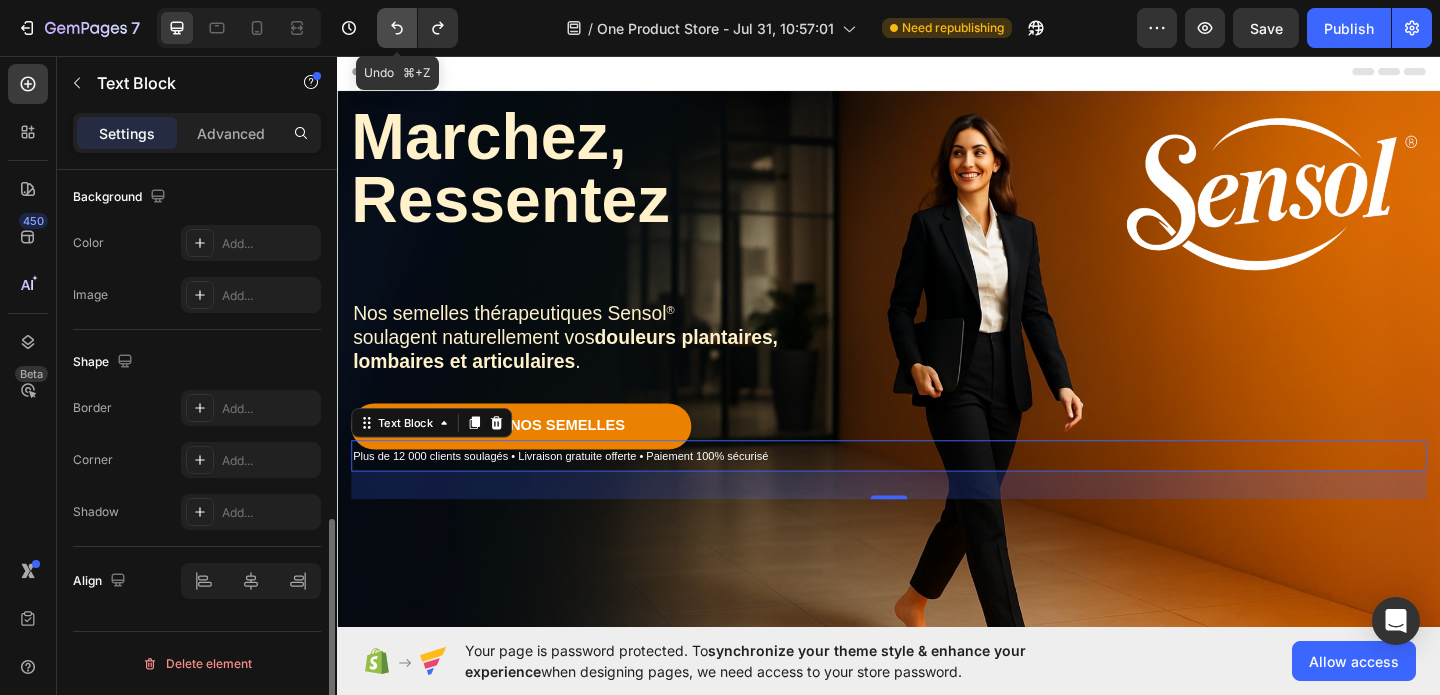 click 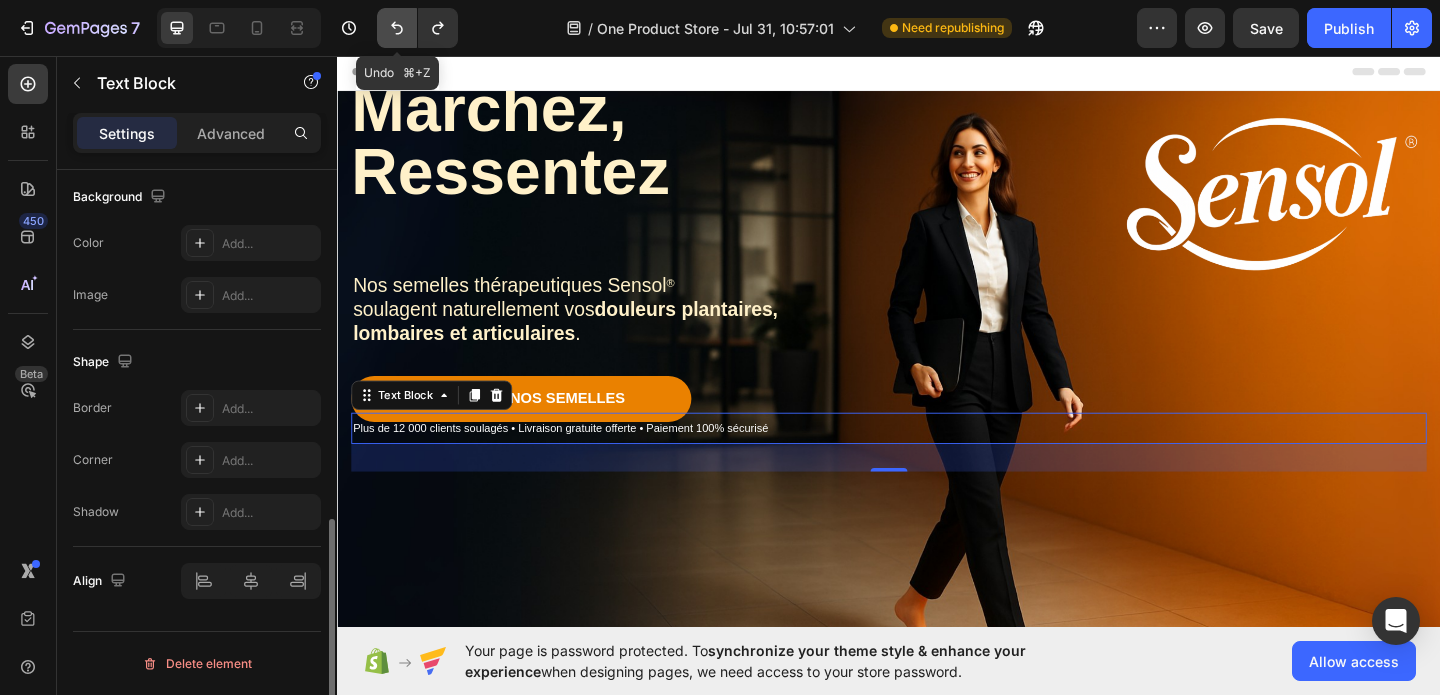 click 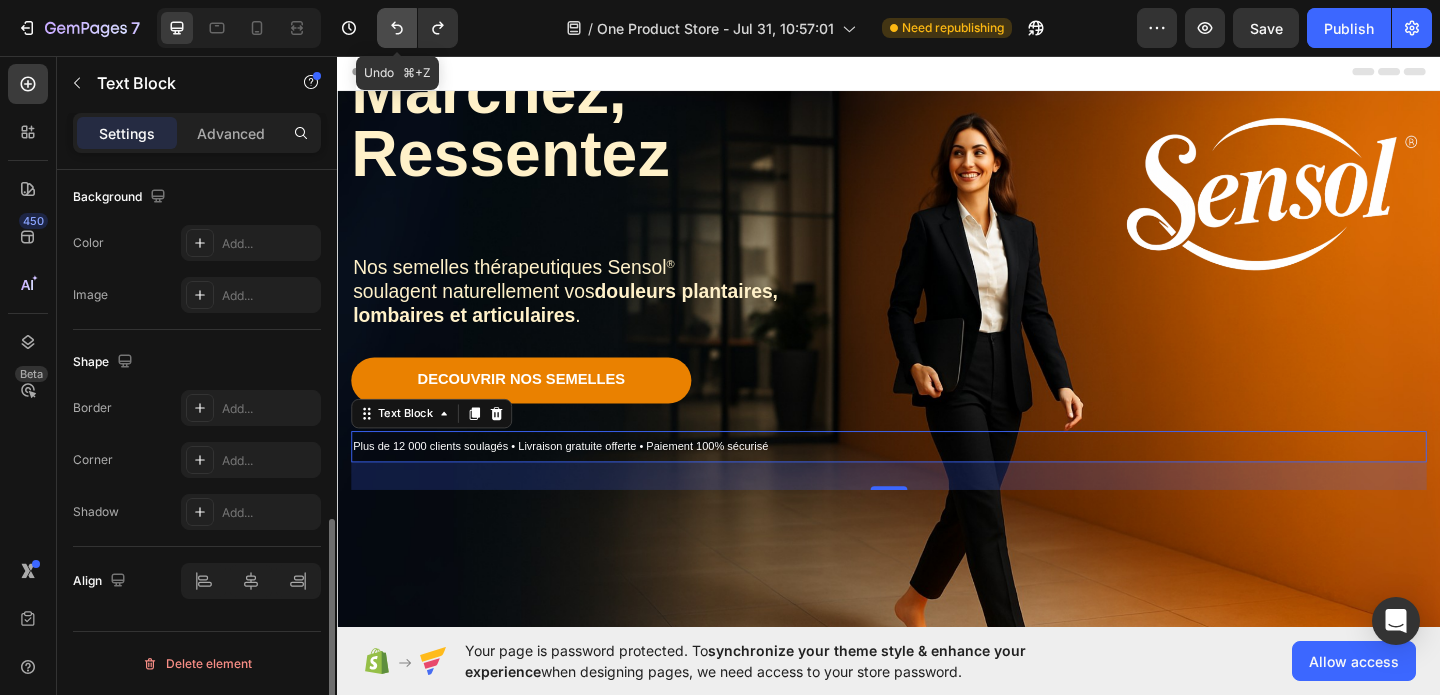 click 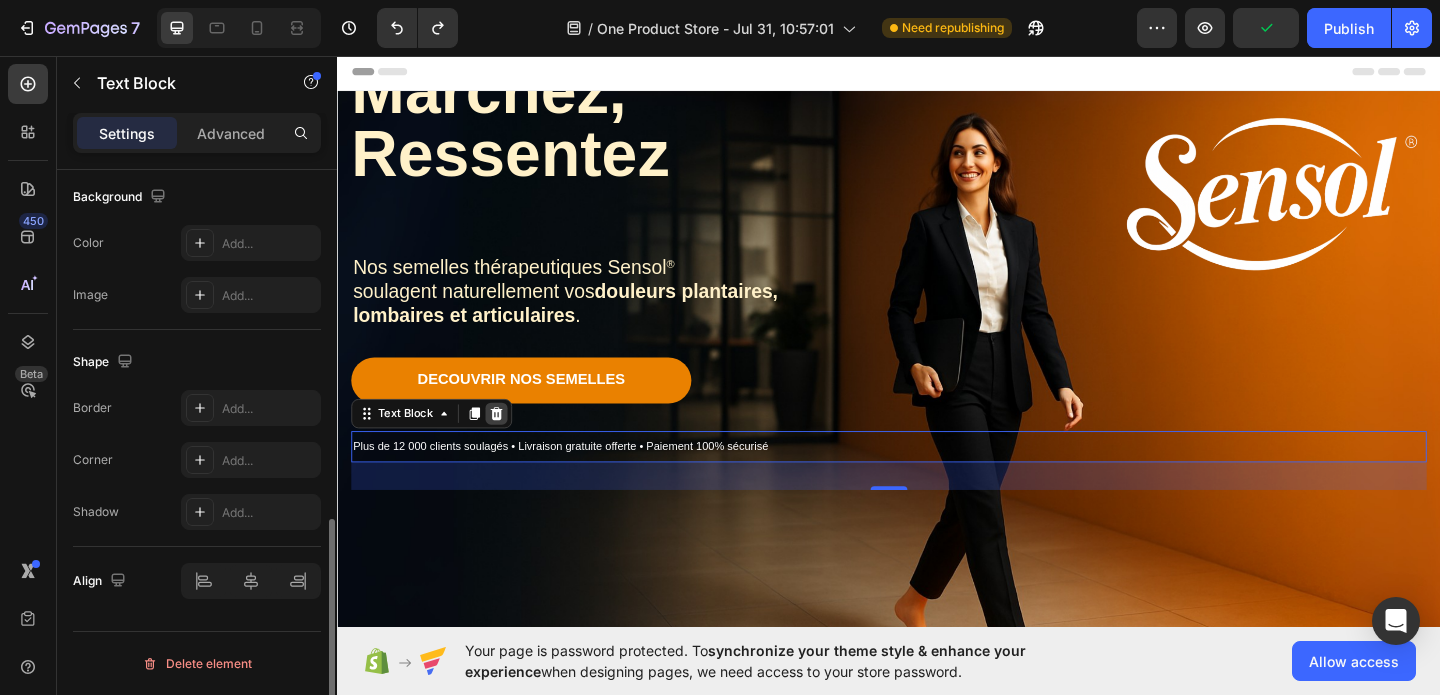 click 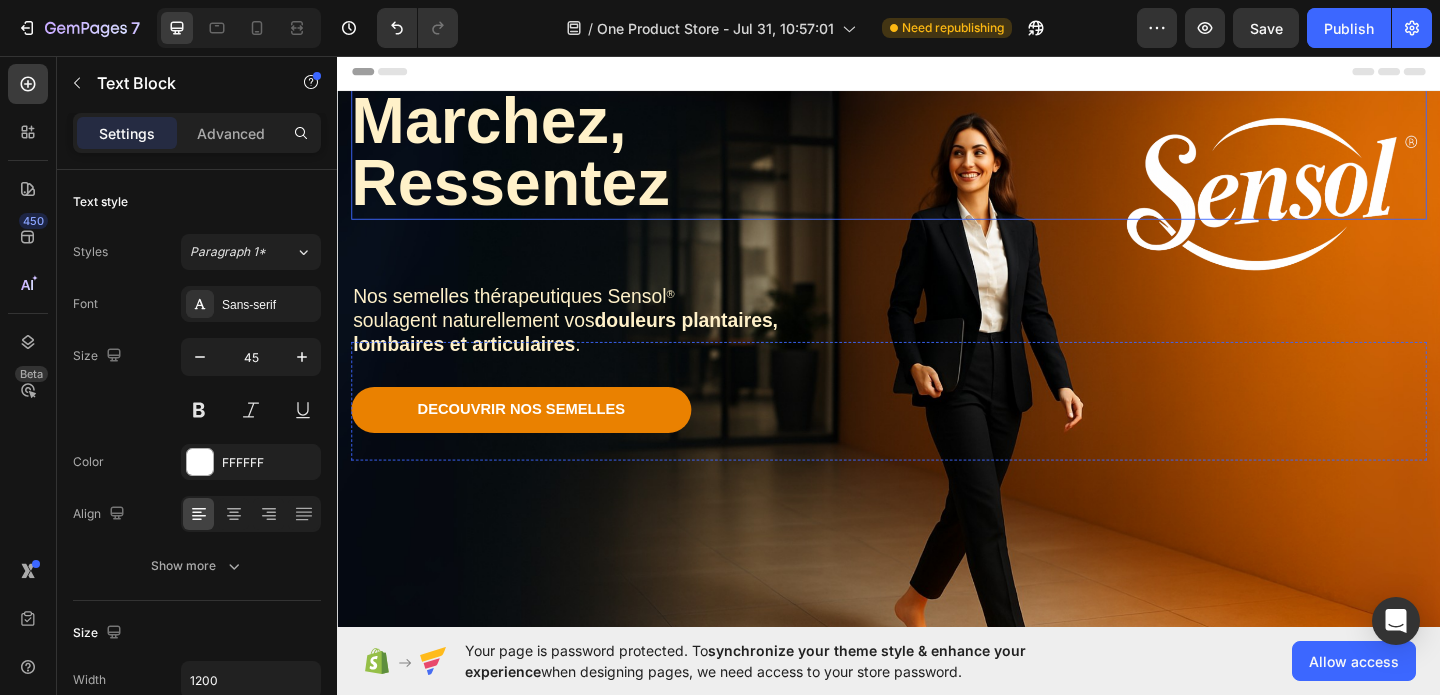 click on "Ressentez" at bounding box center (525, 194) 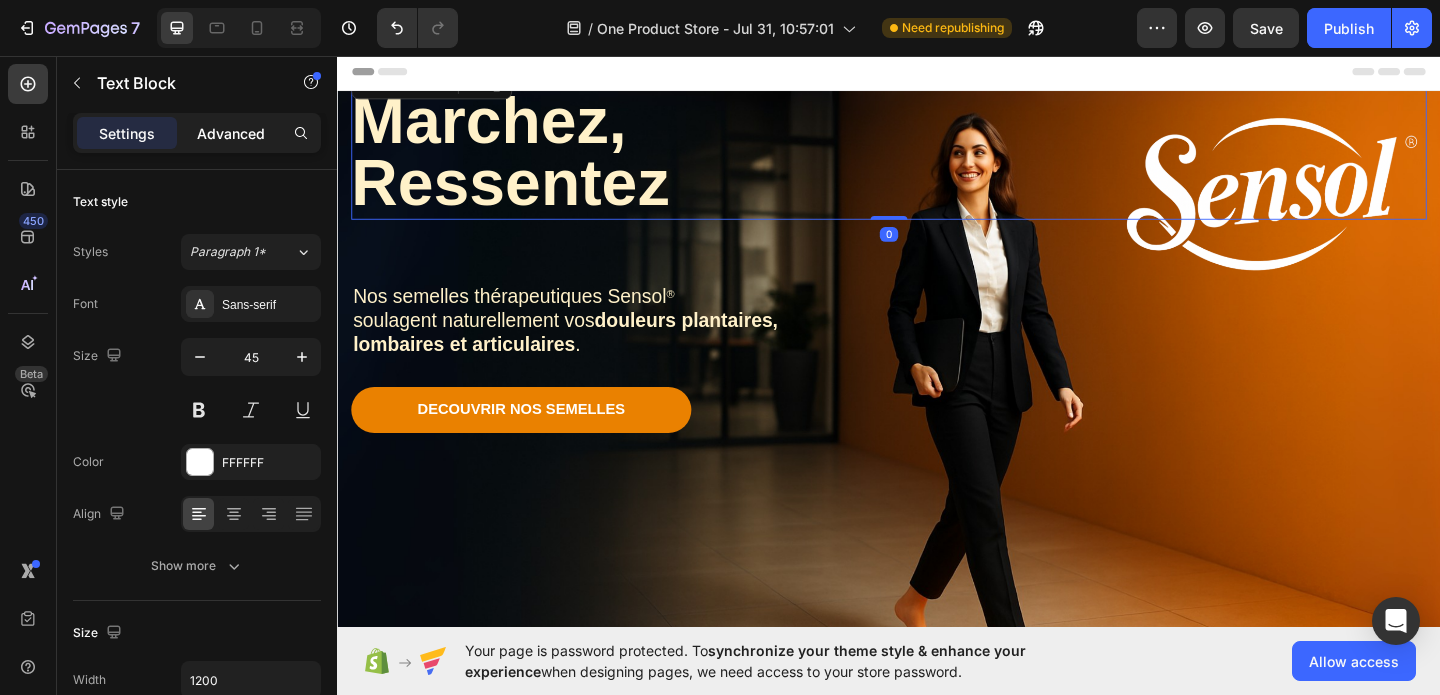 click on "Advanced" at bounding box center [231, 133] 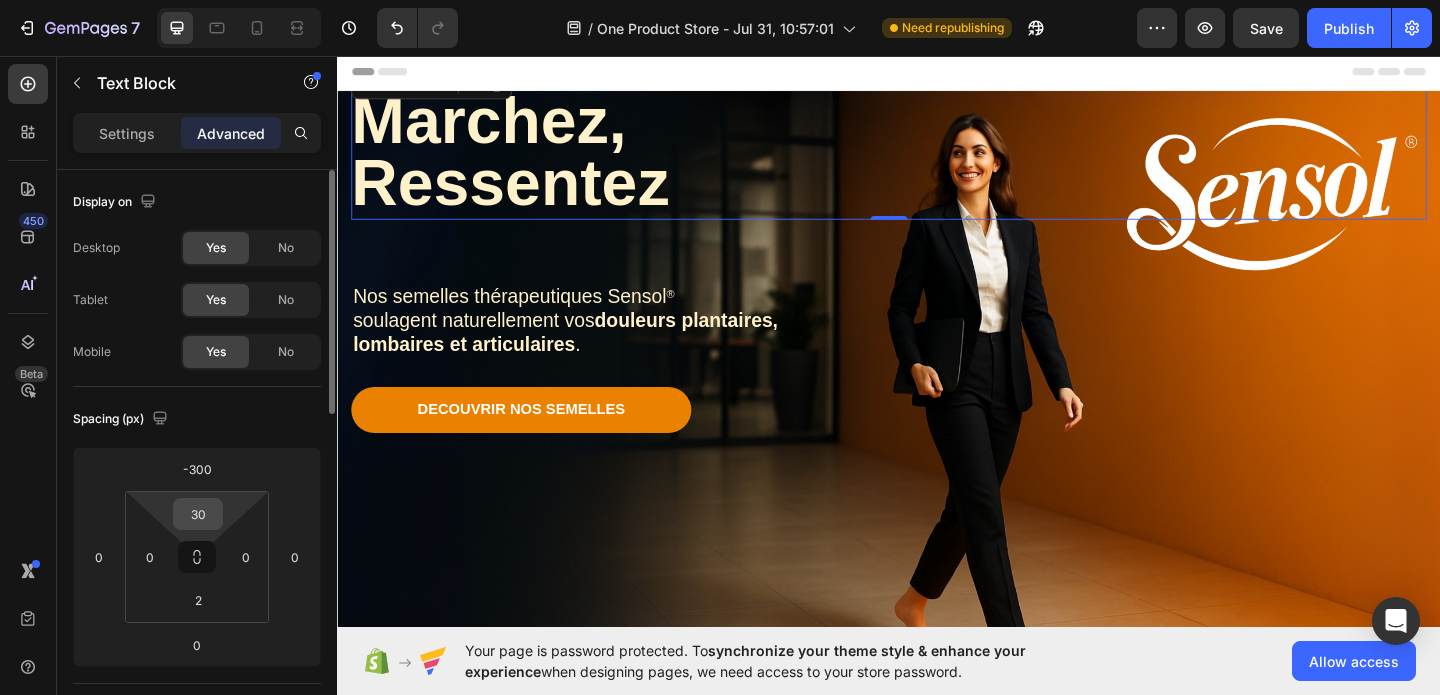 click on "30" at bounding box center (198, 514) 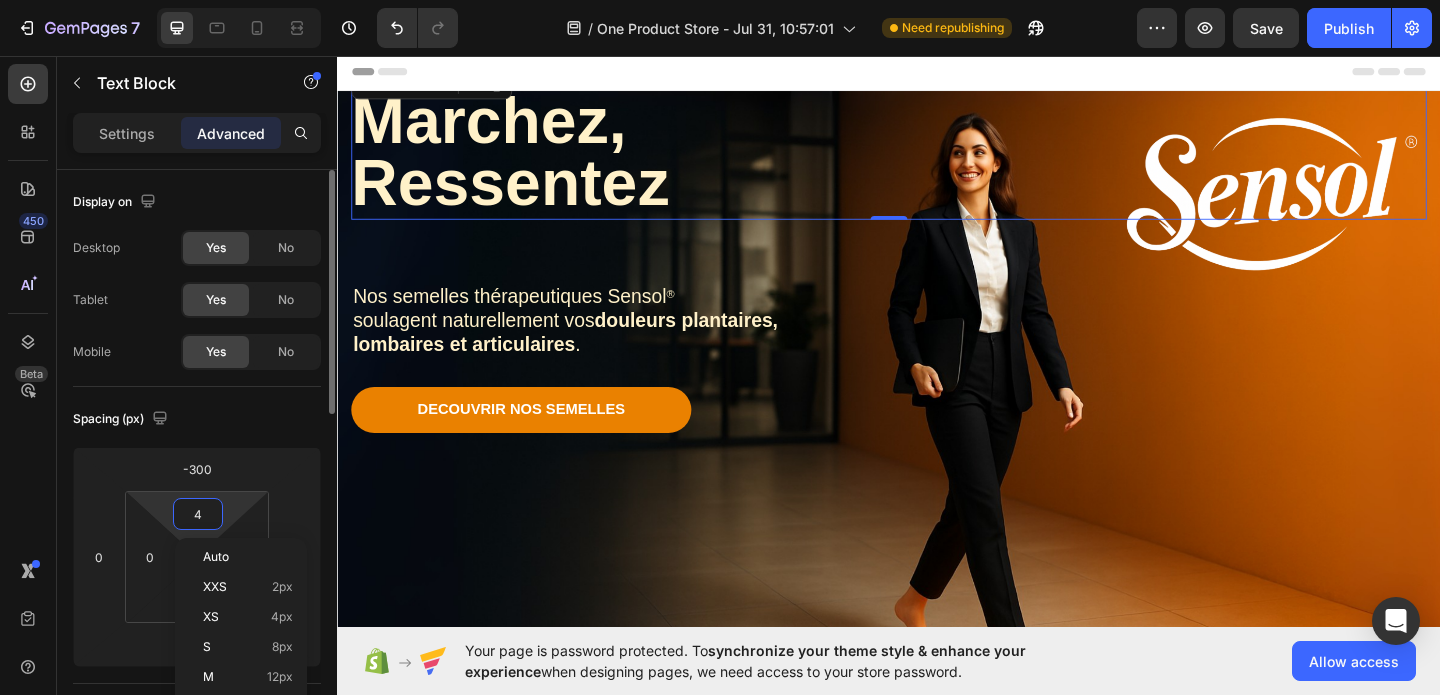 type on "40" 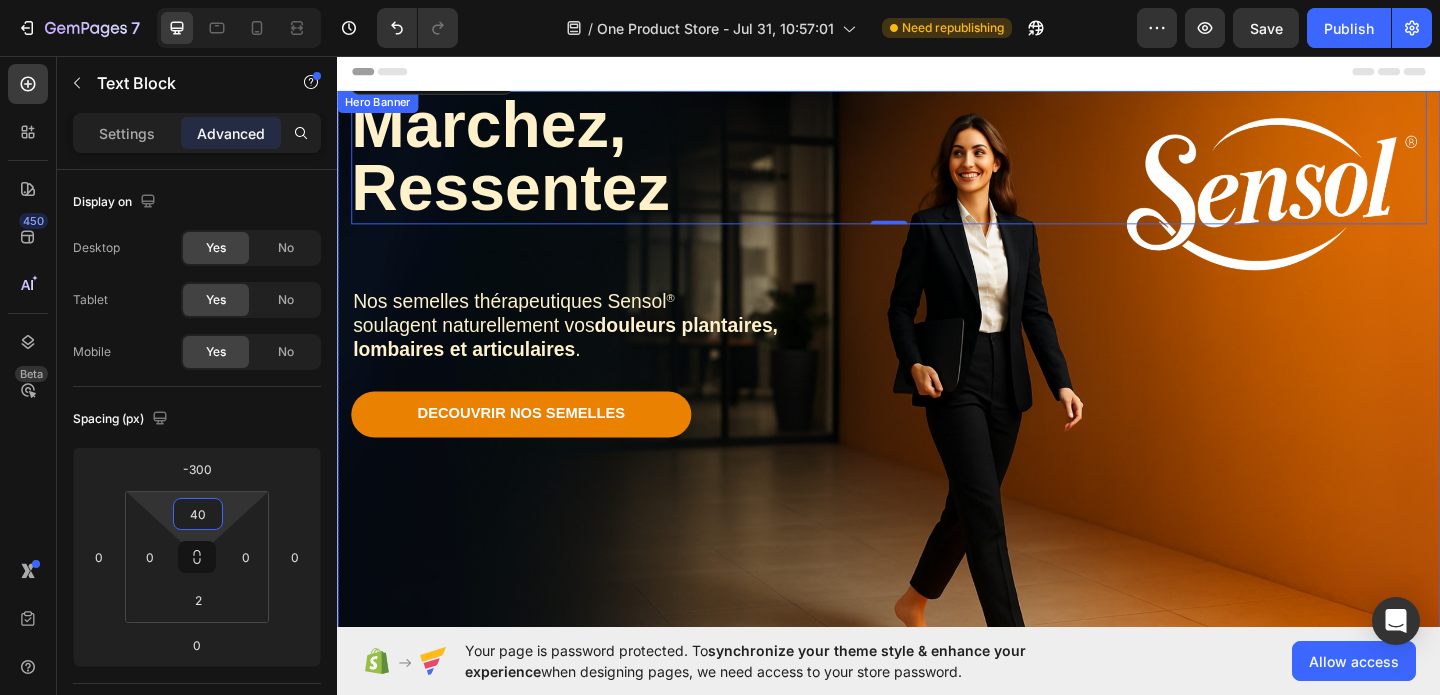 click at bounding box center [937, 431] 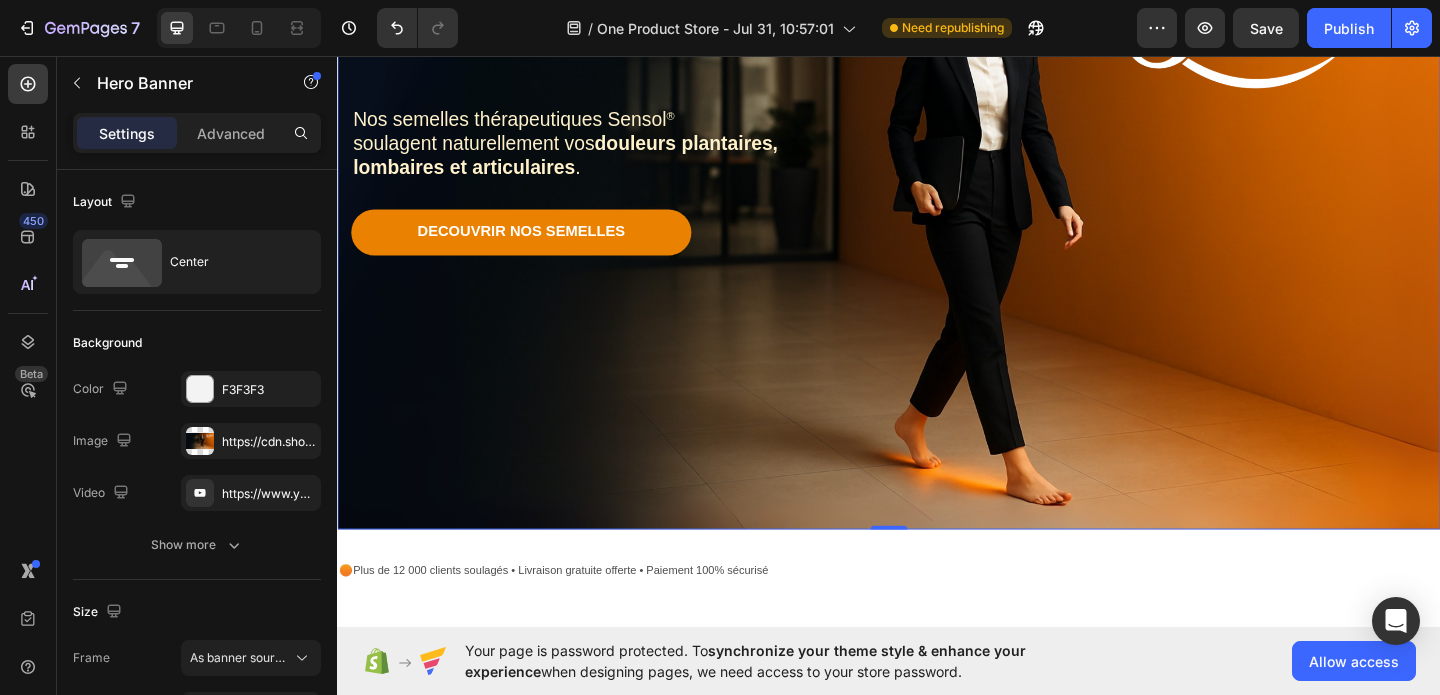 scroll, scrollTop: 0, scrollLeft: 0, axis: both 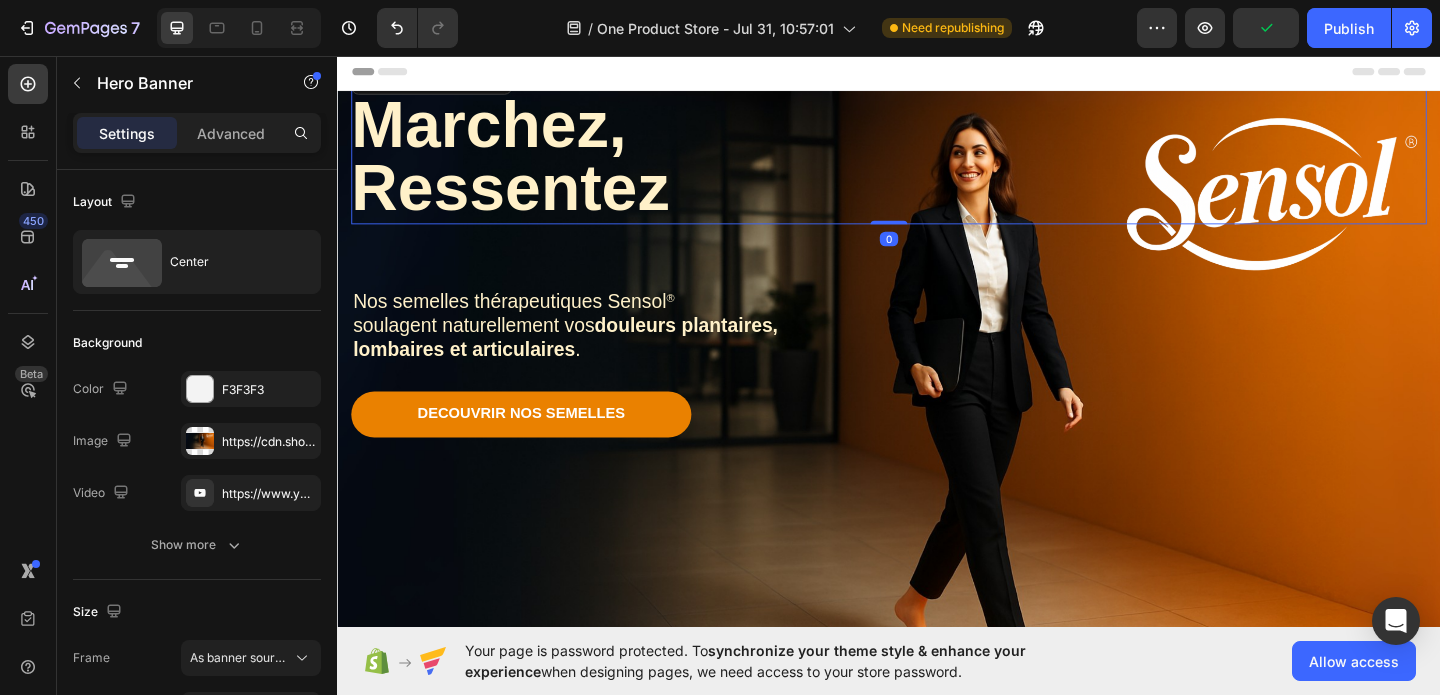 click on "Ressentez" at bounding box center [525, 199] 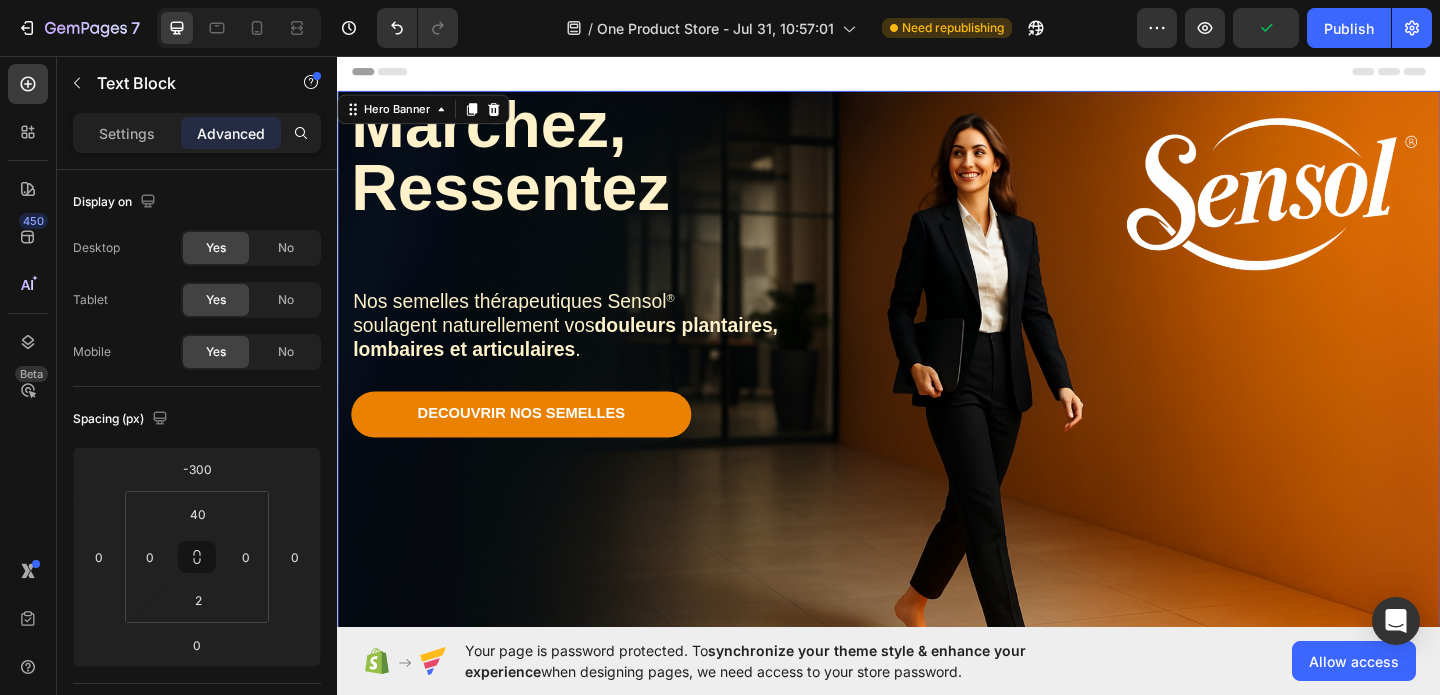 click at bounding box center [937, 431] 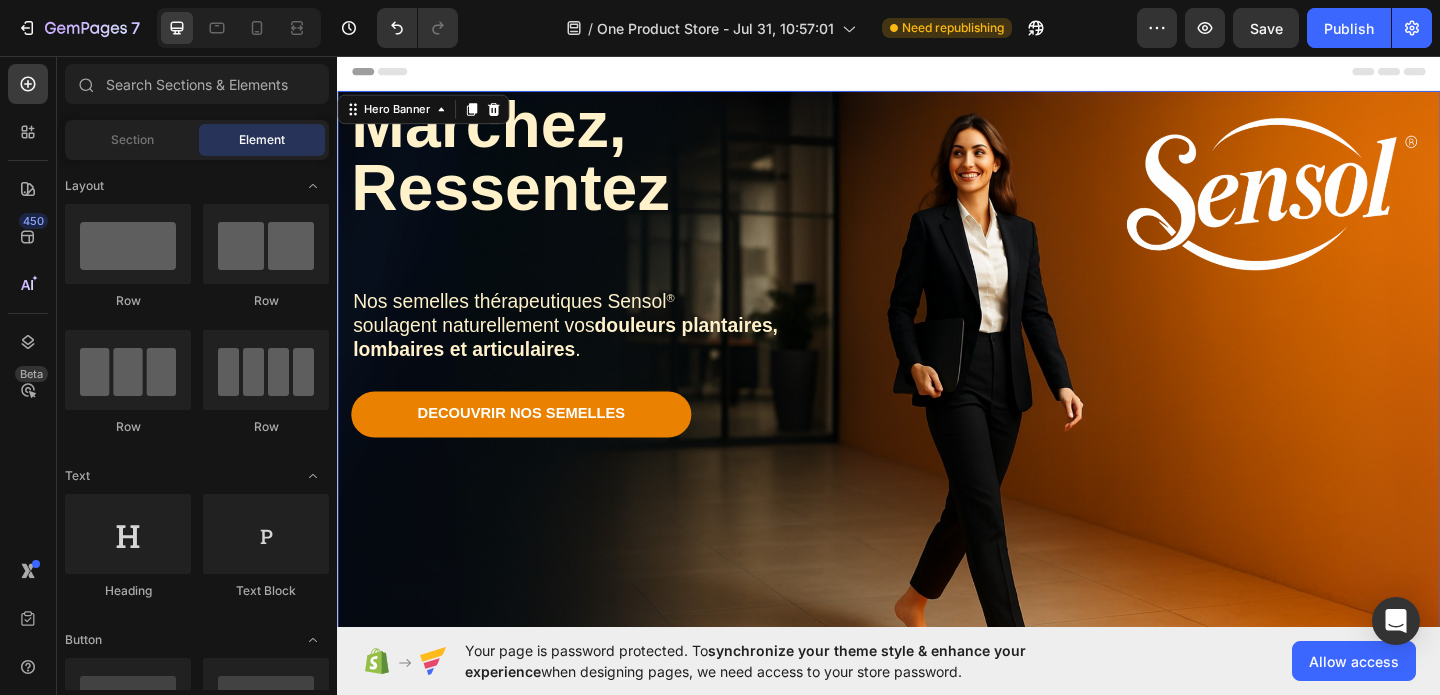 click on "Header" at bounding box center (937, 73) 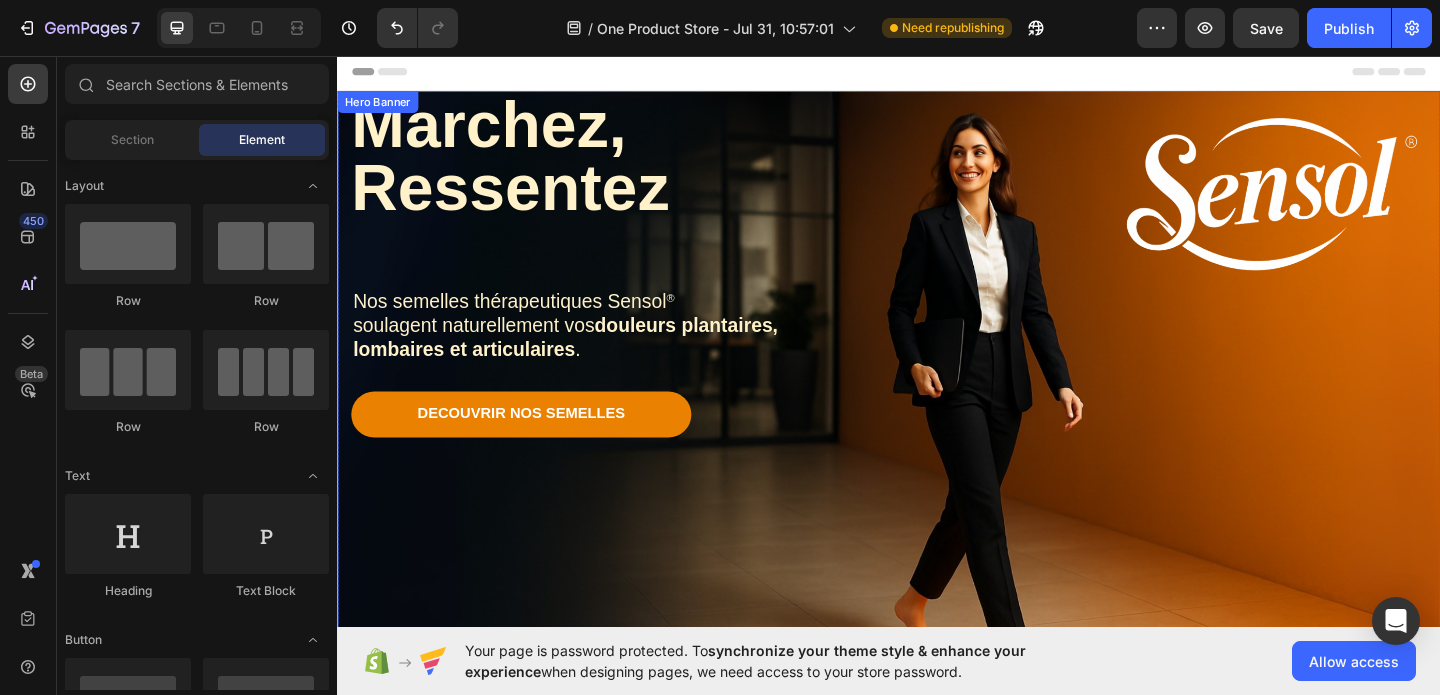 click on "Marchez," at bounding box center [502, 131] 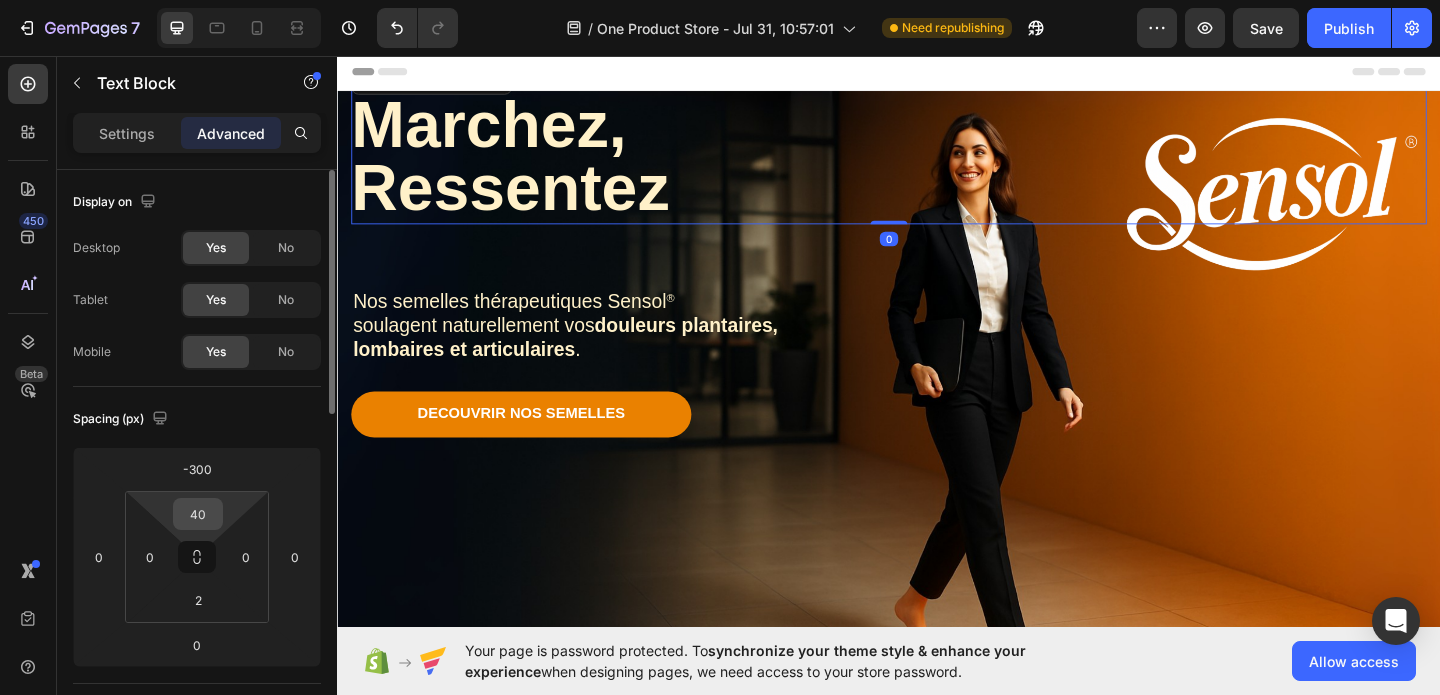 click on "40" at bounding box center (198, 514) 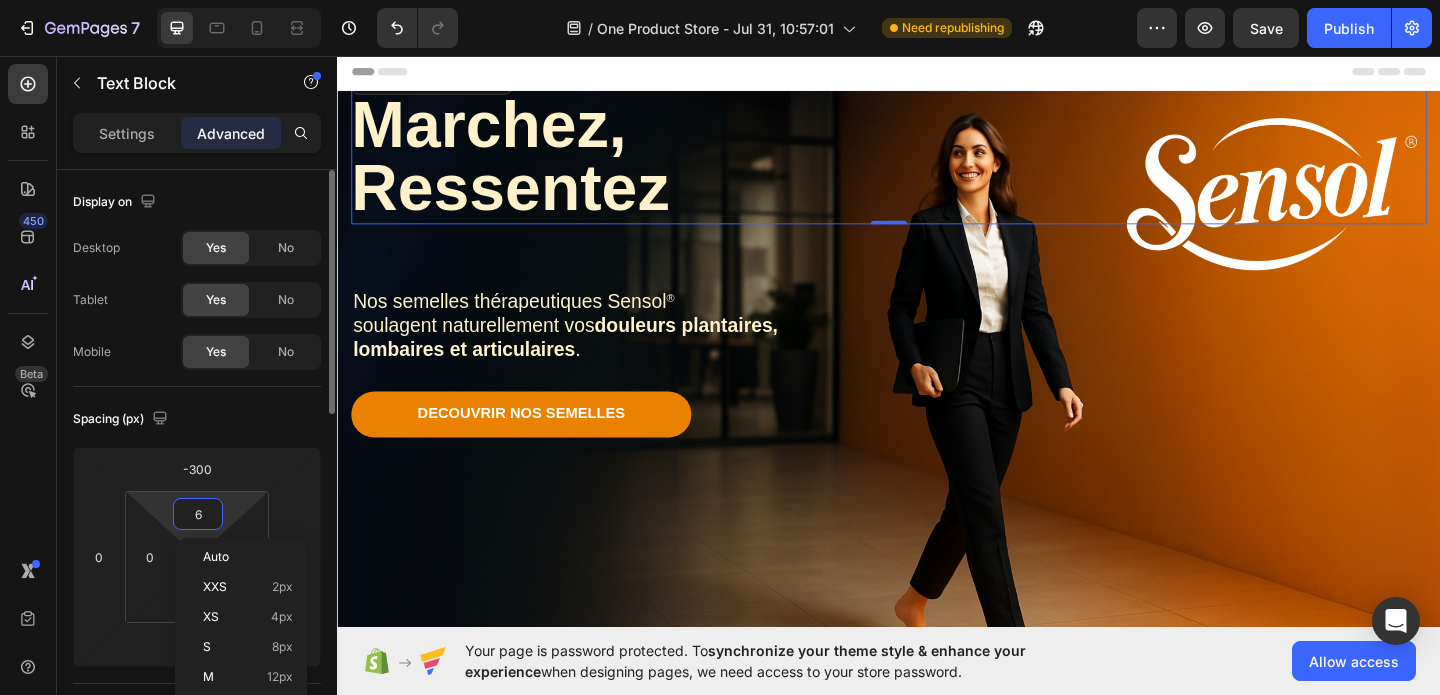 type on "60" 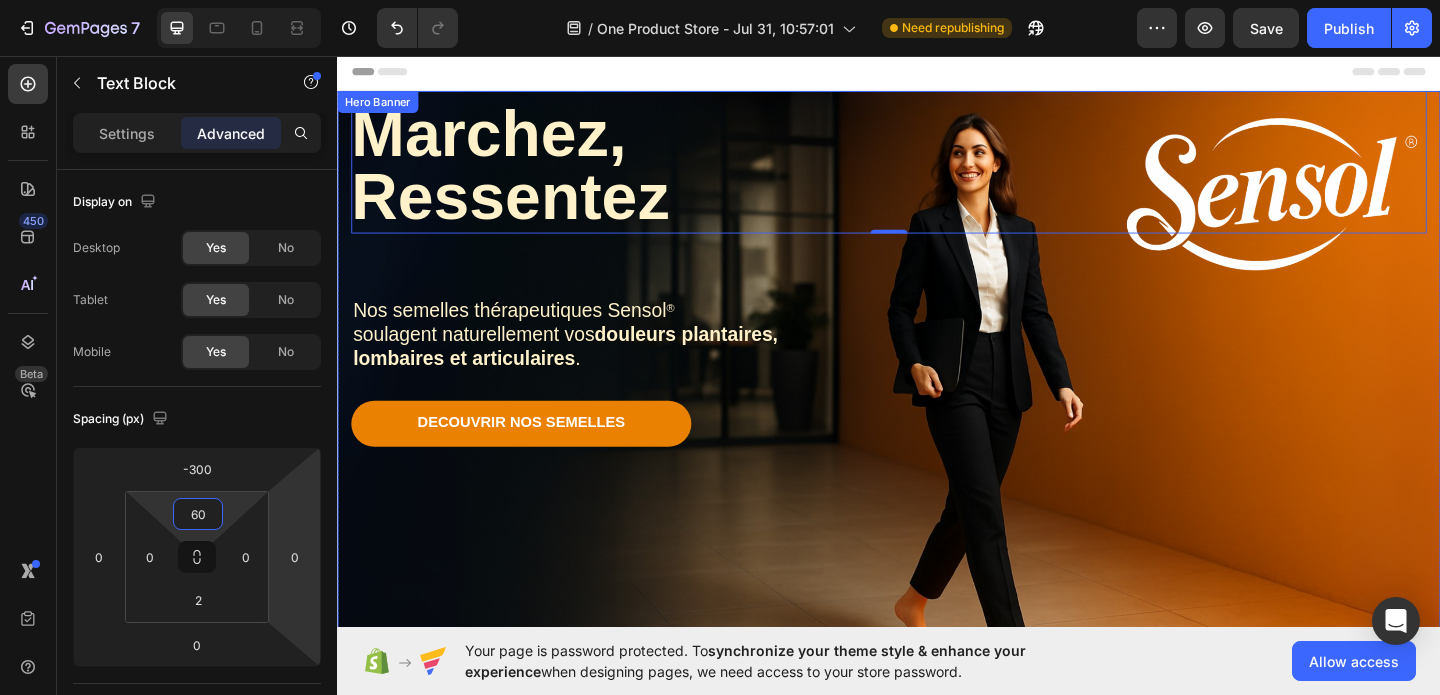 click at bounding box center (937, 431) 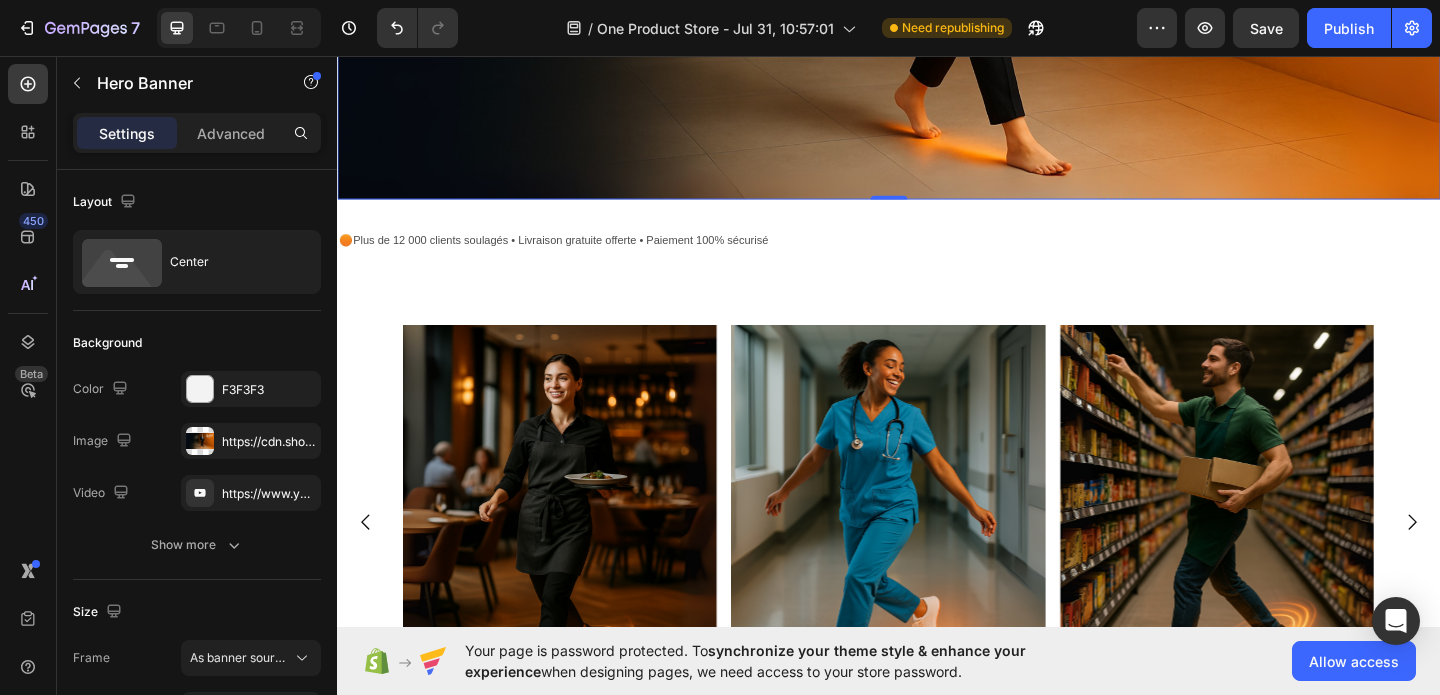 scroll, scrollTop: 565, scrollLeft: 0, axis: vertical 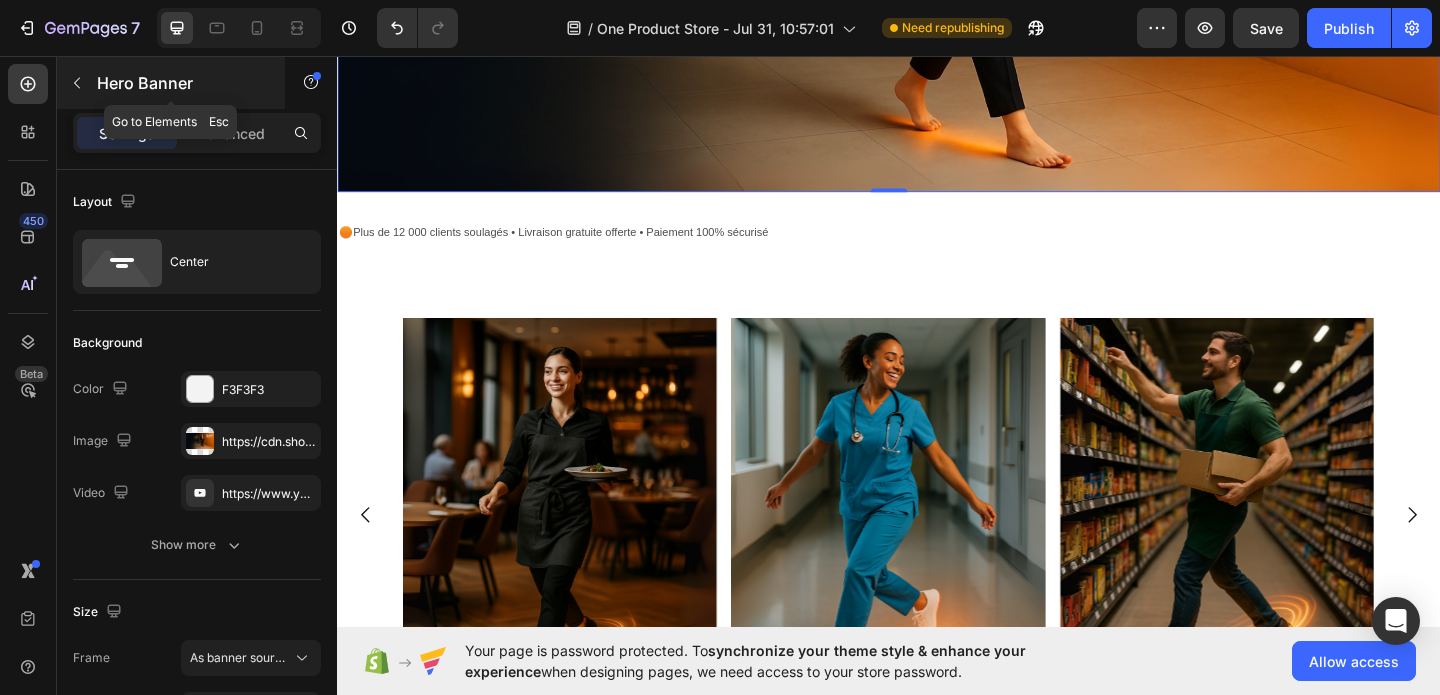 click 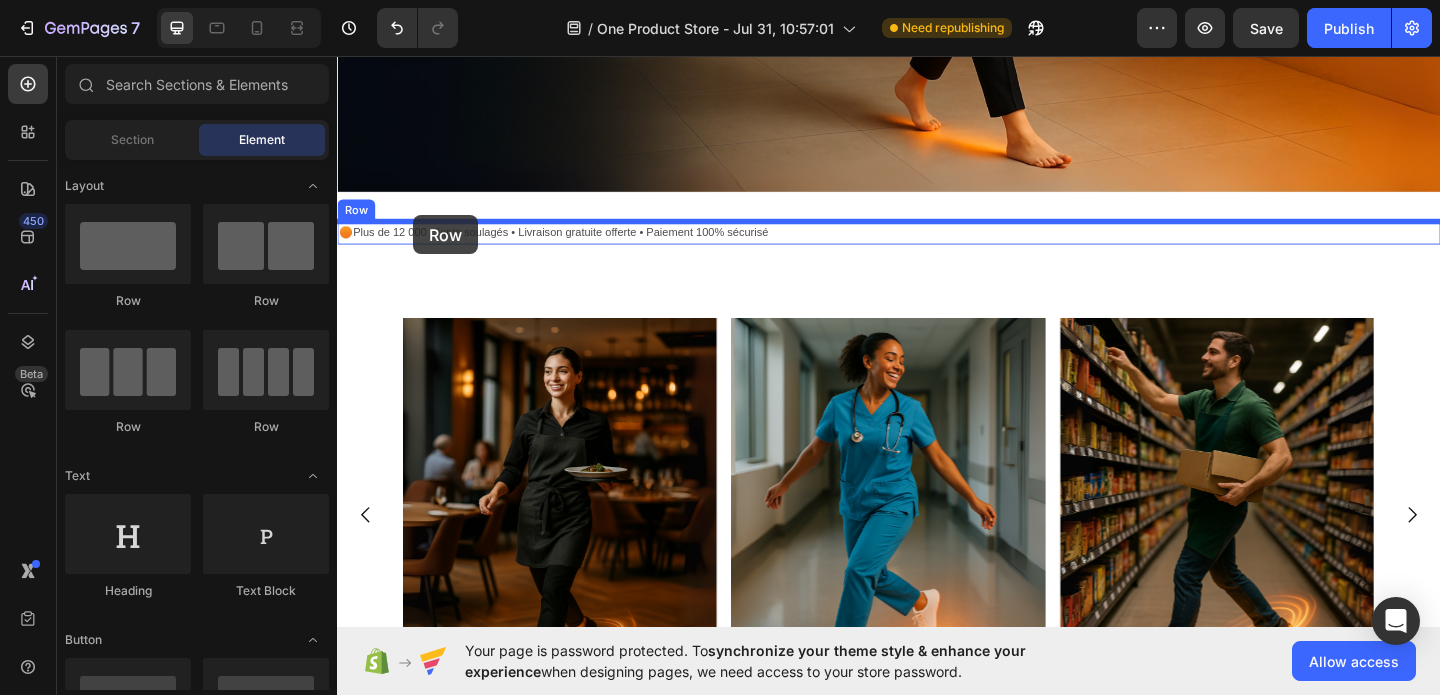 drag, startPoint x: 589, startPoint y: 301, endPoint x: 420, endPoint y: 229, distance: 183.69812 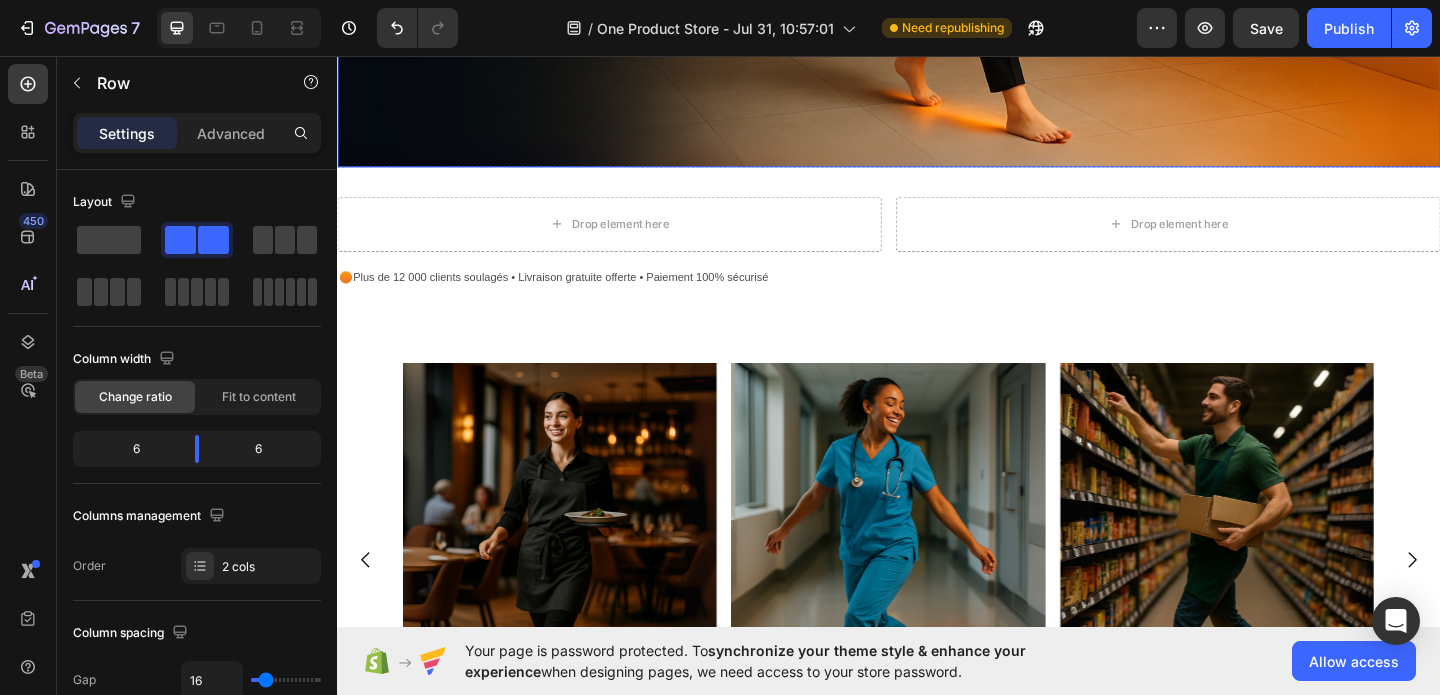 scroll, scrollTop: 591, scrollLeft: 0, axis: vertical 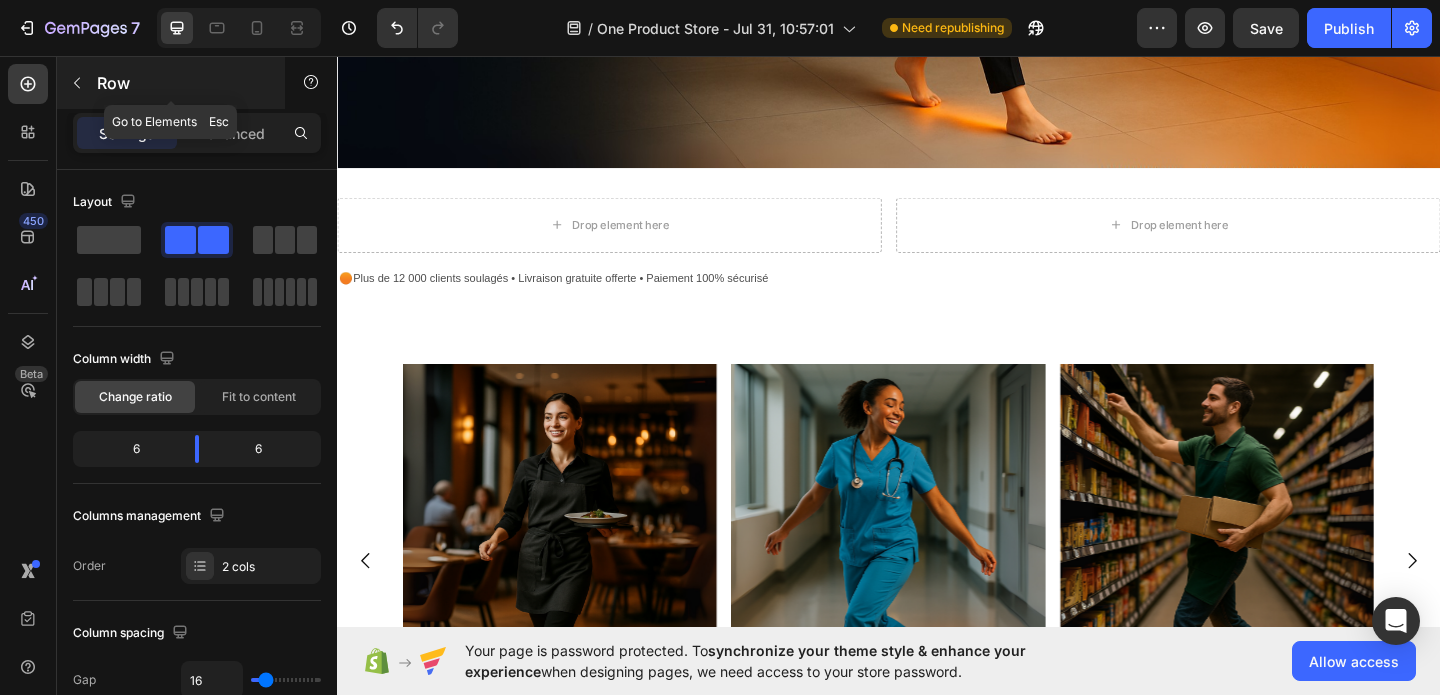click 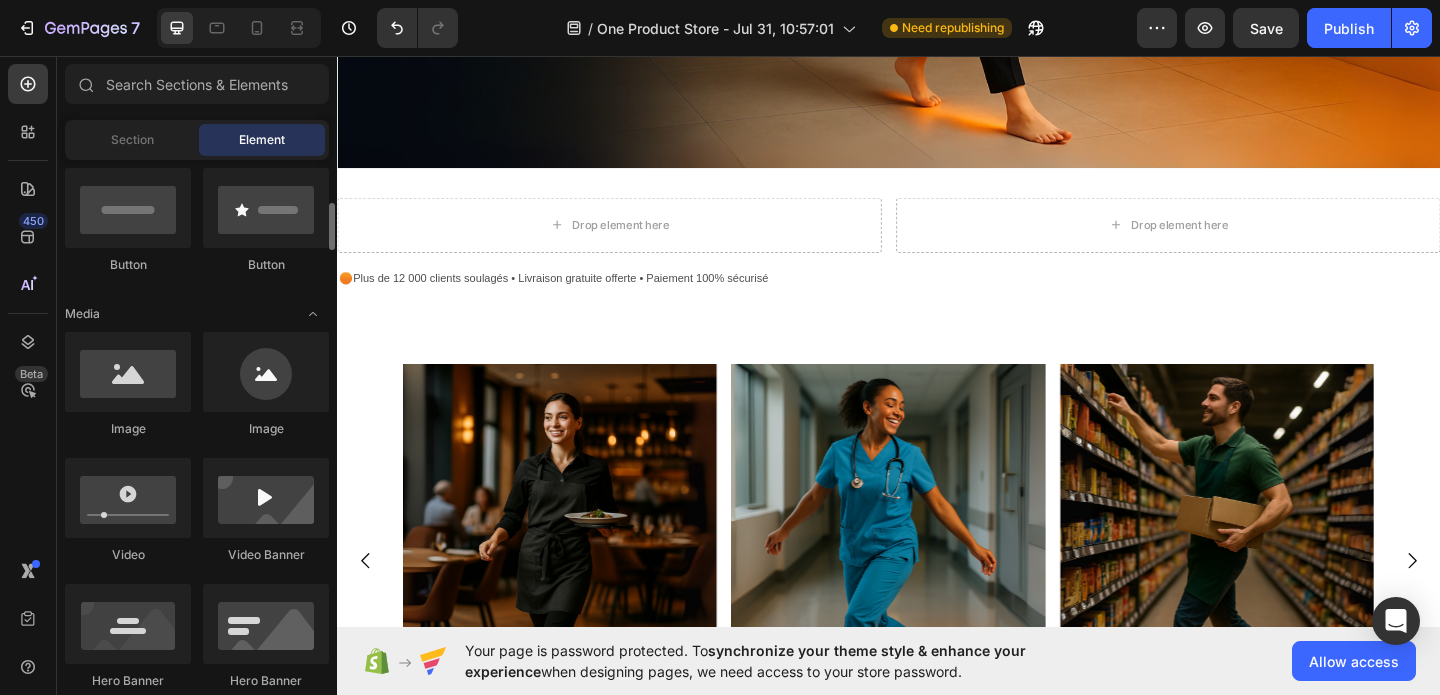 scroll, scrollTop: 491, scrollLeft: 0, axis: vertical 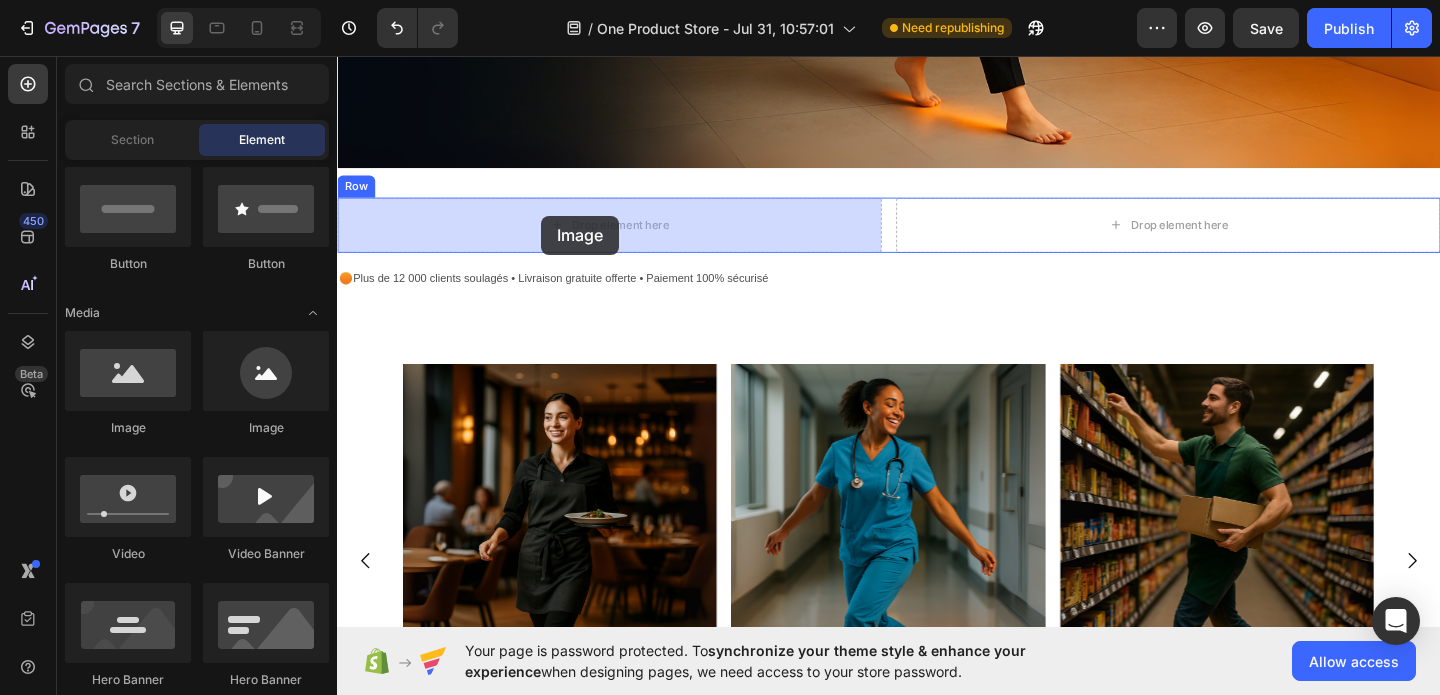 drag, startPoint x: 479, startPoint y: 425, endPoint x: 559, endPoint y: 230, distance: 210.77238 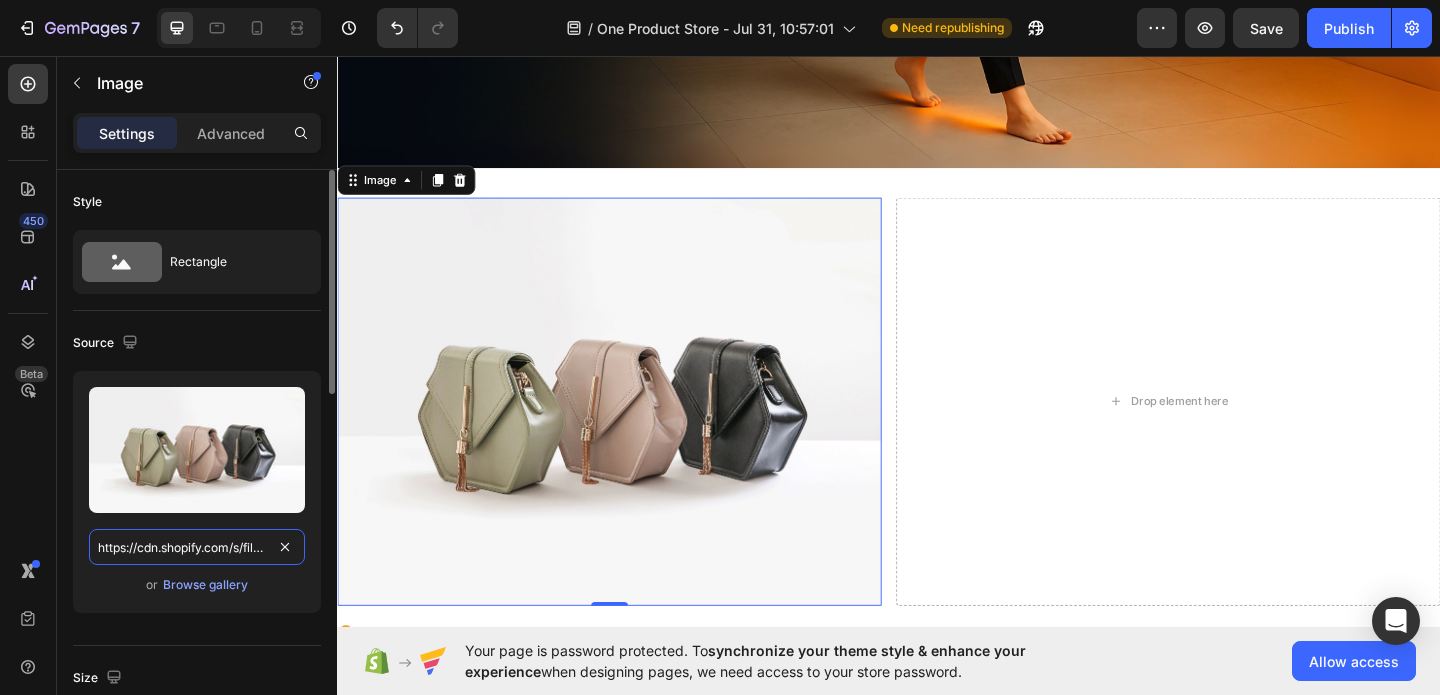 click on "https://cdn.shopify.com/s/files/1/2005/9307/files/image_demo.jpg" at bounding box center (197, 547) 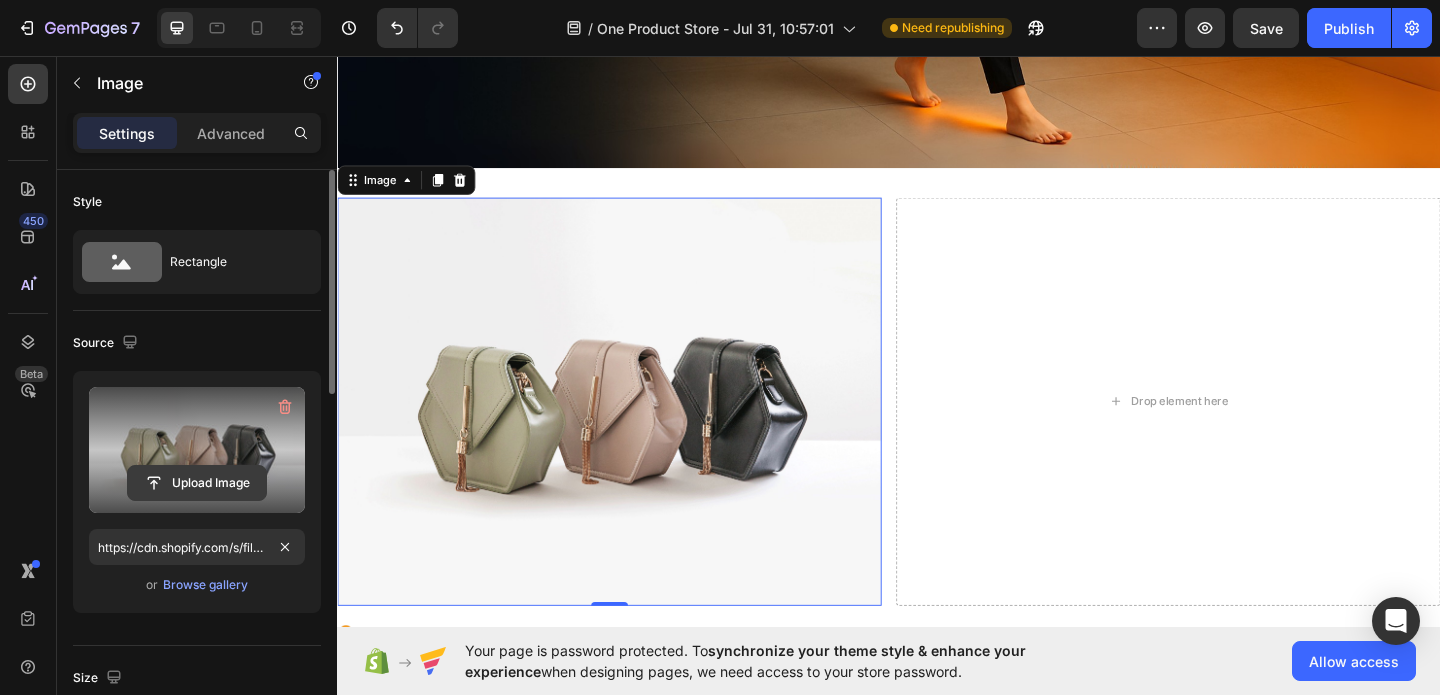 click 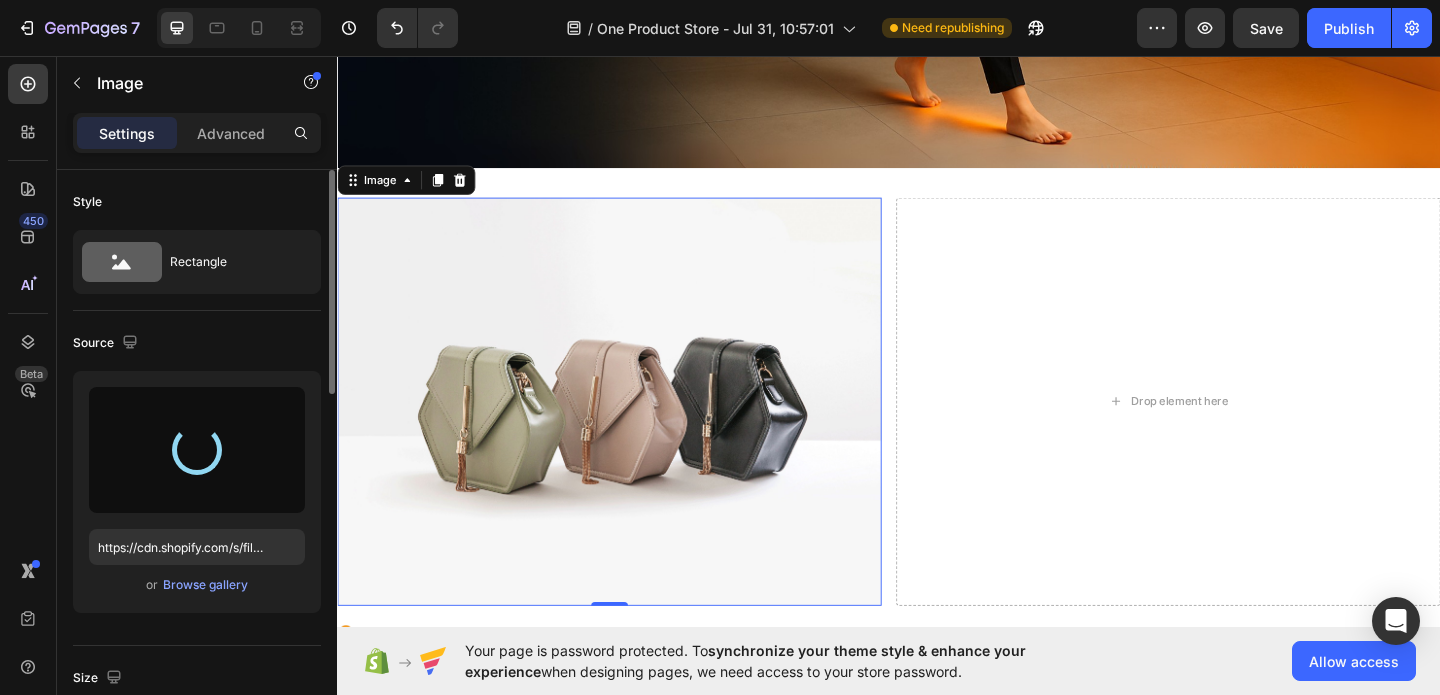 type on "https://cdn.shopify.com/s/files/1/0978/3417/2755/files/gempages_577845198571176722-f9ef32cd-70b0-4293-82be-7ead42485e3c.png" 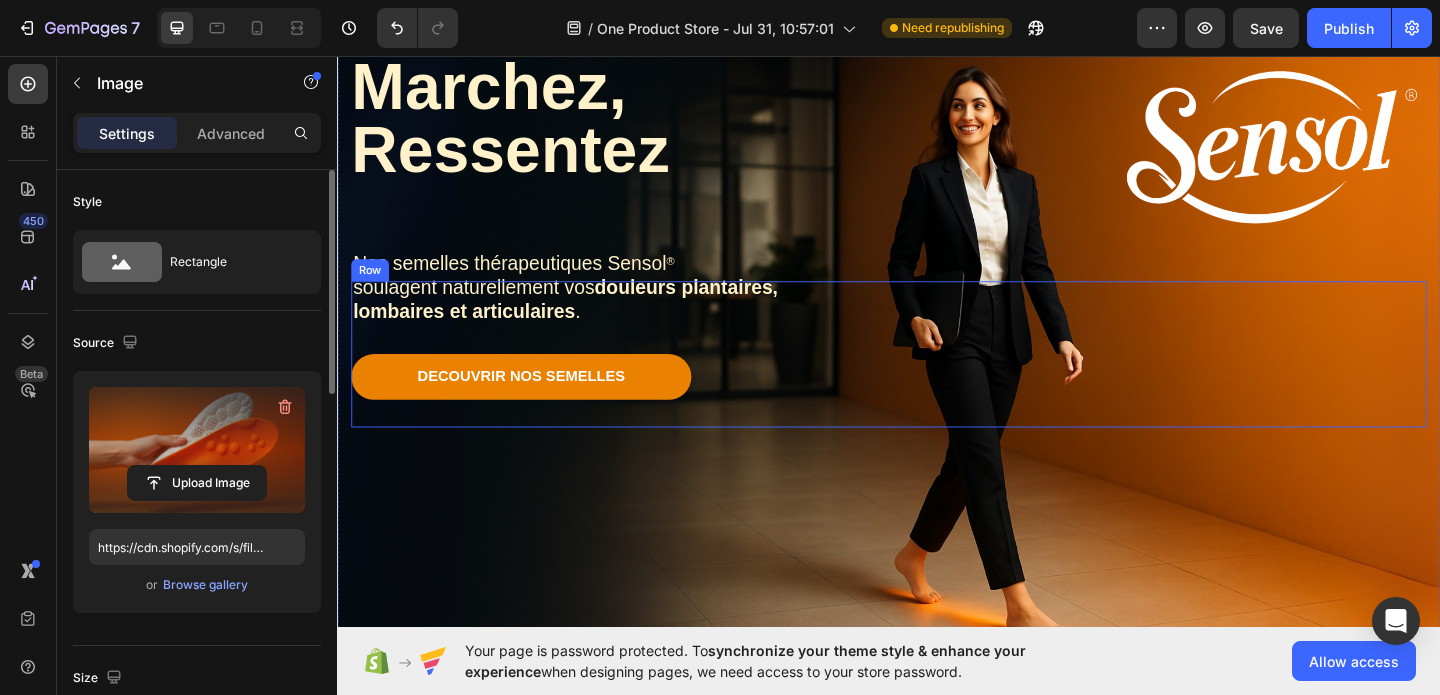 scroll, scrollTop: 0, scrollLeft: 0, axis: both 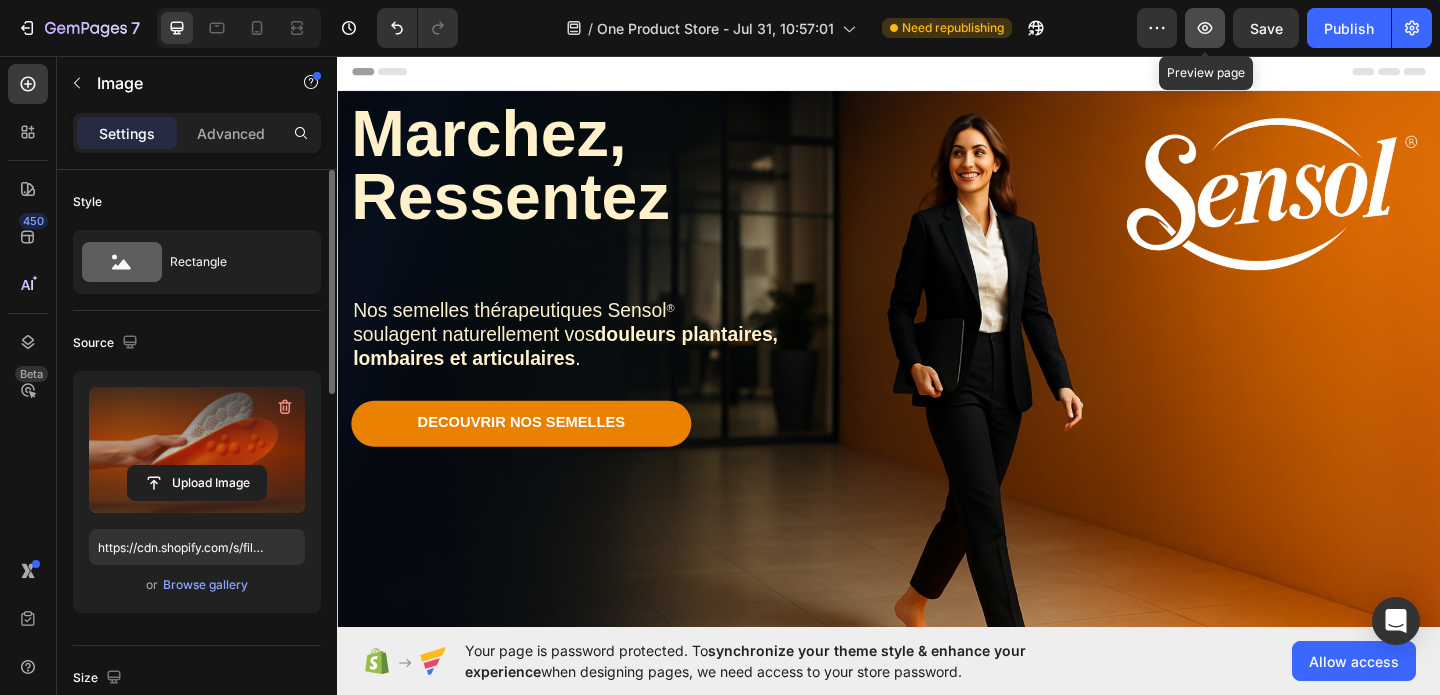 click 